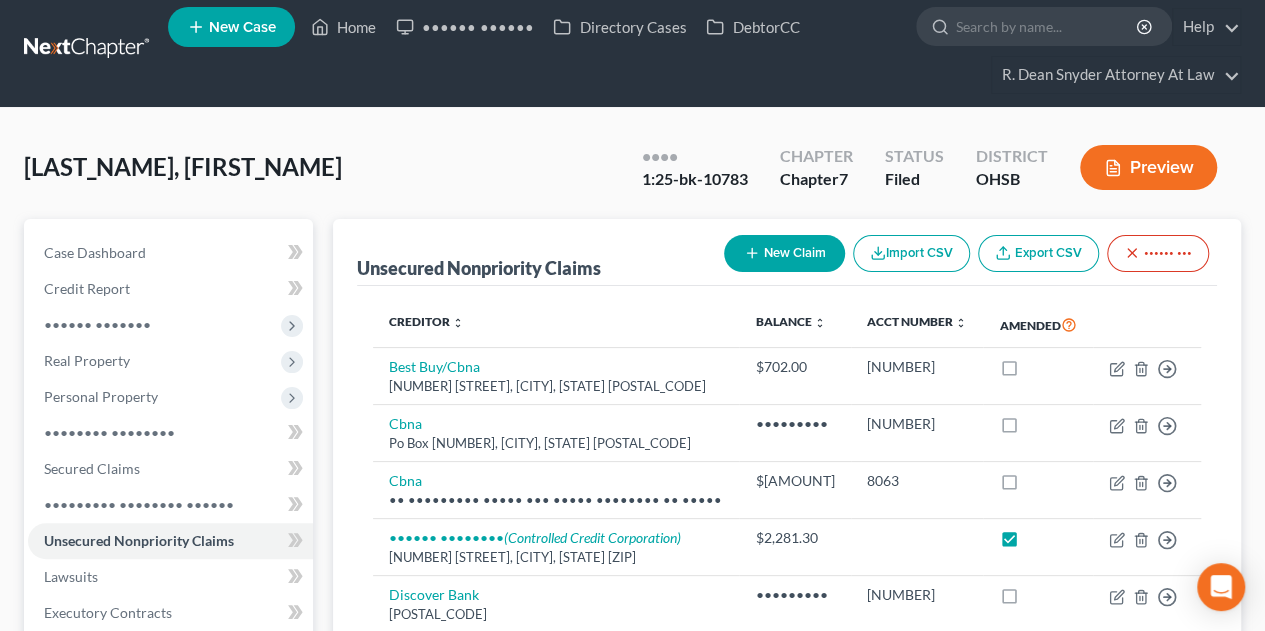scroll, scrollTop: 0, scrollLeft: 0, axis: both 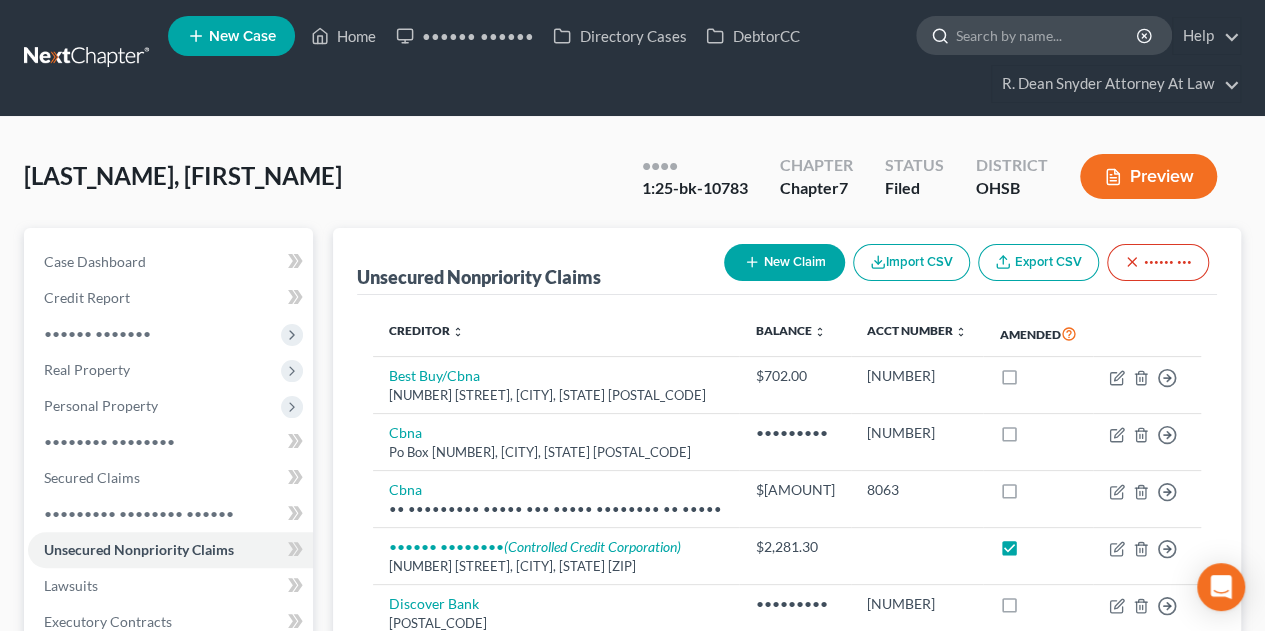 drag, startPoint x: 1013, startPoint y: 36, endPoint x: 1033, endPoint y: 23, distance: 23.853722 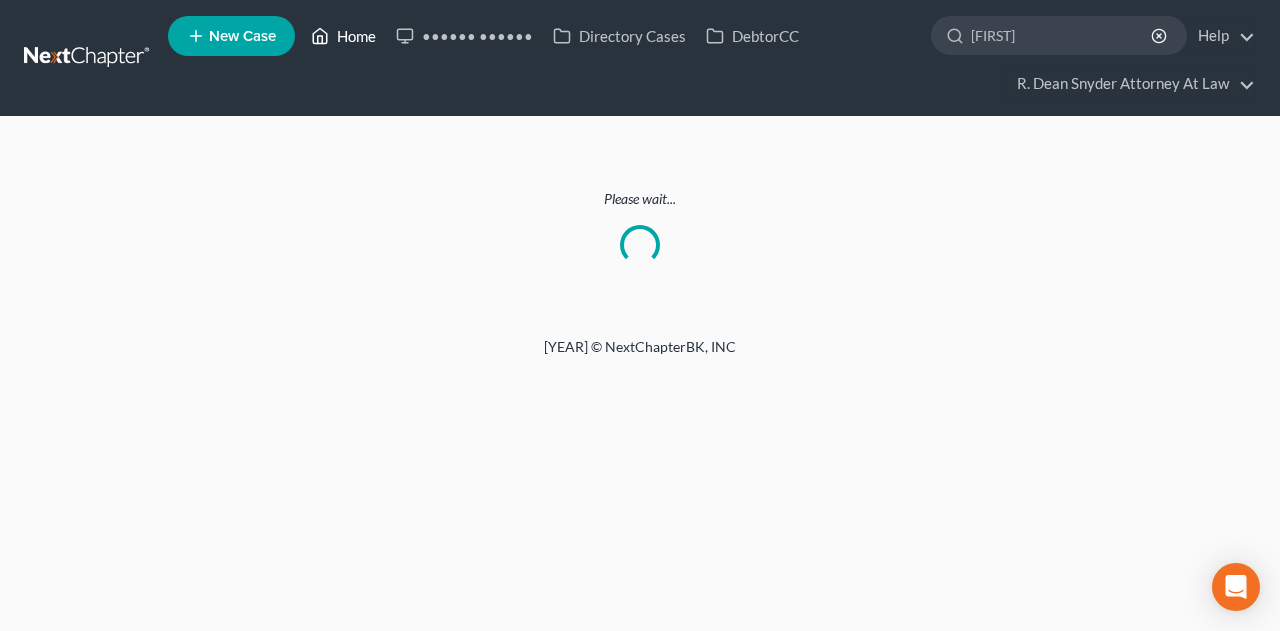 click on "Home" at bounding box center [343, 36] 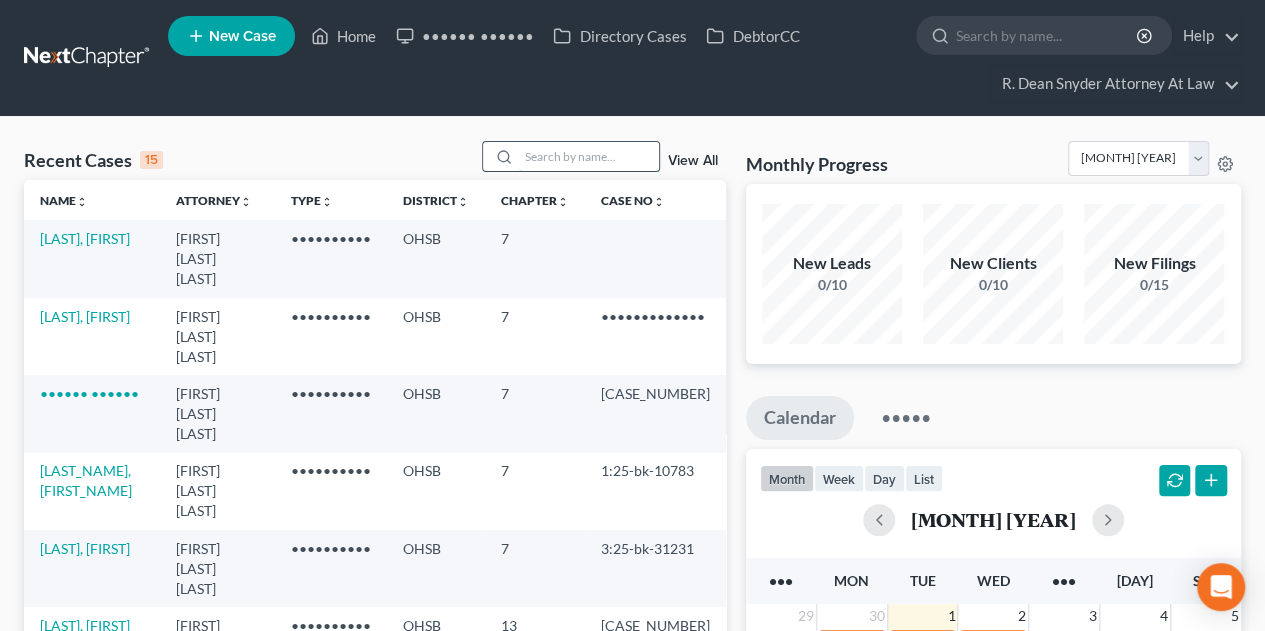 click at bounding box center [589, 156] 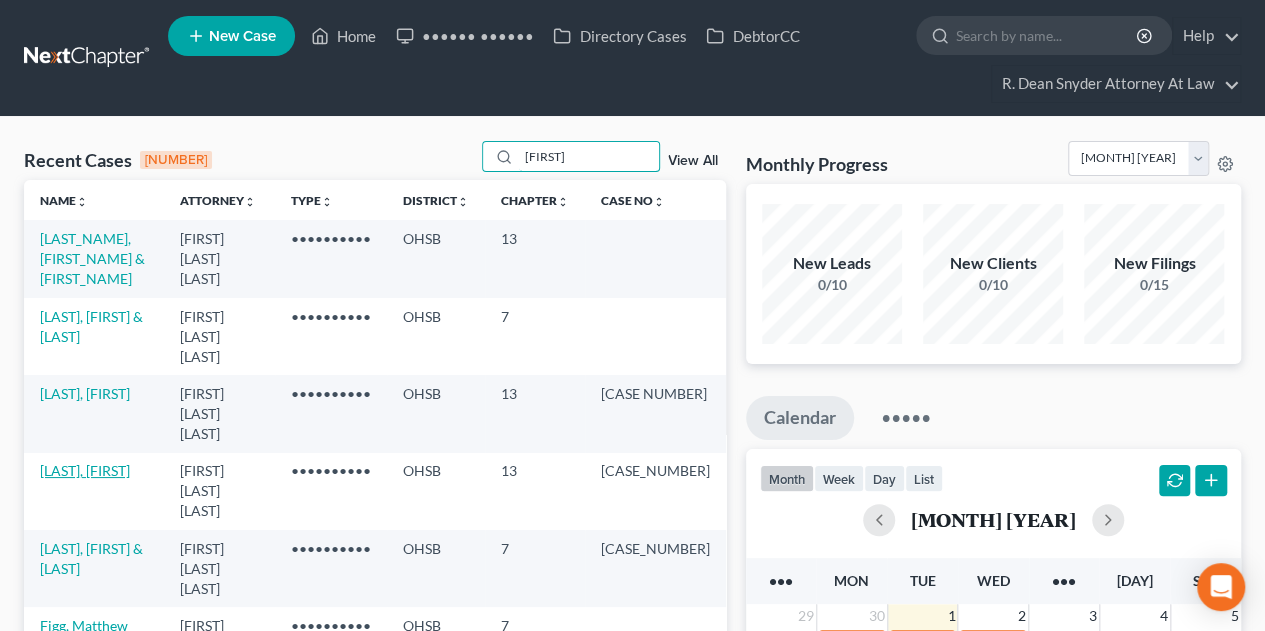 type on "[FIRST]" 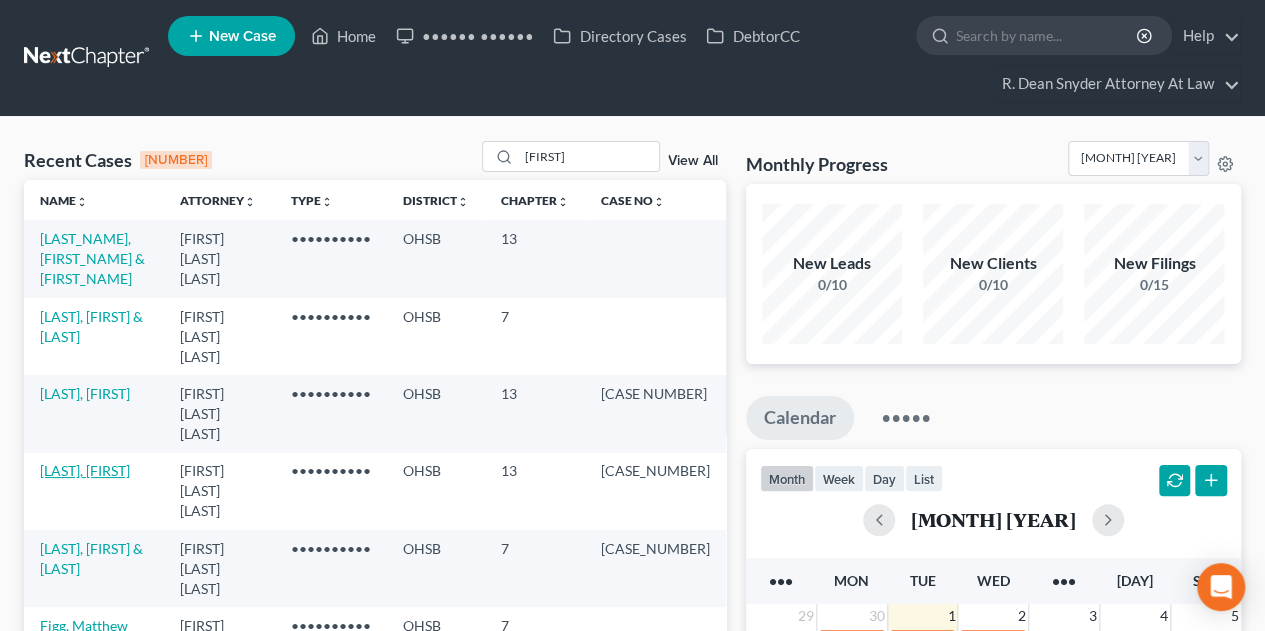click on "[LAST], [FIRST]" at bounding box center (85, 470) 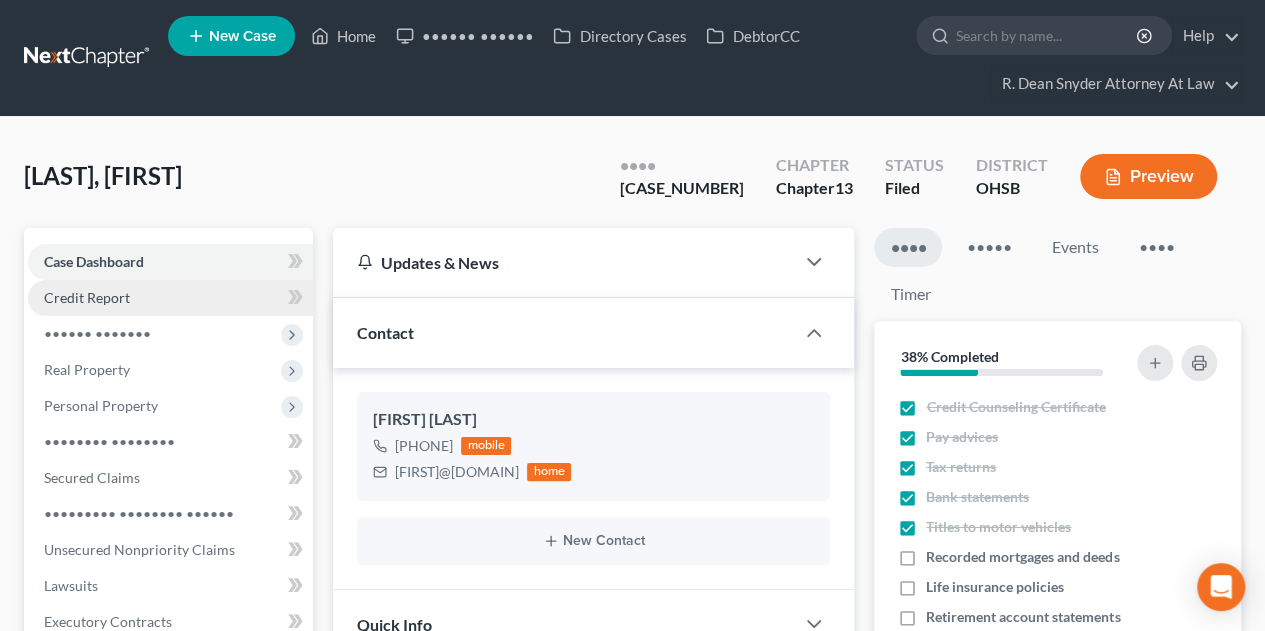 scroll, scrollTop: 418, scrollLeft: 0, axis: vertical 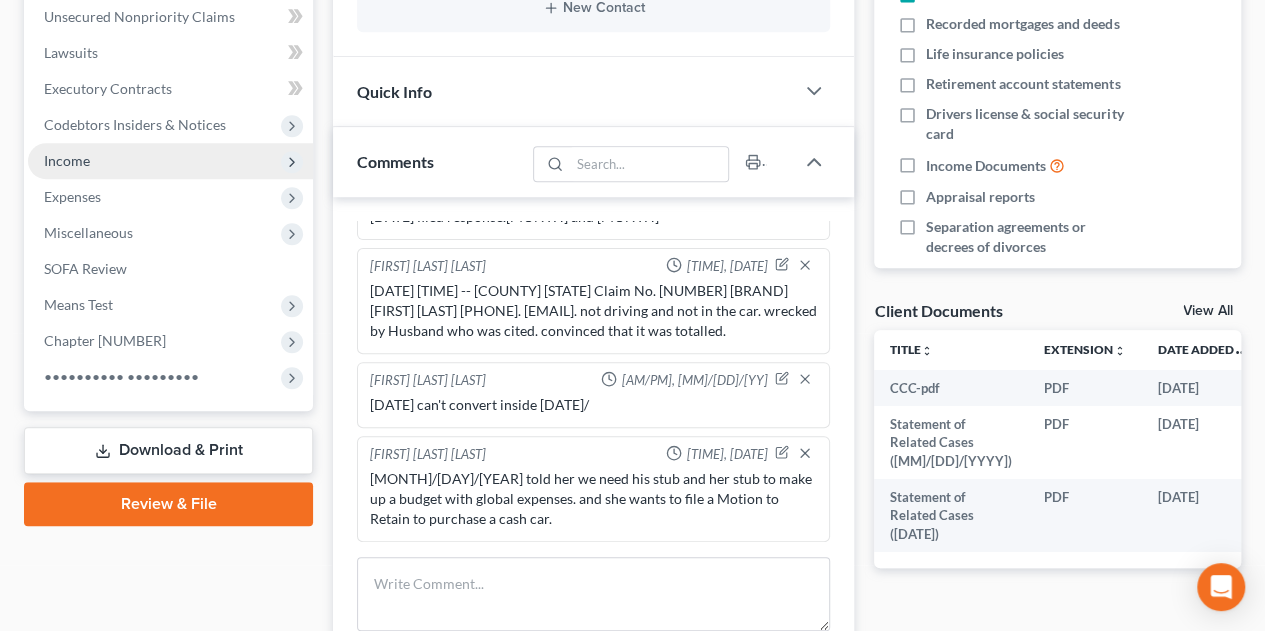 click on "Income" at bounding box center [0, 0] 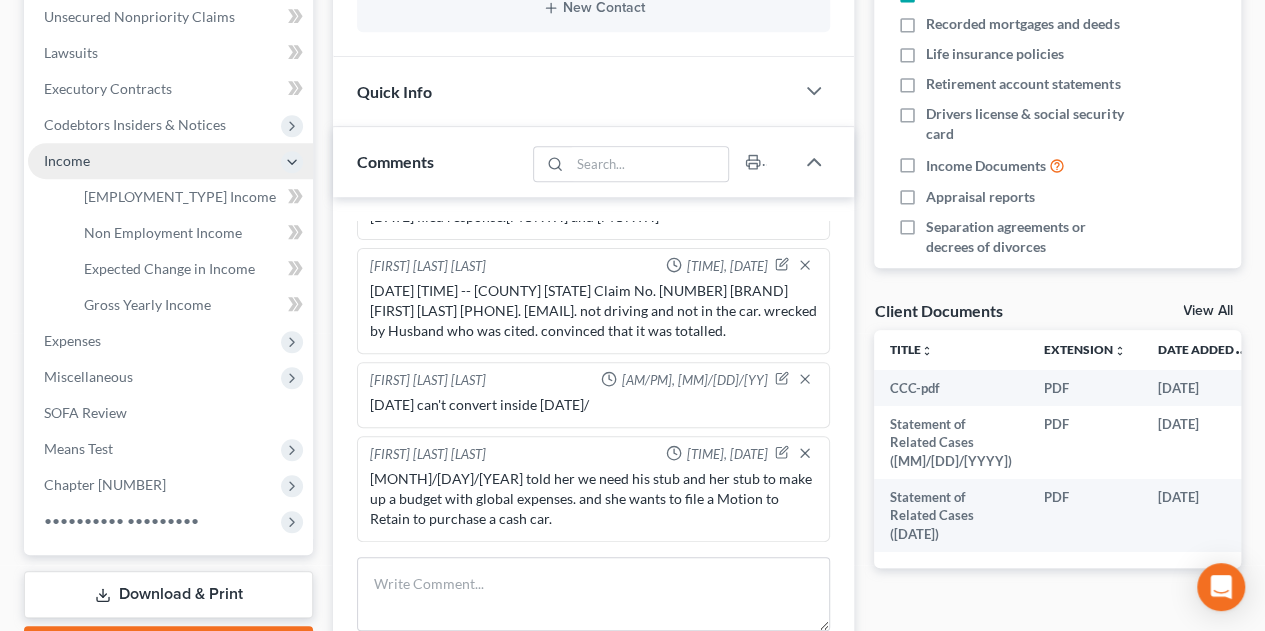 click on "Income" at bounding box center [0, 0] 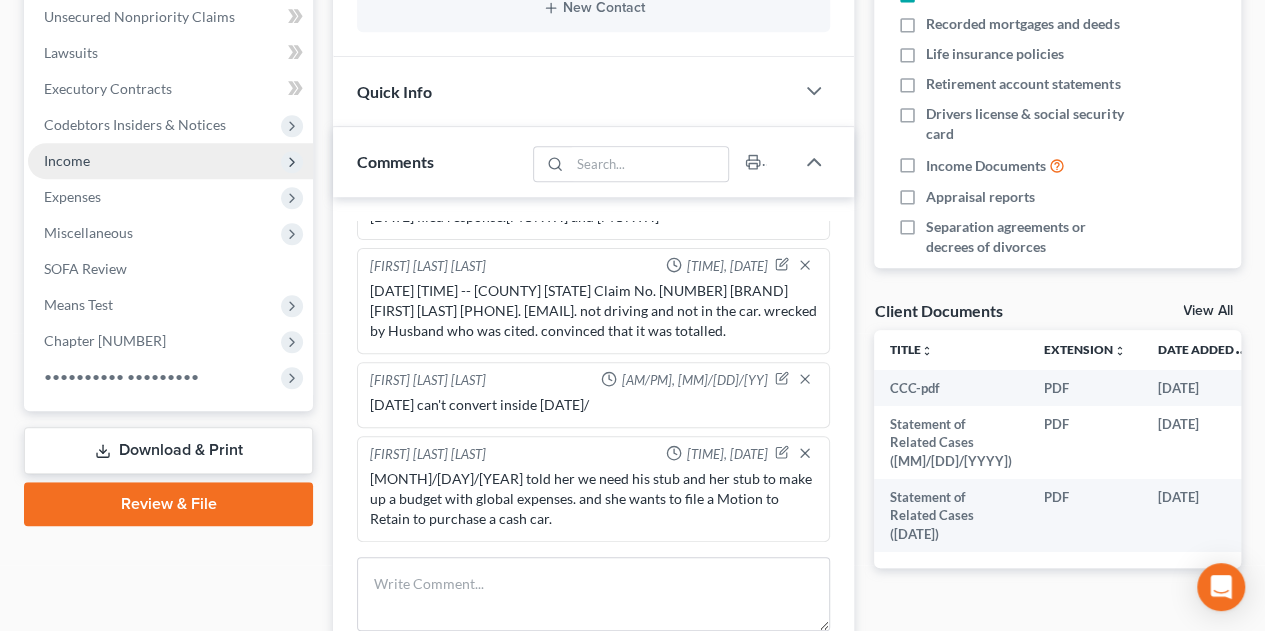 click on "Income" at bounding box center (0, 0) 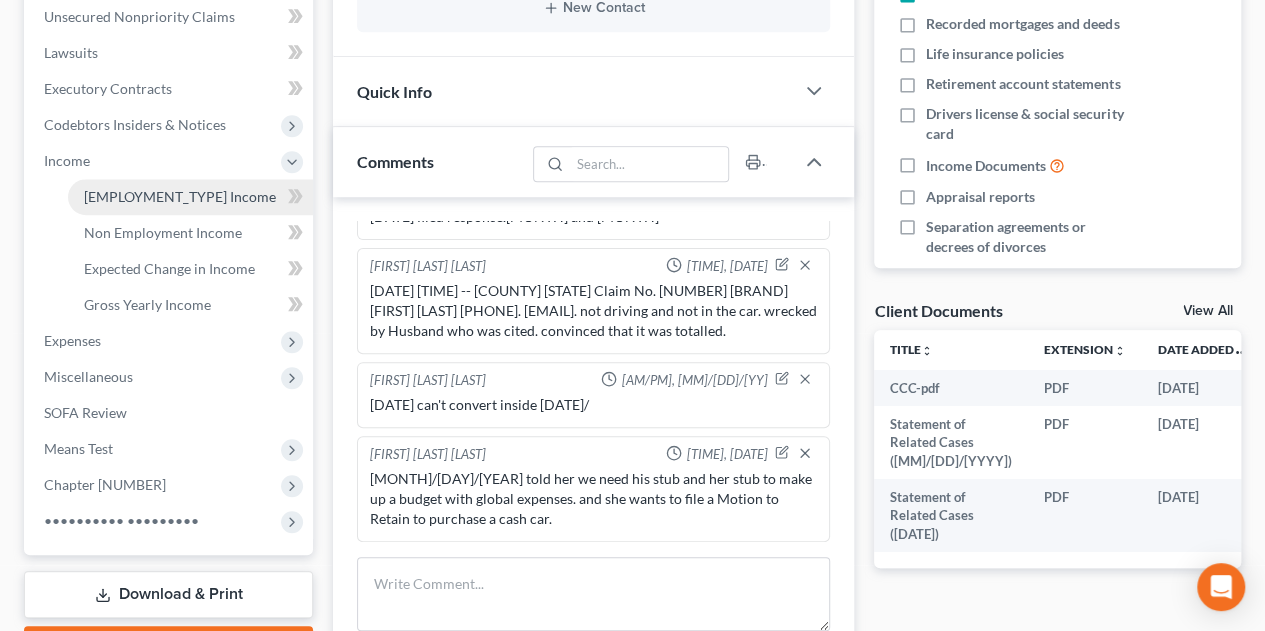 click on "[EMPLOYMENT_TYPE] Income" at bounding box center (180, 196) 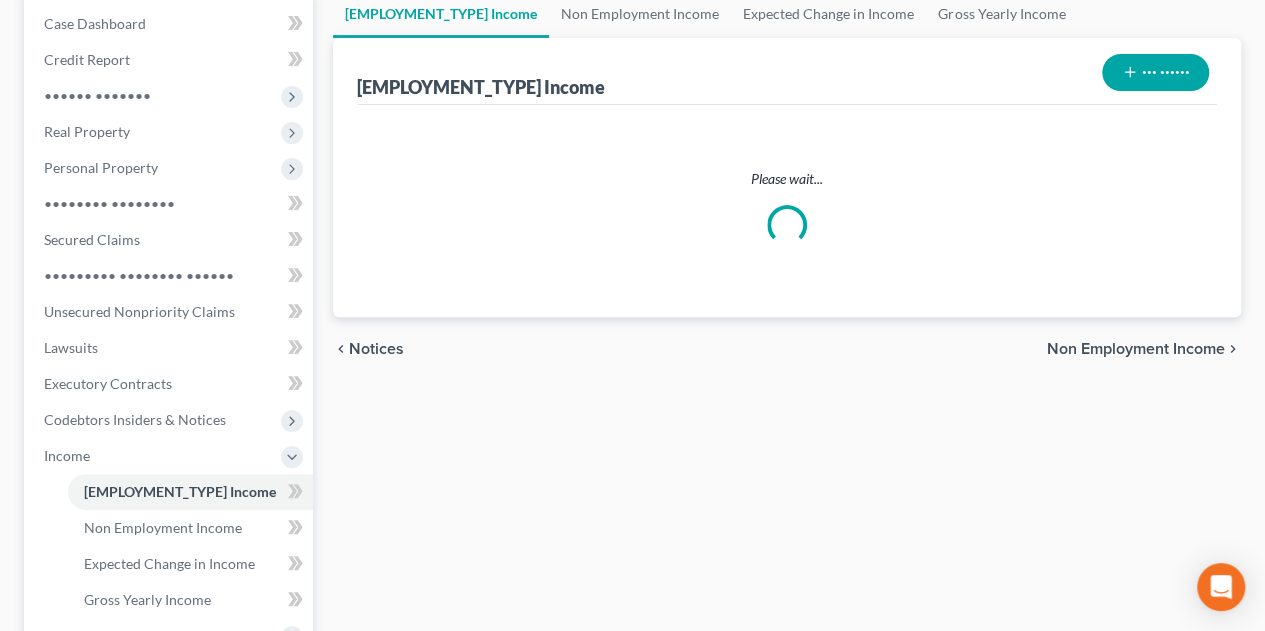 scroll, scrollTop: 0, scrollLeft: 0, axis: both 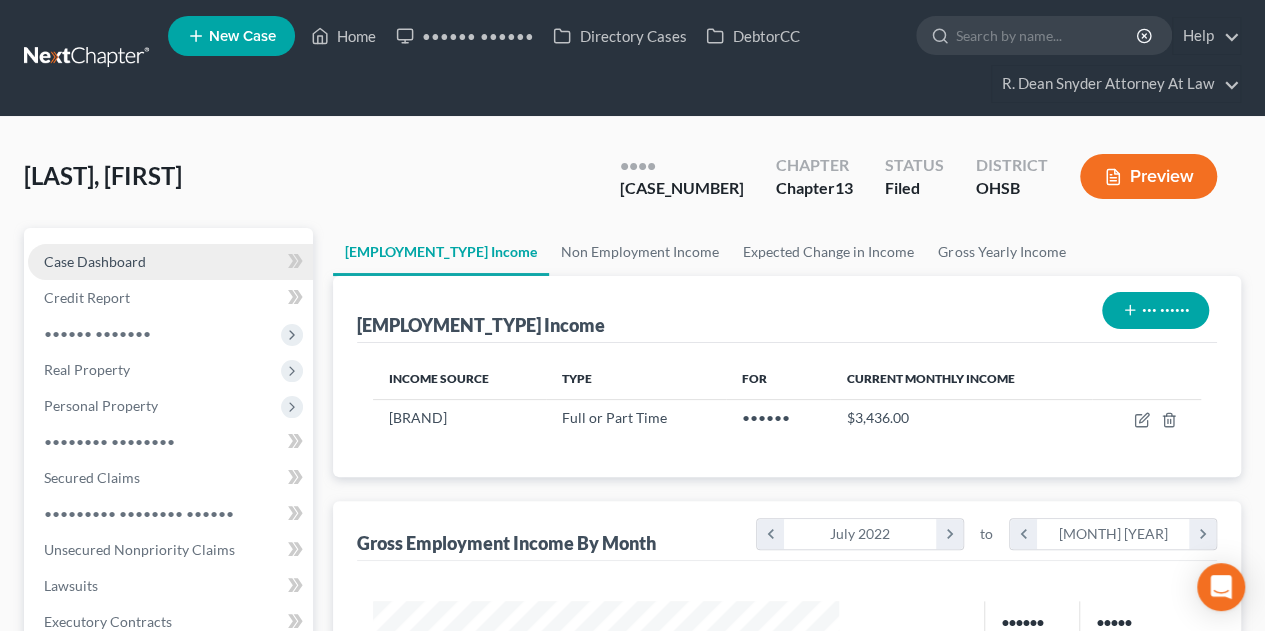 click on "Case Dashboard" at bounding box center [95, 261] 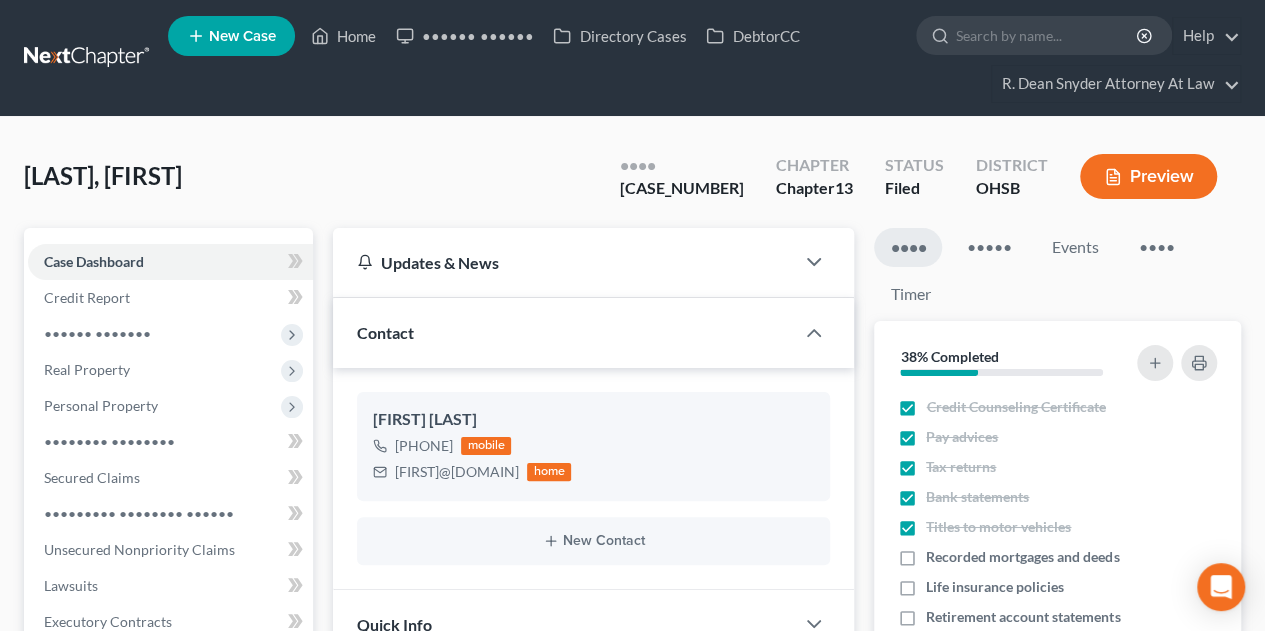 scroll, scrollTop: 418, scrollLeft: 0, axis: vertical 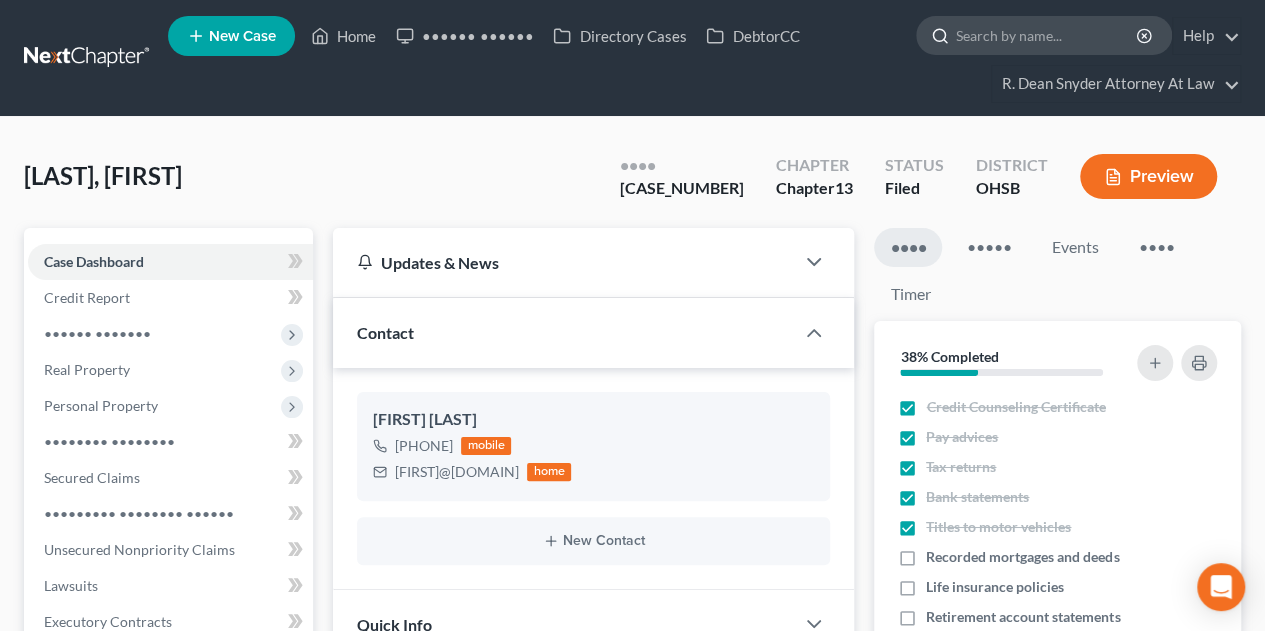 click at bounding box center (1047, 35) 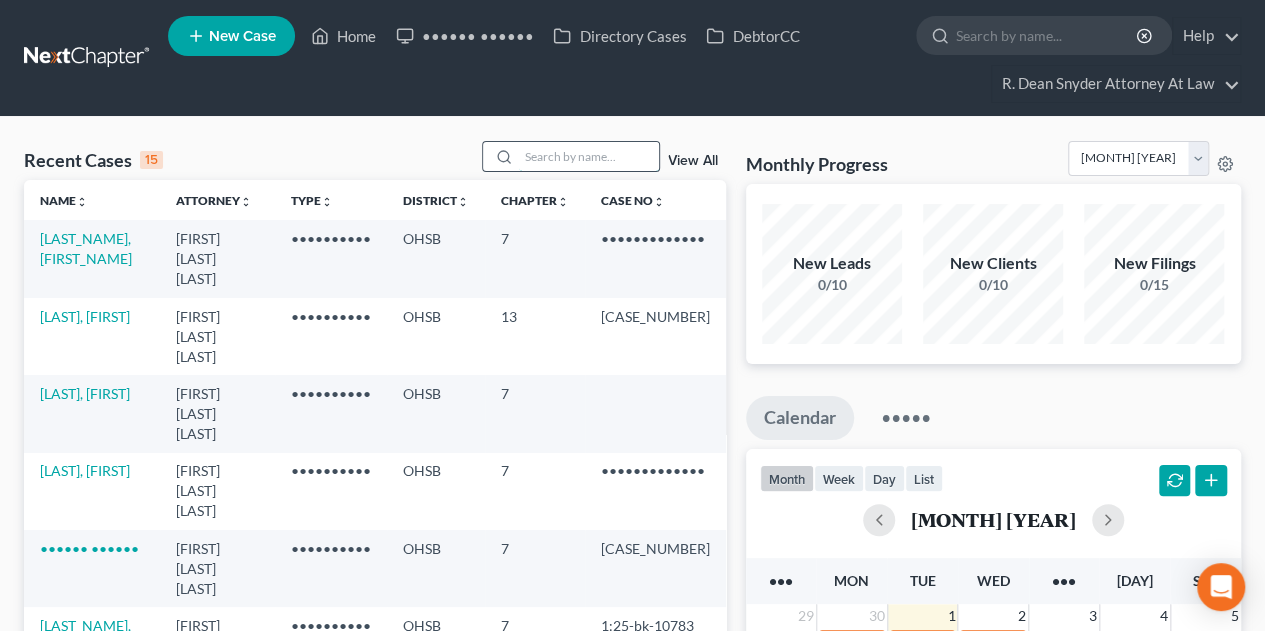 click at bounding box center (589, 156) 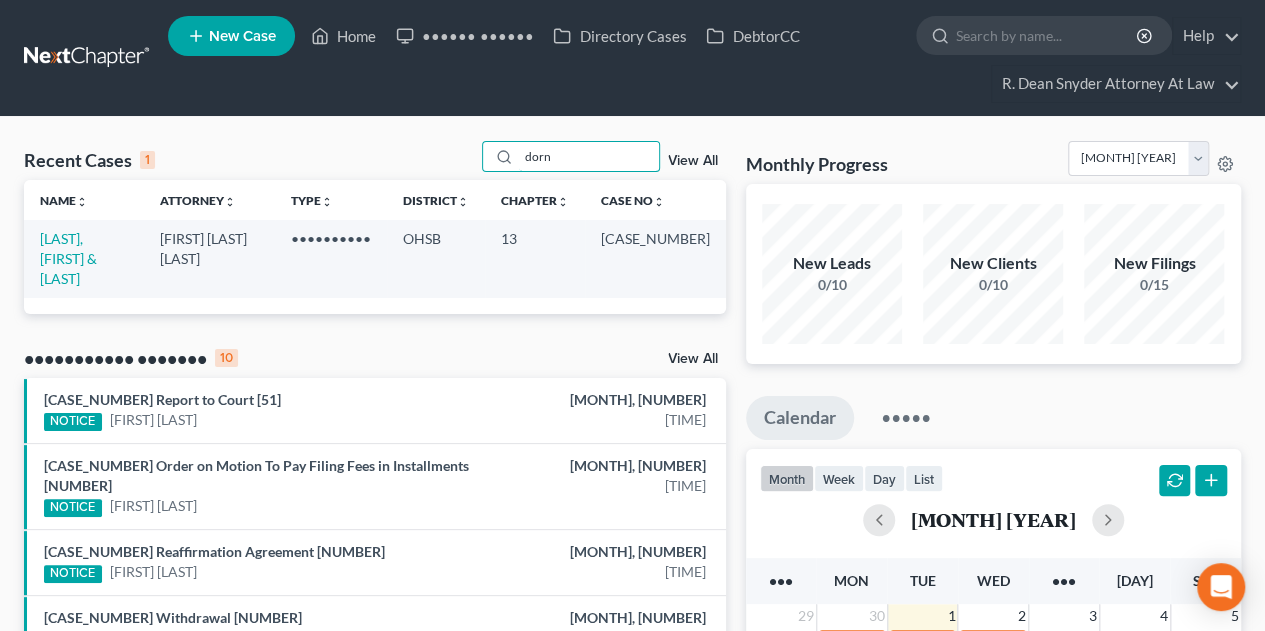 type on "dorn" 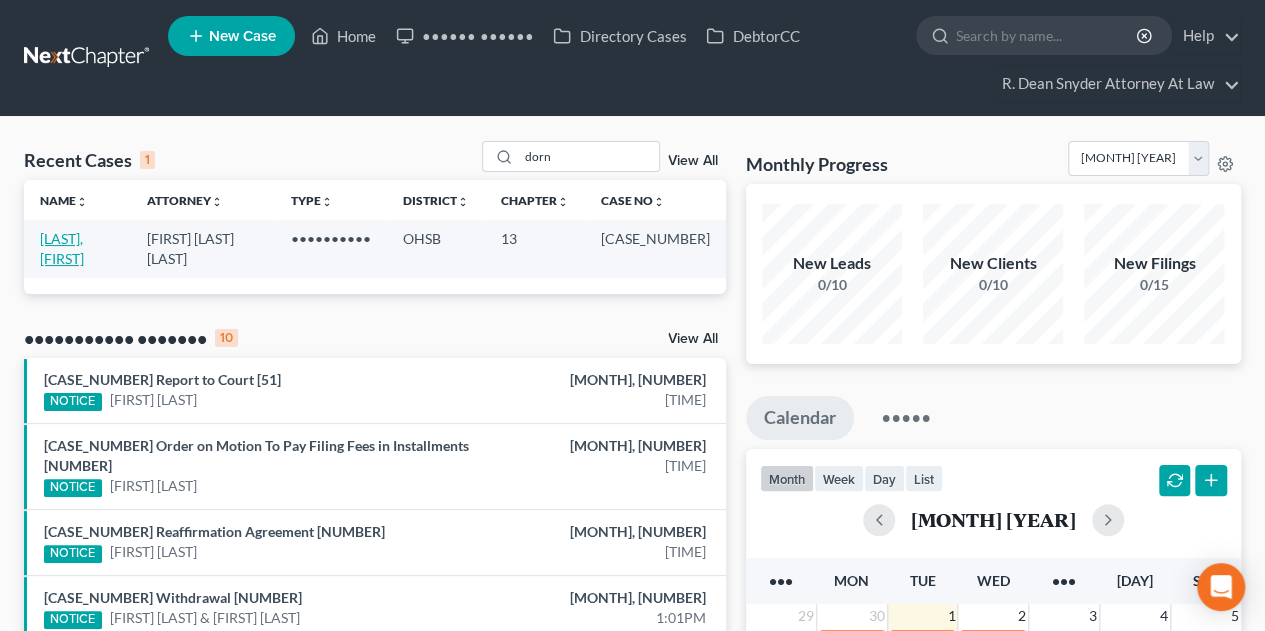 click on "[LAST], [FIRST]" at bounding box center (62, 248) 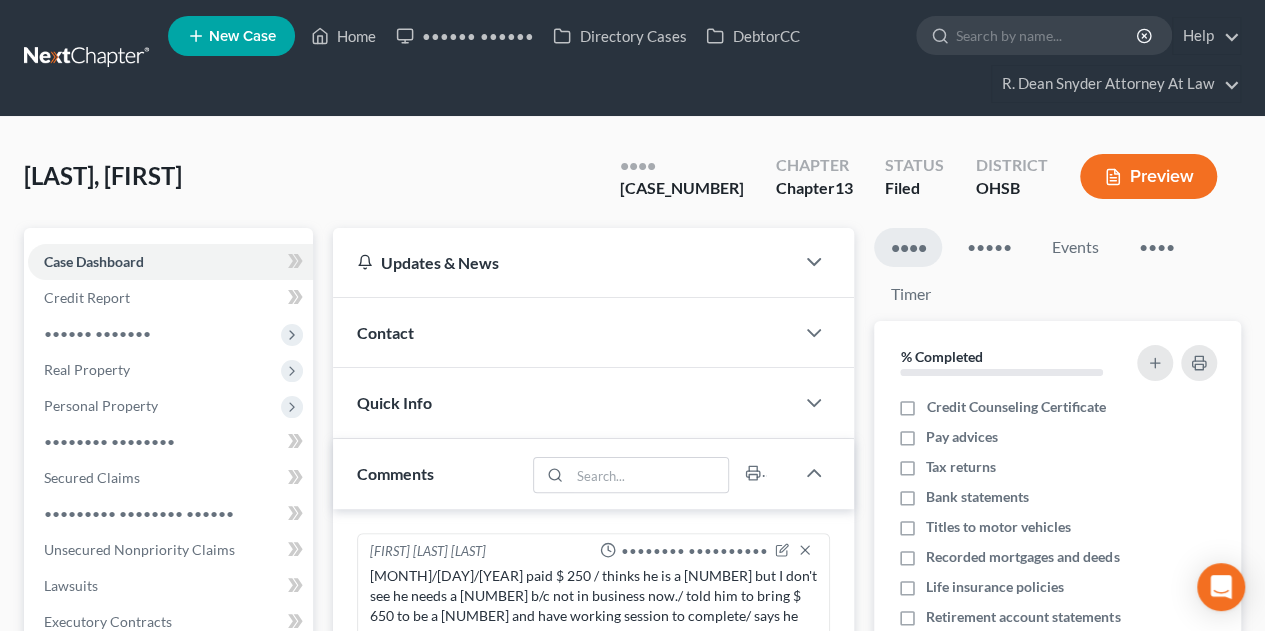 scroll, scrollTop: 230, scrollLeft: 0, axis: vertical 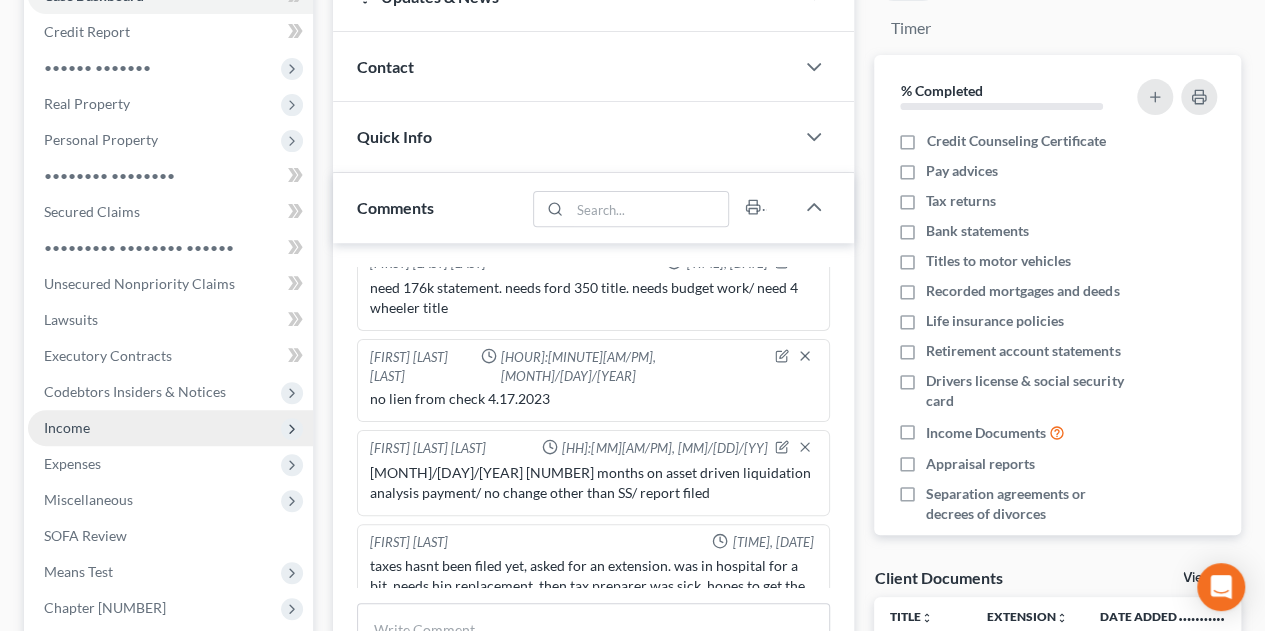 click on "Income" at bounding box center (0, 0) 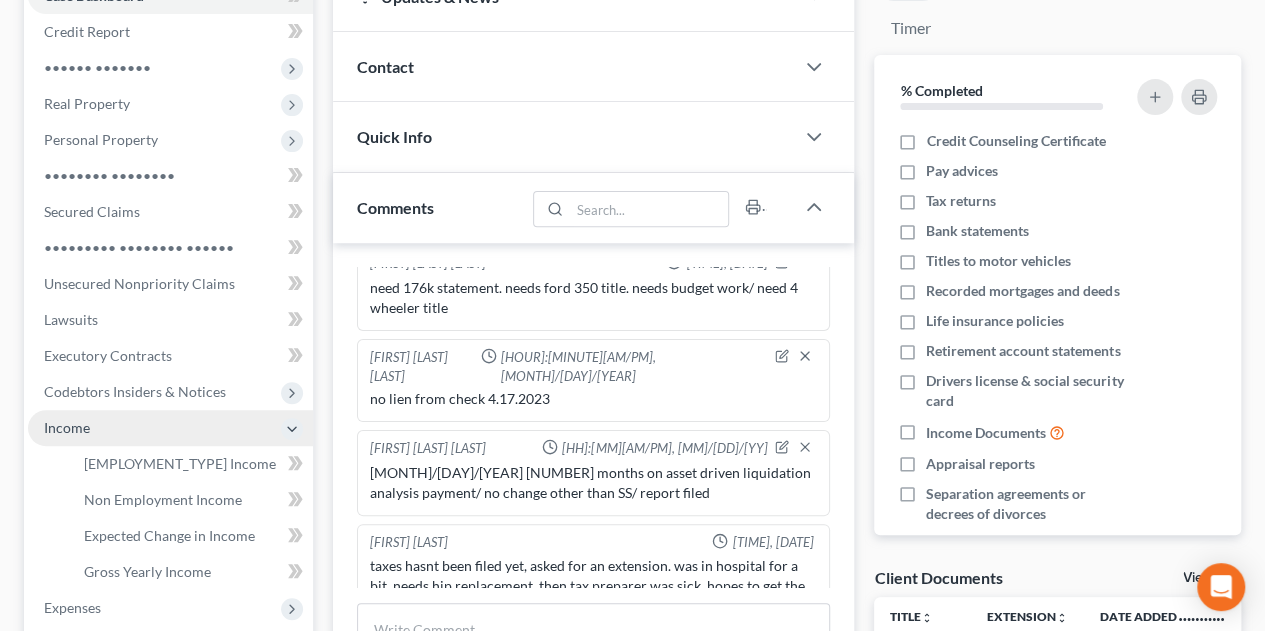 click on "Income" at bounding box center (0, 0) 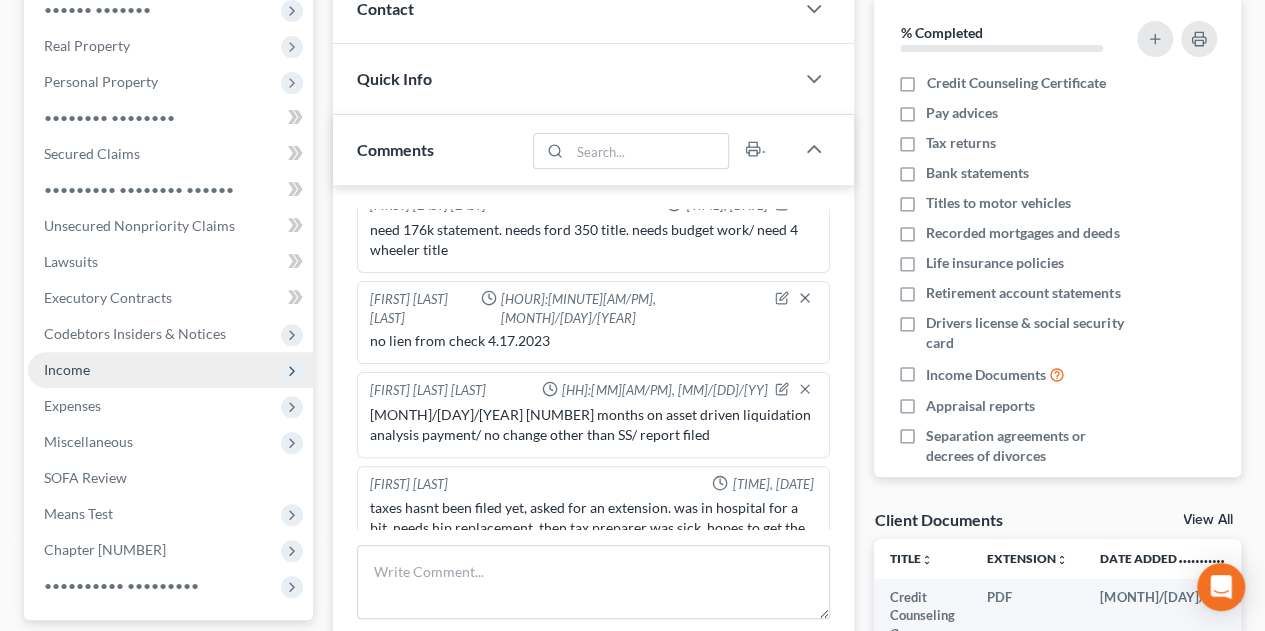 scroll, scrollTop: 400, scrollLeft: 0, axis: vertical 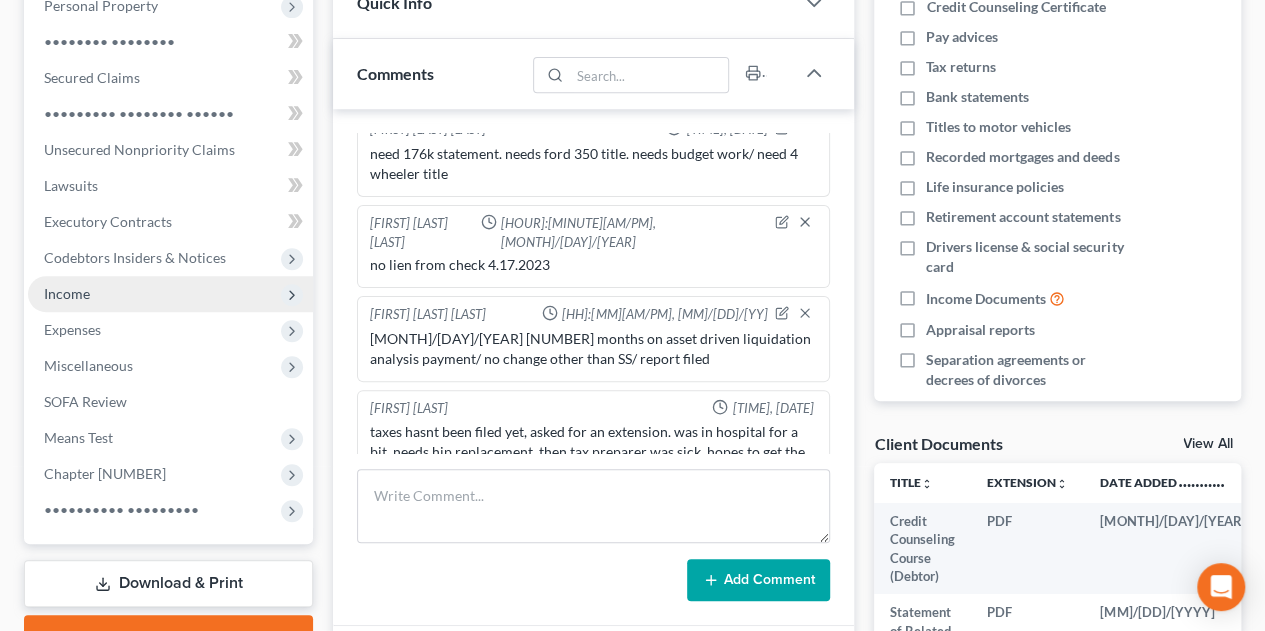 click on "Income" at bounding box center (0, 0) 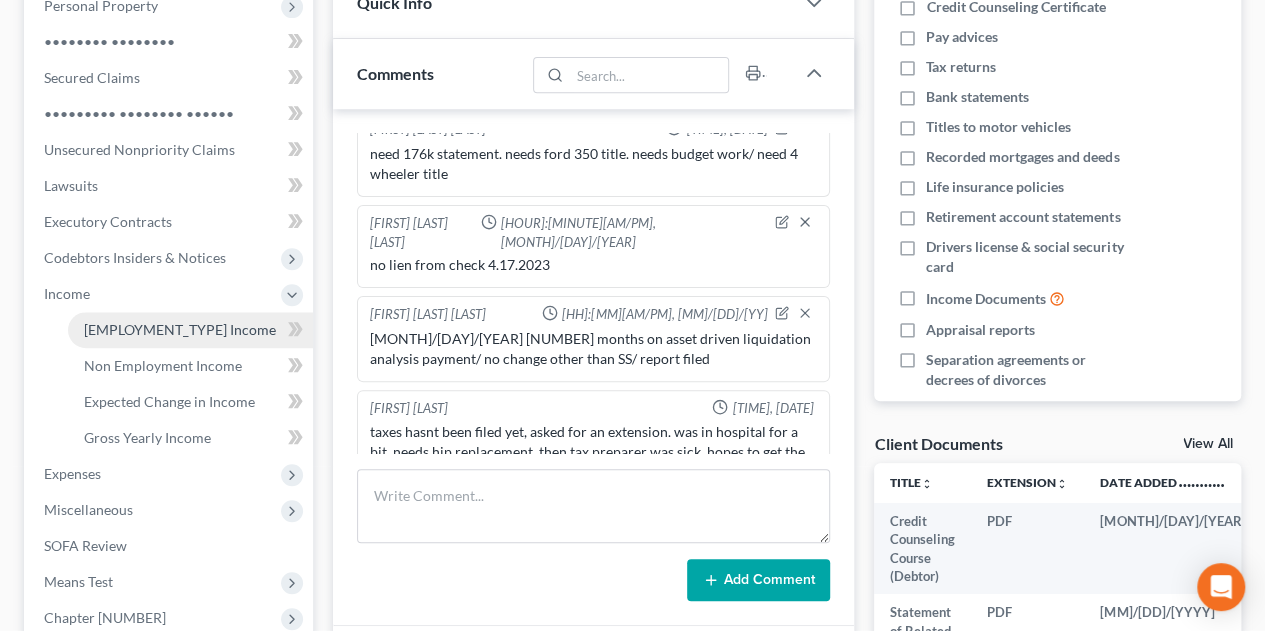 click on "[EMPLOYMENT_TYPE] Income" at bounding box center [180, 329] 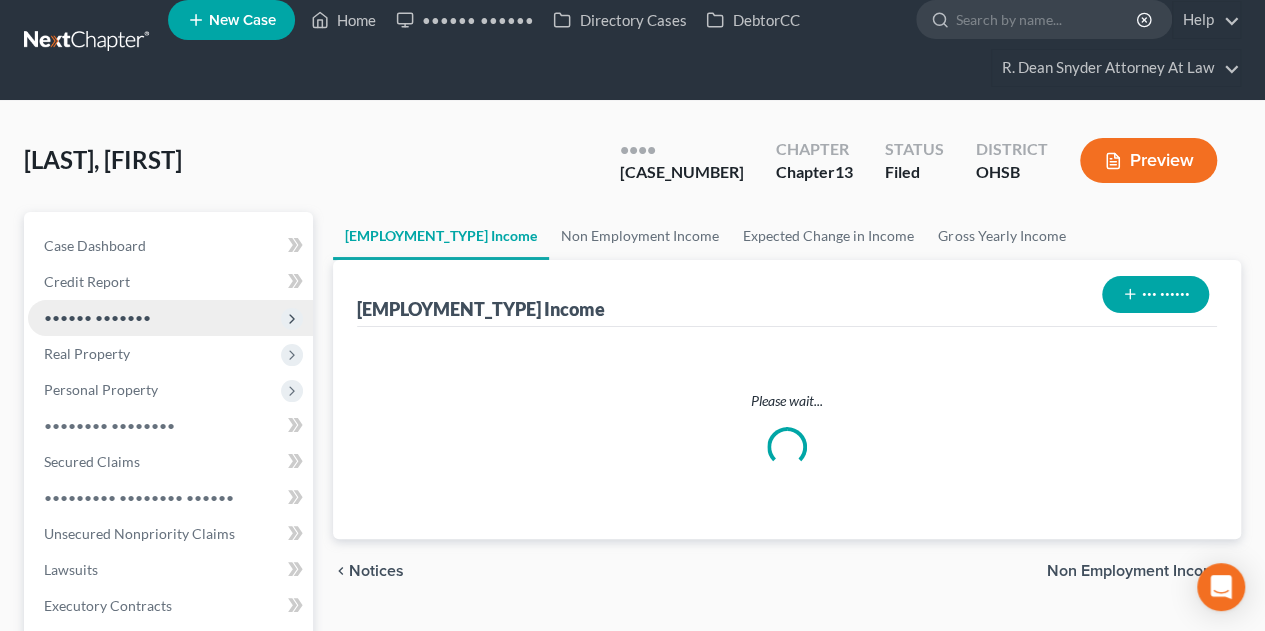 scroll, scrollTop: 0, scrollLeft: 0, axis: both 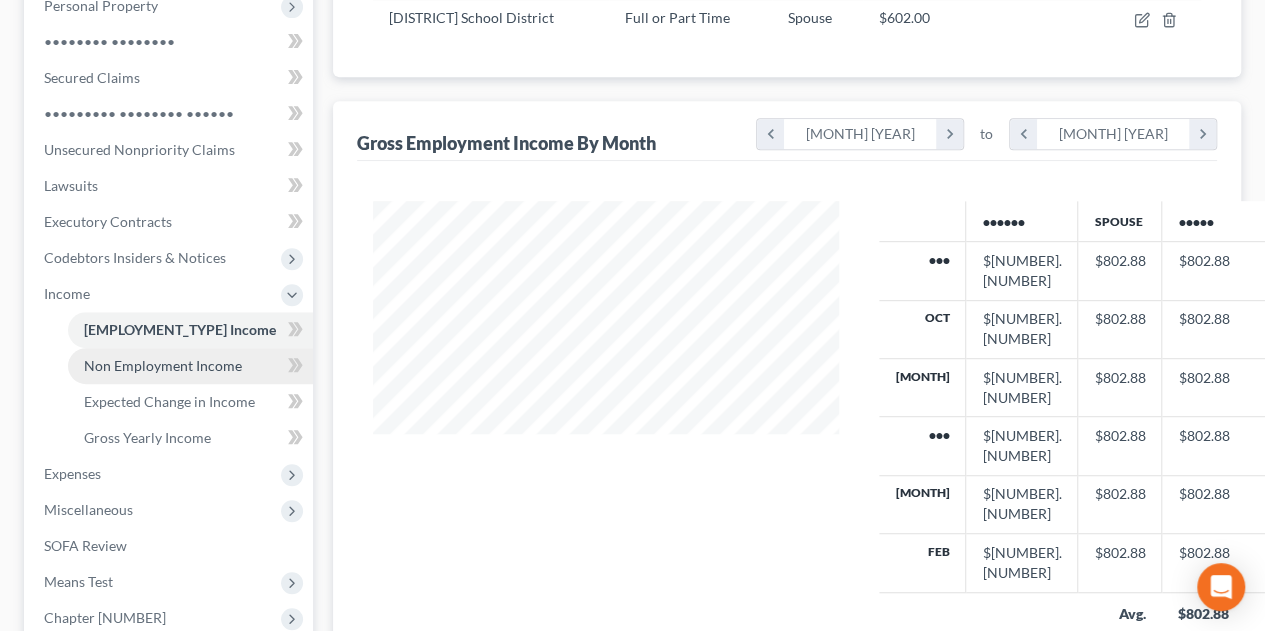 click on "Non Employment Income" at bounding box center [163, 365] 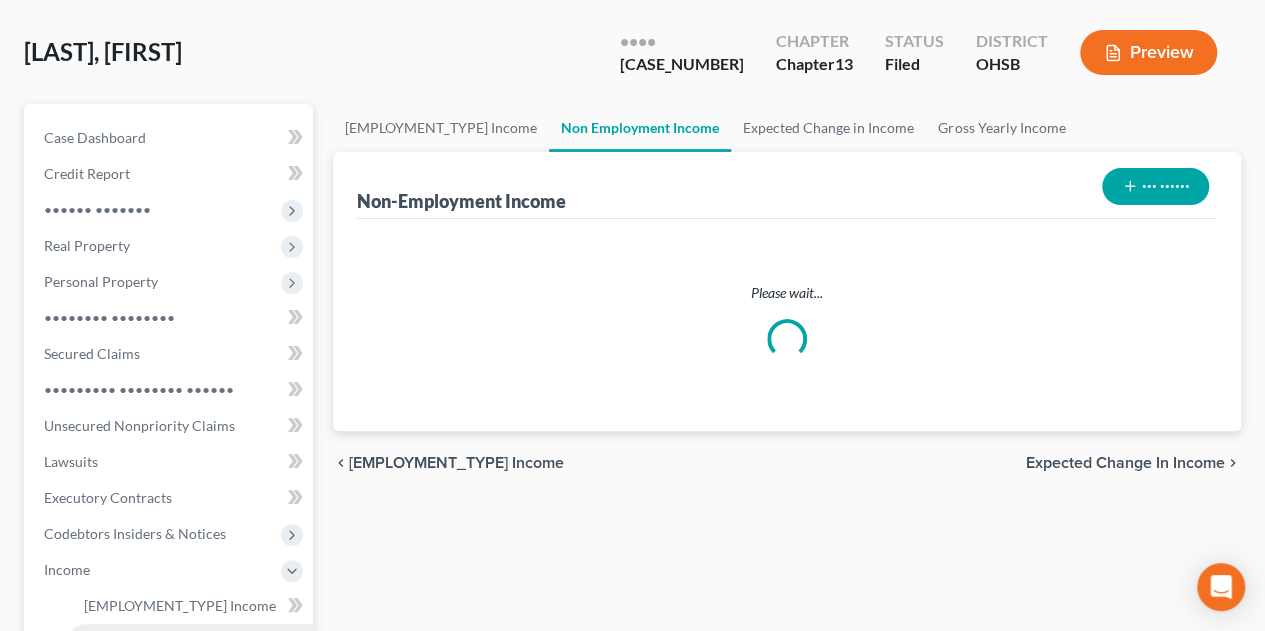 scroll, scrollTop: 0, scrollLeft: 0, axis: both 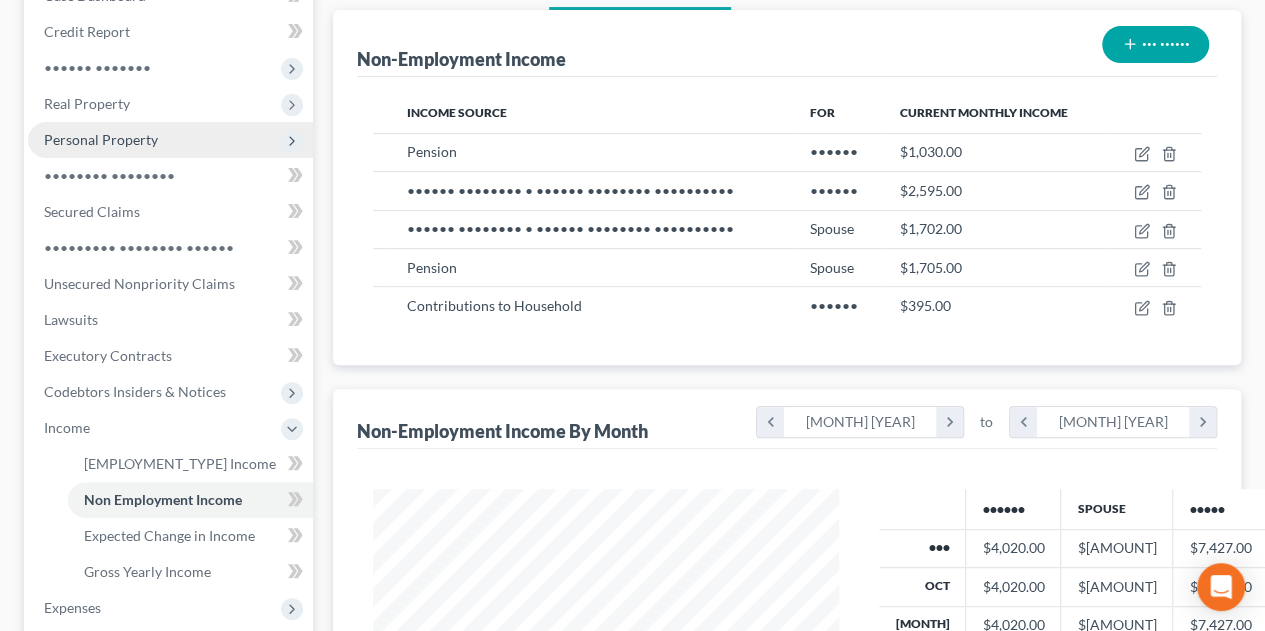 click on "Personal Property" at bounding box center (0, 0) 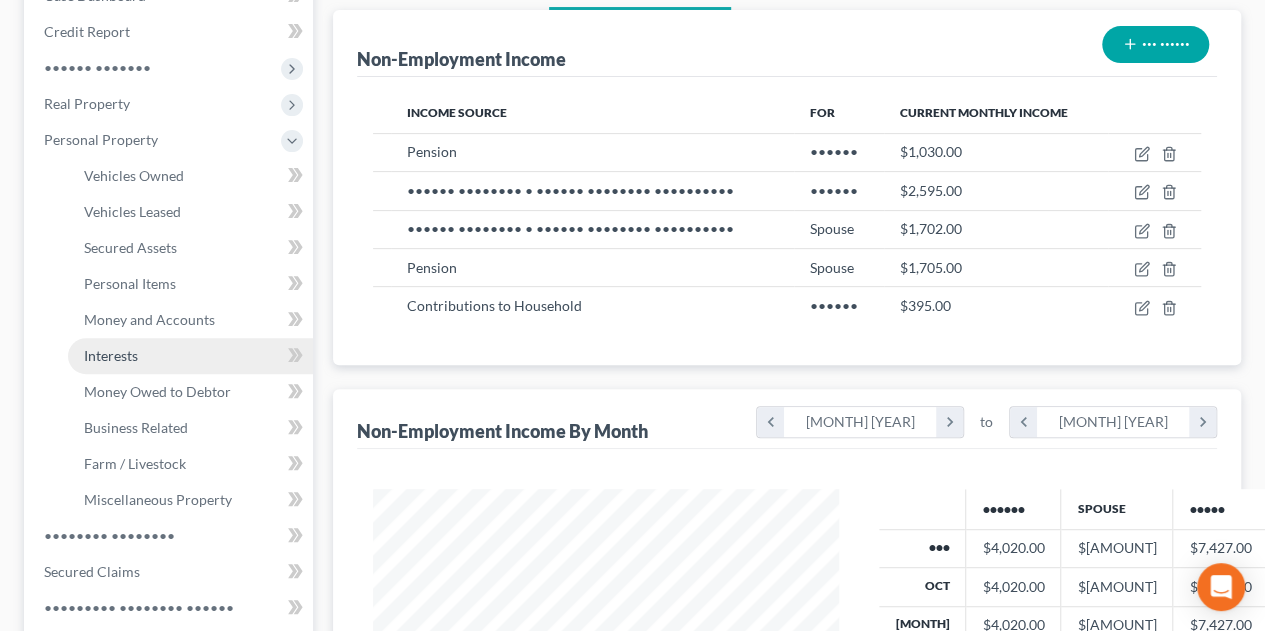 click on "Interests" at bounding box center (111, 355) 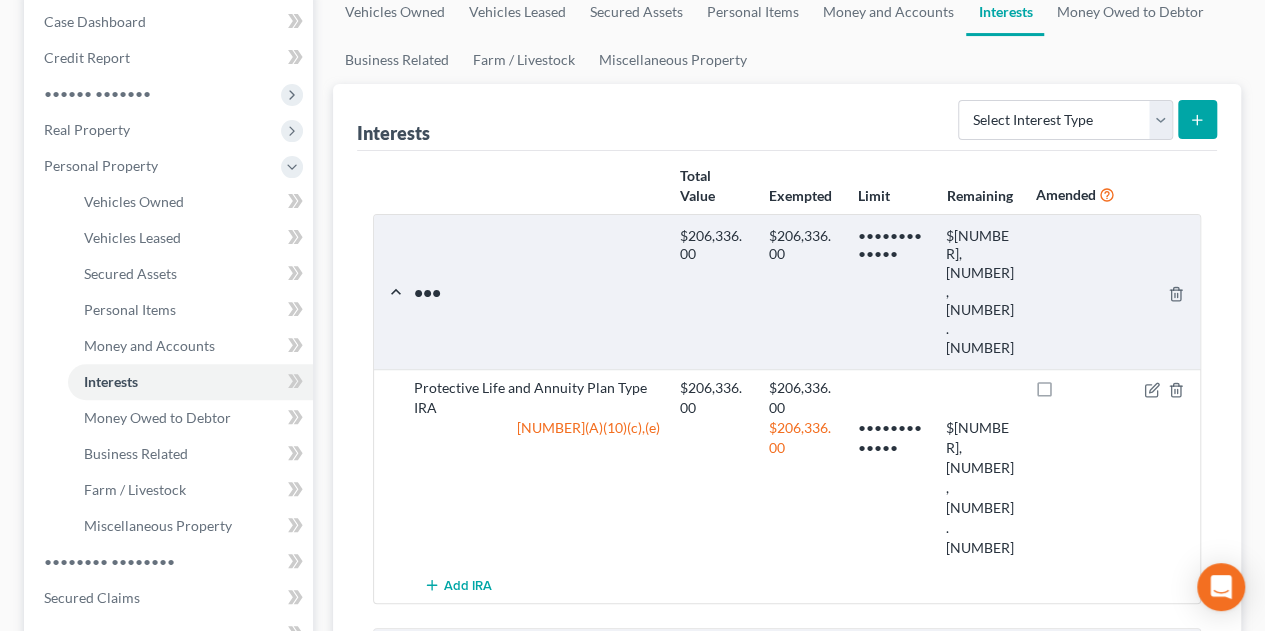 scroll, scrollTop: 266, scrollLeft: 0, axis: vertical 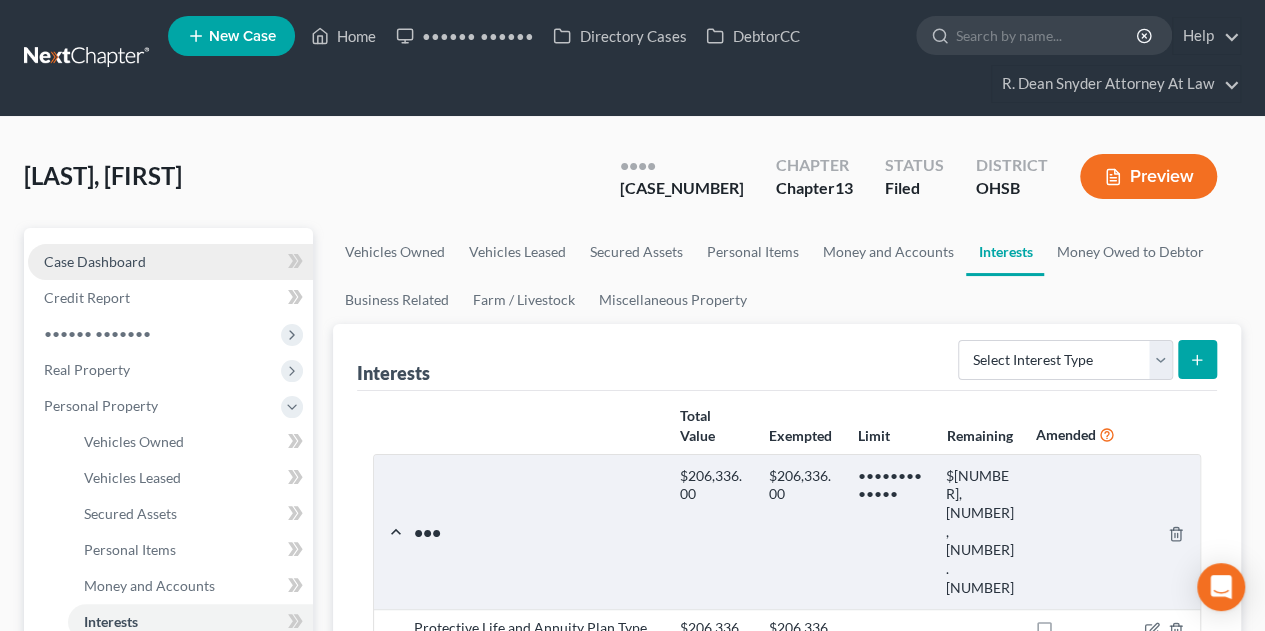 click on "Case Dashboard" at bounding box center (95, 261) 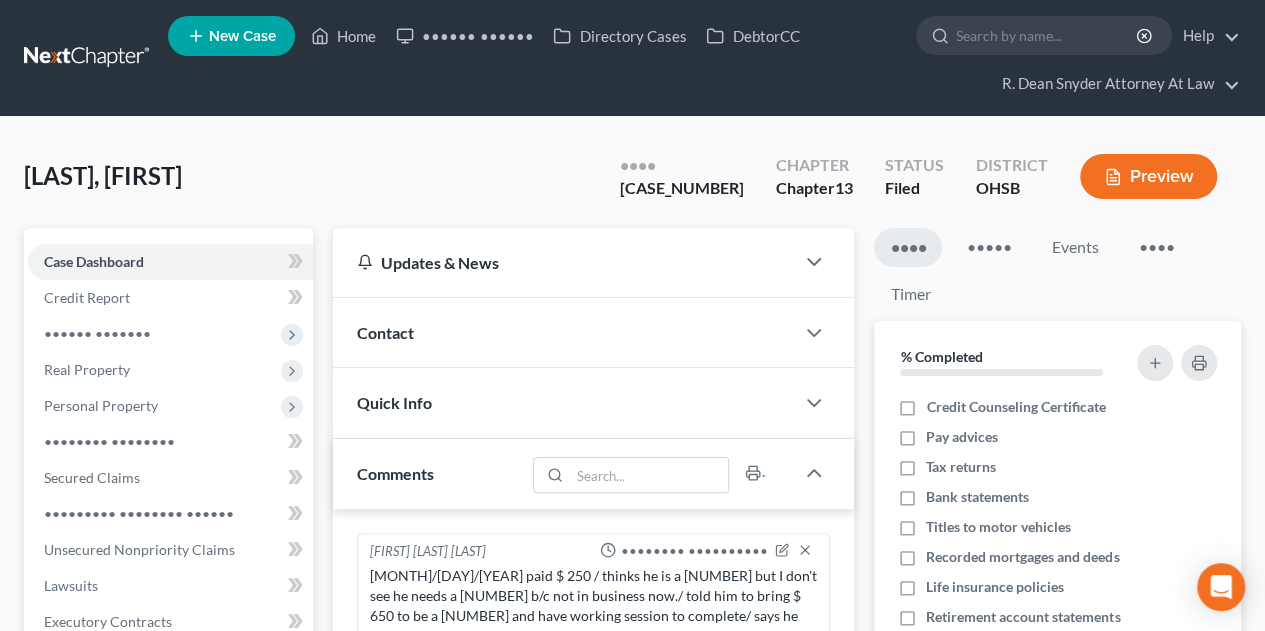 scroll, scrollTop: 230, scrollLeft: 0, axis: vertical 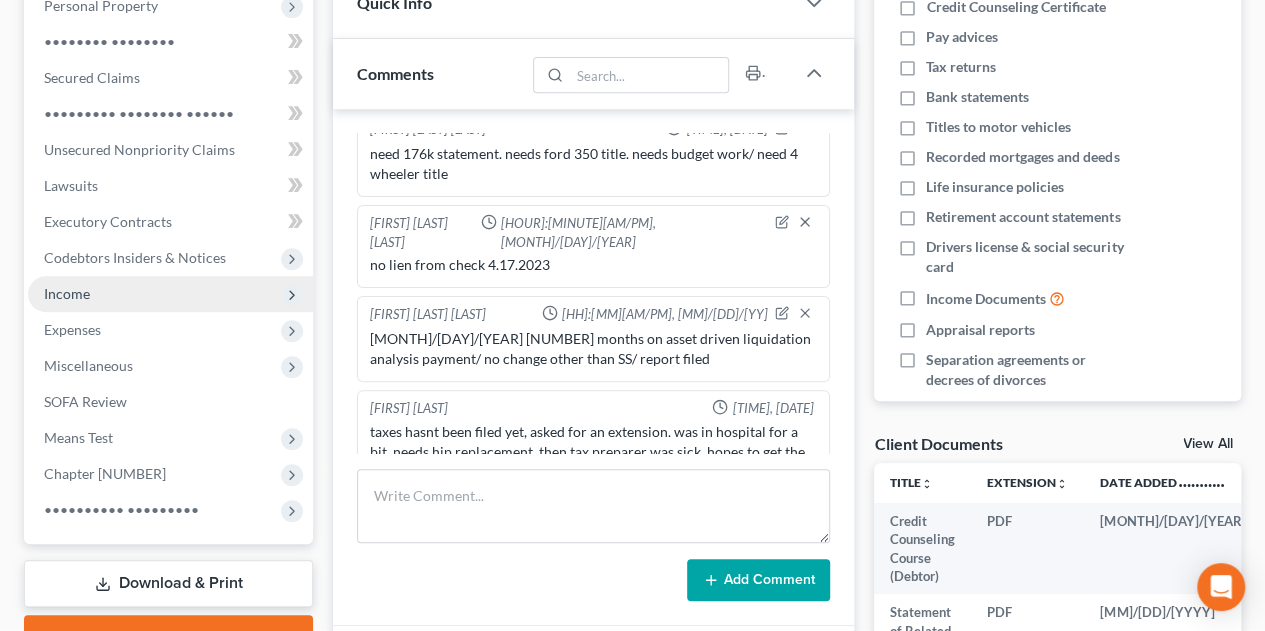 click on "Income" at bounding box center (0, 0) 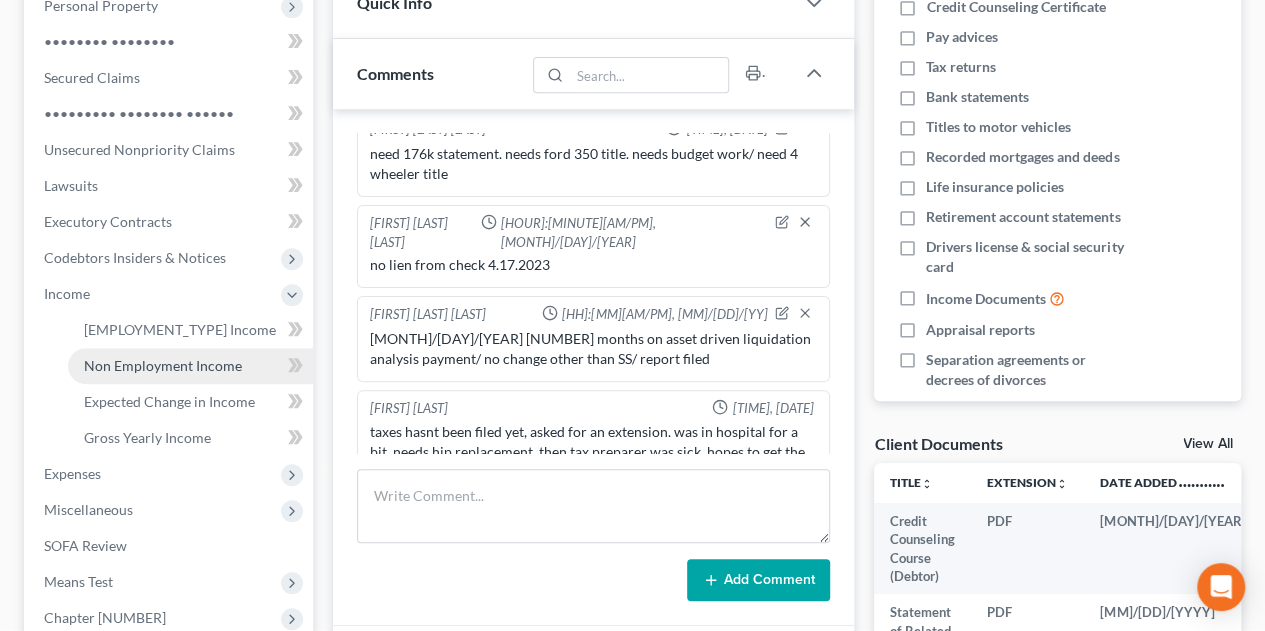 click on "Non Employment Income" at bounding box center (163, 365) 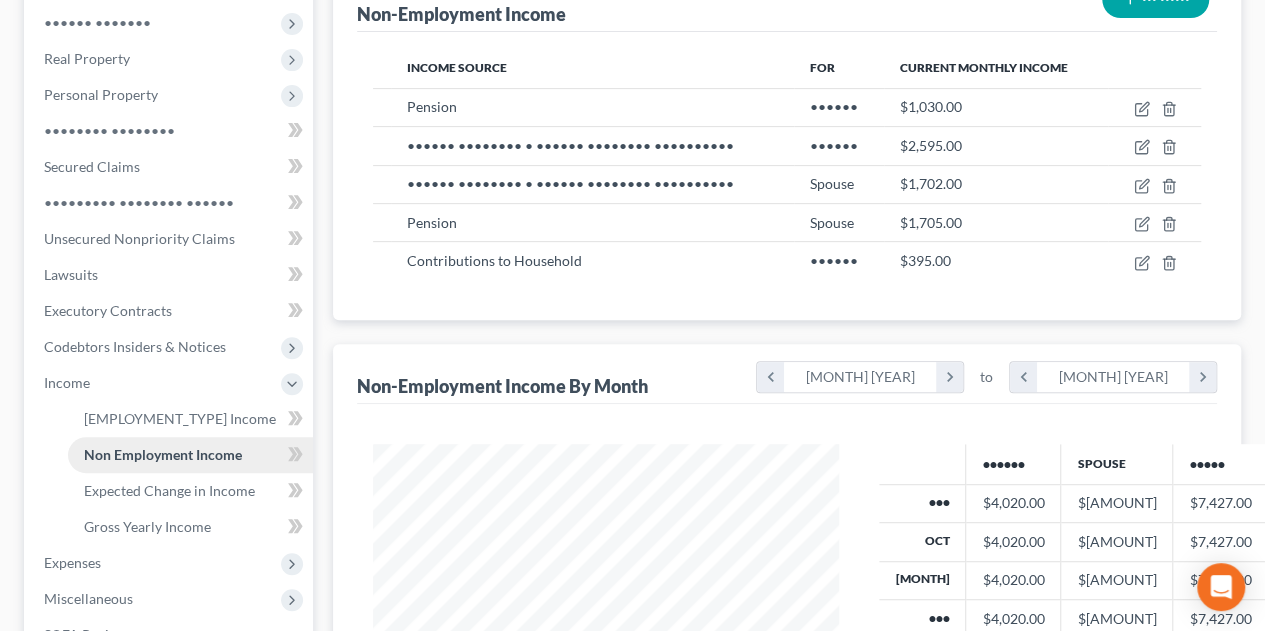 scroll, scrollTop: 0, scrollLeft: 0, axis: both 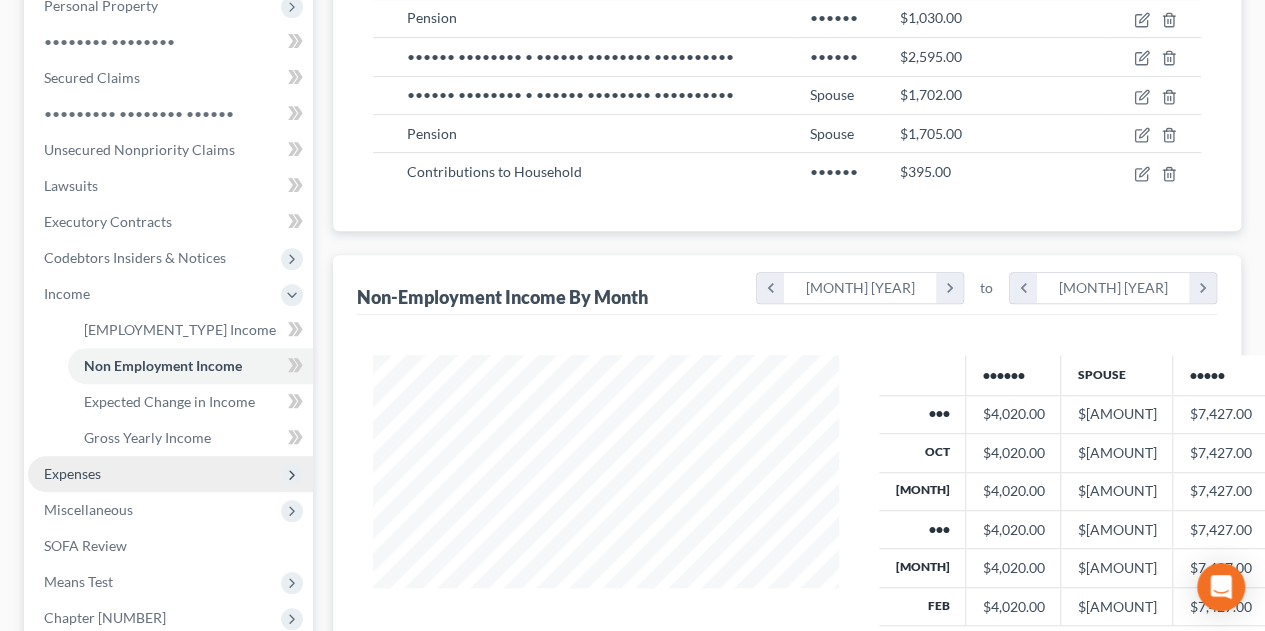 click on "Expenses" at bounding box center (0, 0) 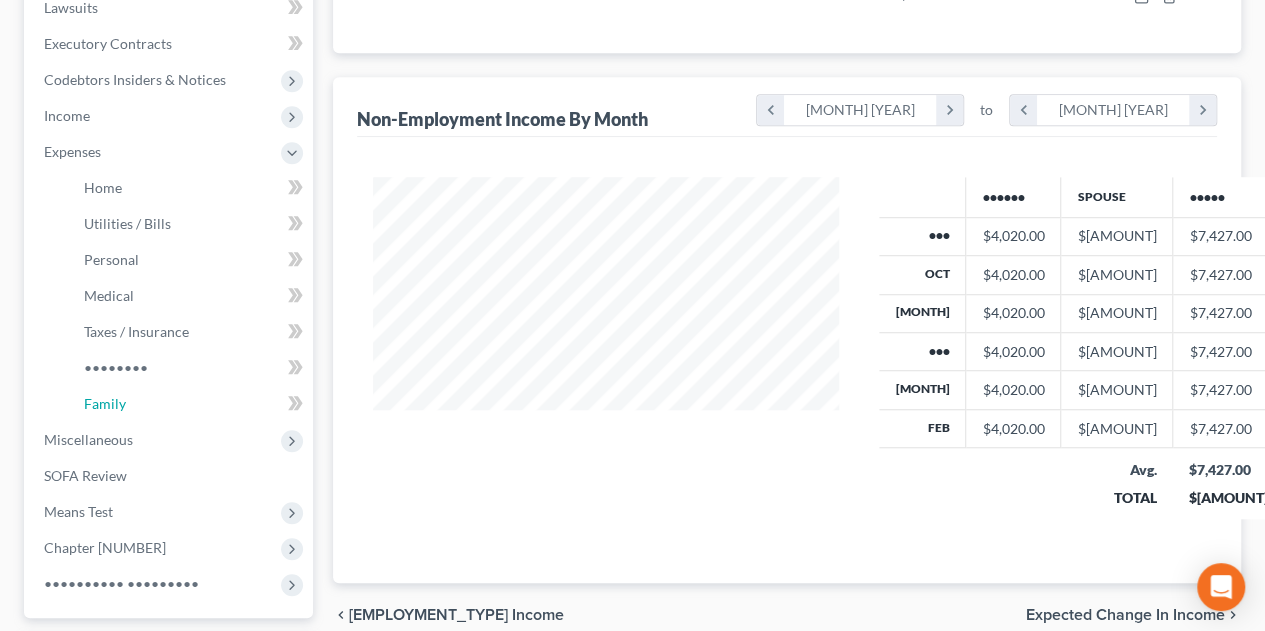 scroll, scrollTop: 666, scrollLeft: 0, axis: vertical 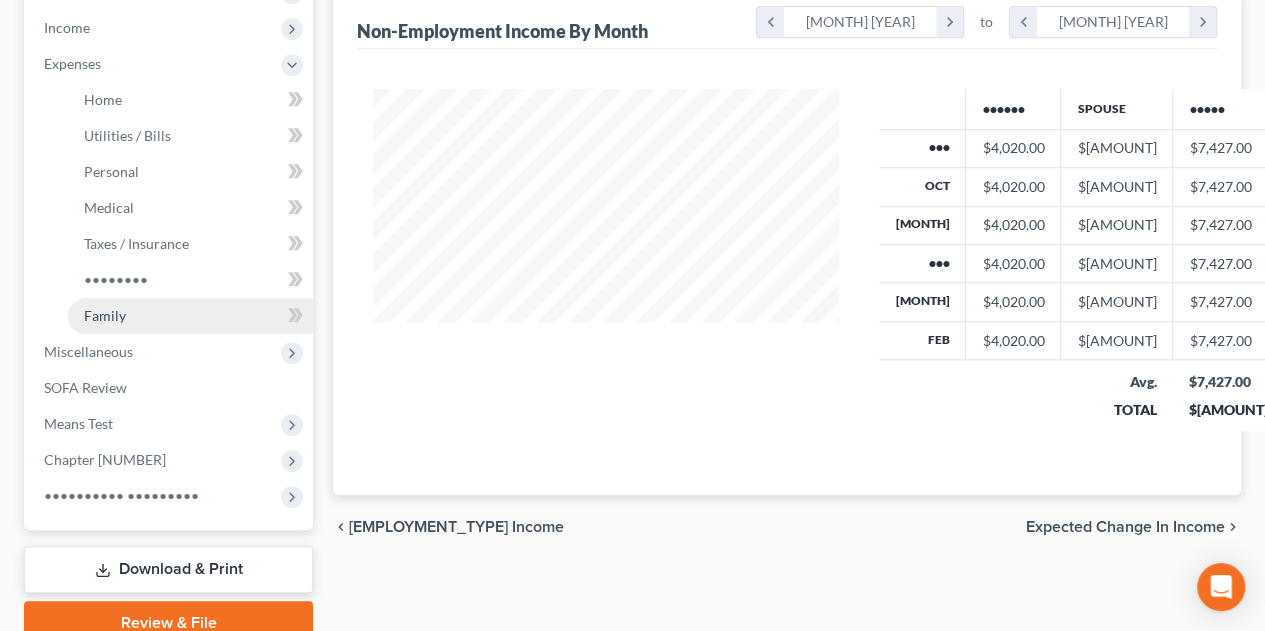 click on "Family" at bounding box center (105, 315) 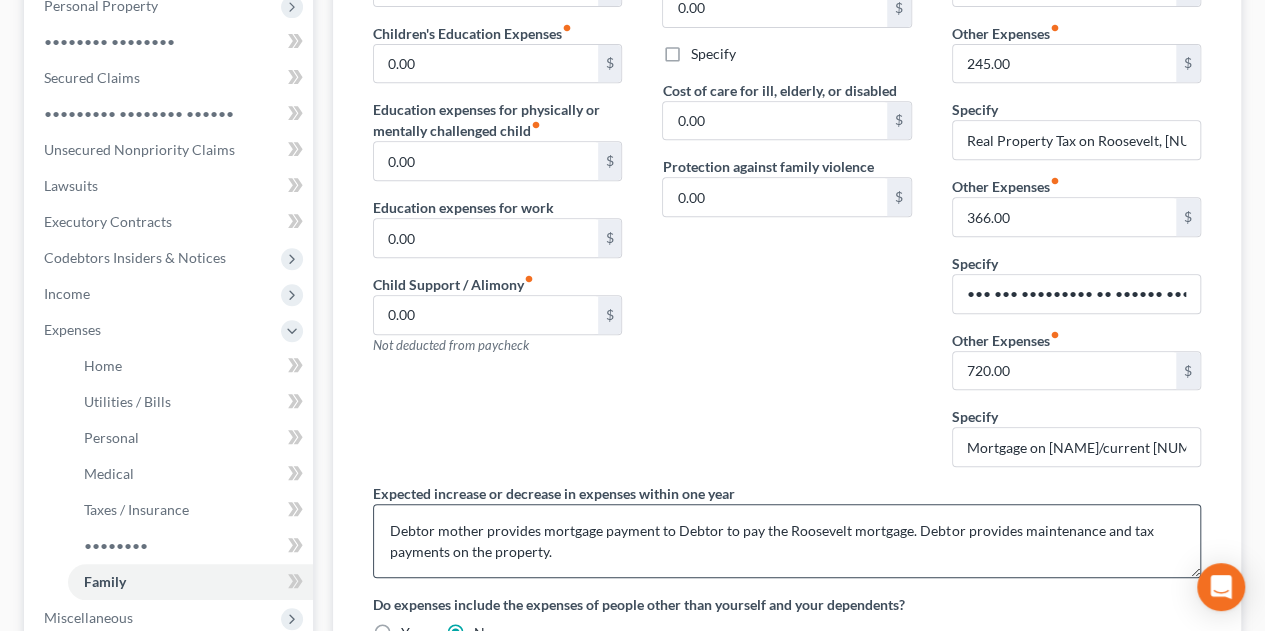scroll, scrollTop: 0, scrollLeft: 0, axis: both 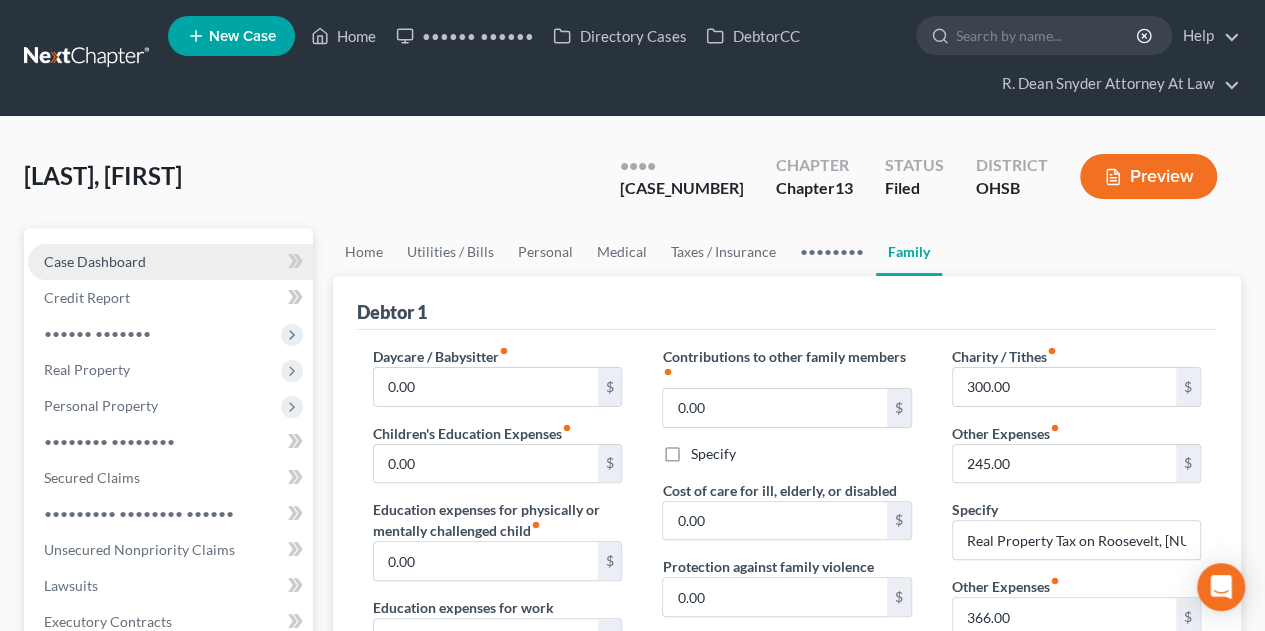 click on "Case Dashboard" at bounding box center [95, 261] 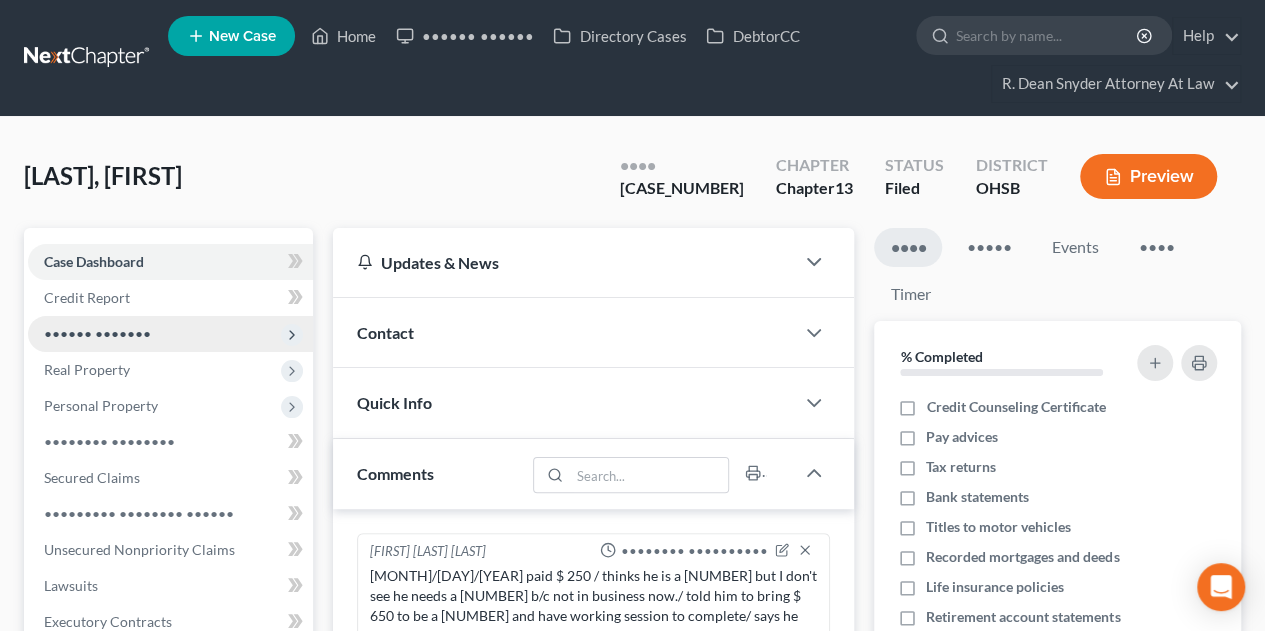 scroll, scrollTop: 230, scrollLeft: 0, axis: vertical 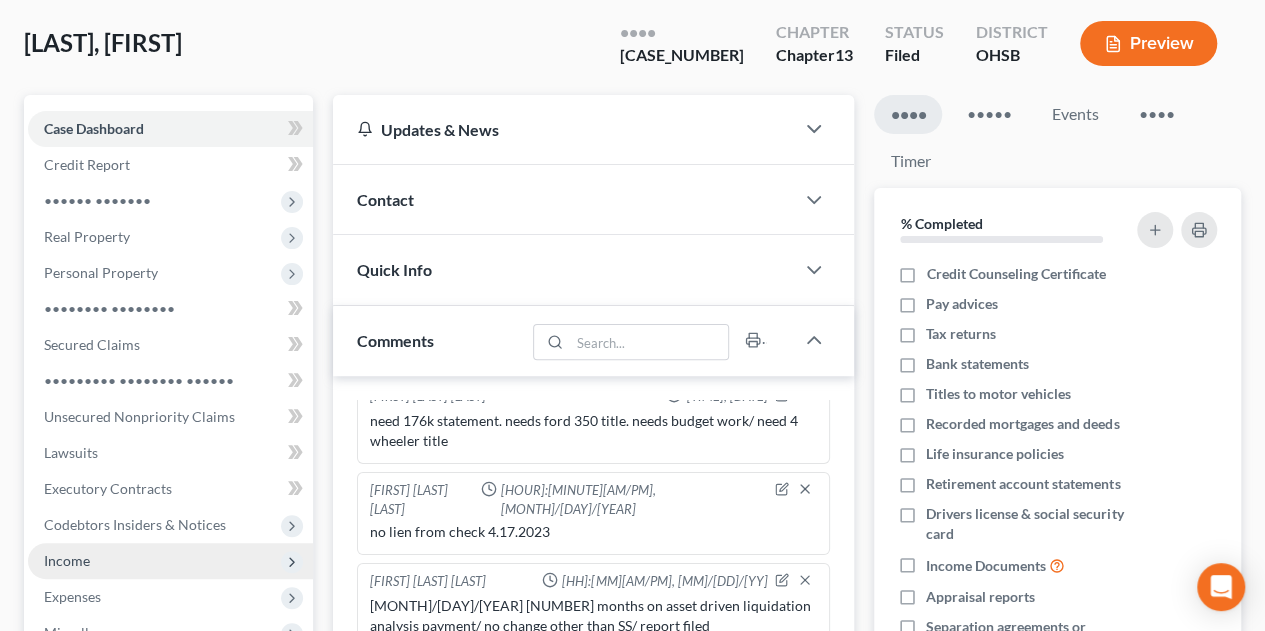click on "Income" at bounding box center [0, 0] 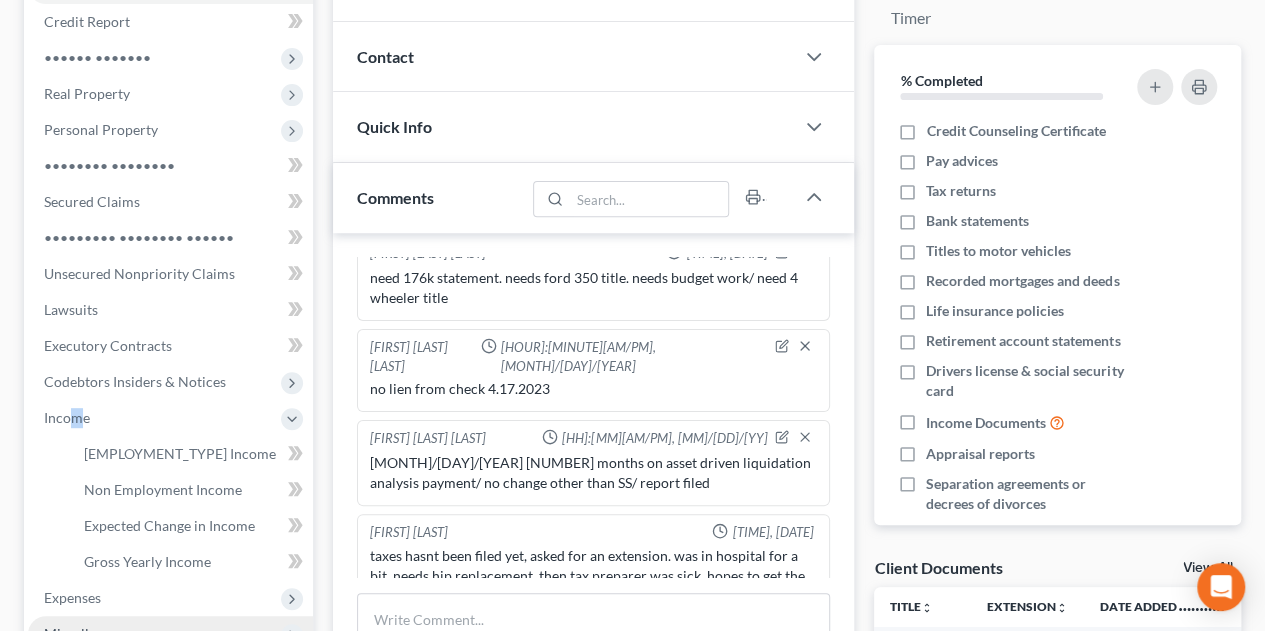scroll, scrollTop: 400, scrollLeft: 0, axis: vertical 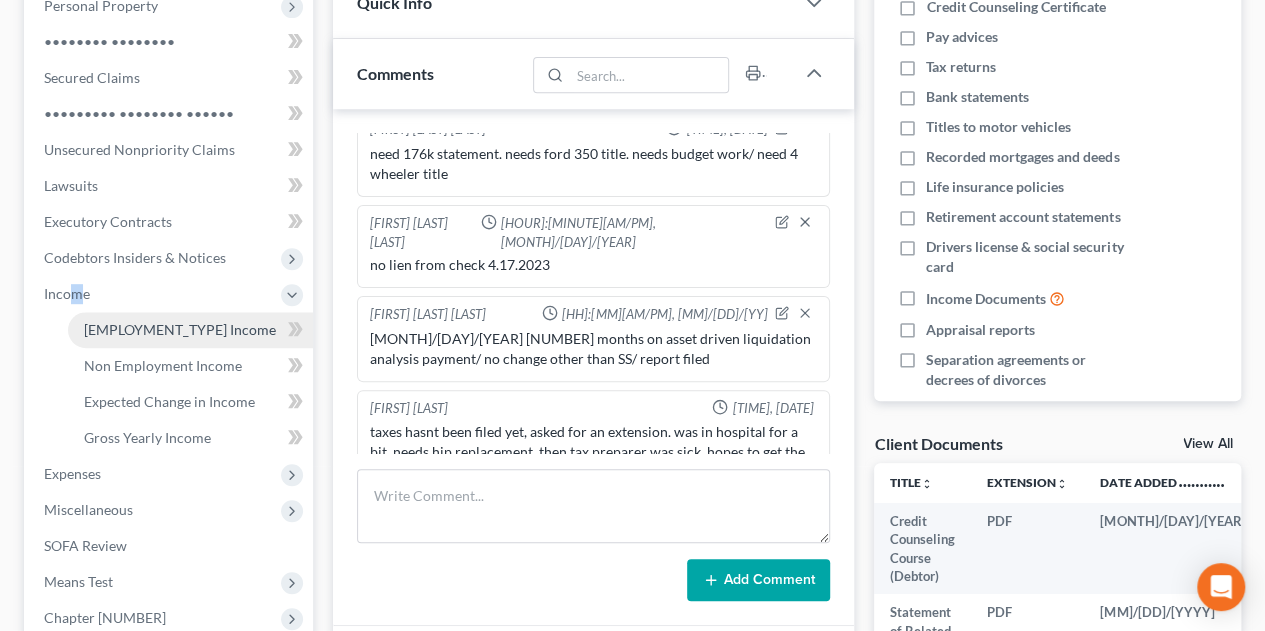click on "[EMPLOYMENT_TYPE] Income" at bounding box center [180, 329] 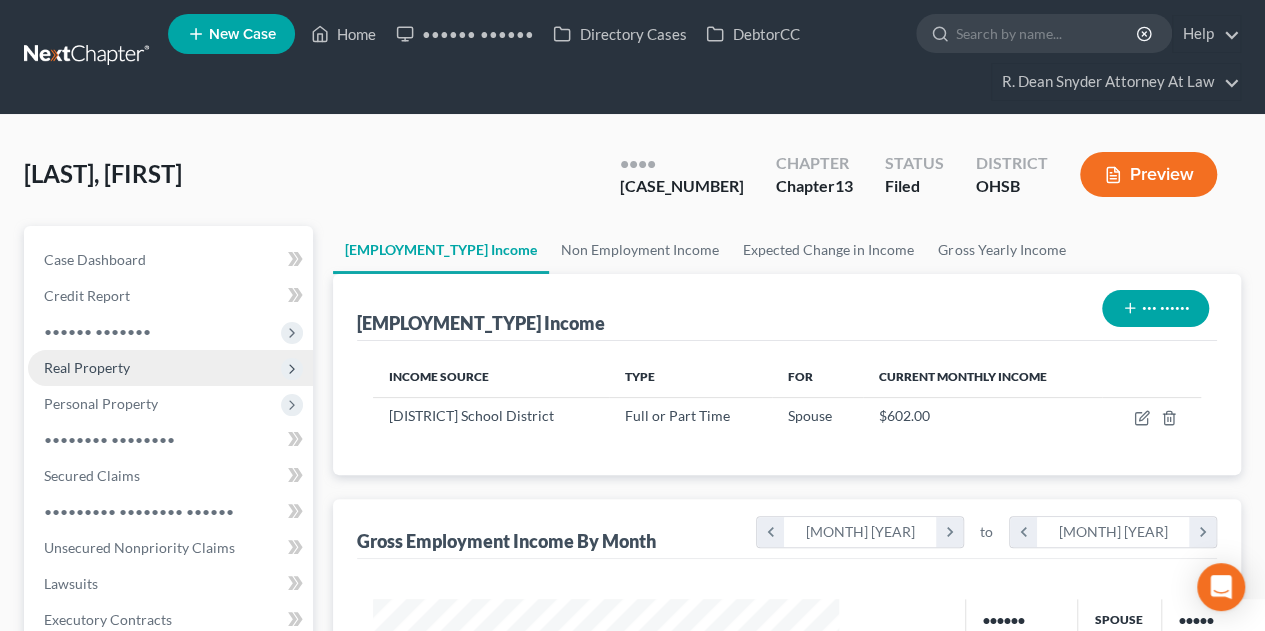 scroll, scrollTop: 0, scrollLeft: 0, axis: both 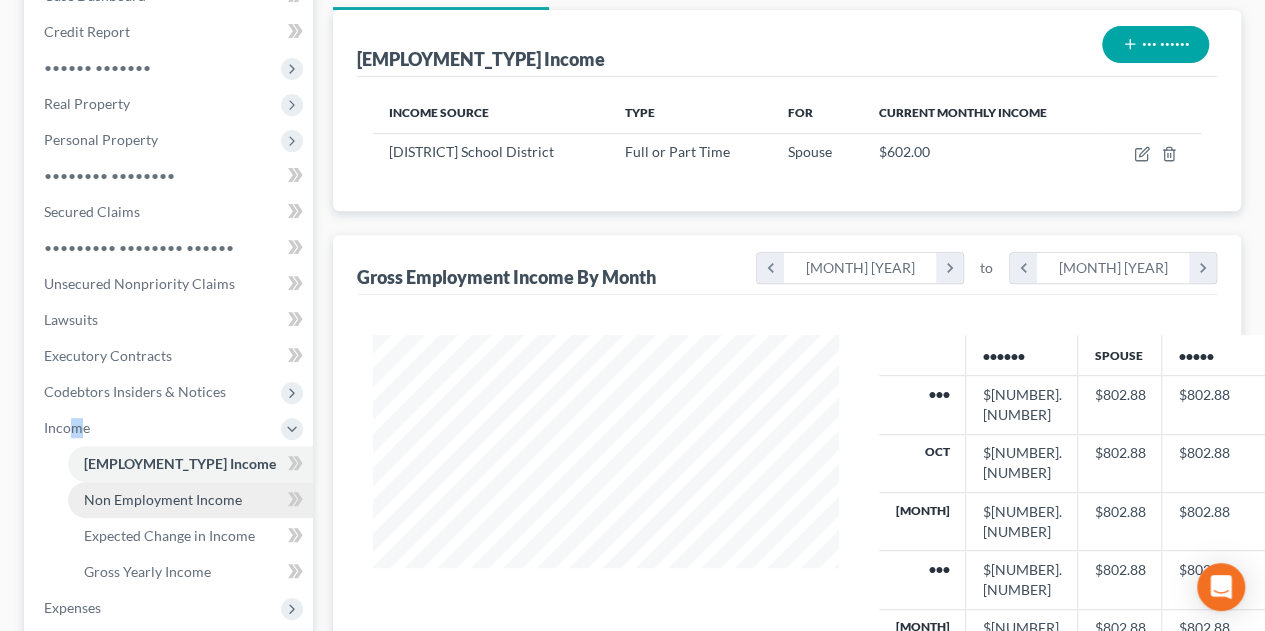 click on "Non Employment Income" at bounding box center [163, 499] 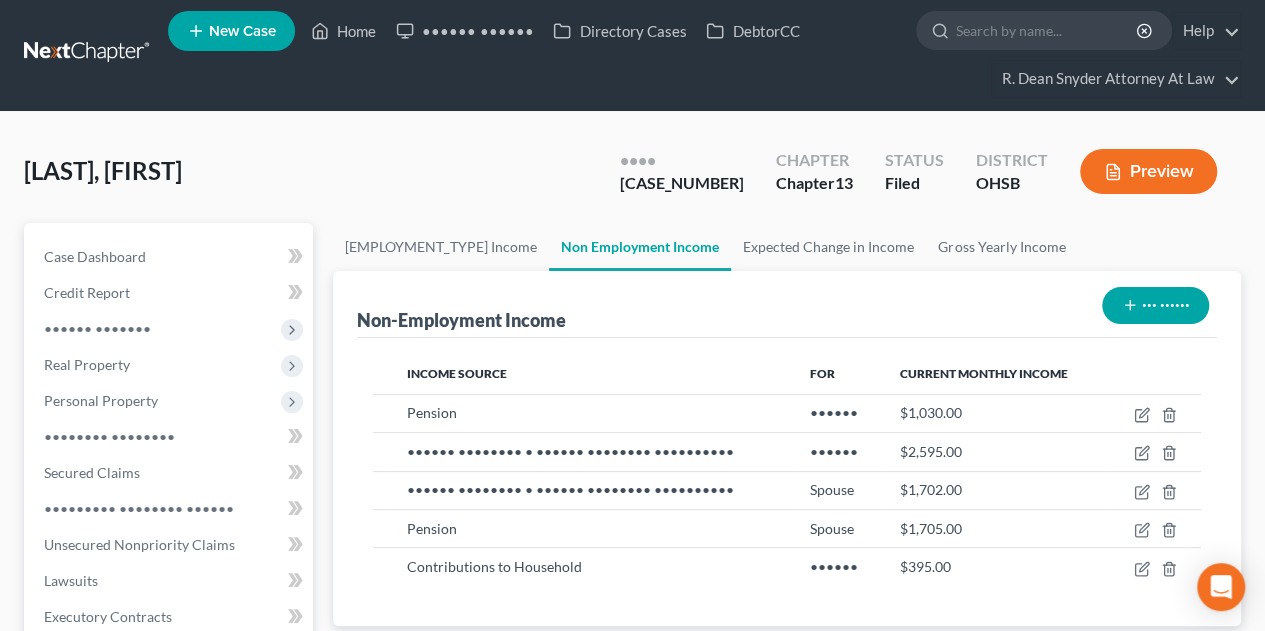 scroll, scrollTop: 0, scrollLeft: 0, axis: both 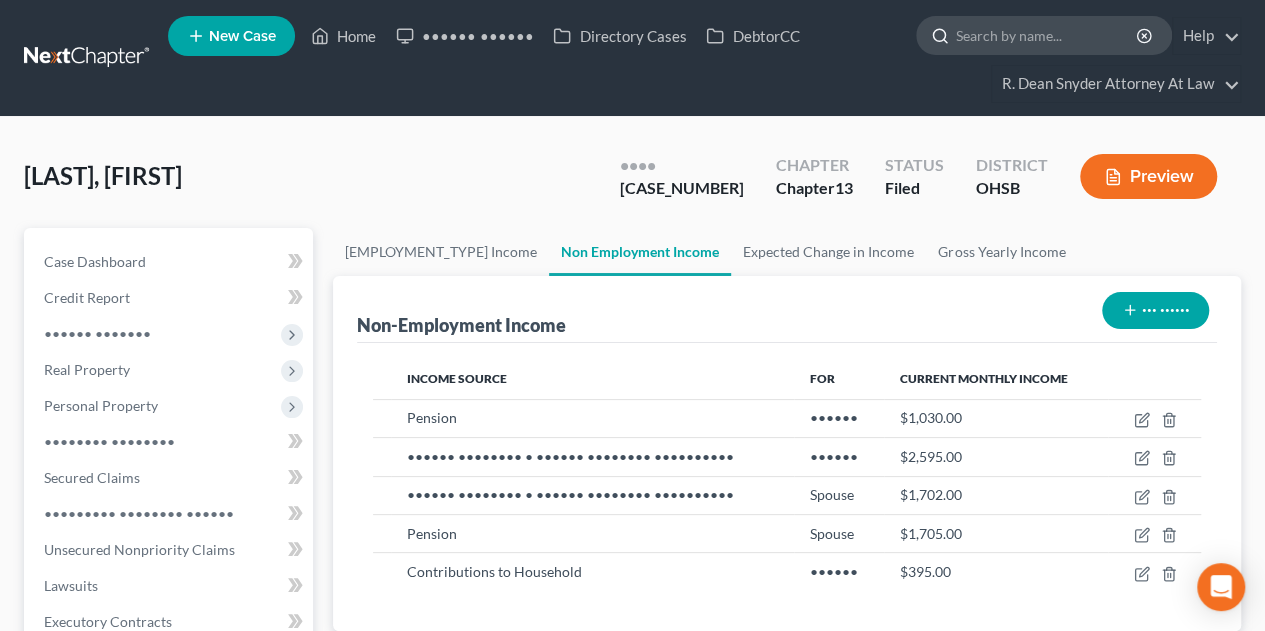 click at bounding box center (1047, 35) 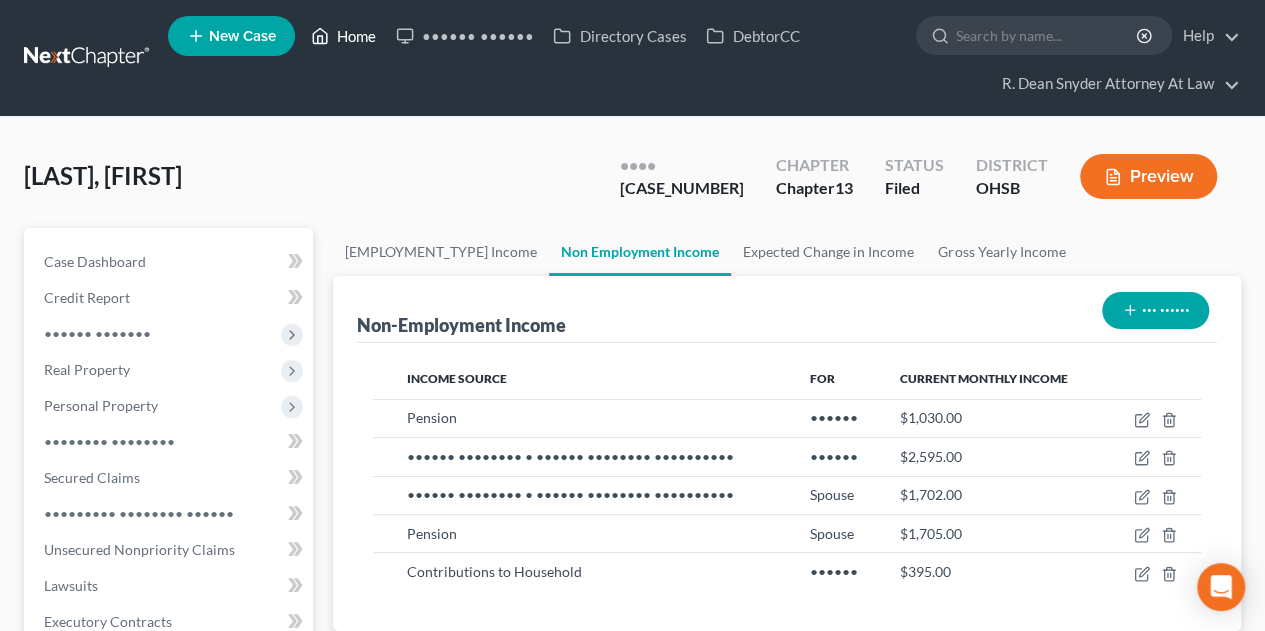 click on "Home" at bounding box center (343, 36) 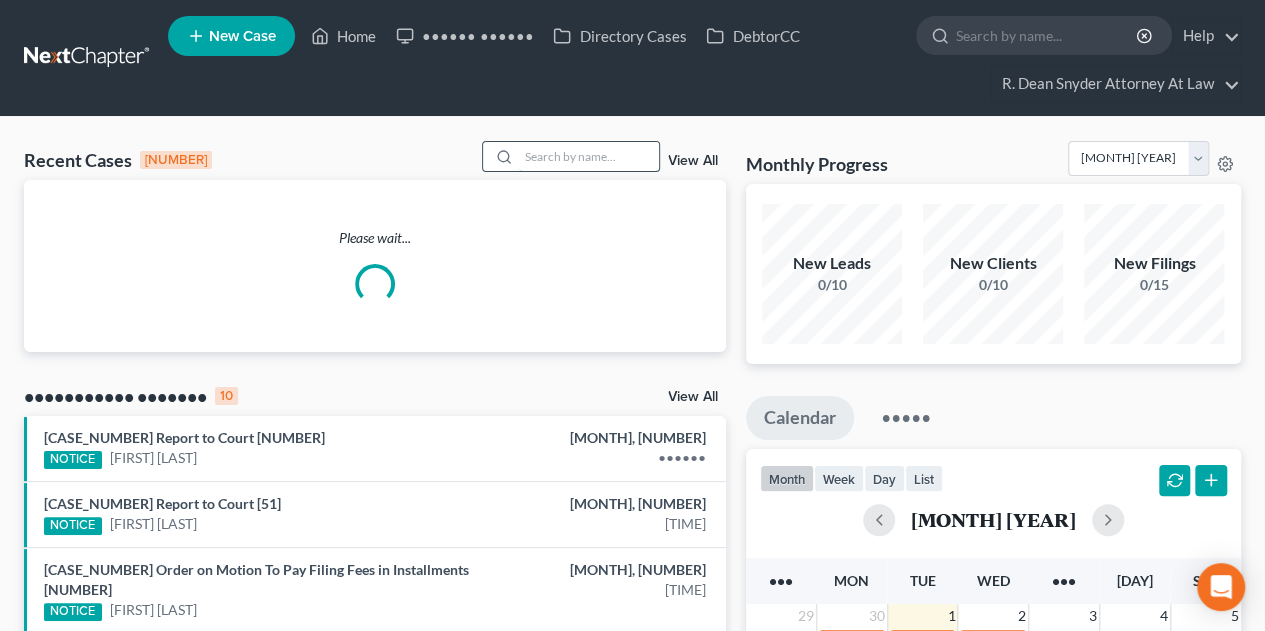 click at bounding box center [589, 156] 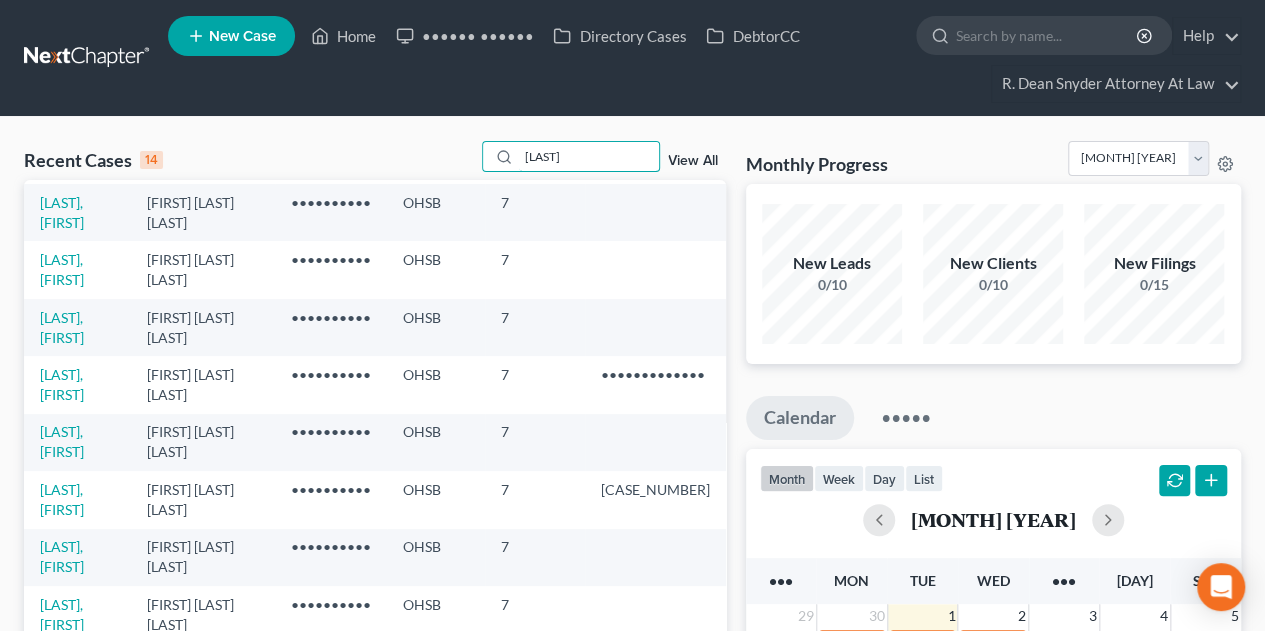 scroll, scrollTop: 379, scrollLeft: 0, axis: vertical 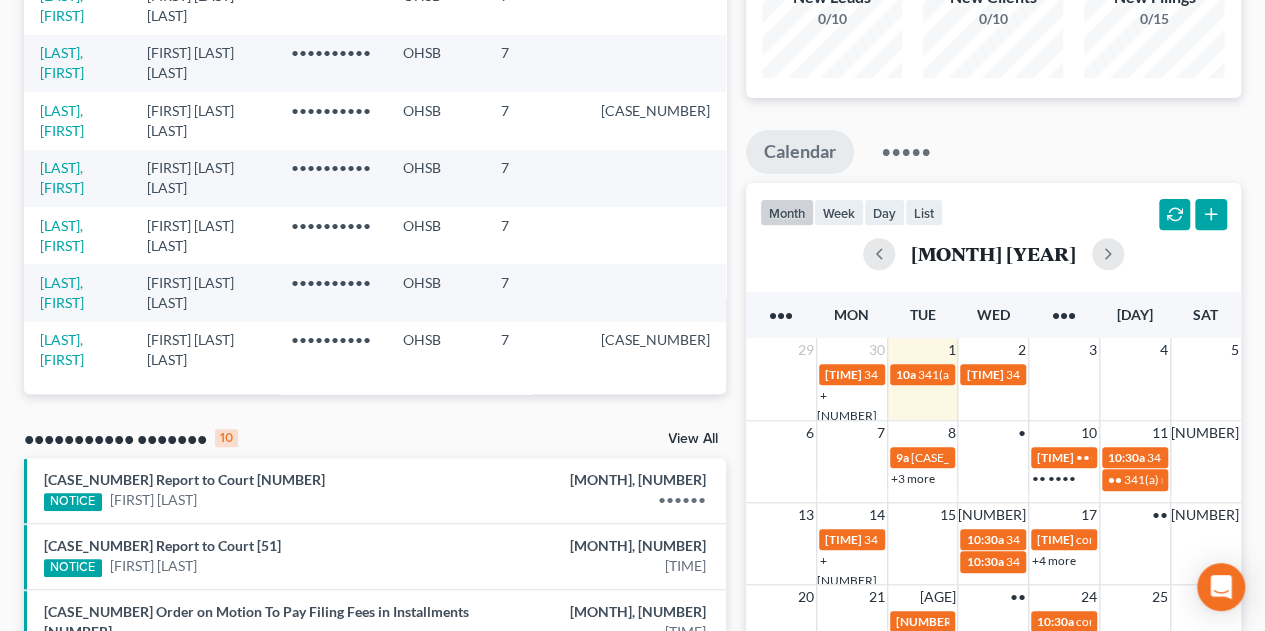 type on "[LAST]" 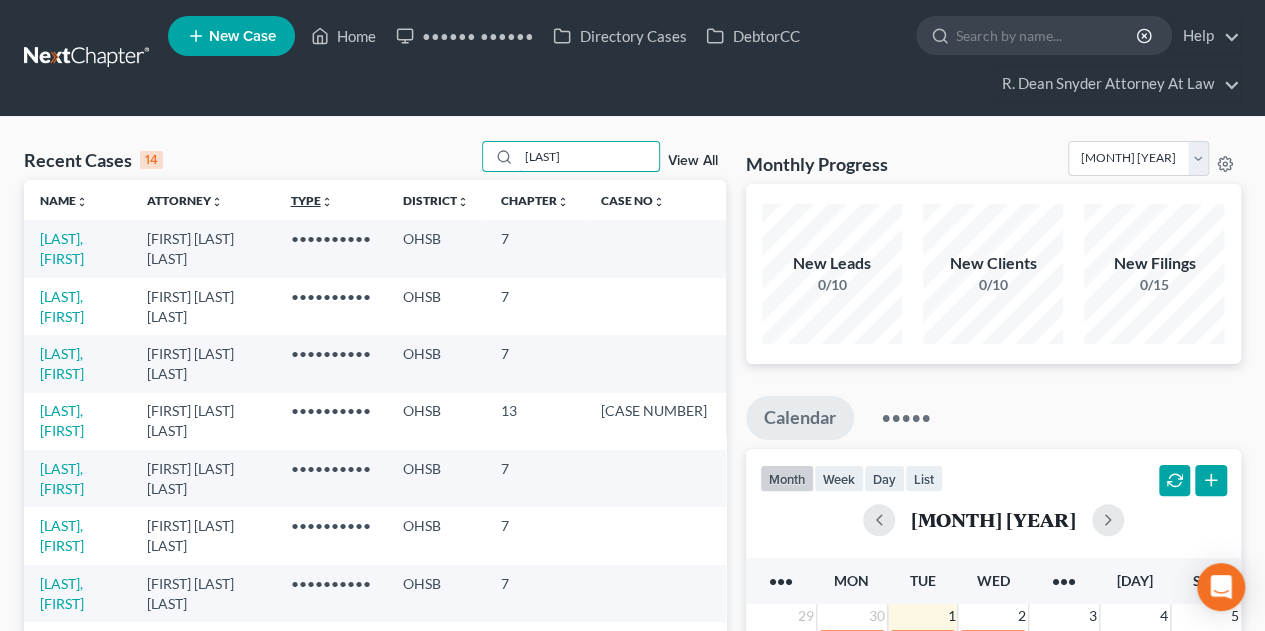 scroll, scrollTop: 0, scrollLeft: 0, axis: both 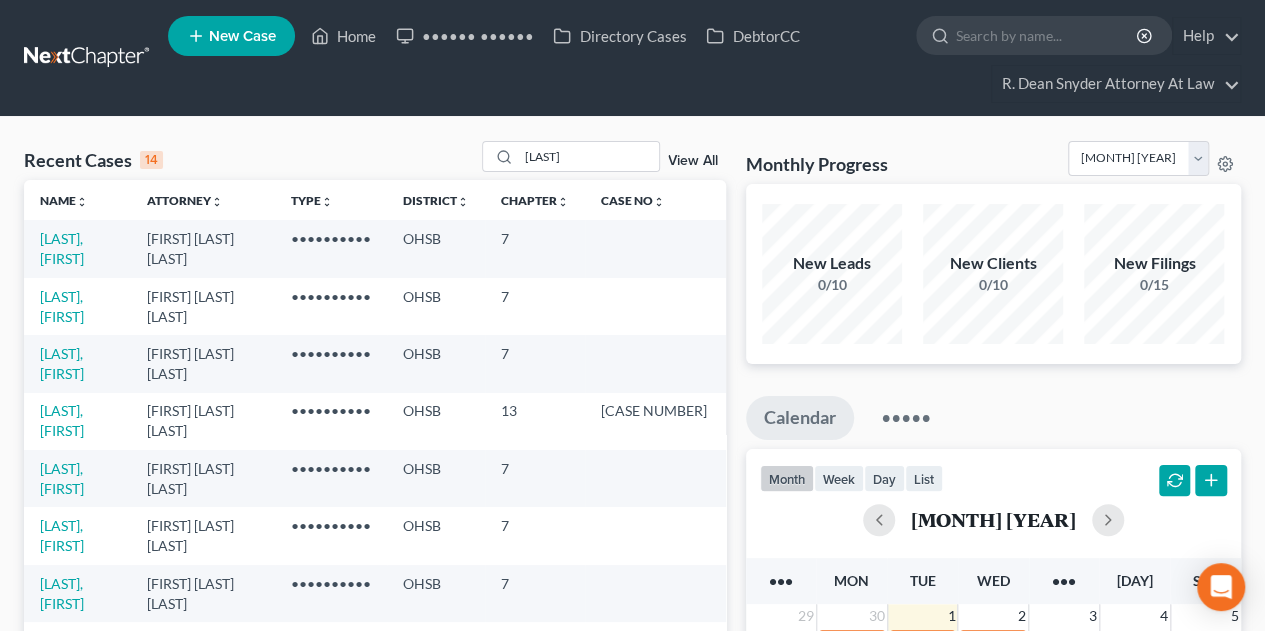click on "New Case" at bounding box center (242, 36) 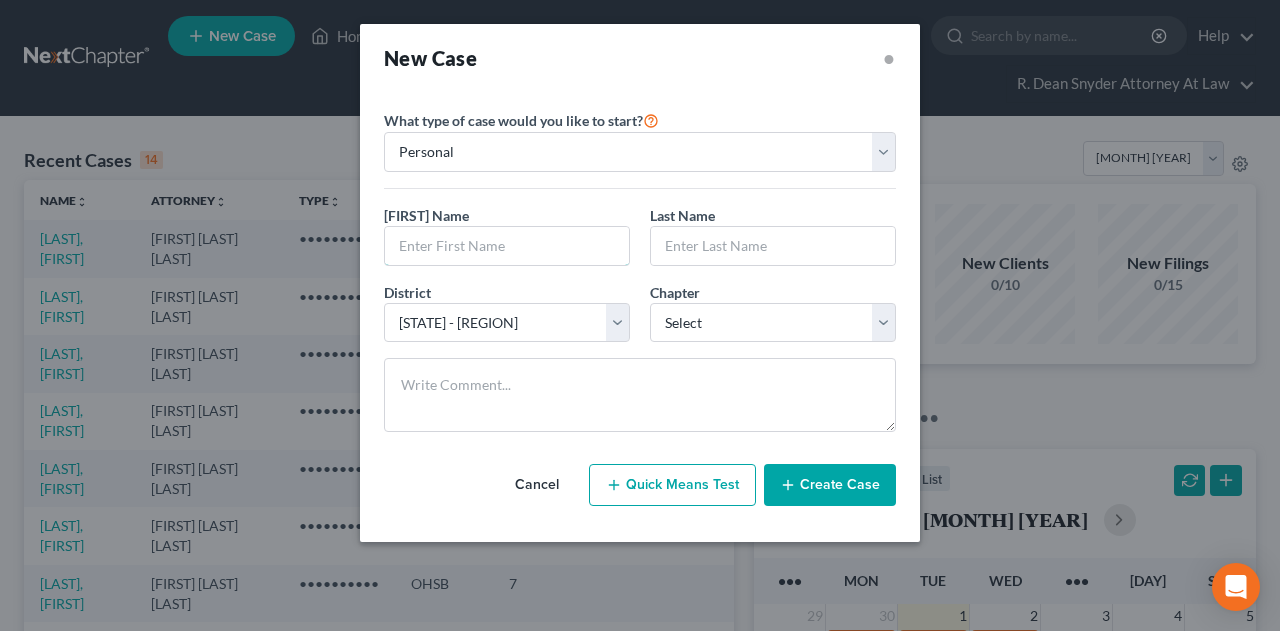 drag, startPoint x: 437, startPoint y: 251, endPoint x: 482, endPoint y: 178, distance: 85.75546 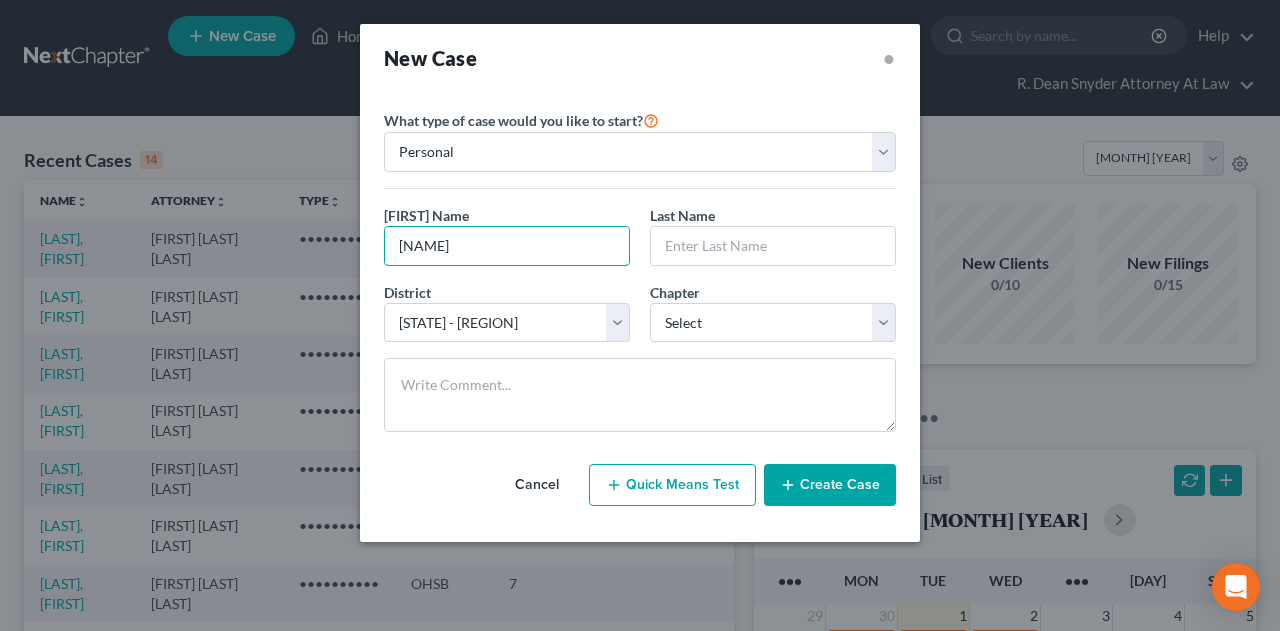 type on "[NAME]" 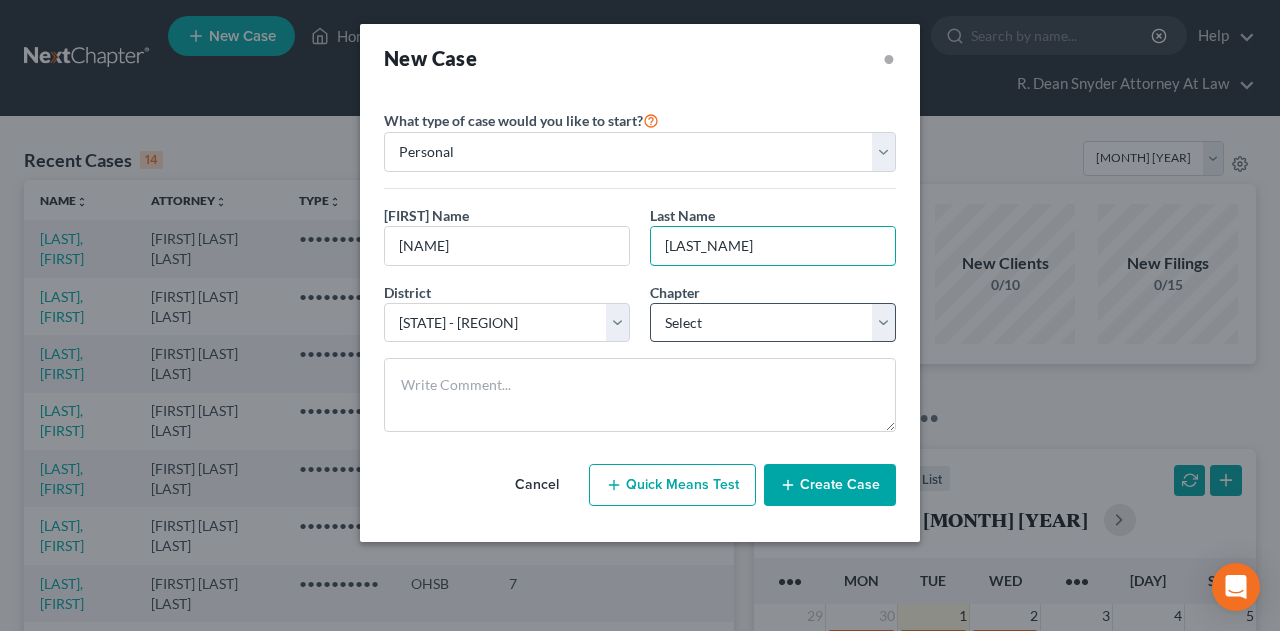 type on "[LAST_NAME]" 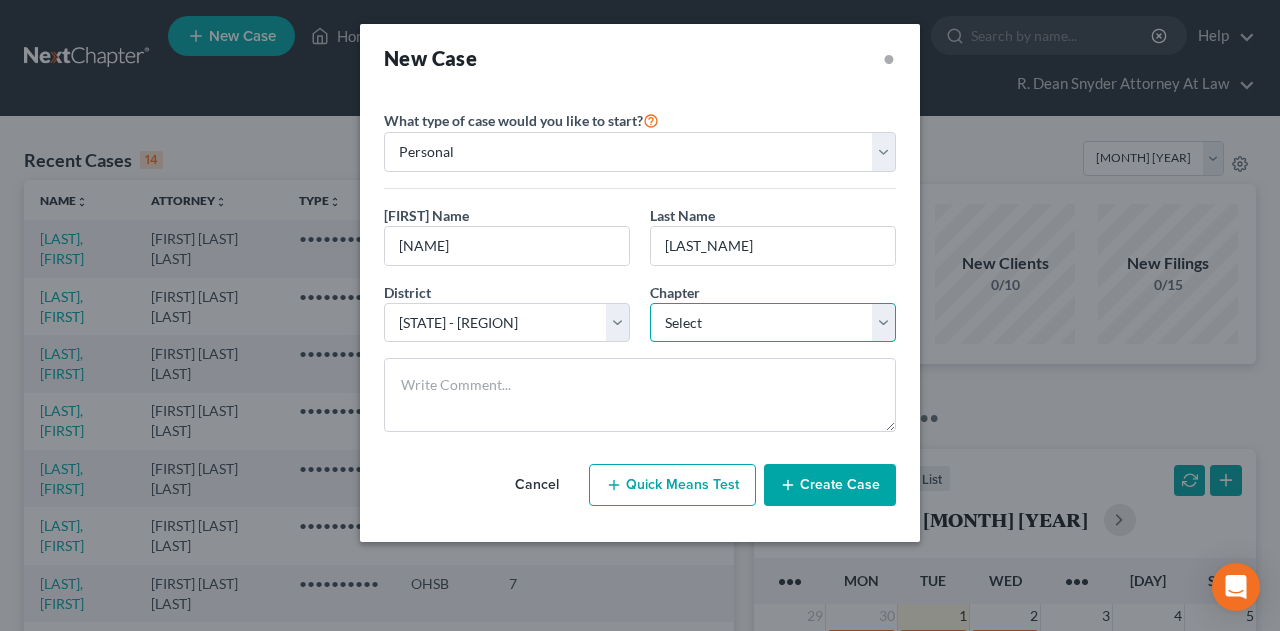 click on "Select 7 11 12 13" at bounding box center (773, 323) 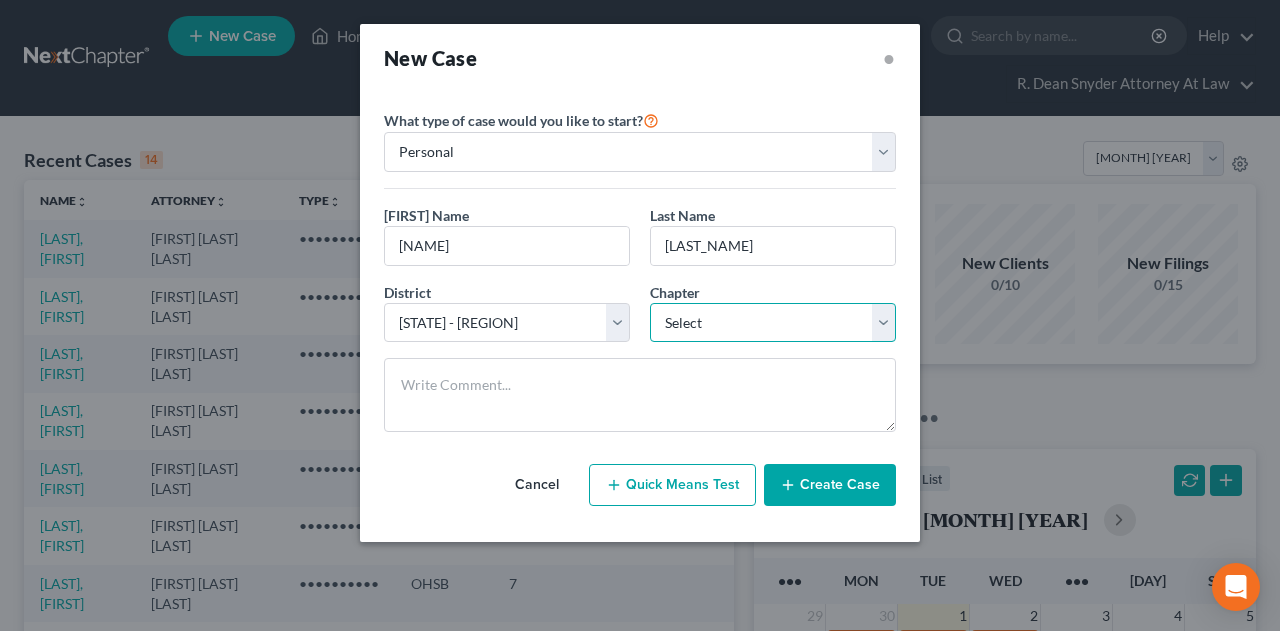 select on "[NUMBER]" 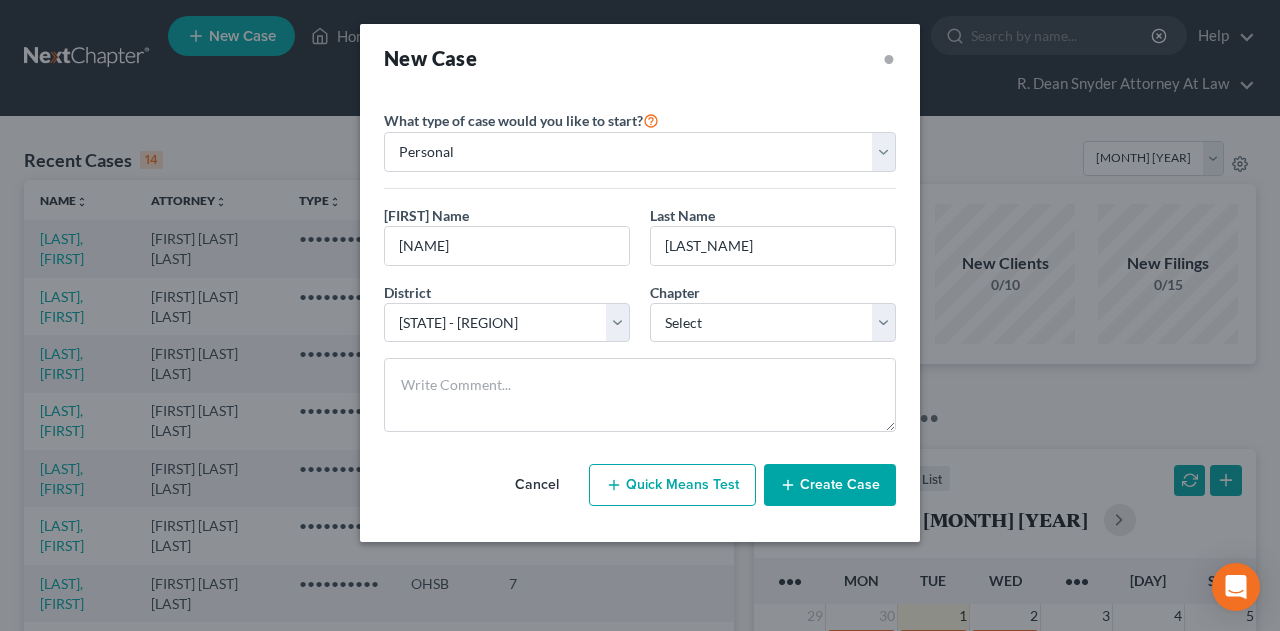 click on "Create Case" at bounding box center (830, 485) 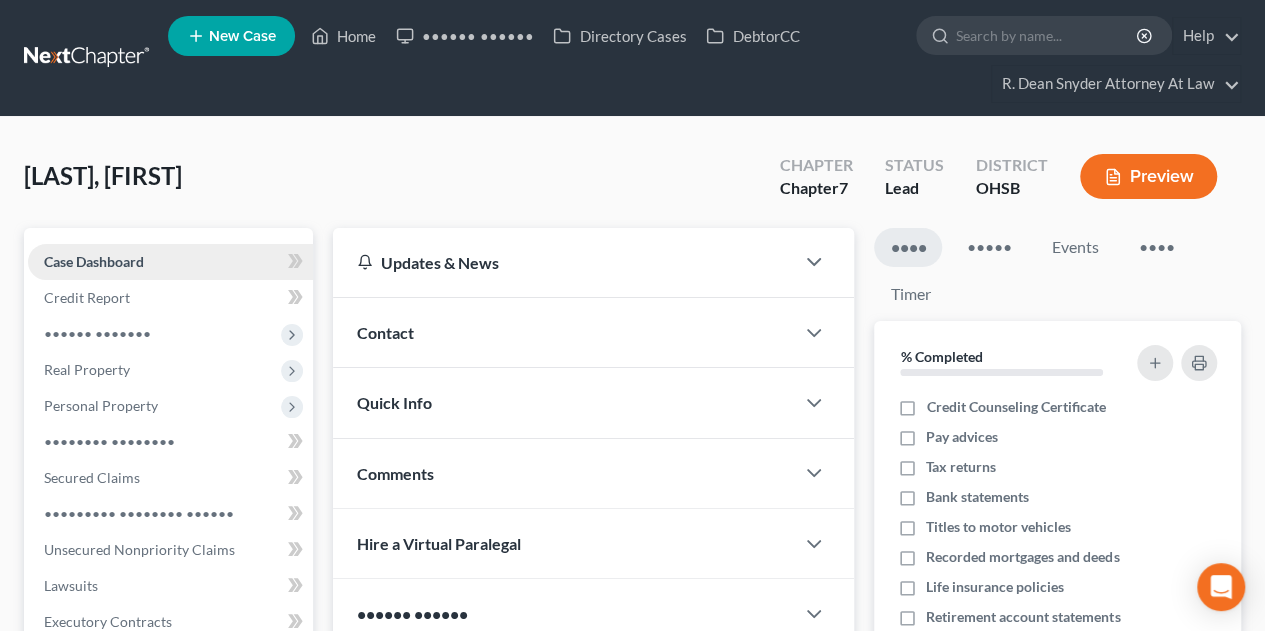 click on "Case Dashboard" at bounding box center (94, 261) 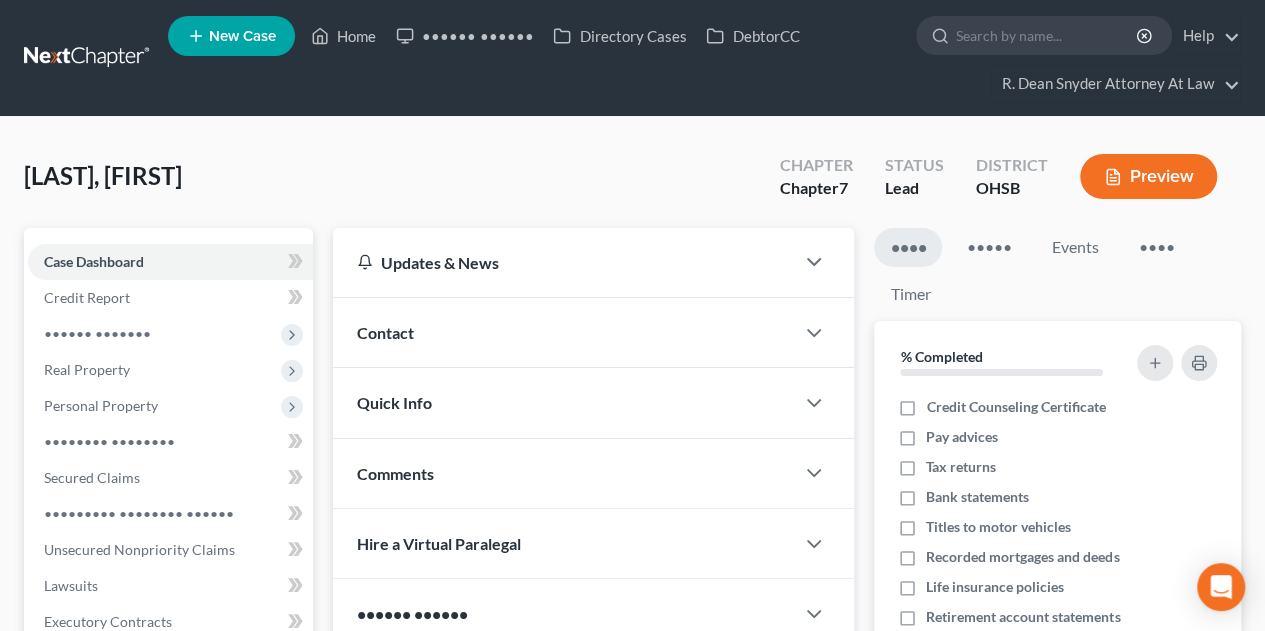 click on "Comments" at bounding box center (563, 473) 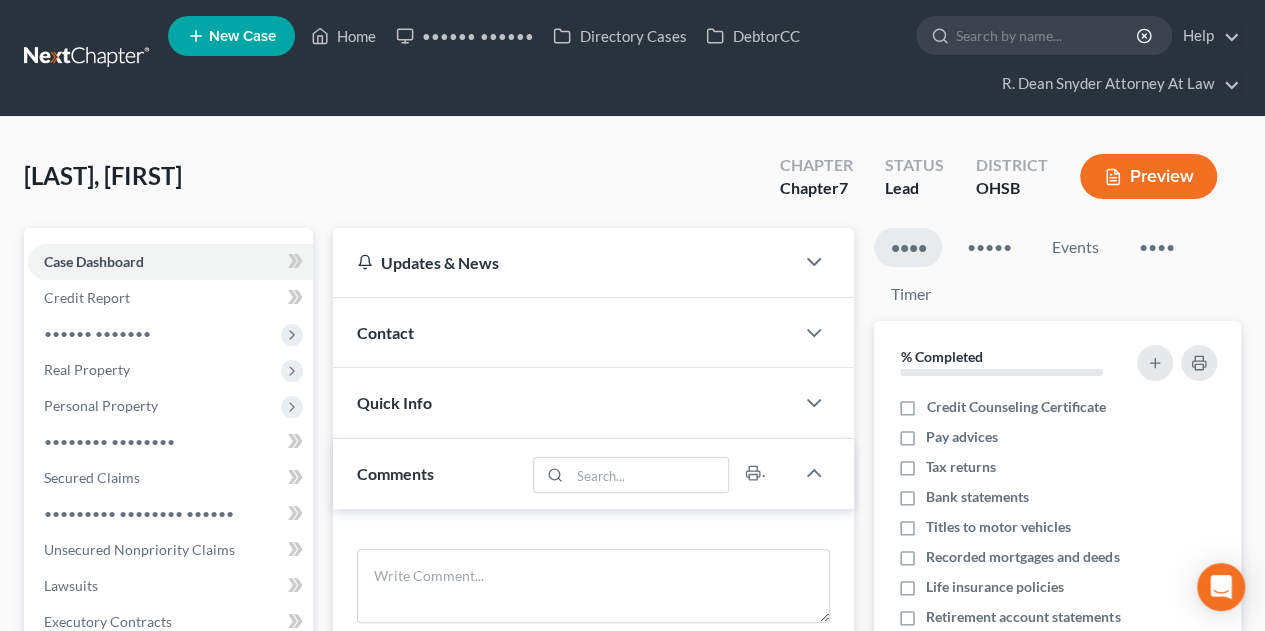 scroll, scrollTop: 266, scrollLeft: 0, axis: vertical 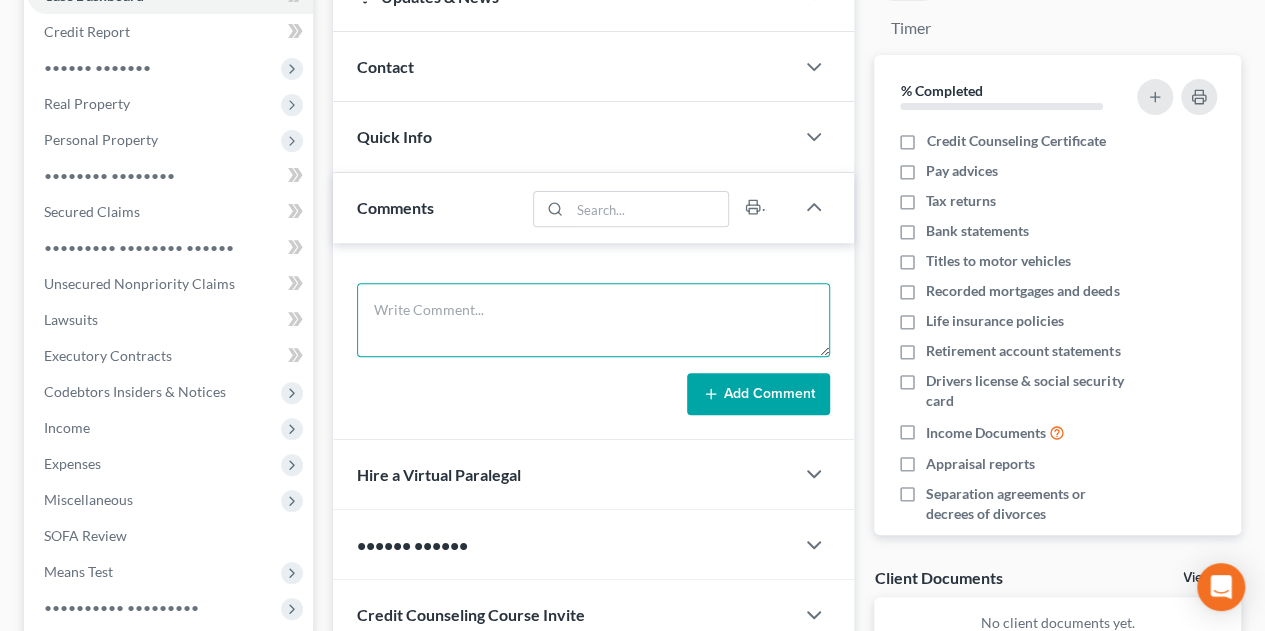 paste on "[YEAR]   no priors/ renting/ [YEAR] Toyota Avalon  75k  owes 18k  bought in [YEAR].
[YEAR] Nissan Altima  4k  bought [MONTH] [YEAR]  ---  [MONTH]/[YEAR].   need documents
not married// Son 24 Daughter 30  Daughter 23.
claims all 3 as dependents -- working now.
debtor below 50k year." 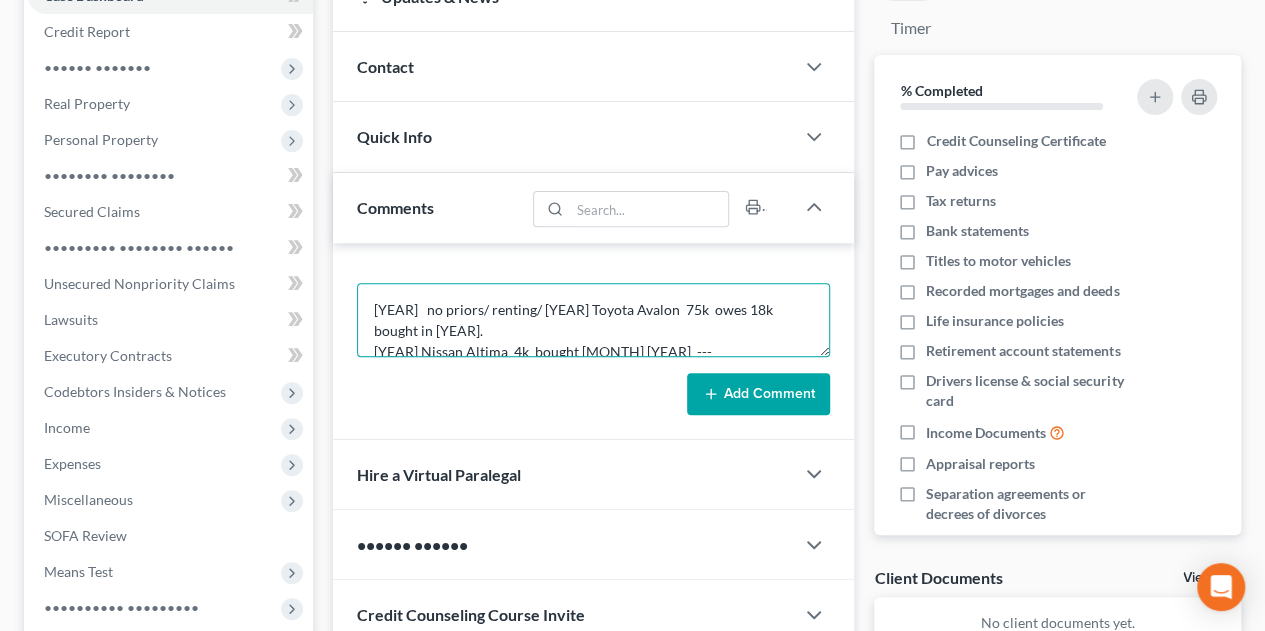 scroll, scrollTop: 108, scrollLeft: 0, axis: vertical 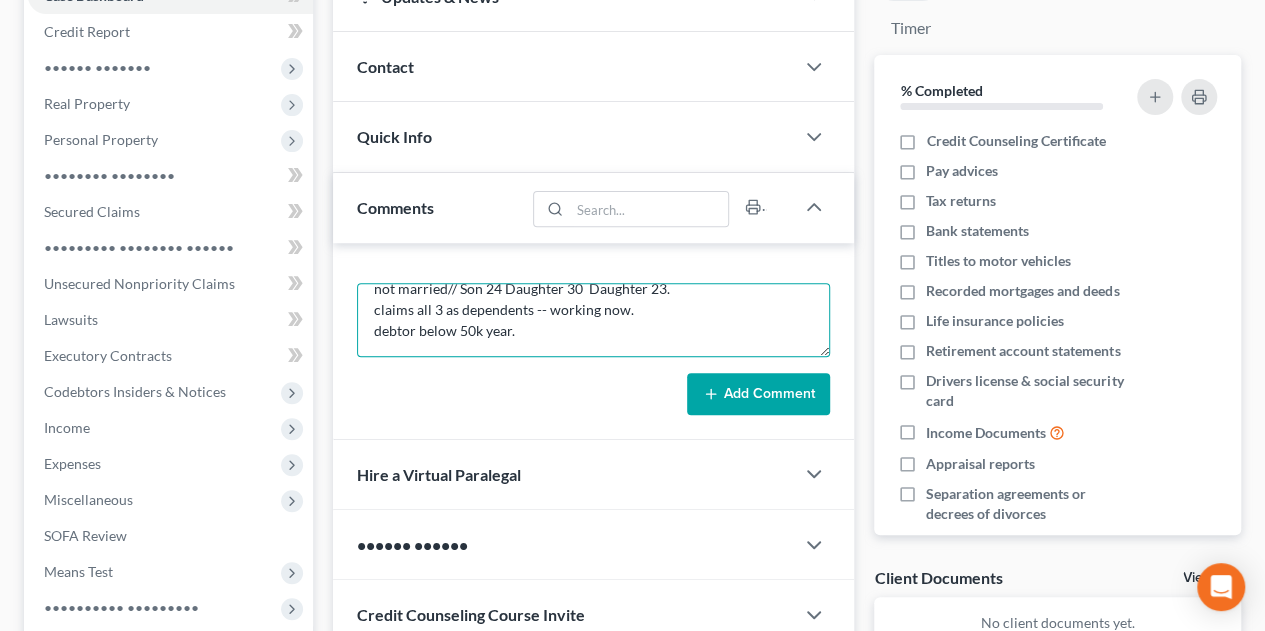 type on "[YEAR]   no priors/ renting/ [YEAR] Toyota Avalon  75k  owes 18k  bought in [YEAR].
[YEAR] Nissan Altima  4k  bought [MONTH] [YEAR]  ---  [MONTH]/[YEAR].   need documents
not married// Son 24 Daughter 30  Daughter 23.
claims all 3 as dependents -- working now.
debtor below 50k year." 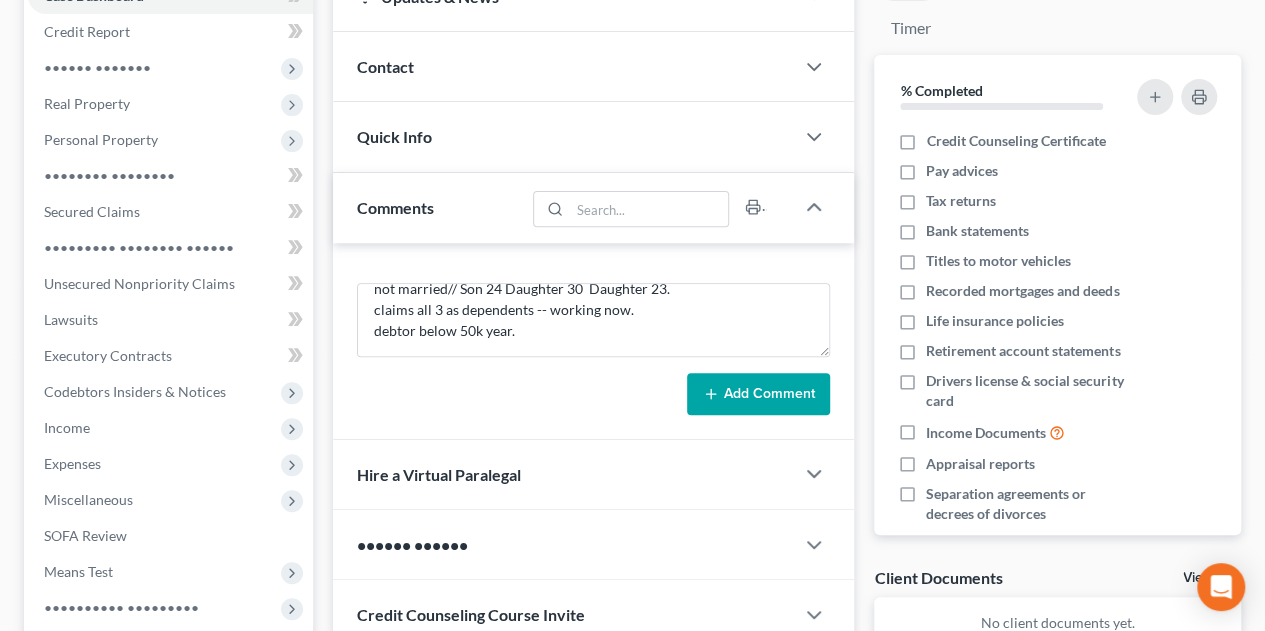 drag, startPoint x: 752, startPoint y: 388, endPoint x: 712, endPoint y: 415, distance: 48.259712 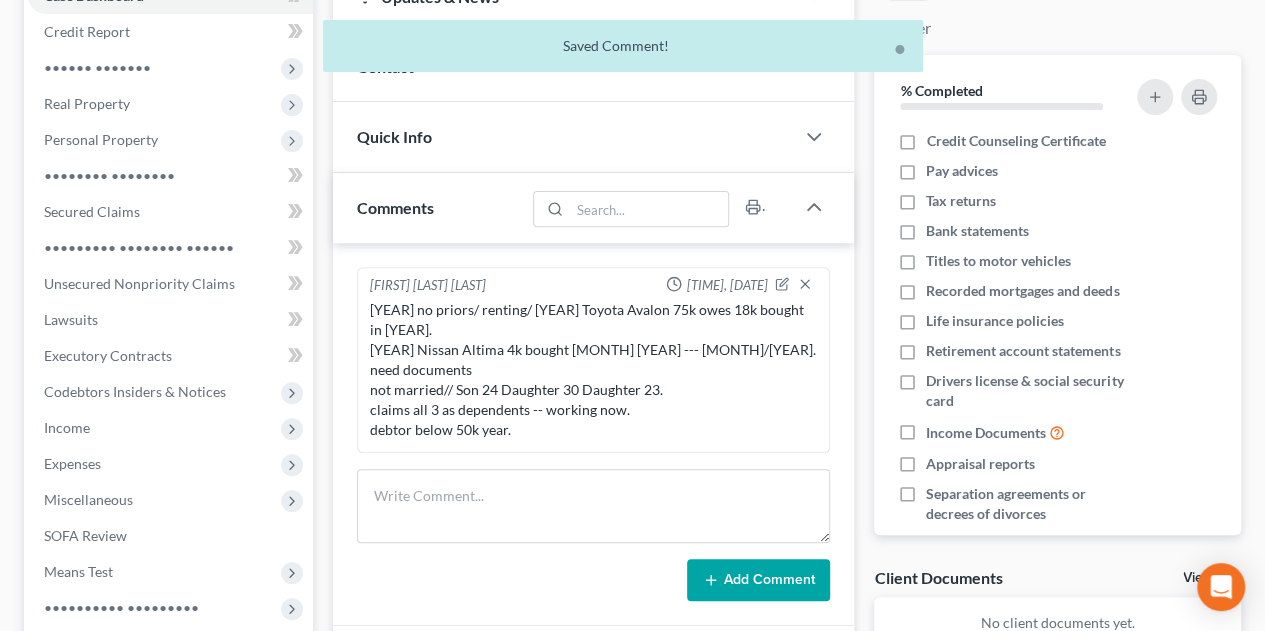 scroll, scrollTop: 0, scrollLeft: 0, axis: both 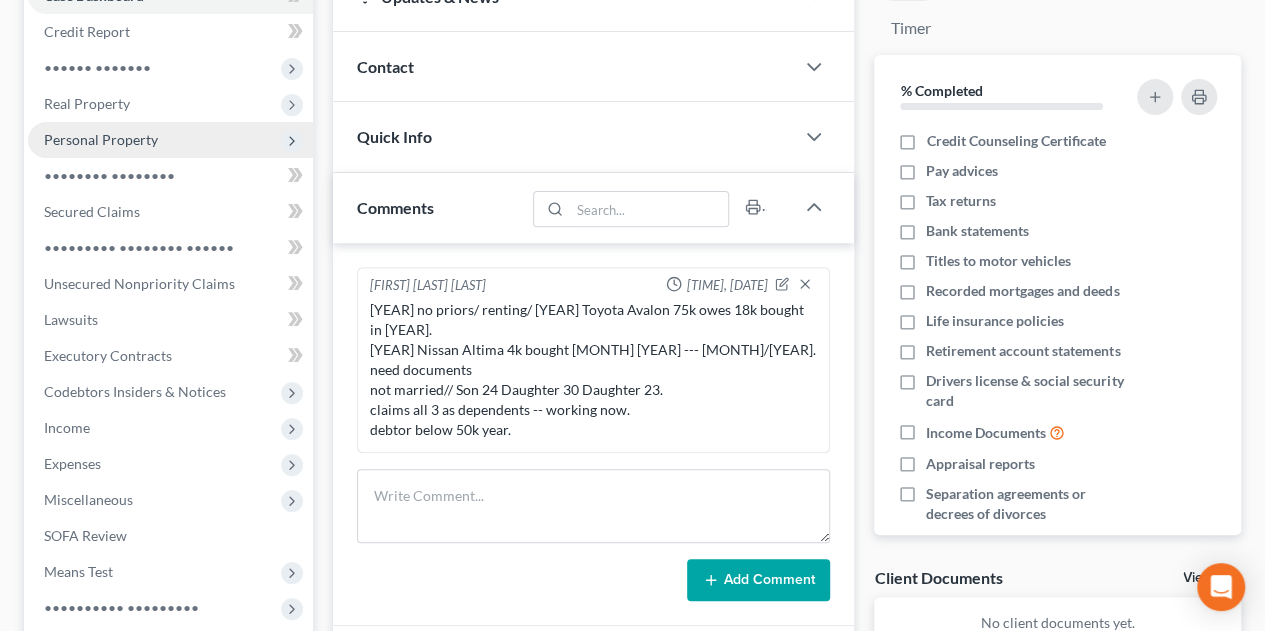 click on "Personal Property" at bounding box center [0, 0] 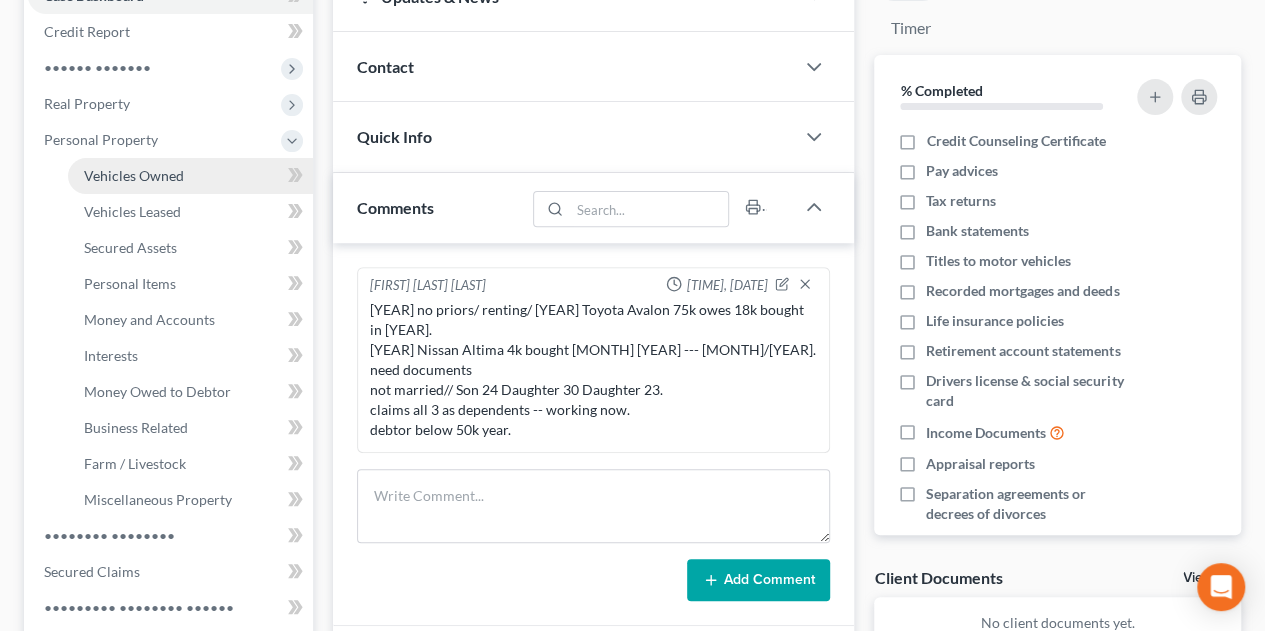 click on "Vehicles Owned" at bounding box center [134, 175] 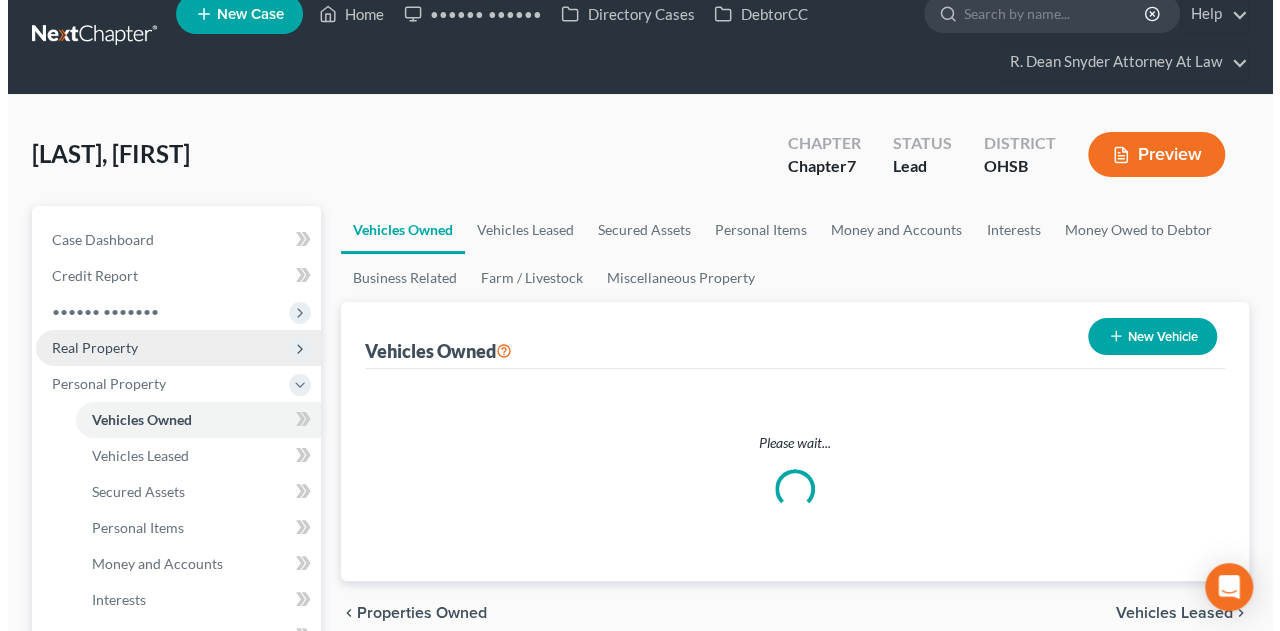 scroll, scrollTop: 0, scrollLeft: 0, axis: both 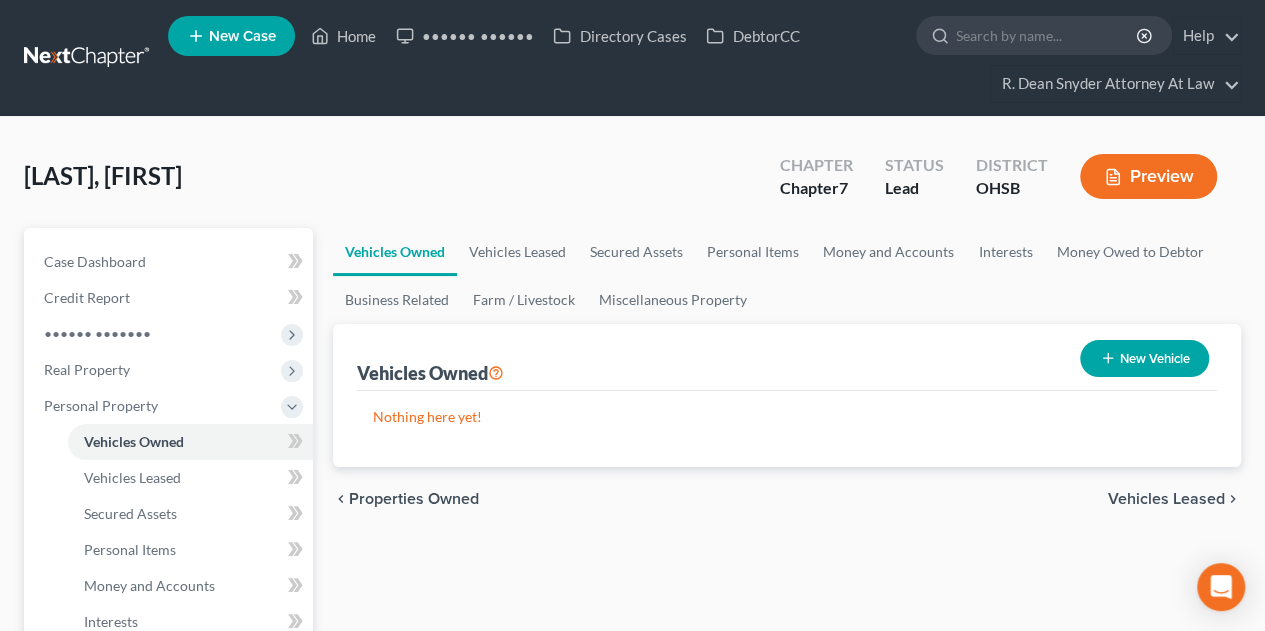 click on "New Vehicle" at bounding box center [1144, 358] 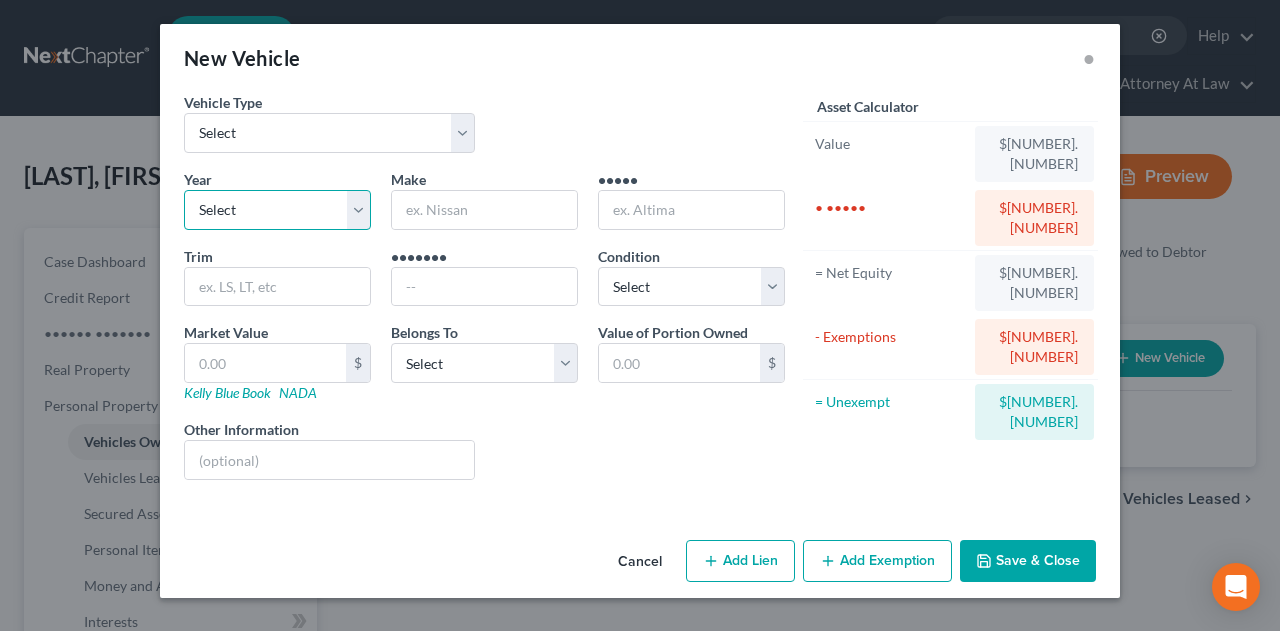 drag, startPoint x: 304, startPoint y: 211, endPoint x: 302, endPoint y: 225, distance: 14.142136 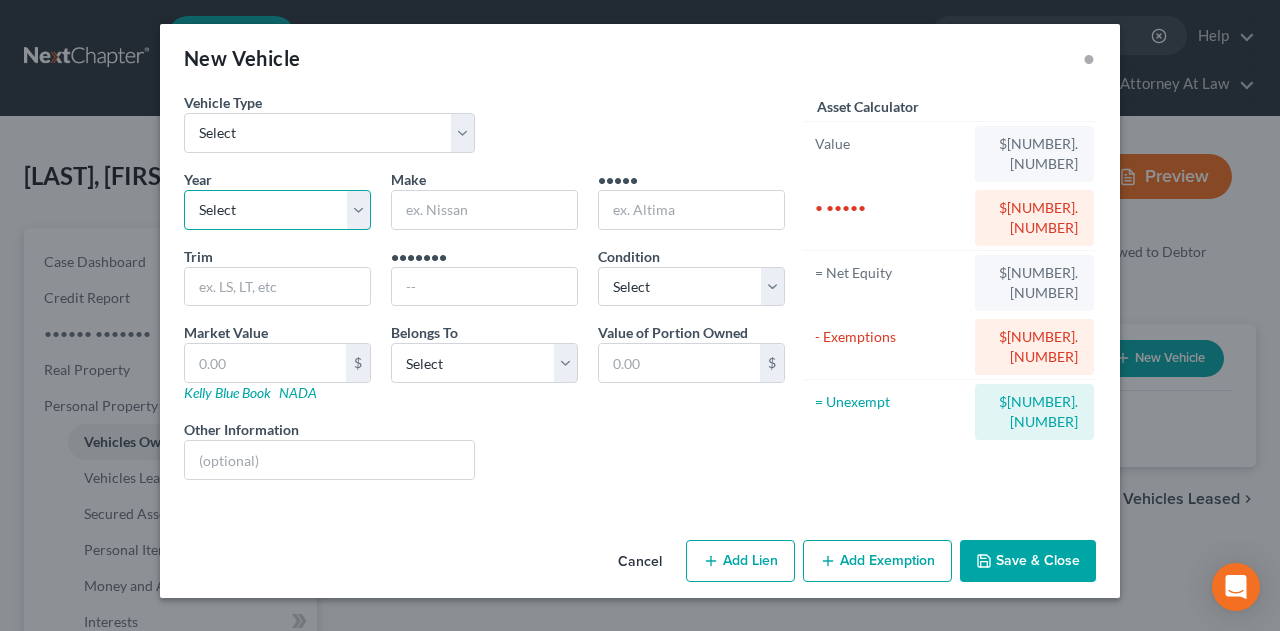 select on "[NUMBER]" 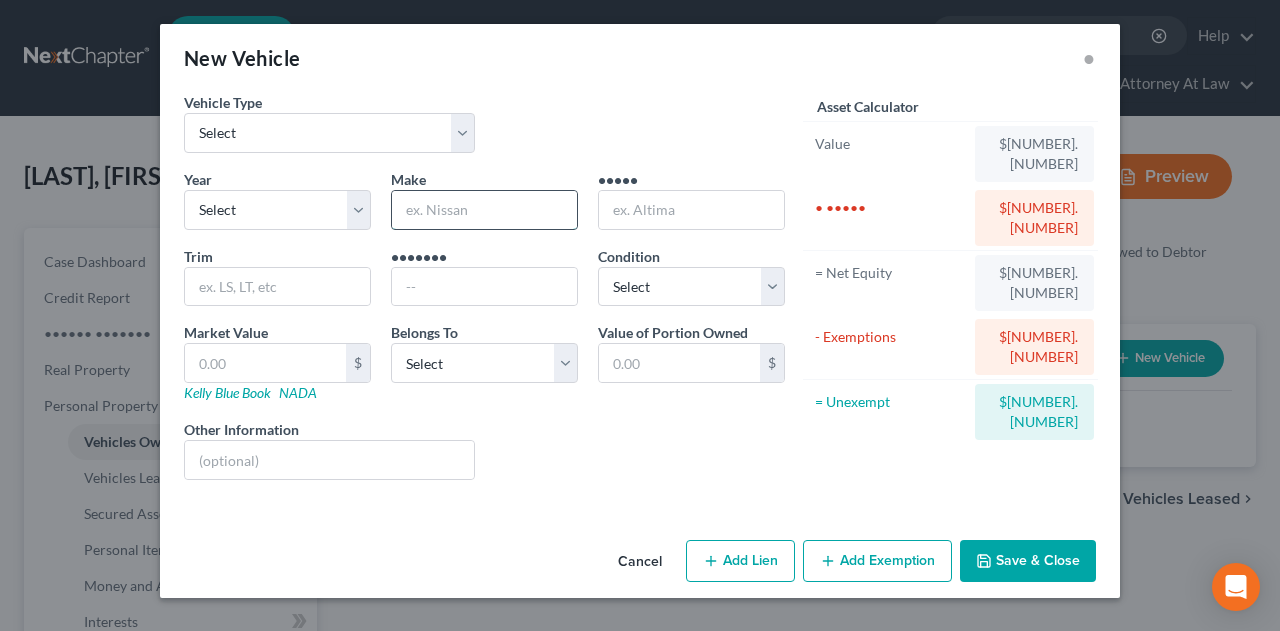 drag, startPoint x: 432, startPoint y: 211, endPoint x: 434, endPoint y: 196, distance: 15.132746 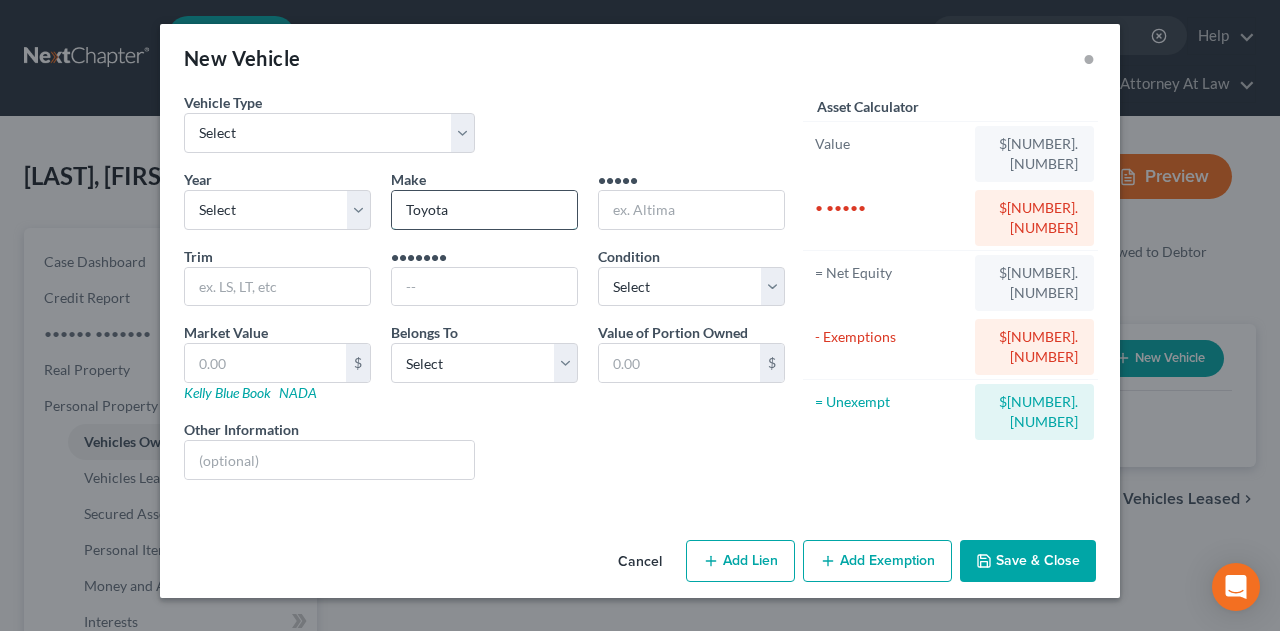type on "Toyota" 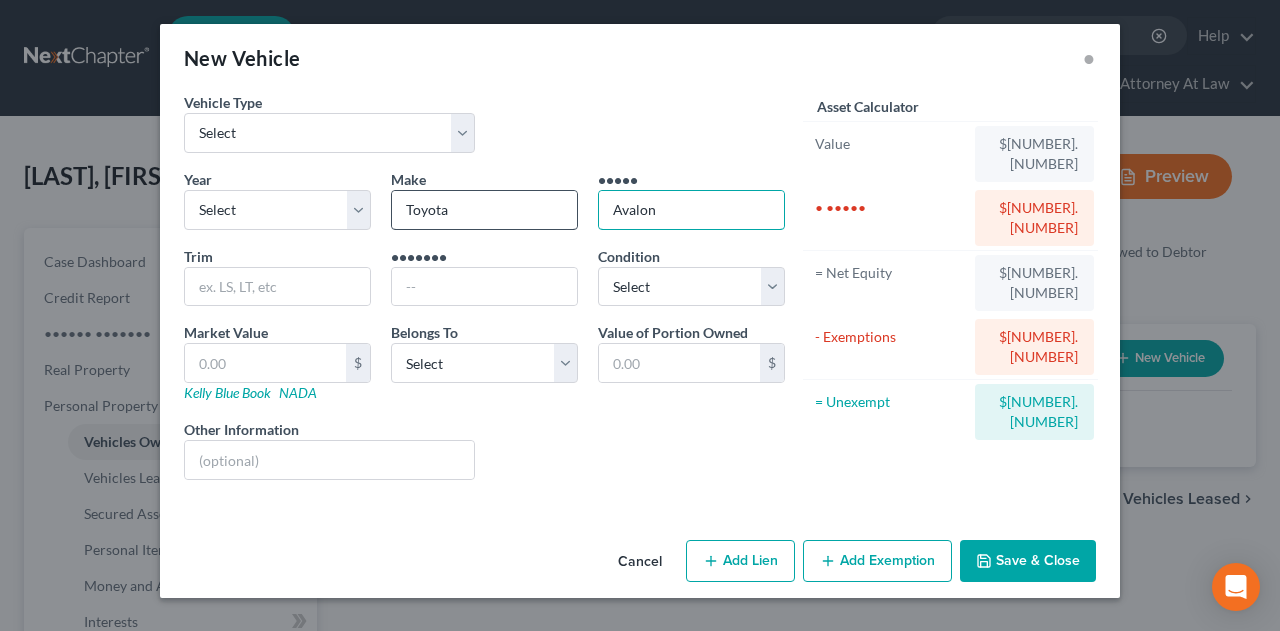 type on "Avalon" 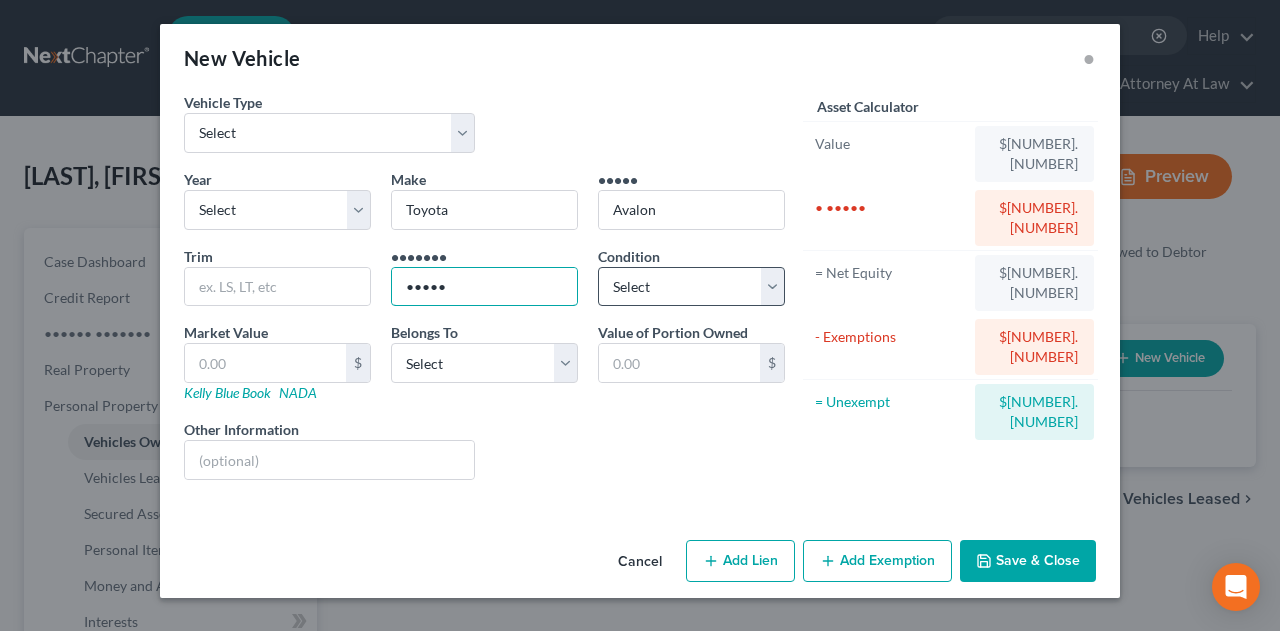 type on "•••••" 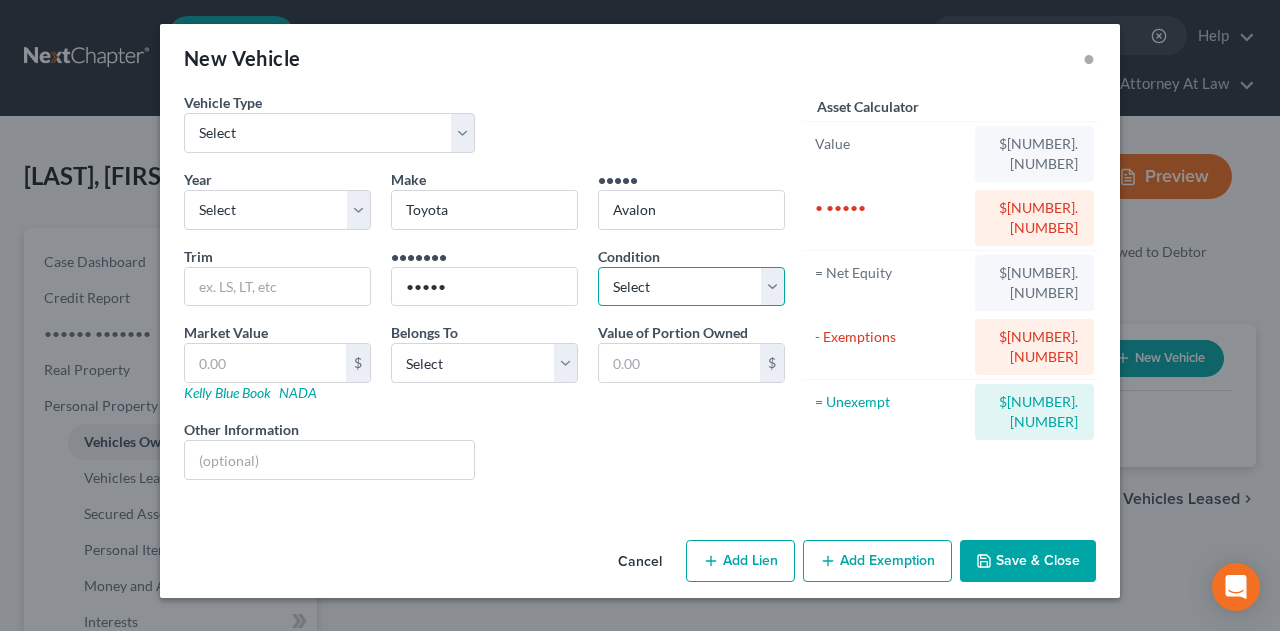 drag, startPoint x: 622, startPoint y: 285, endPoint x: 624, endPoint y: 303, distance: 18.110771 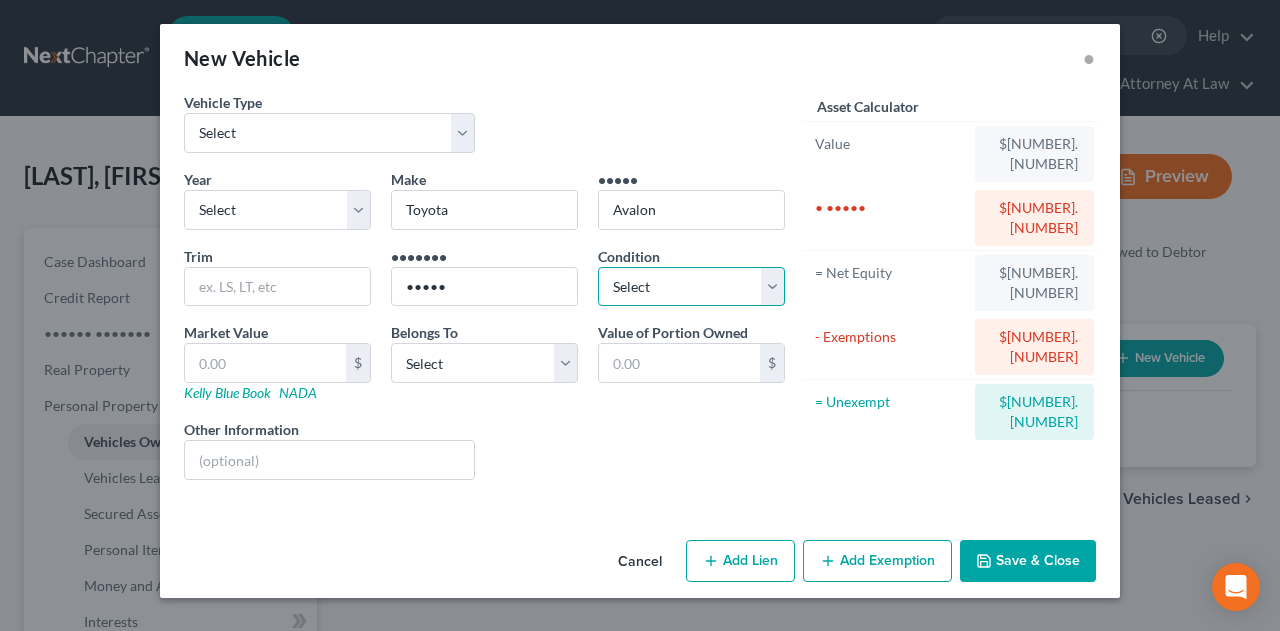 select on "3" 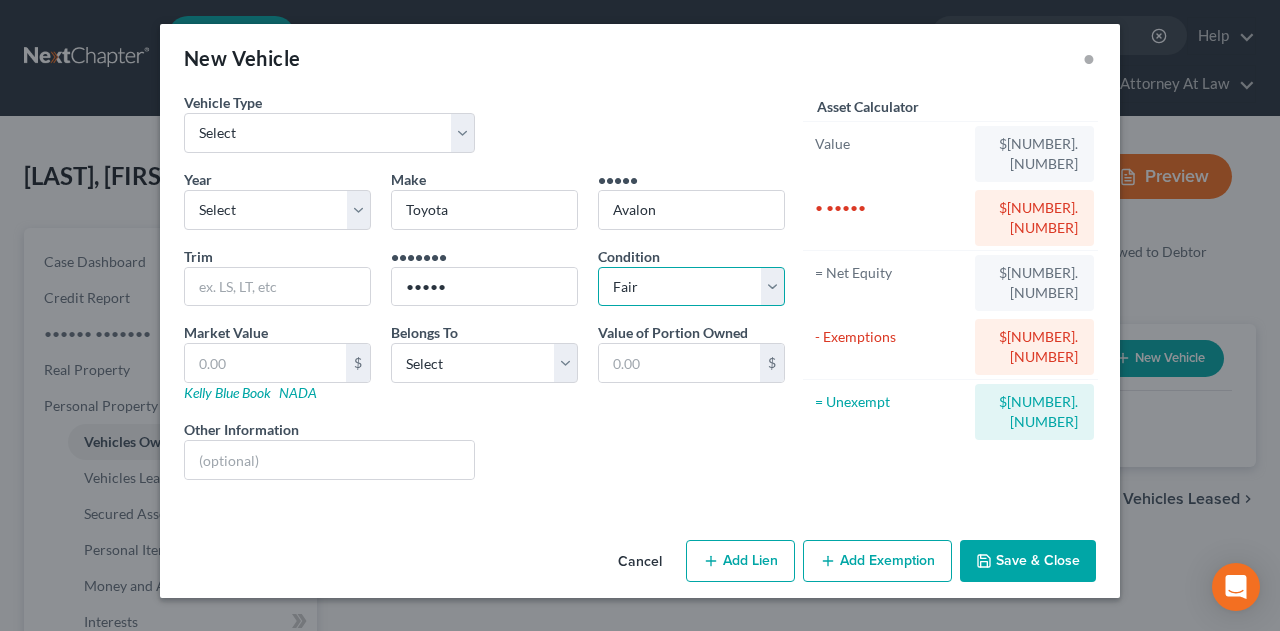 click on "Select Excellent Very Good Good Fair Poor" at bounding box center (691, 287) 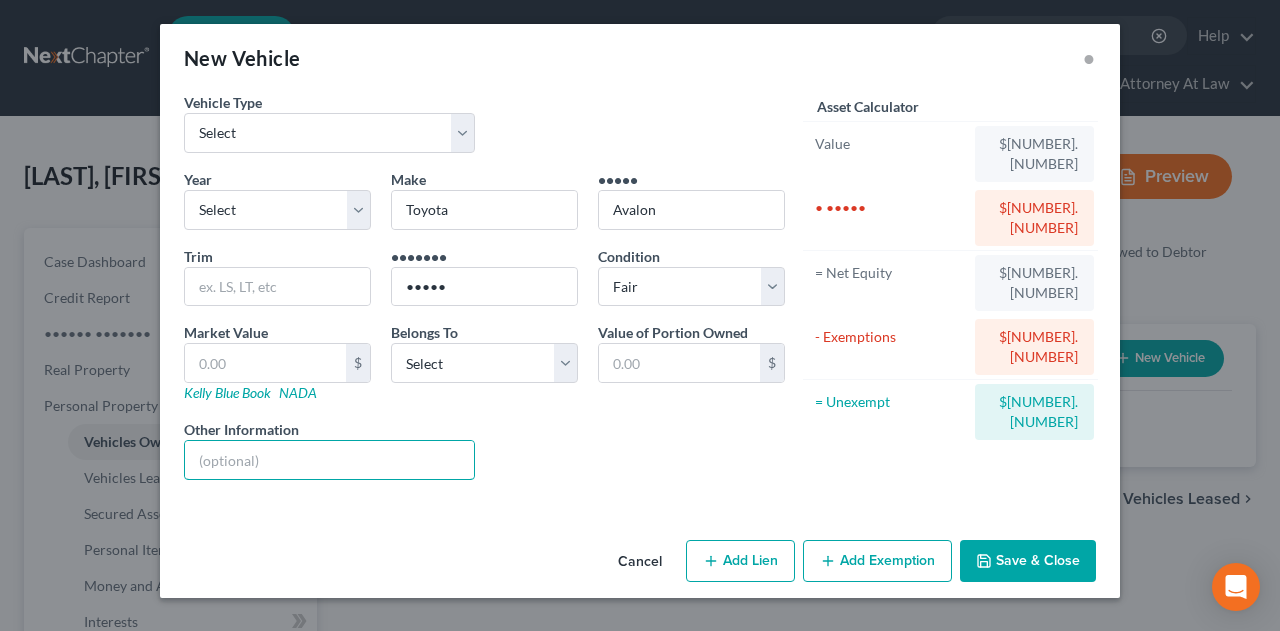drag, startPoint x: 237, startPoint y: 466, endPoint x: 235, endPoint y: 406, distance: 60.033325 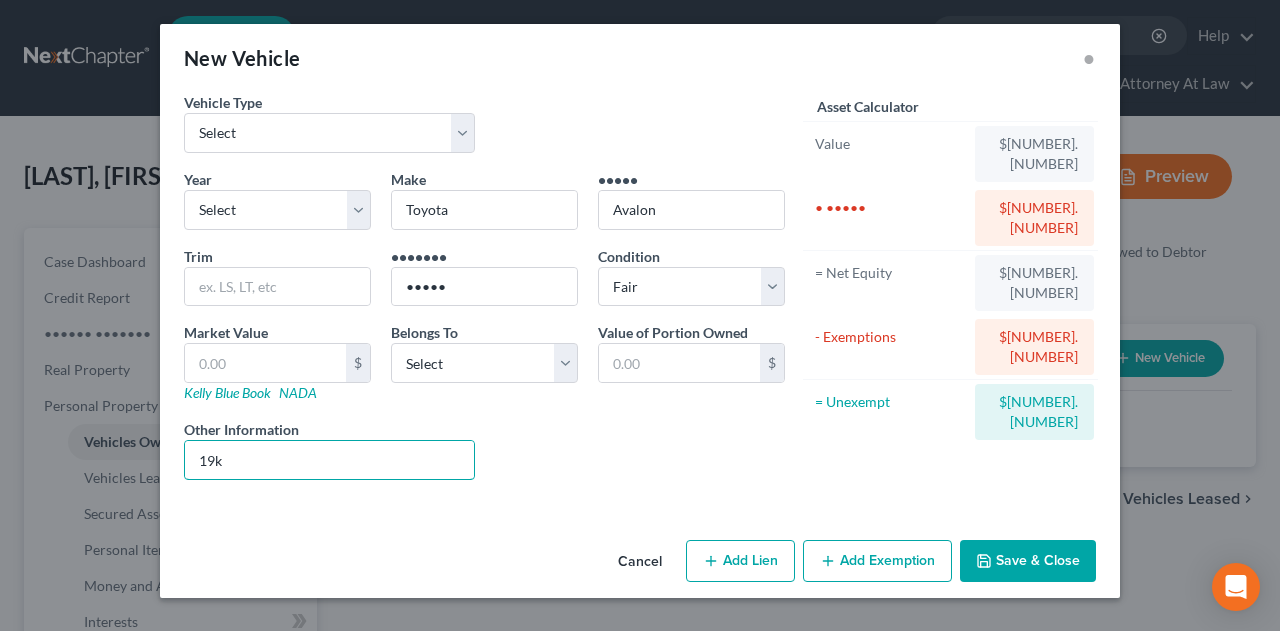 type on "19k" 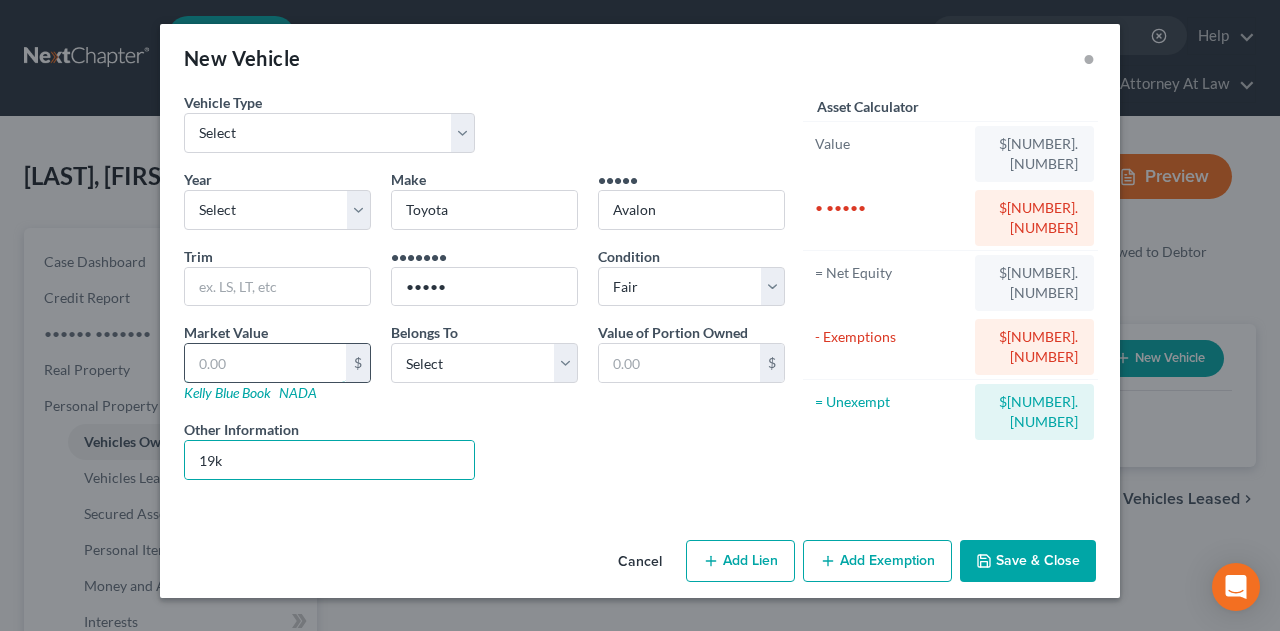 click at bounding box center (265, 363) 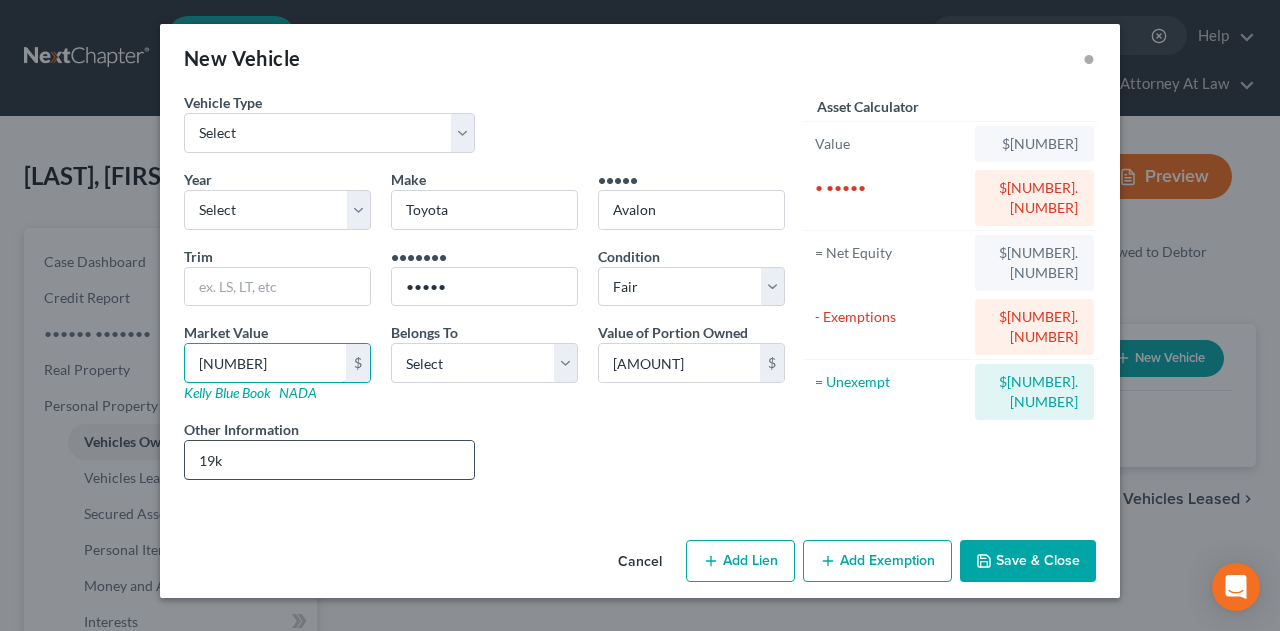 type on "[NUMBER]" 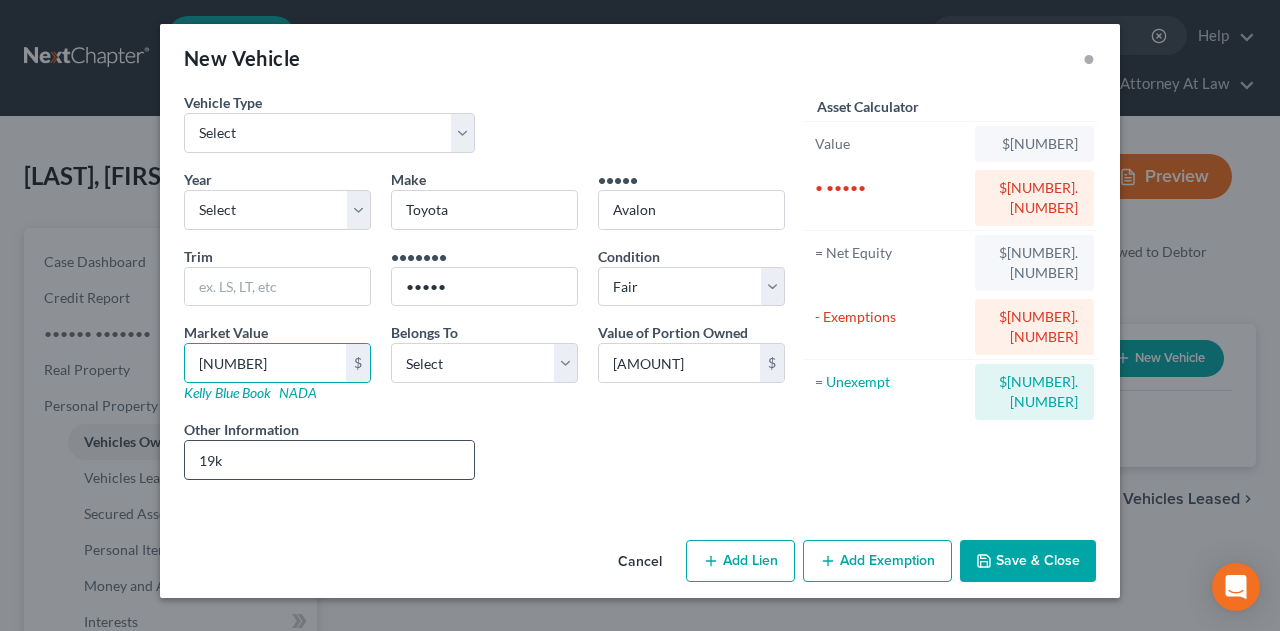 drag, startPoint x: 285, startPoint y: 466, endPoint x: 294, endPoint y: 439, distance: 28.460499 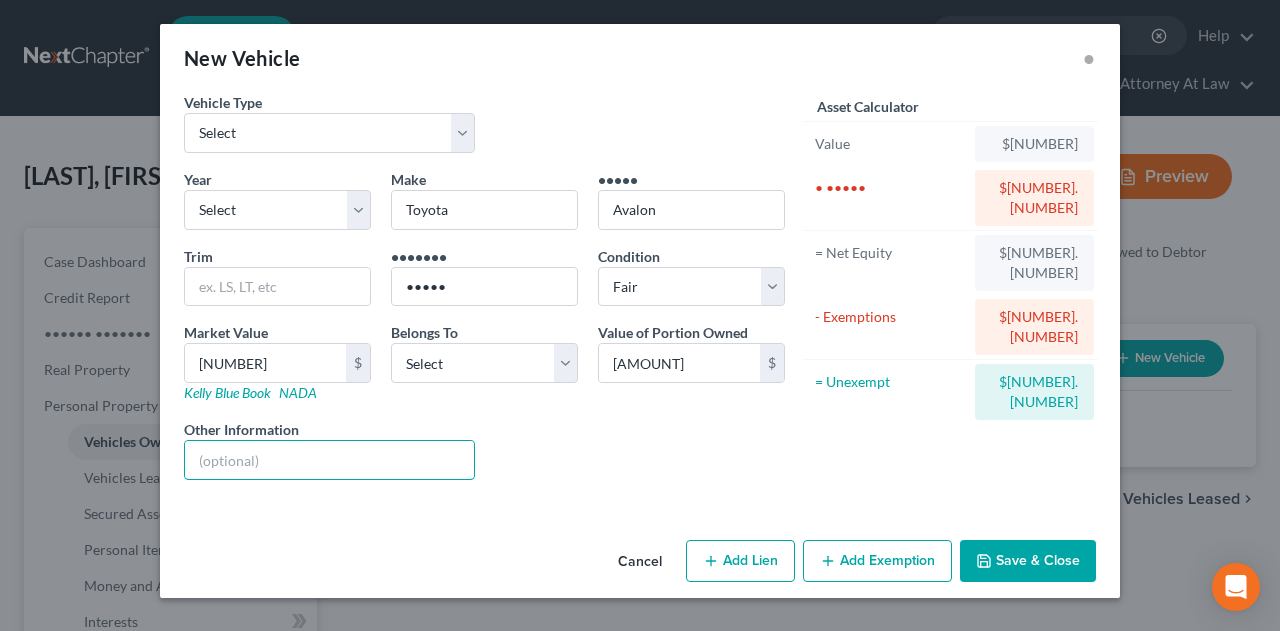 type 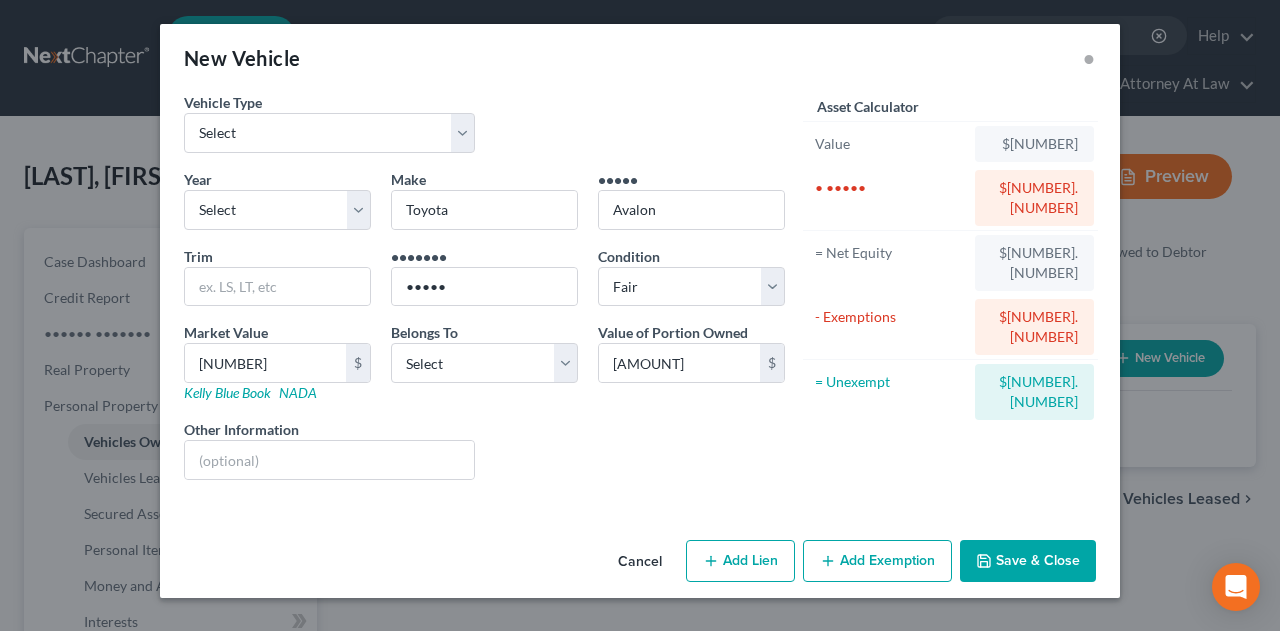 click on "Add Exemption" at bounding box center [877, 561] 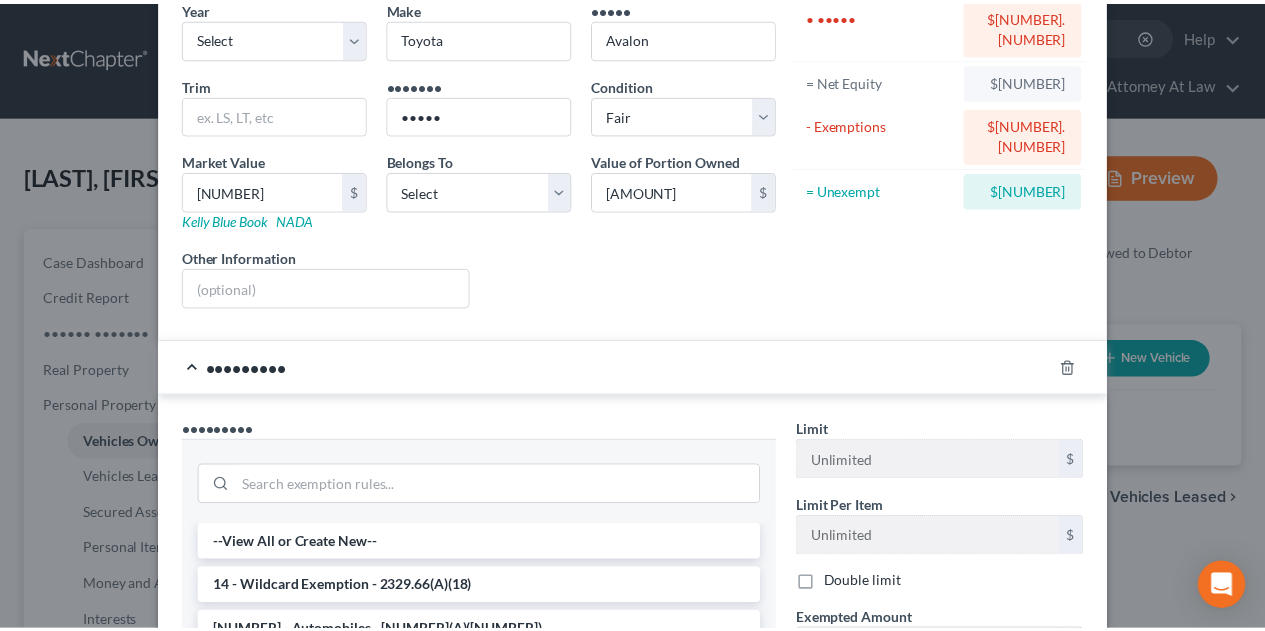scroll, scrollTop: 400, scrollLeft: 0, axis: vertical 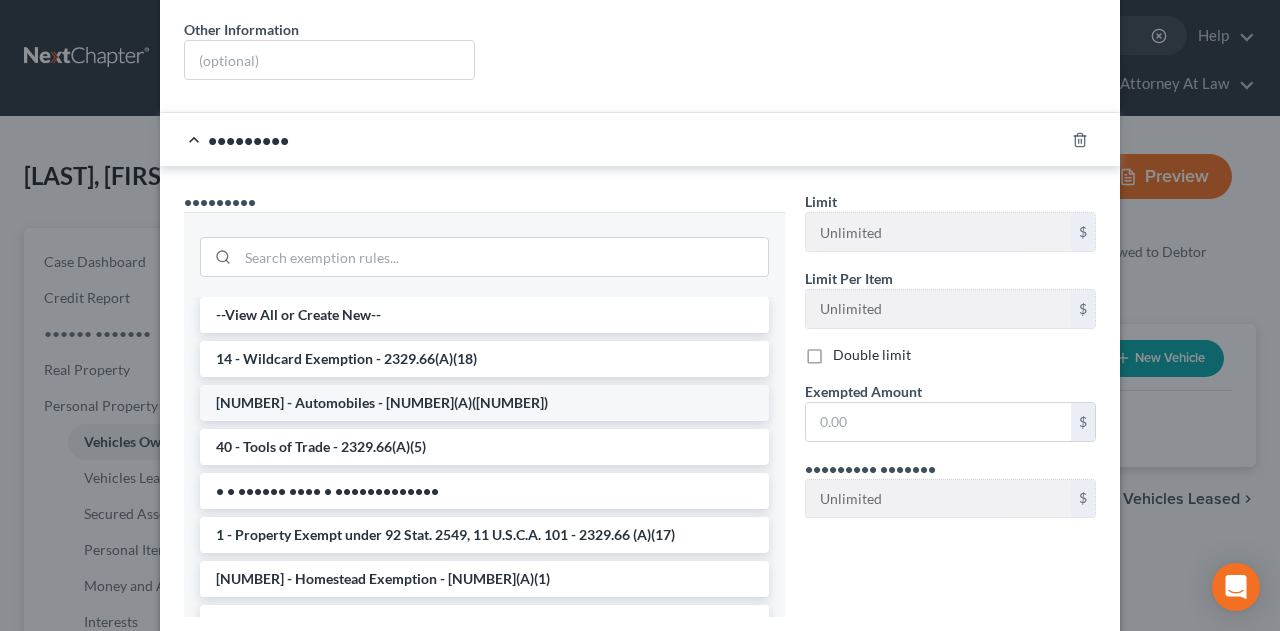 click on "[NUMBER] - Automobiles - [NUMBER](A)([NUMBER])" at bounding box center [484, 403] 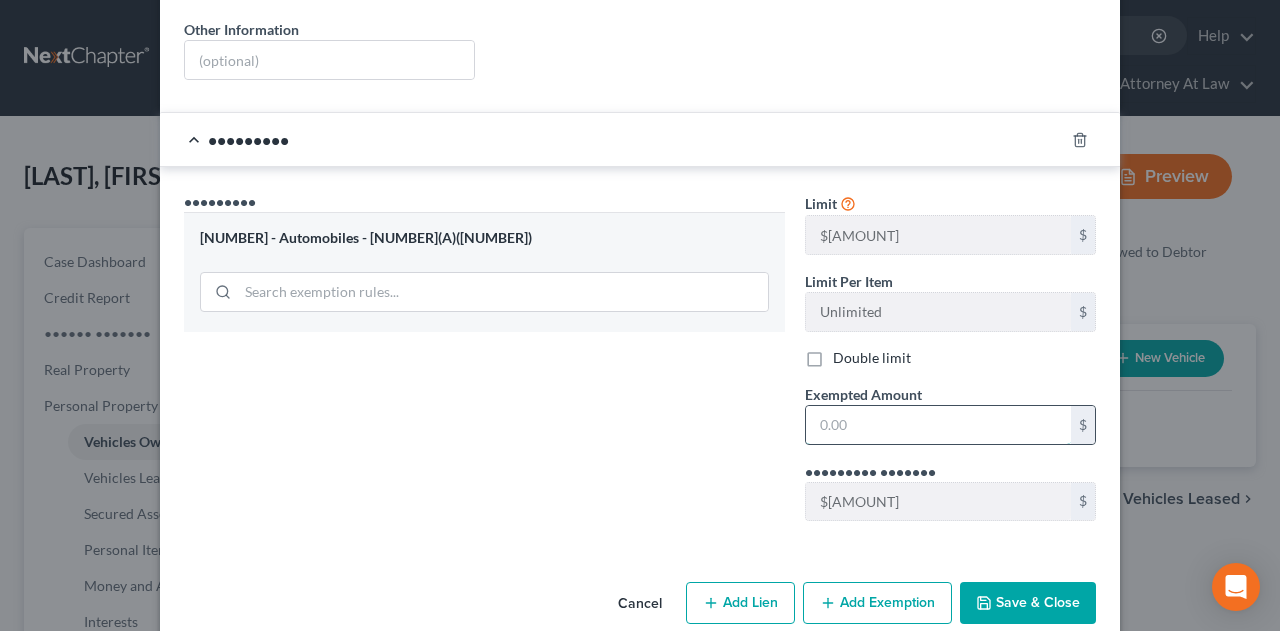 click at bounding box center (938, 425) 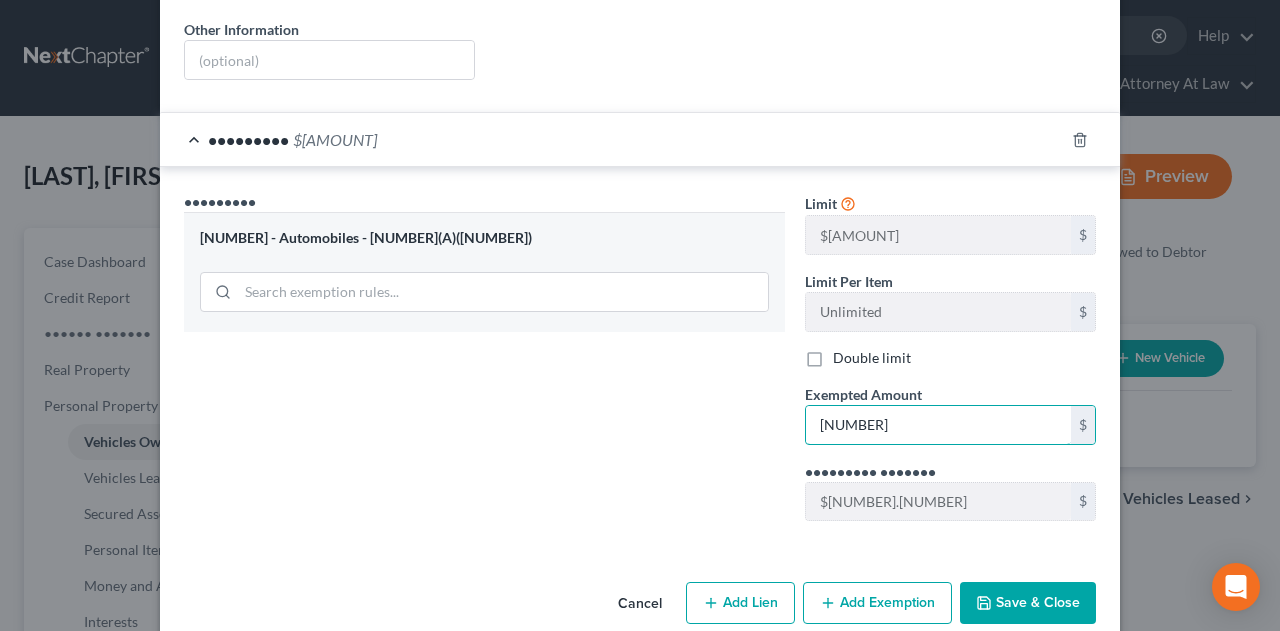 type on "[NUMBER]" 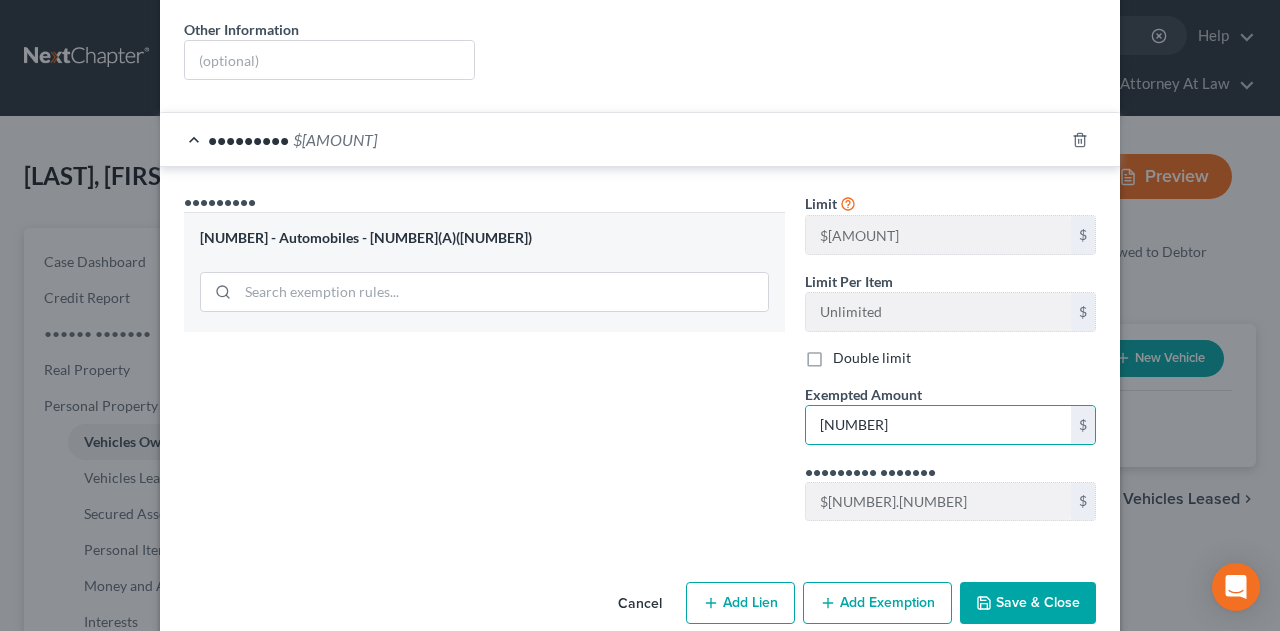 drag, startPoint x: 997, startPoint y: 598, endPoint x: 997, endPoint y: 571, distance: 27 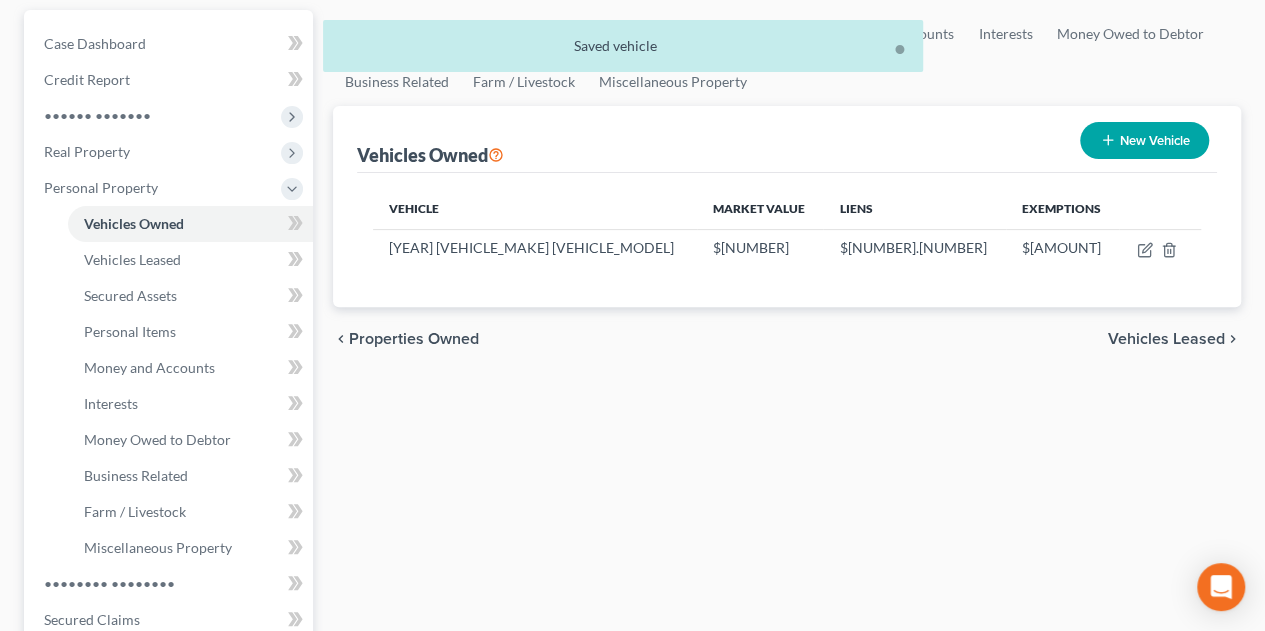 scroll, scrollTop: 266, scrollLeft: 0, axis: vertical 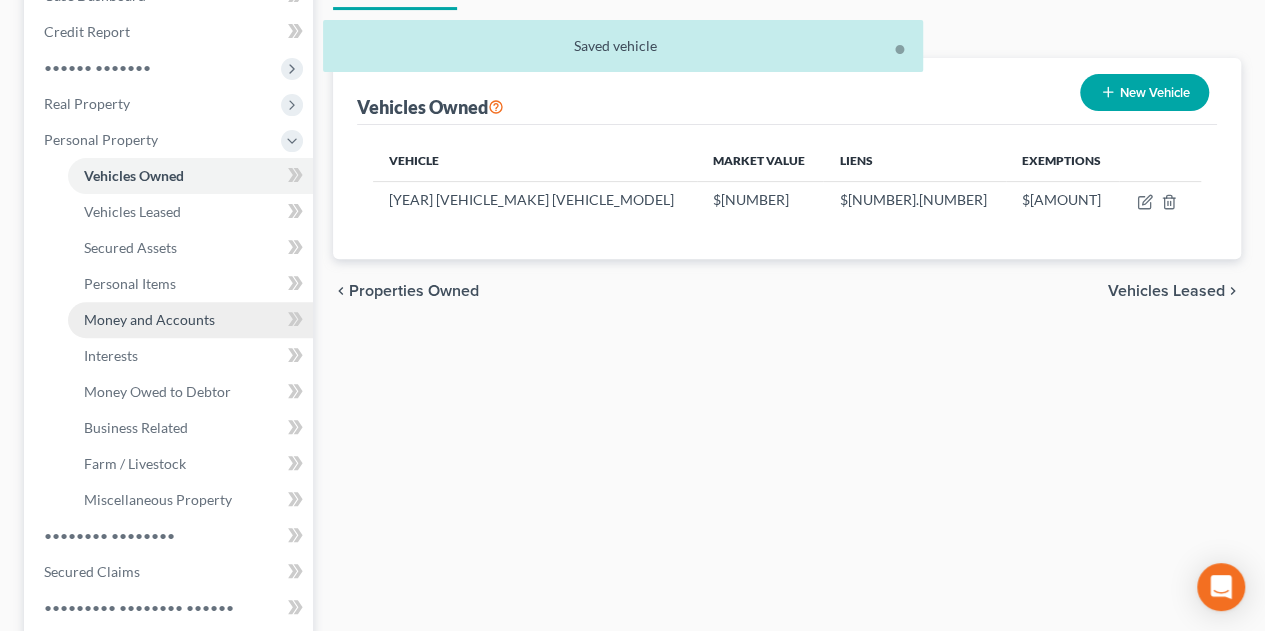 click on "Money and Accounts" at bounding box center (149, 319) 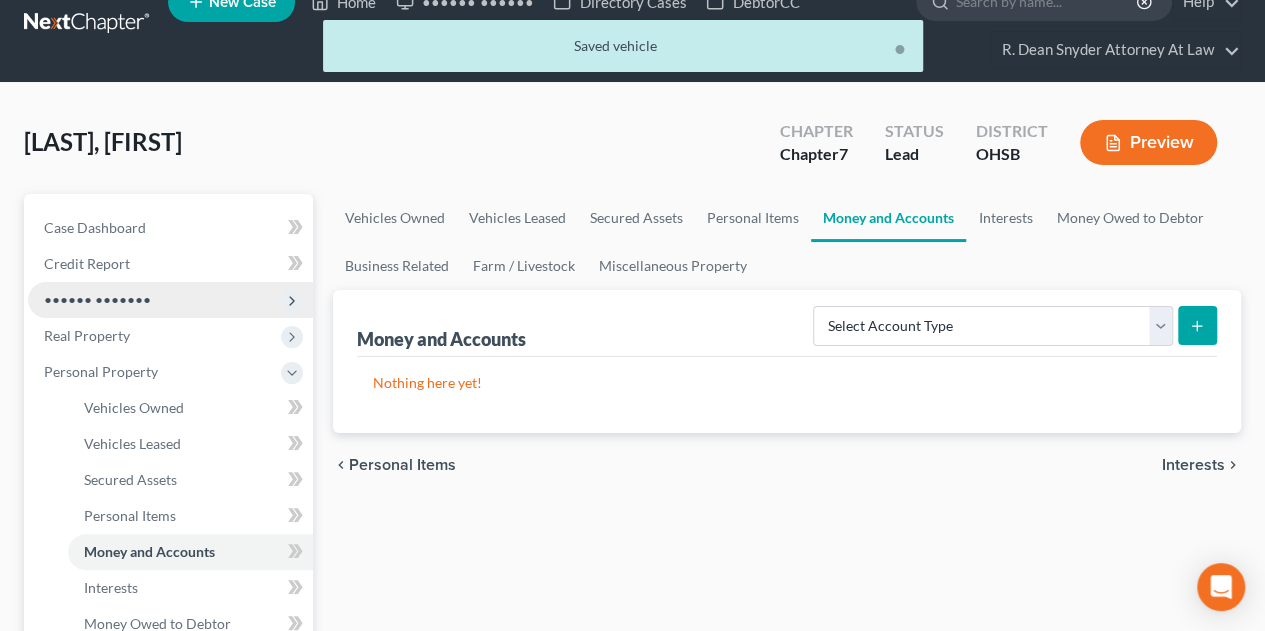 scroll, scrollTop: 0, scrollLeft: 0, axis: both 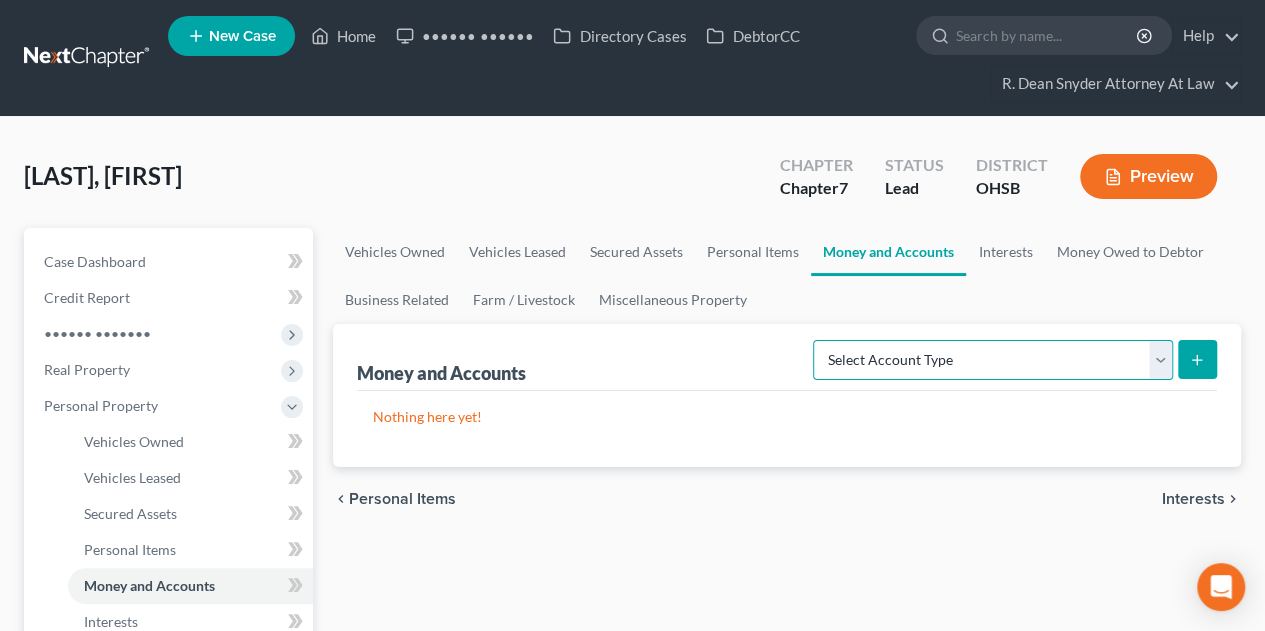 drag, startPoint x: 884, startPoint y: 342, endPoint x: 877, endPoint y: 375, distance: 33.734257 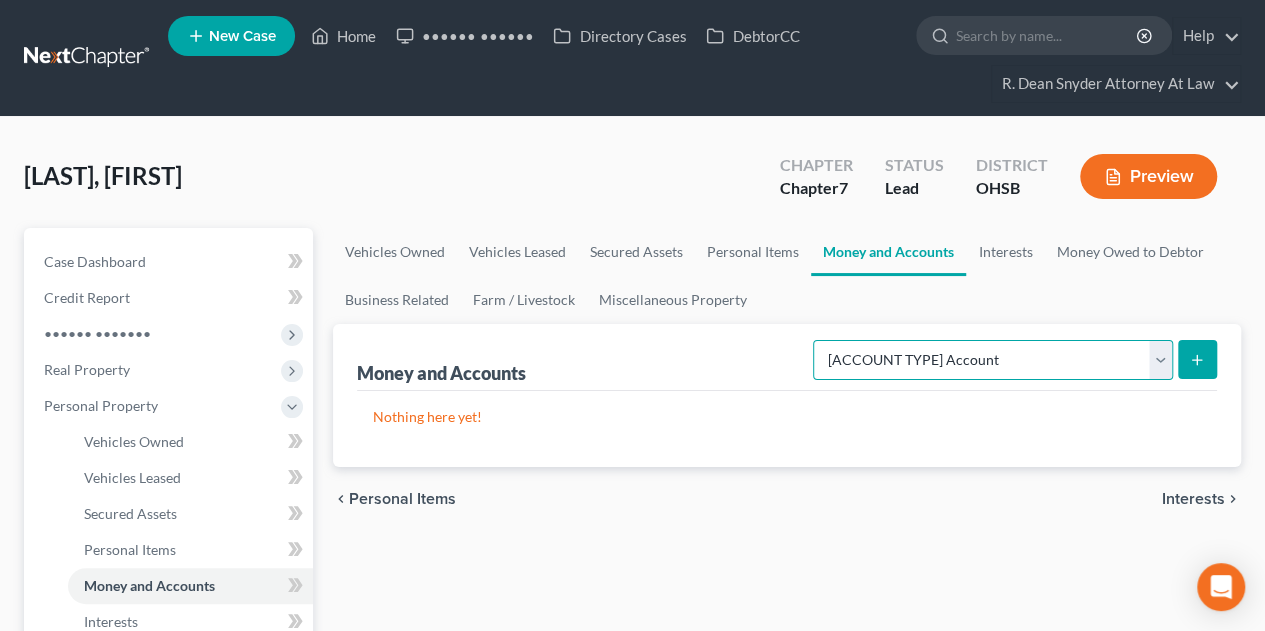 click on "Select Account Type Brokerage Cash on Hand Certificates of Deposit Checking Account Money Market Other (Credit Union, Health Savings Account, etc) Safe Deposit Box Savings Account Security Deposits or Prepayments" at bounding box center (993, 360) 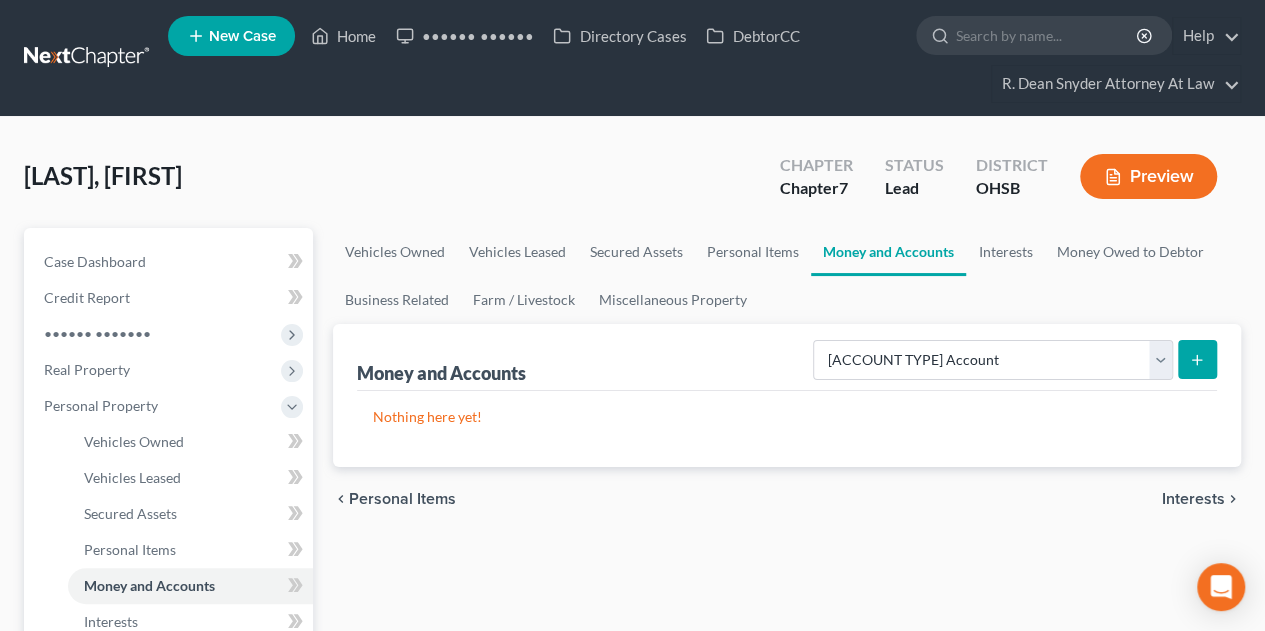 click at bounding box center (1197, 360) 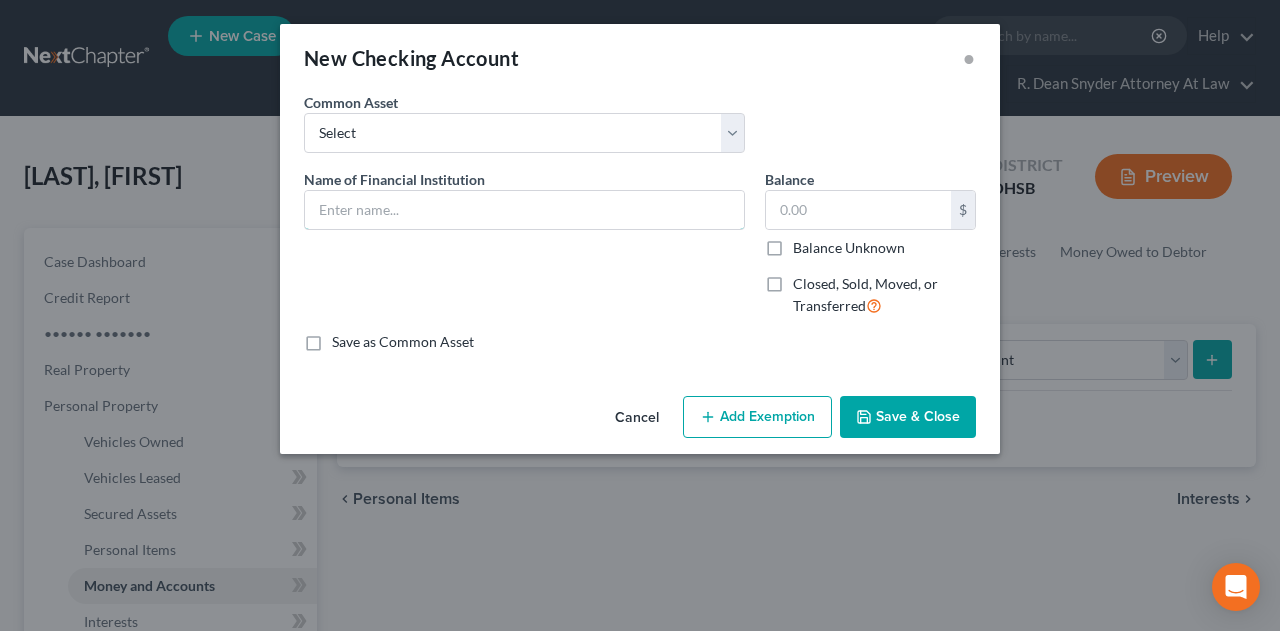 drag, startPoint x: 362, startPoint y: 215, endPoint x: 592, endPoint y: 100, distance: 257.14783 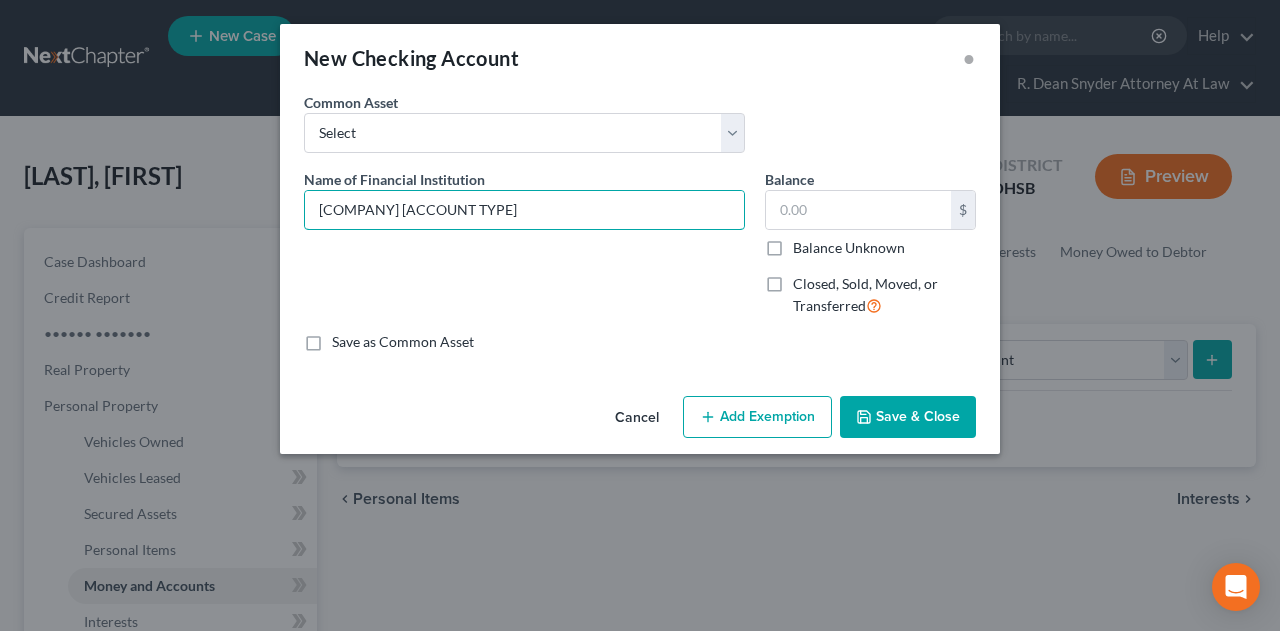 type on "[COMPANY] [ACCOUNT TYPE]" 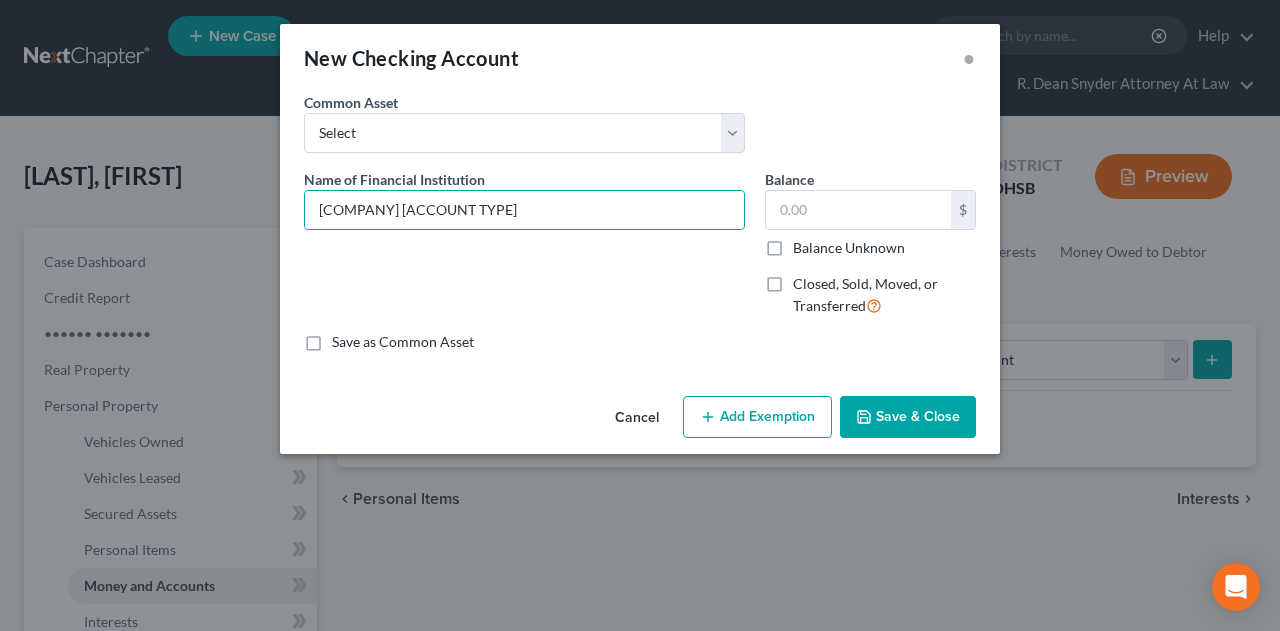drag, startPoint x: 882, startPoint y: 418, endPoint x: 902, endPoint y: 408, distance: 22.36068 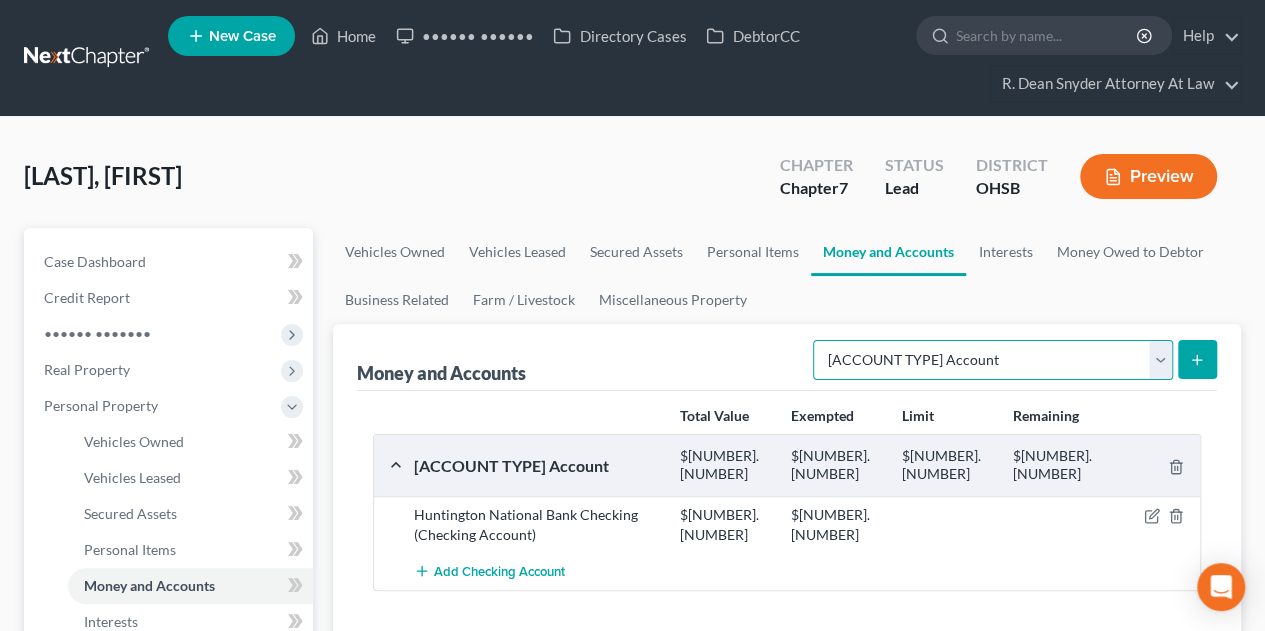 drag, startPoint x: 897, startPoint y: 368, endPoint x: 880, endPoint y: 372, distance: 17.464249 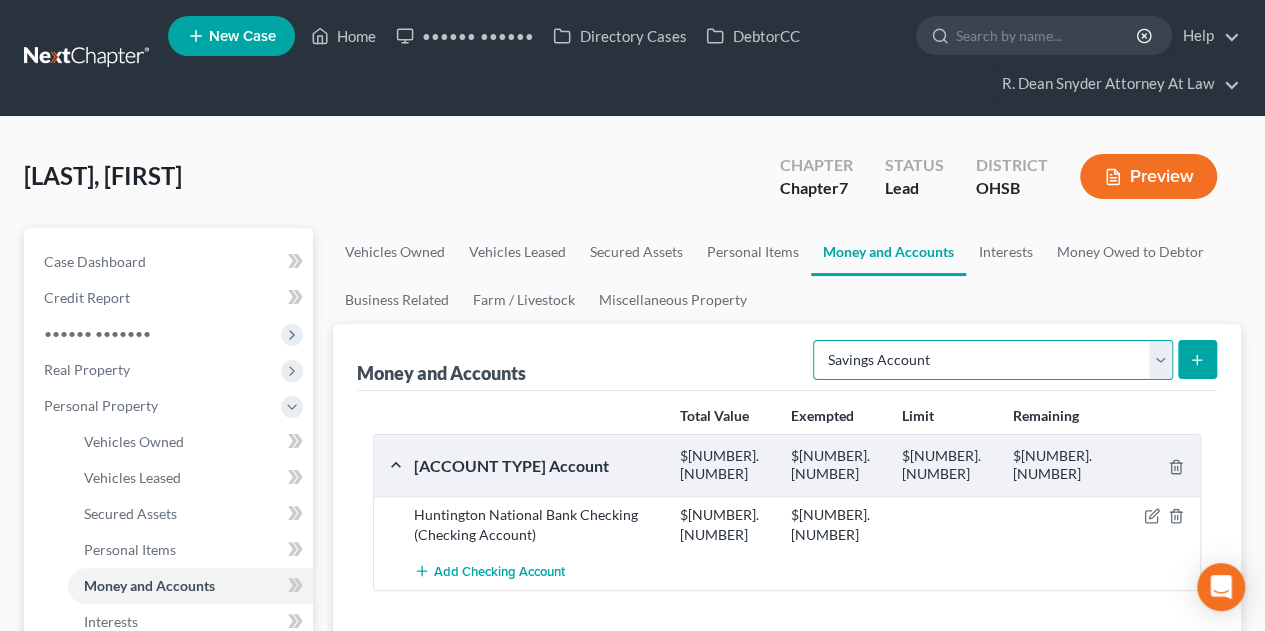 click on "Select Account Type Brokerage Cash on Hand Certificates of Deposit Checking Account Money Market Other (Credit Union, Health Savings Account, etc) Safe Deposit Box Savings Account Security Deposits or Prepayments" at bounding box center [993, 360] 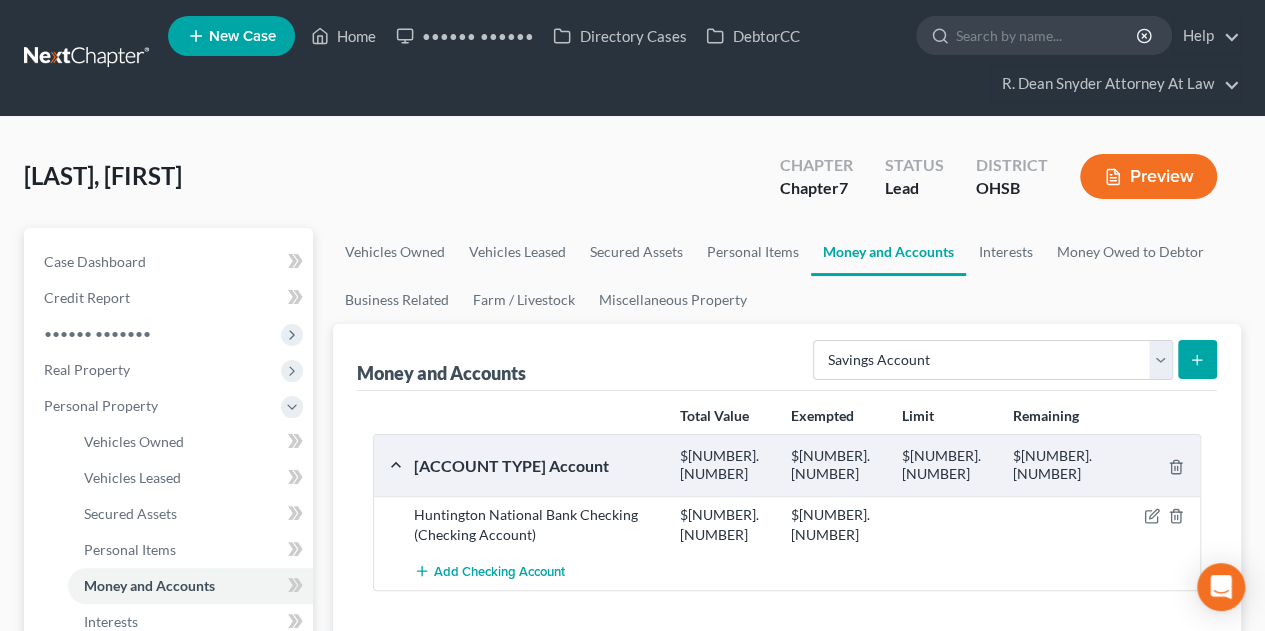 click at bounding box center [1197, 360] 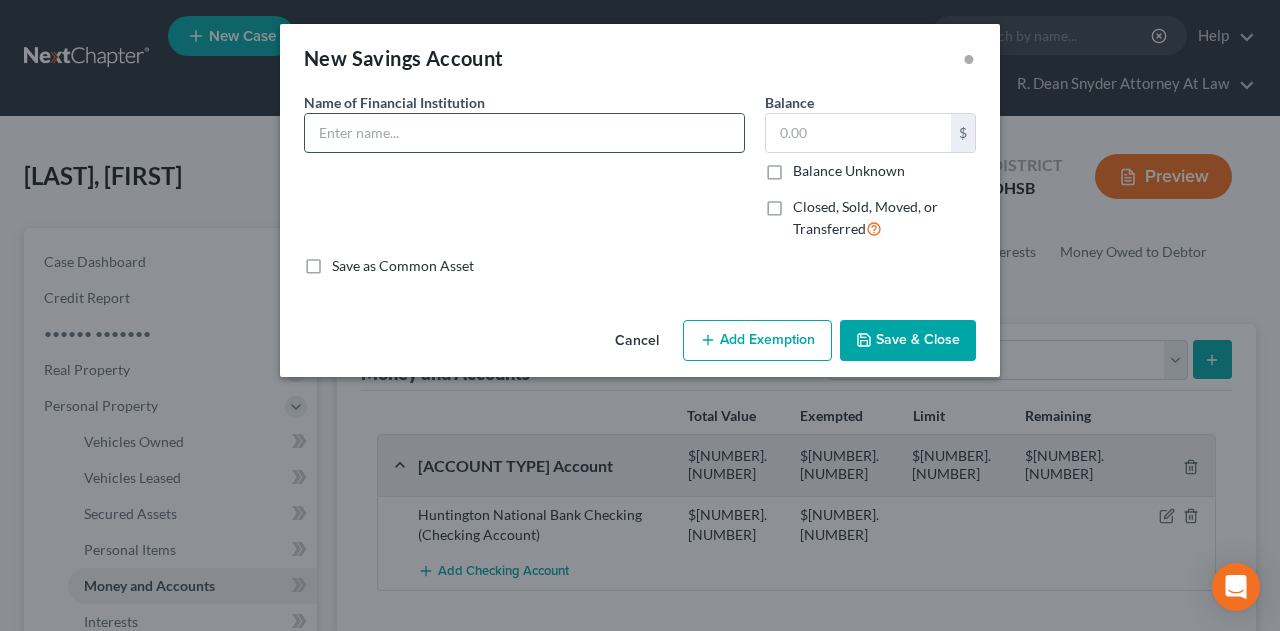 drag, startPoint x: 324, startPoint y: 140, endPoint x: 352, endPoint y: 120, distance: 34.4093 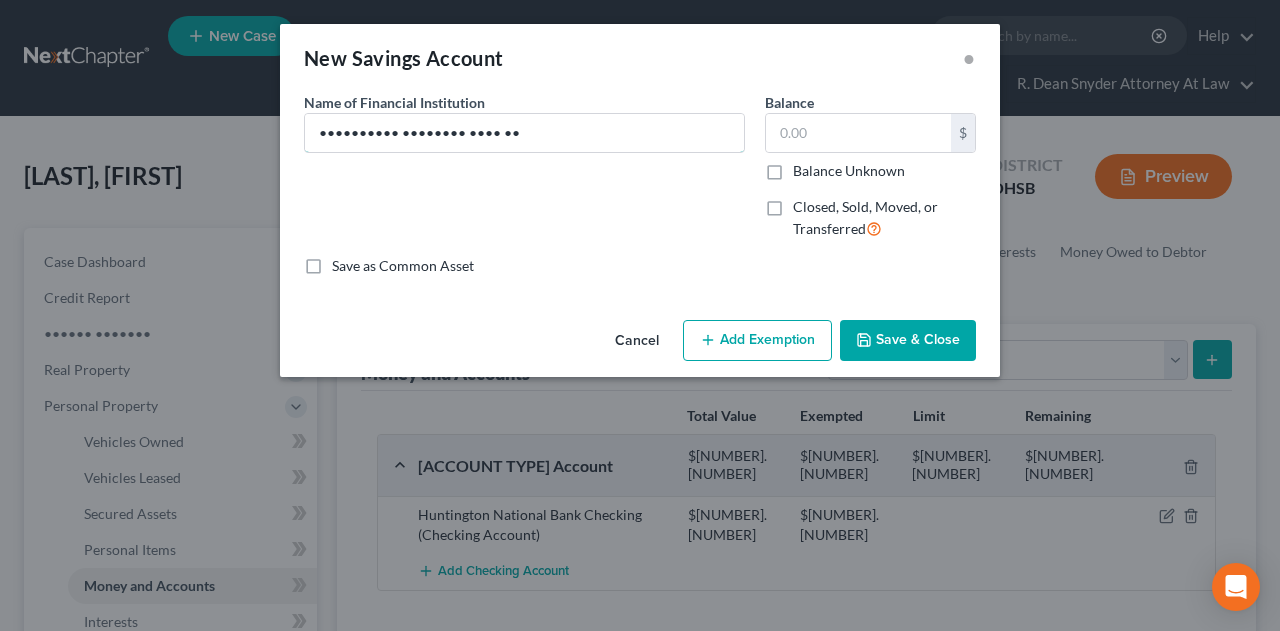 drag, startPoint x: 524, startPoint y: 130, endPoint x: 526, endPoint y: 95, distance: 35.057095 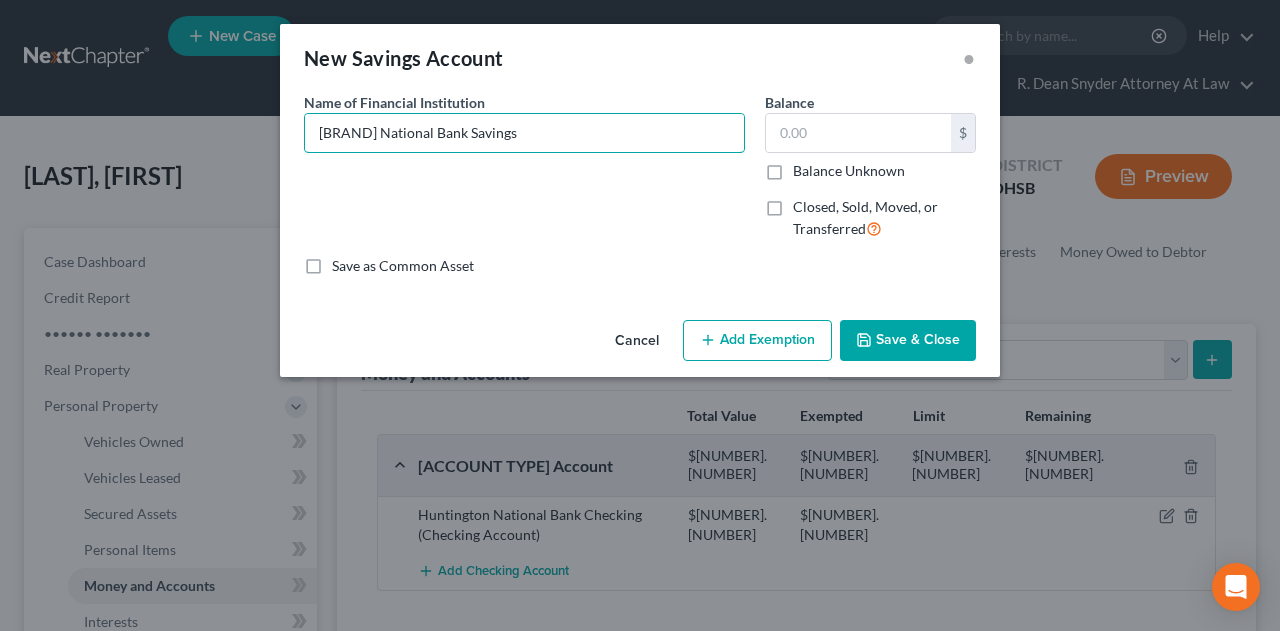 type on "[BRAND] National Bank Savings" 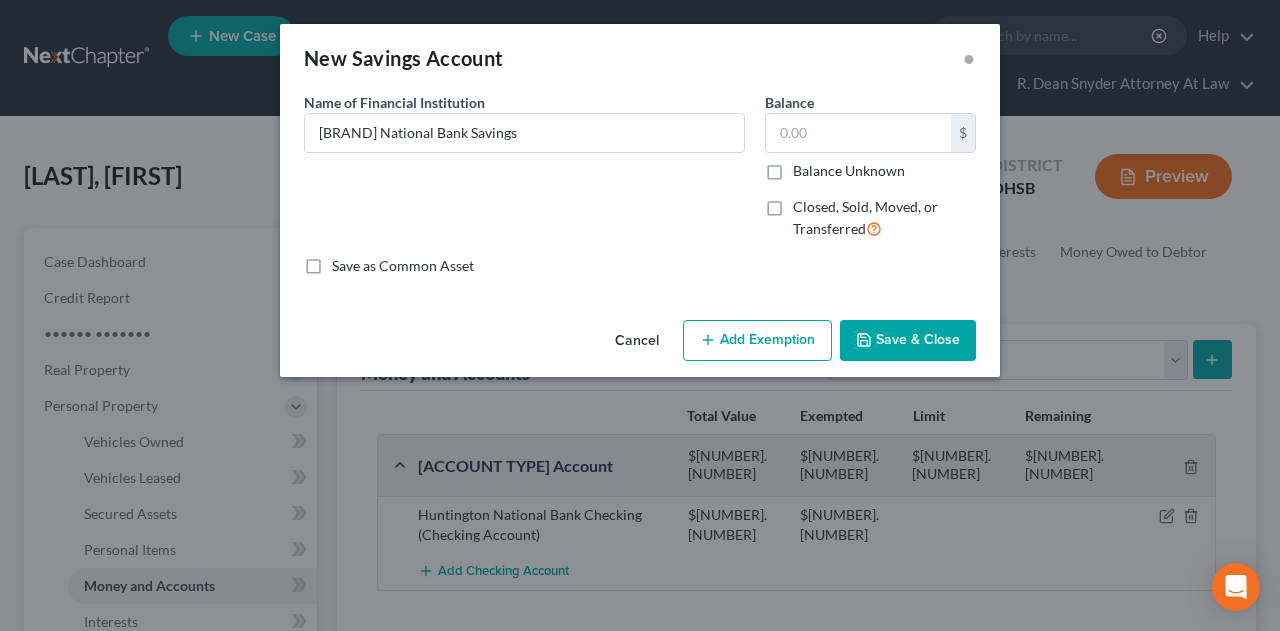 click on "Save & Close" at bounding box center [908, 341] 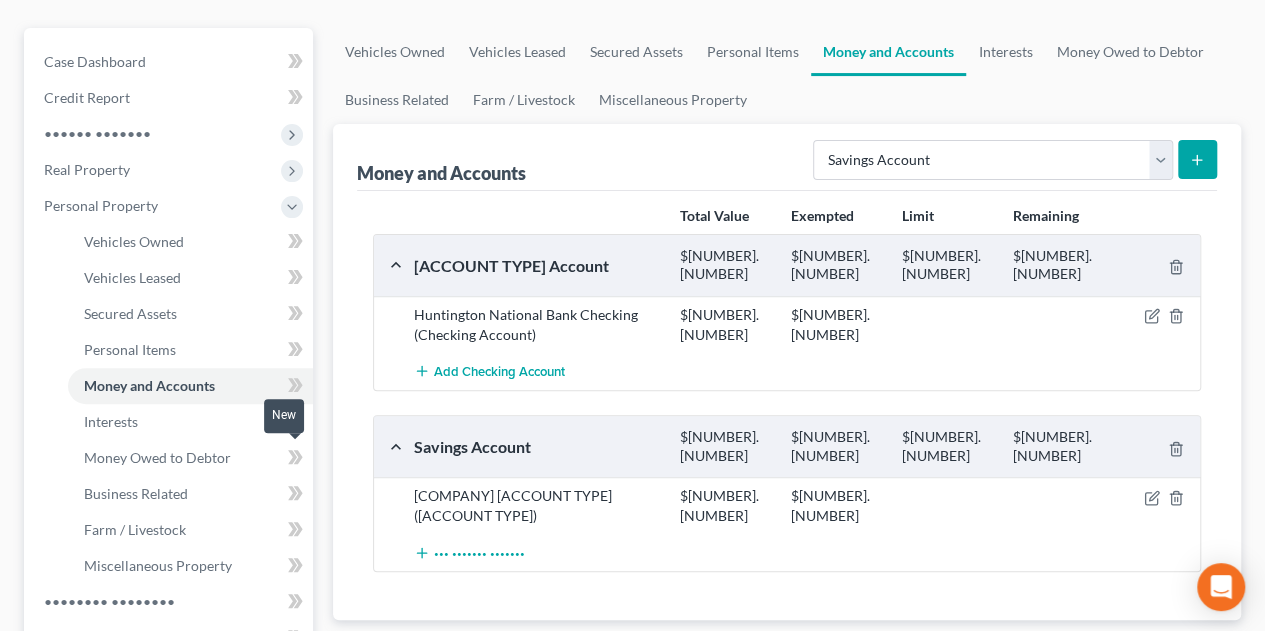 scroll, scrollTop: 266, scrollLeft: 0, axis: vertical 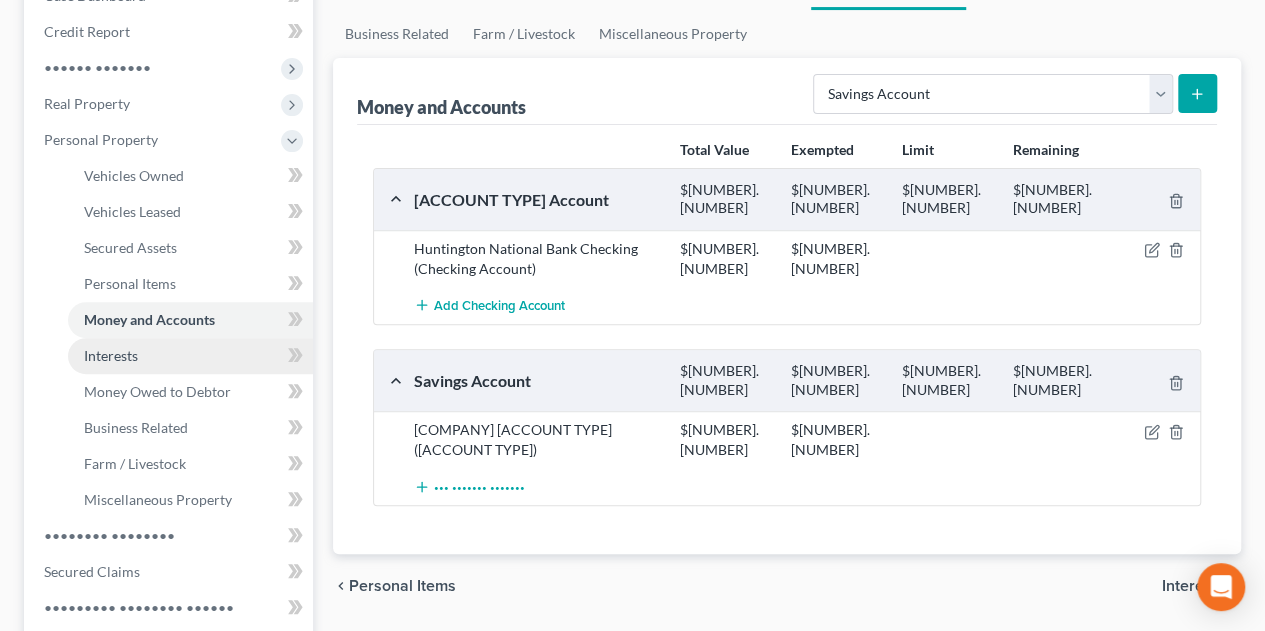 click on "Interests" at bounding box center [111, 355] 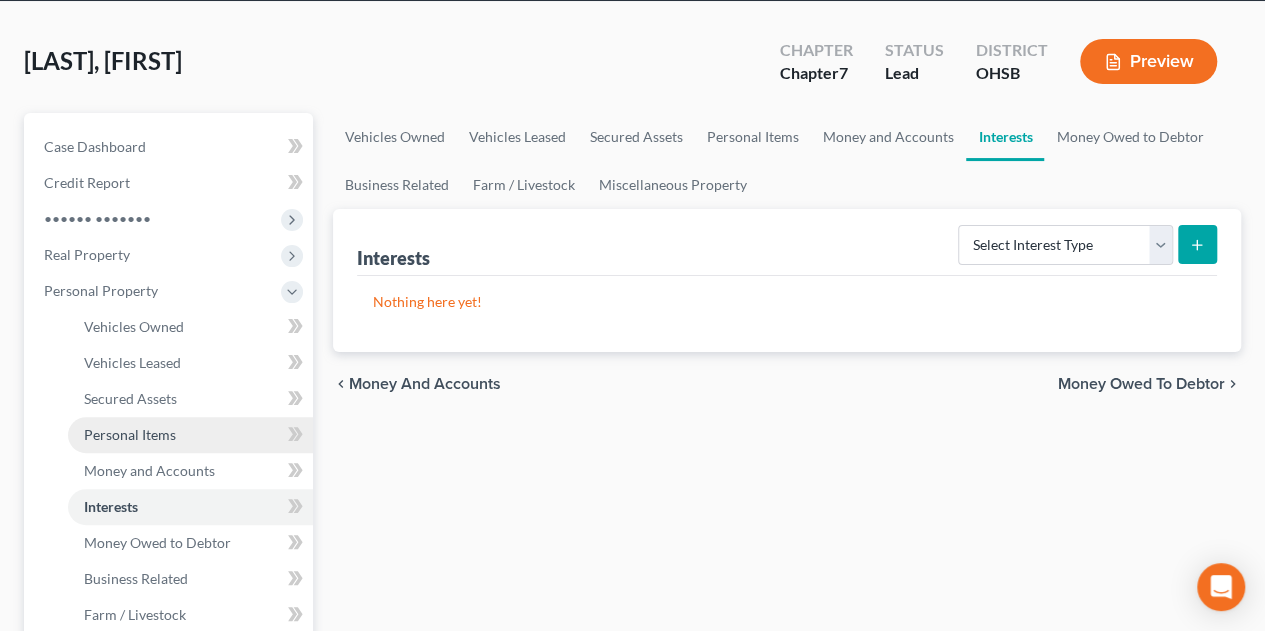 scroll, scrollTop: 266, scrollLeft: 0, axis: vertical 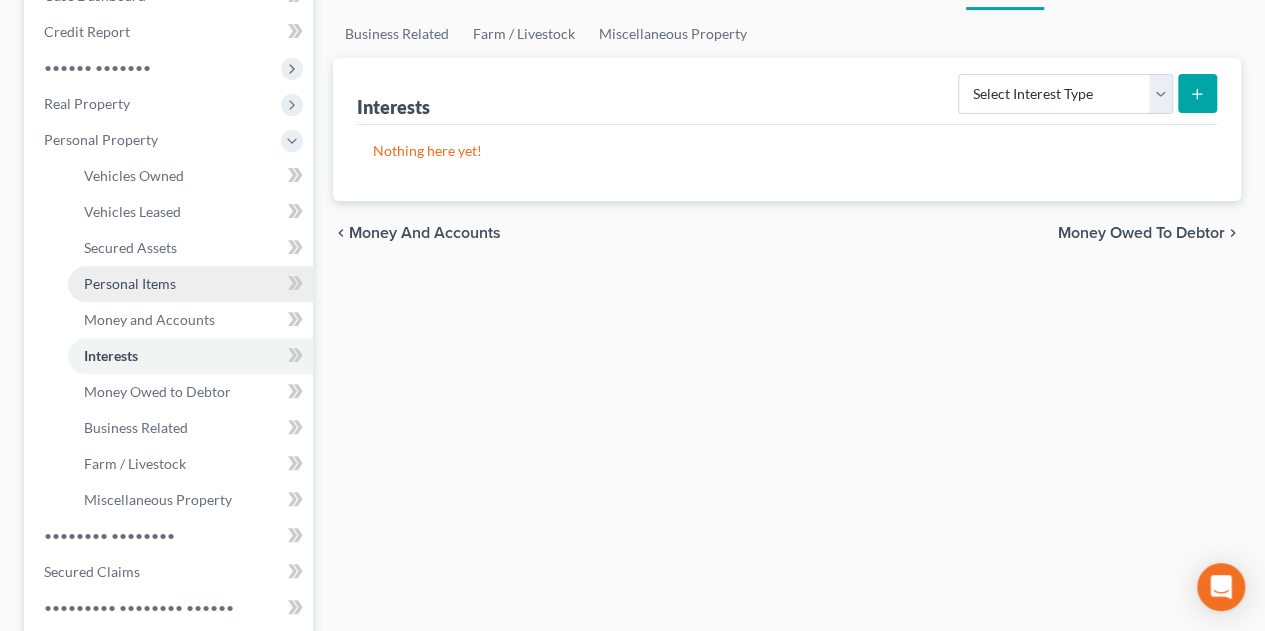 click on "Personal Items" at bounding box center (130, 283) 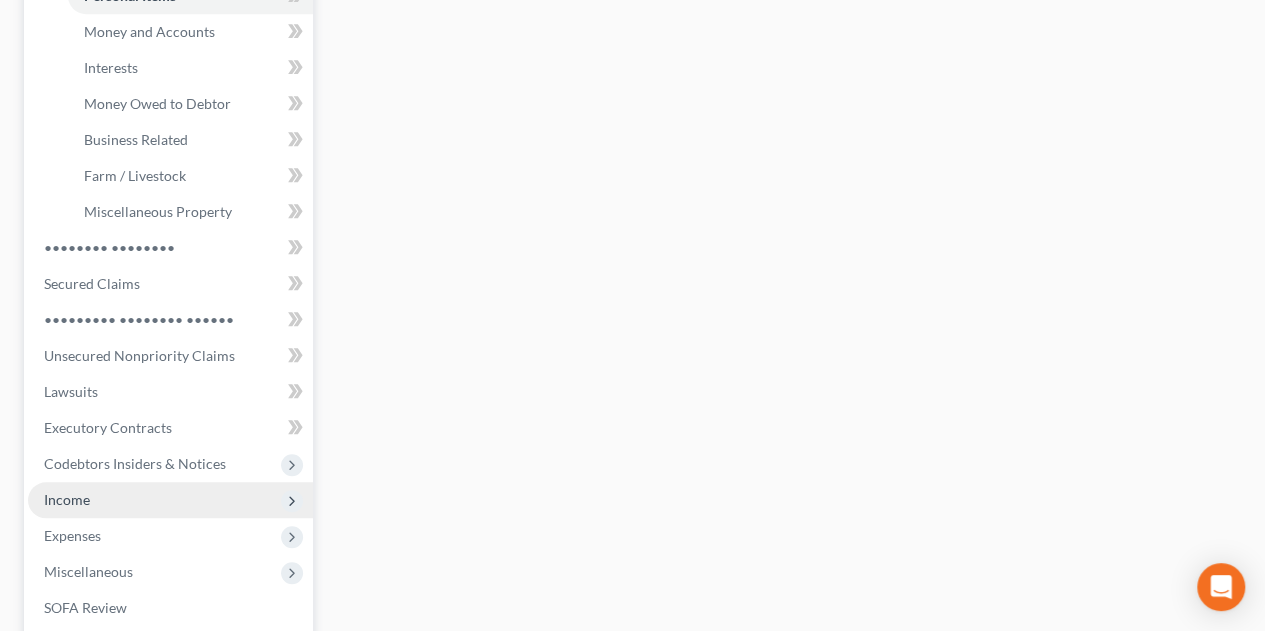 scroll, scrollTop: 666, scrollLeft: 0, axis: vertical 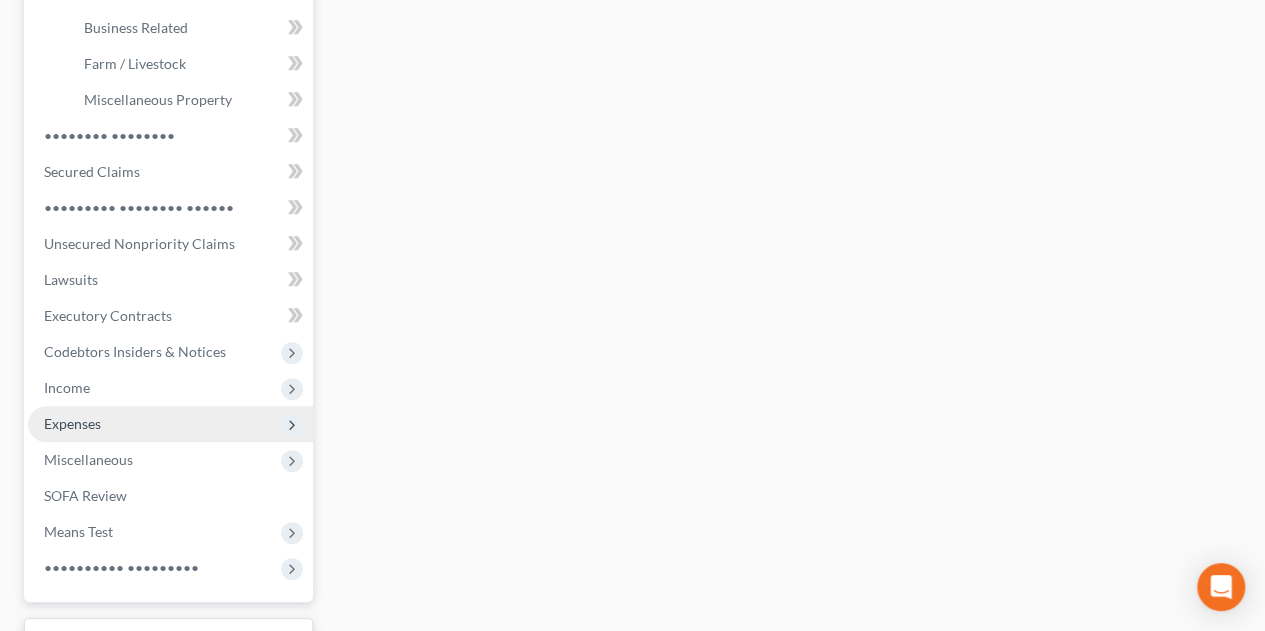 click on "Expenses" at bounding box center (0, 0) 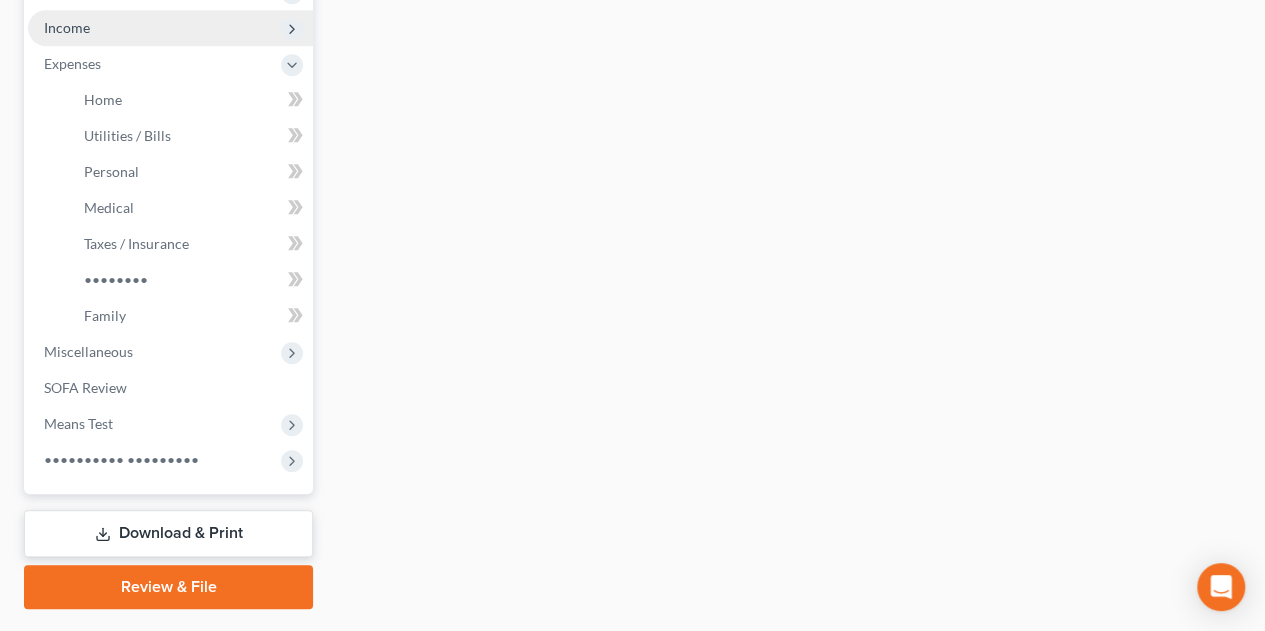 click on "Income" at bounding box center [0, 0] 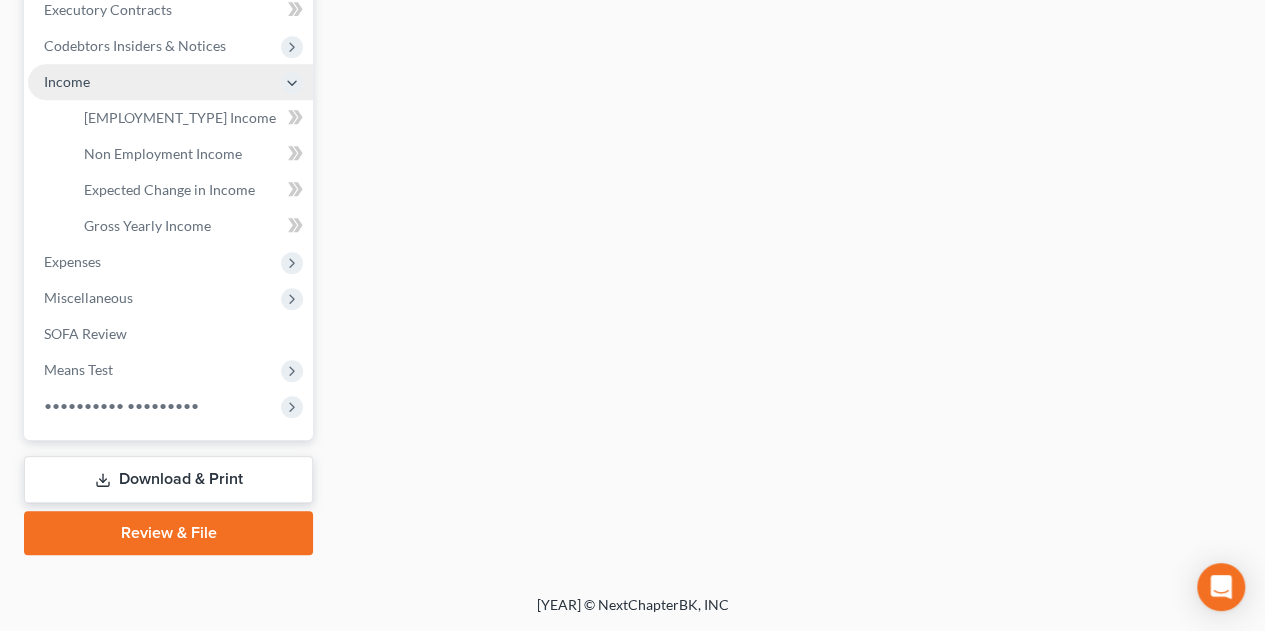 scroll, scrollTop: 608, scrollLeft: 0, axis: vertical 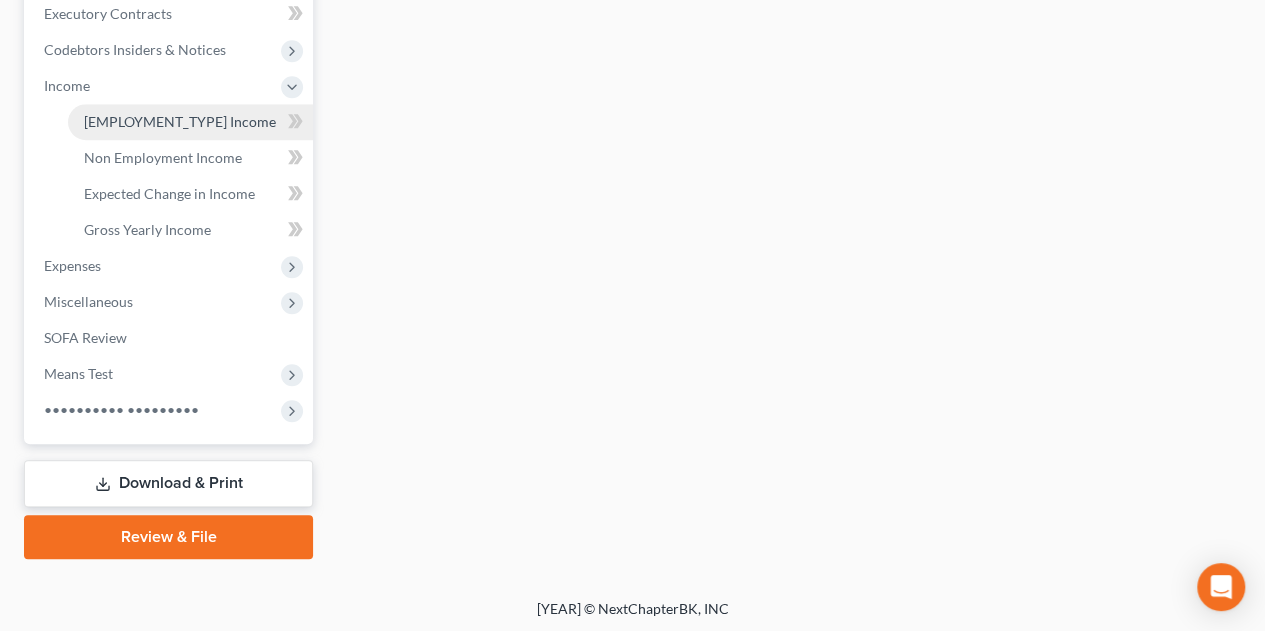click on "[EMPLOYMENT_TYPE] Income" at bounding box center [180, 121] 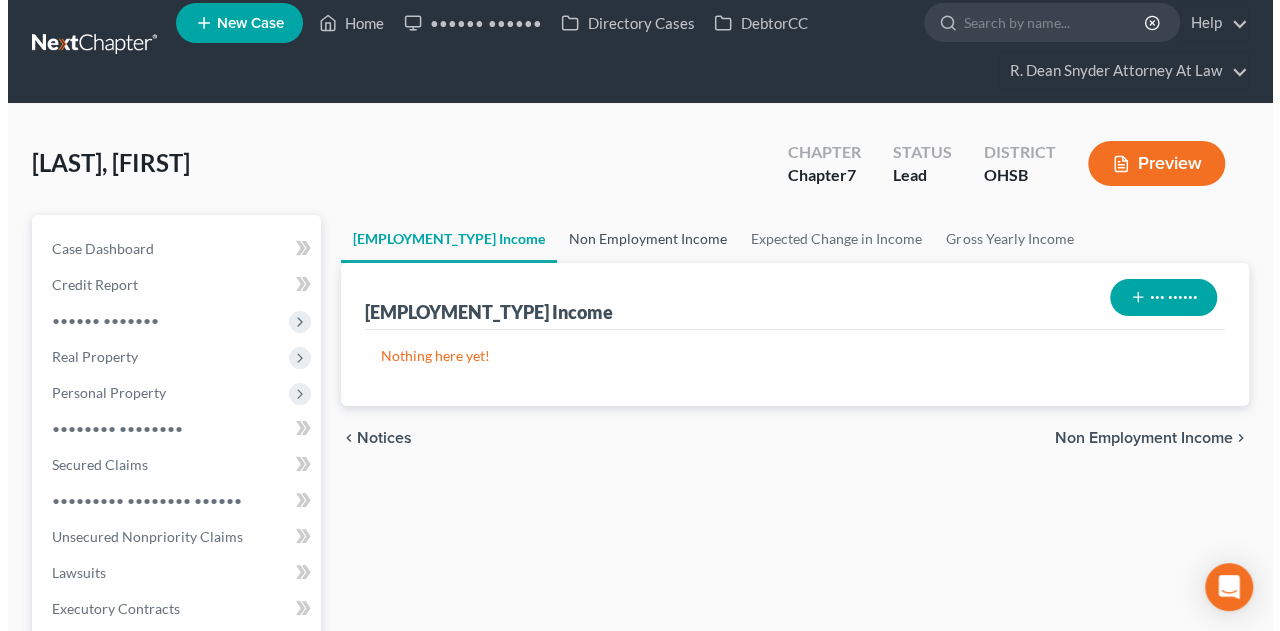scroll, scrollTop: 0, scrollLeft: 0, axis: both 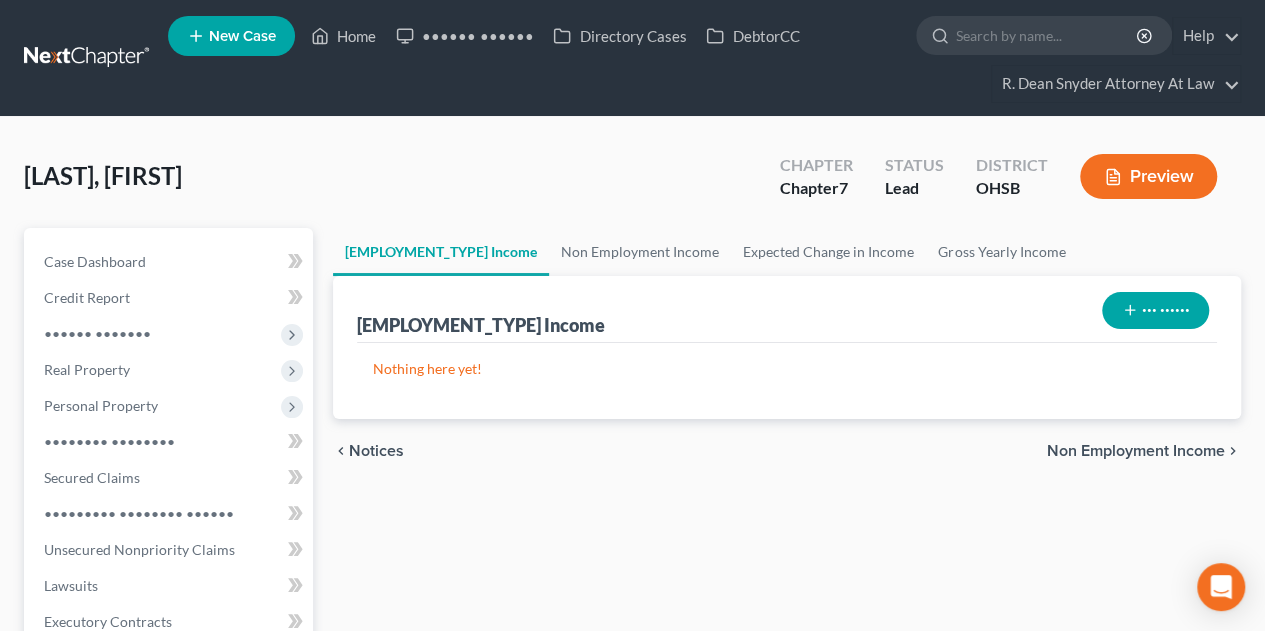 click on "••• ••••••" at bounding box center [1155, 310] 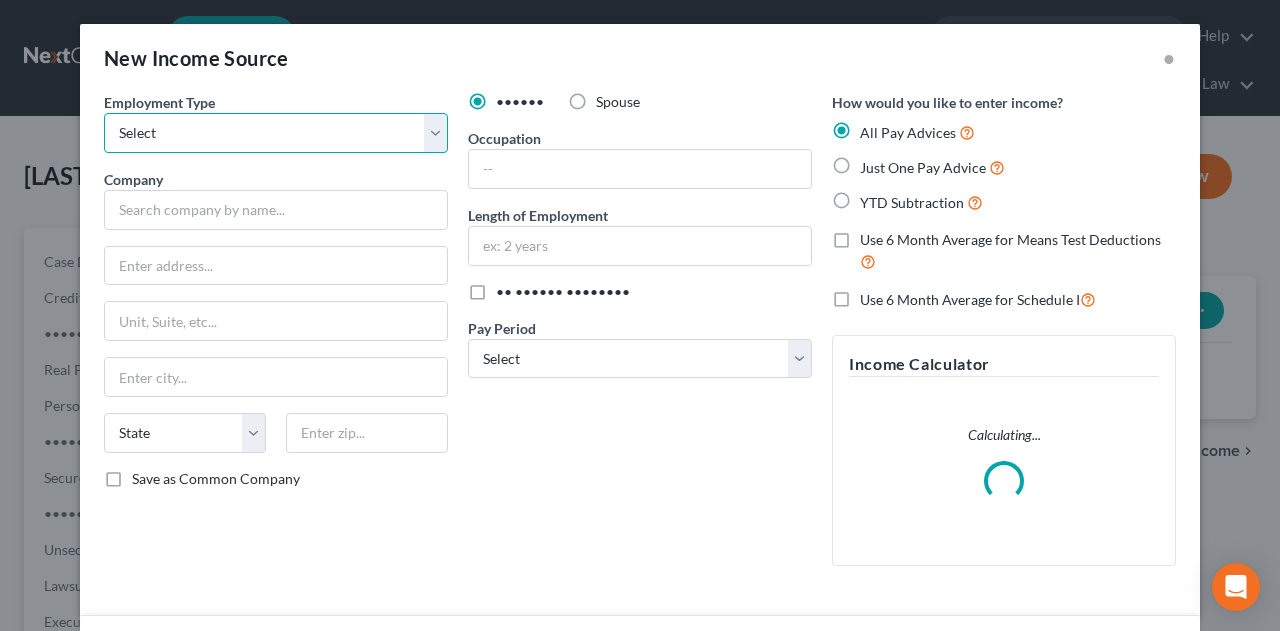 click on "Select Full or Part Time Employment Self Employment" at bounding box center (276, 133) 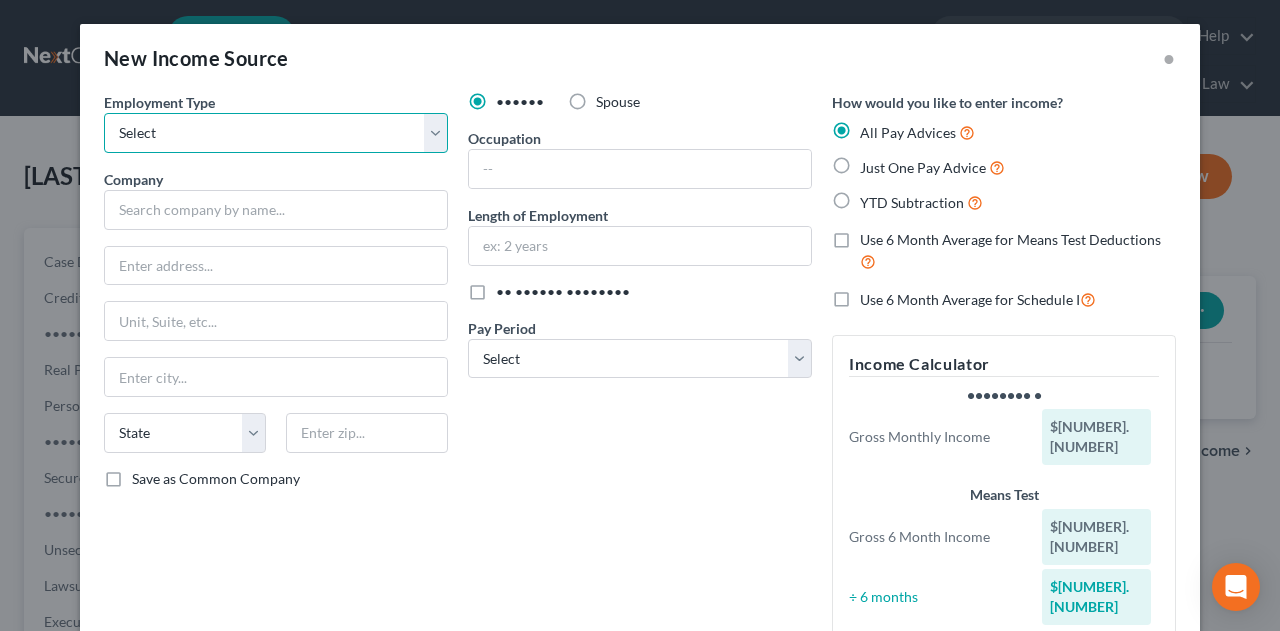 select on "[NUMBER]" 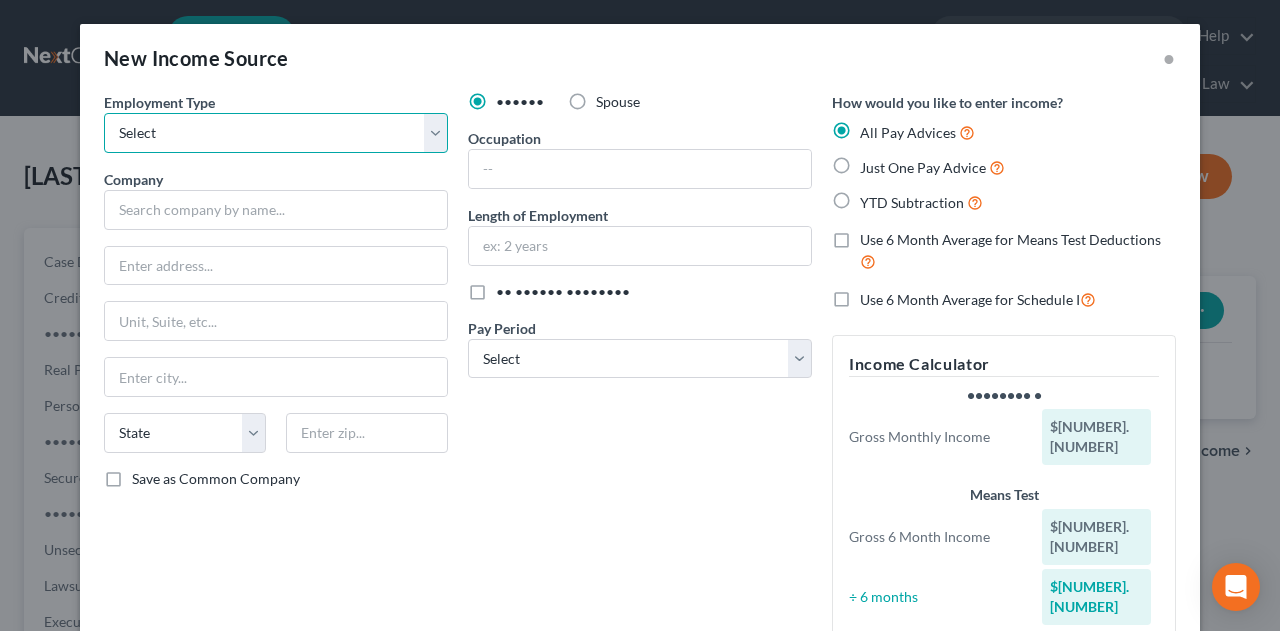 click on "Select Full or Part Time Employment Self Employment" at bounding box center (276, 133) 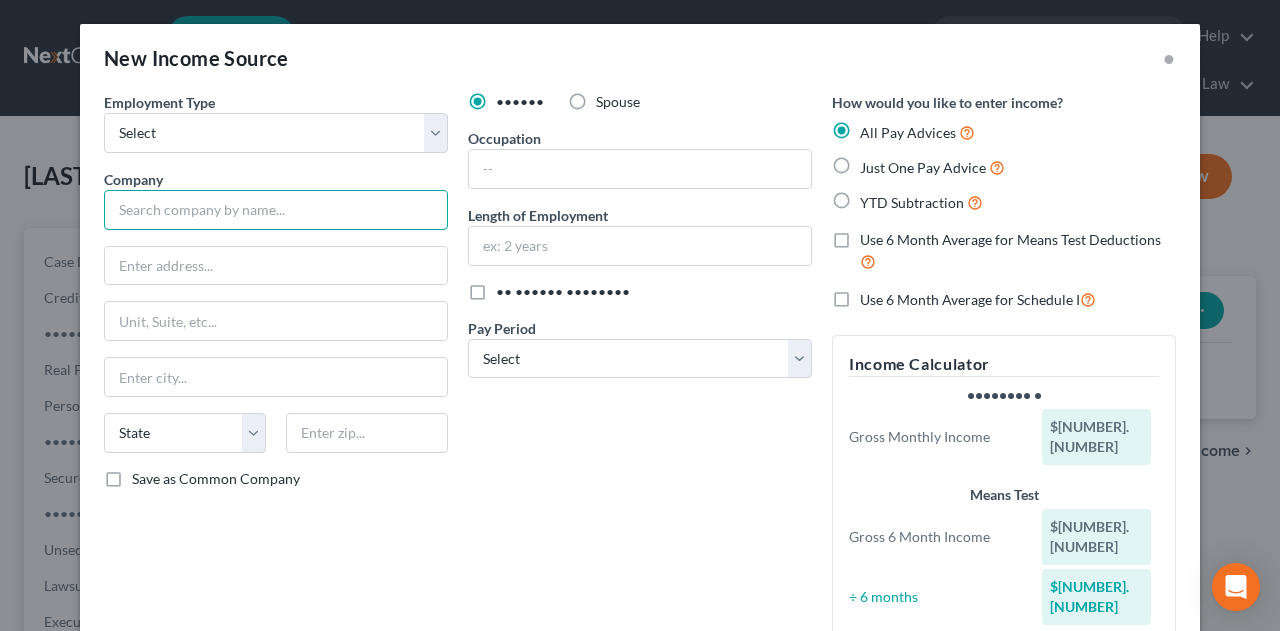 click at bounding box center (276, 210) 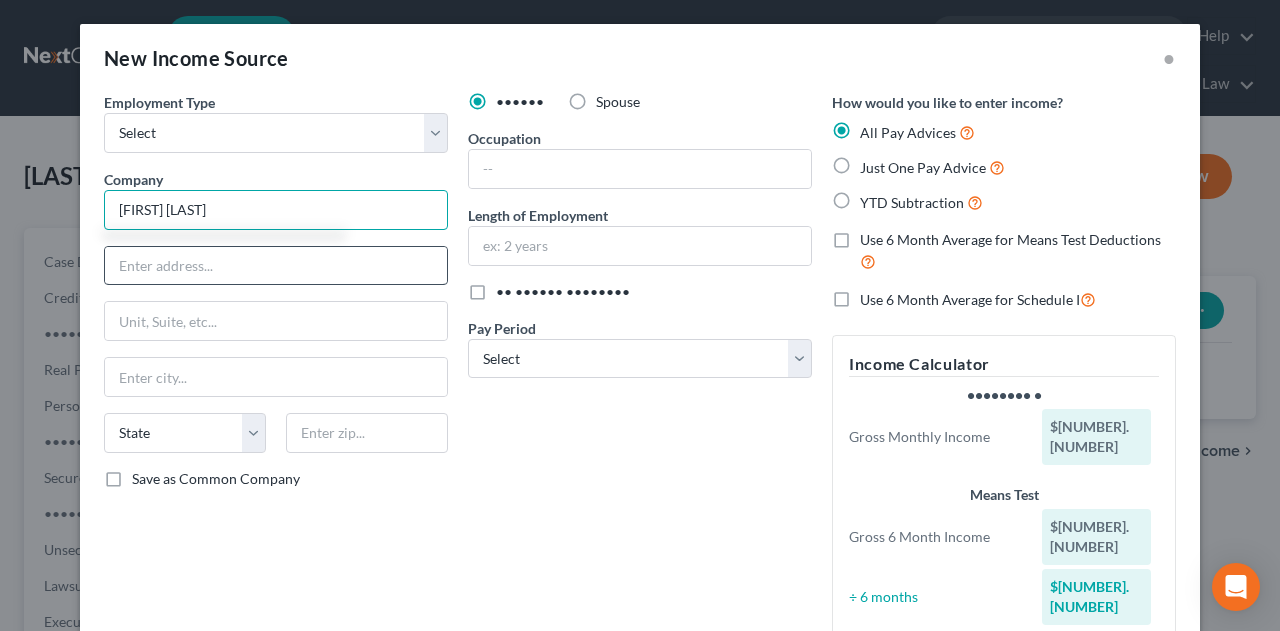 type on "[FIRST] [LAST]" 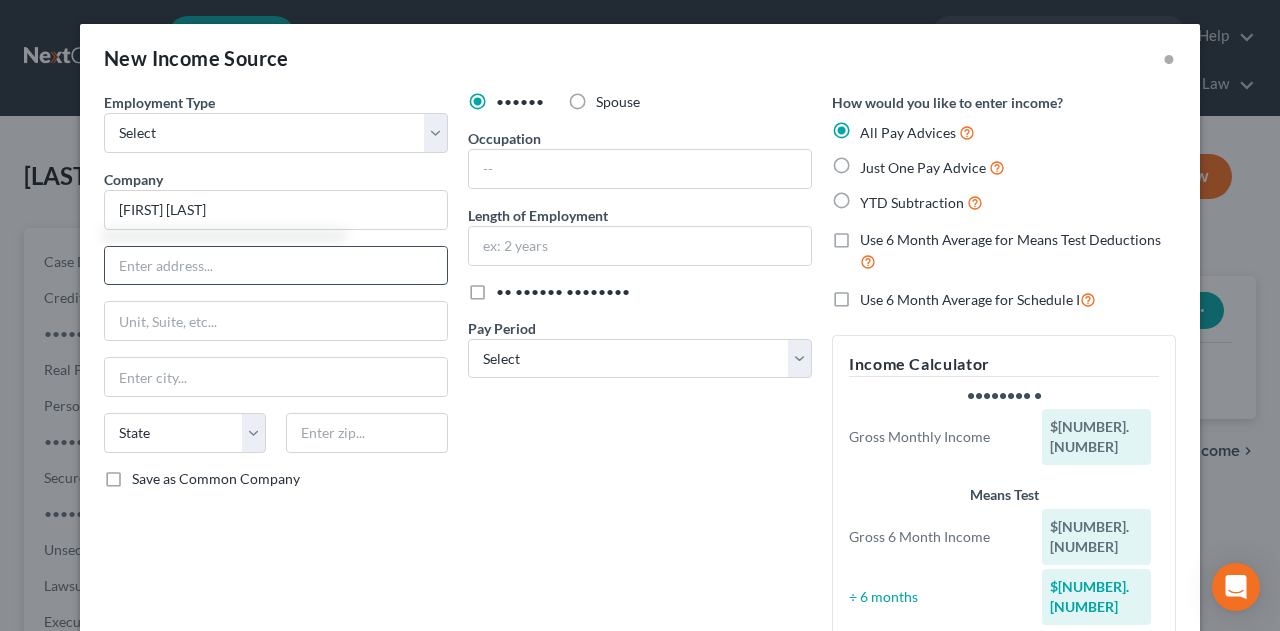 click at bounding box center [276, 266] 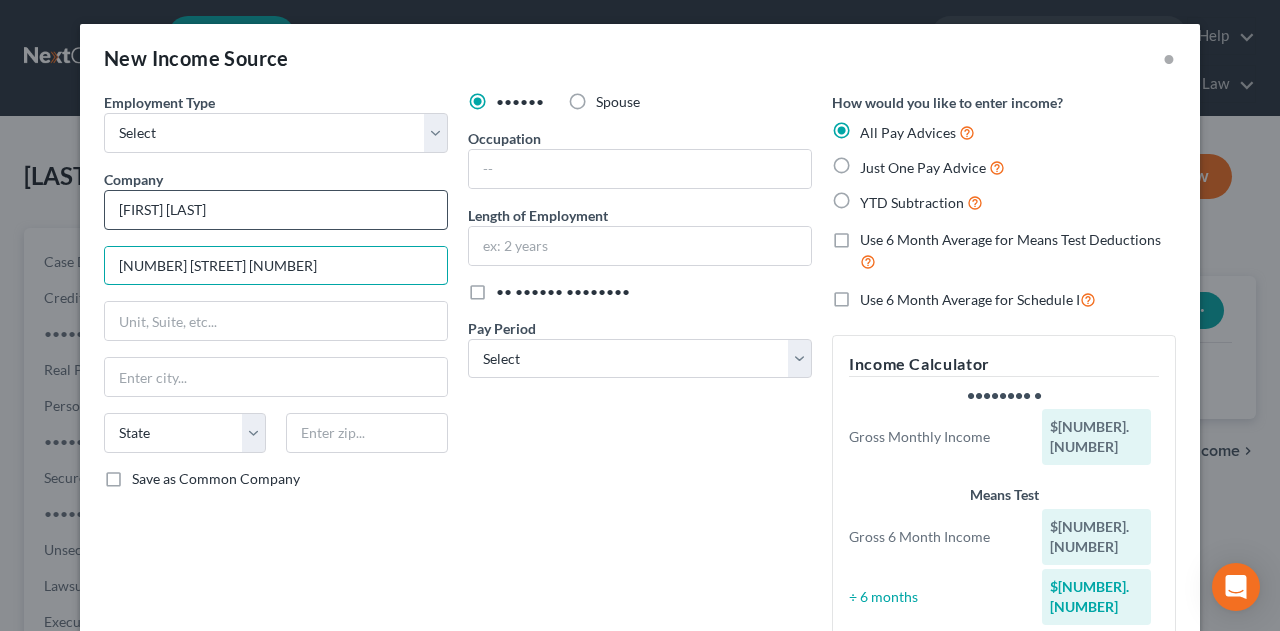 type on "[NUMBER] [STREET] [NUMBER]" 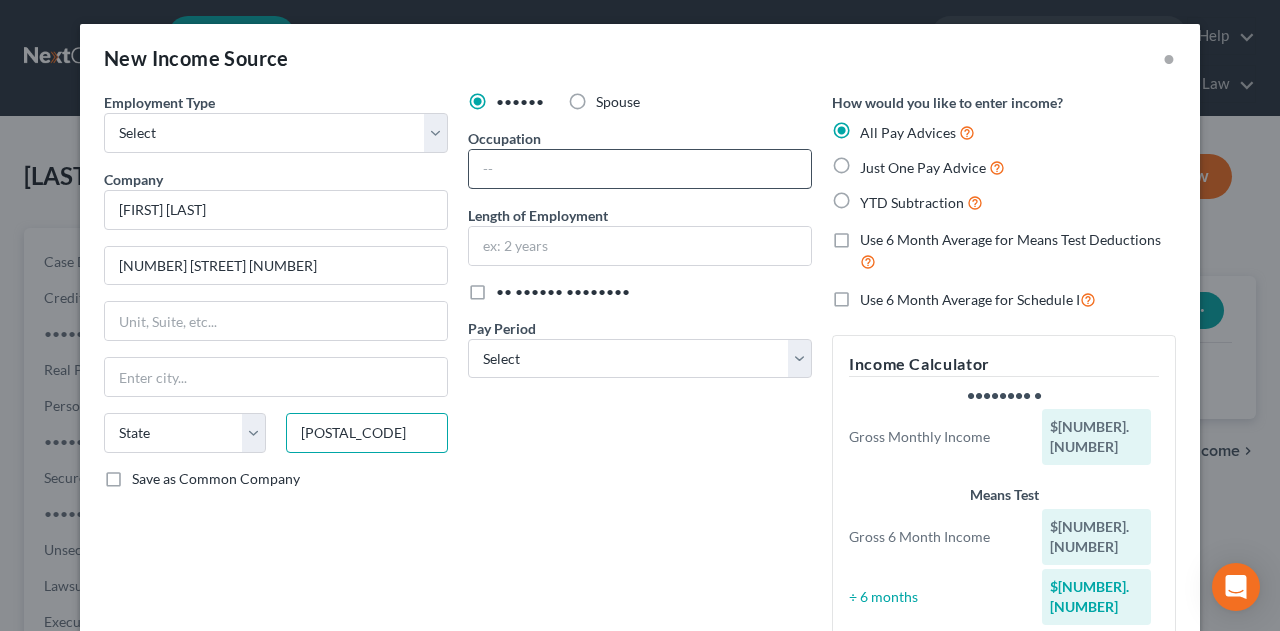 type on "[POSTAL_CODE]" 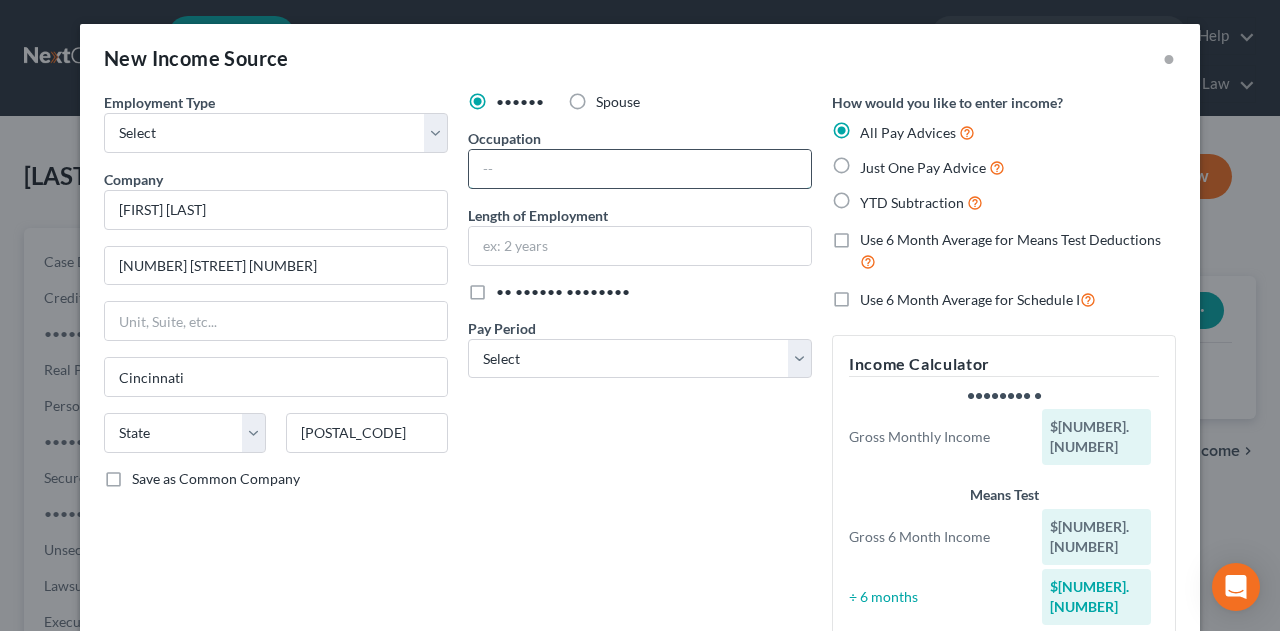 drag, startPoint x: 475, startPoint y: 163, endPoint x: 734, endPoint y: 189, distance: 260.30176 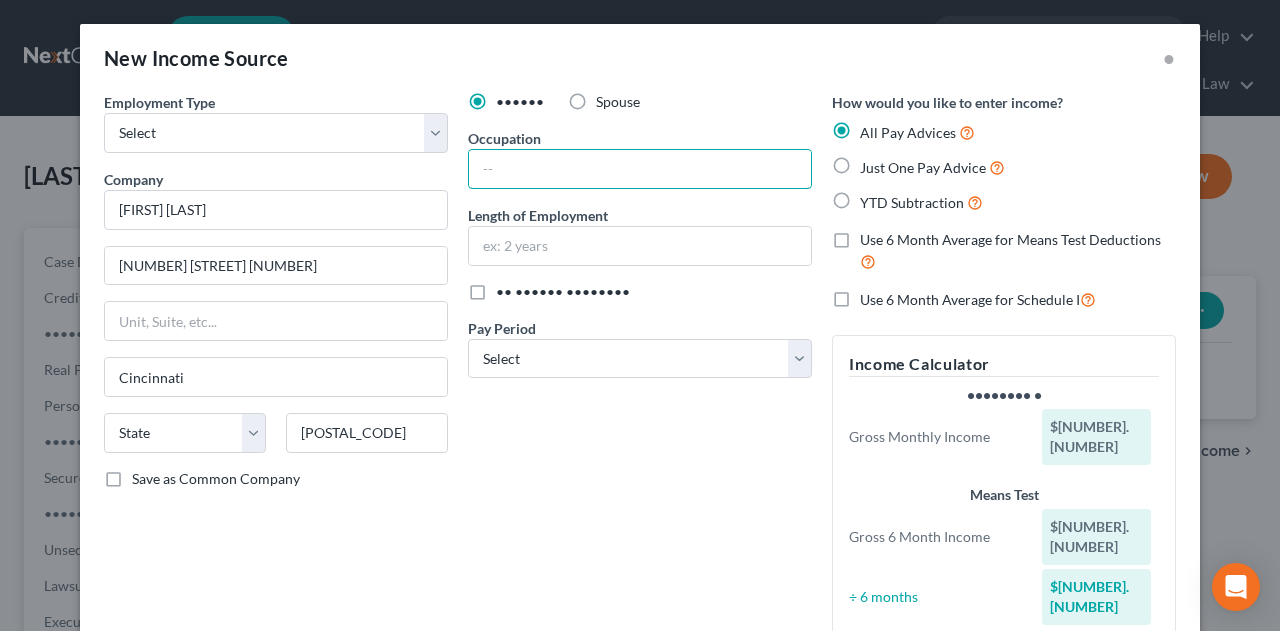 click at bounding box center [640, 169] 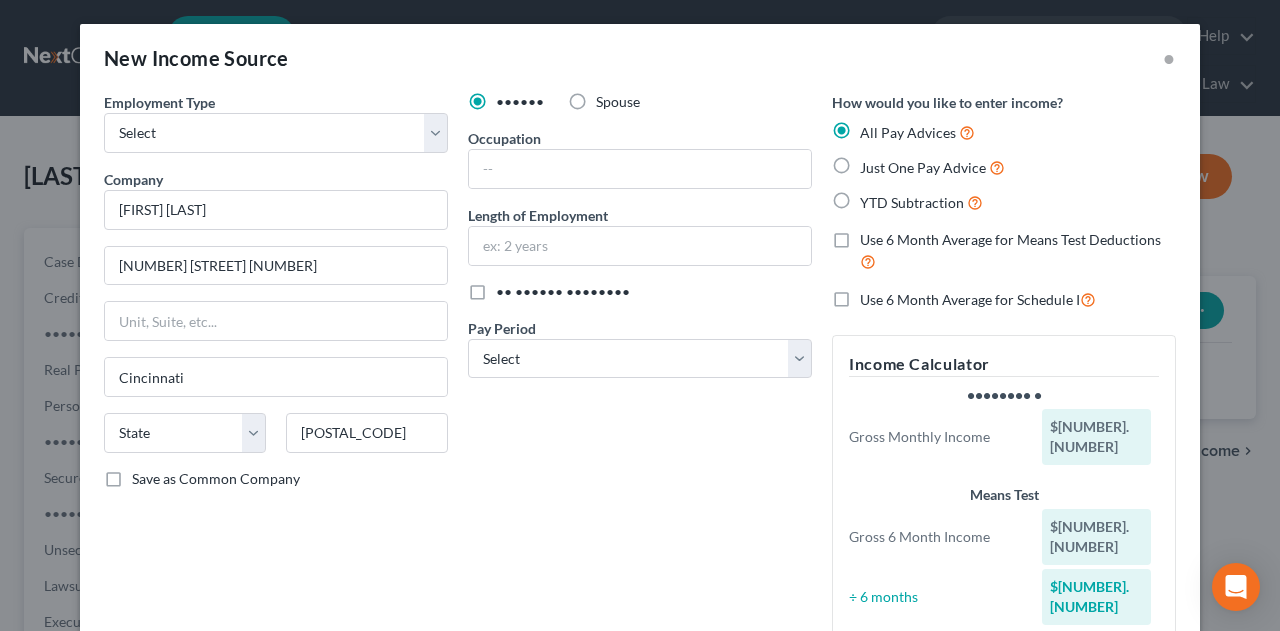 click on "Just One Pay Advice" at bounding box center (932, 167) 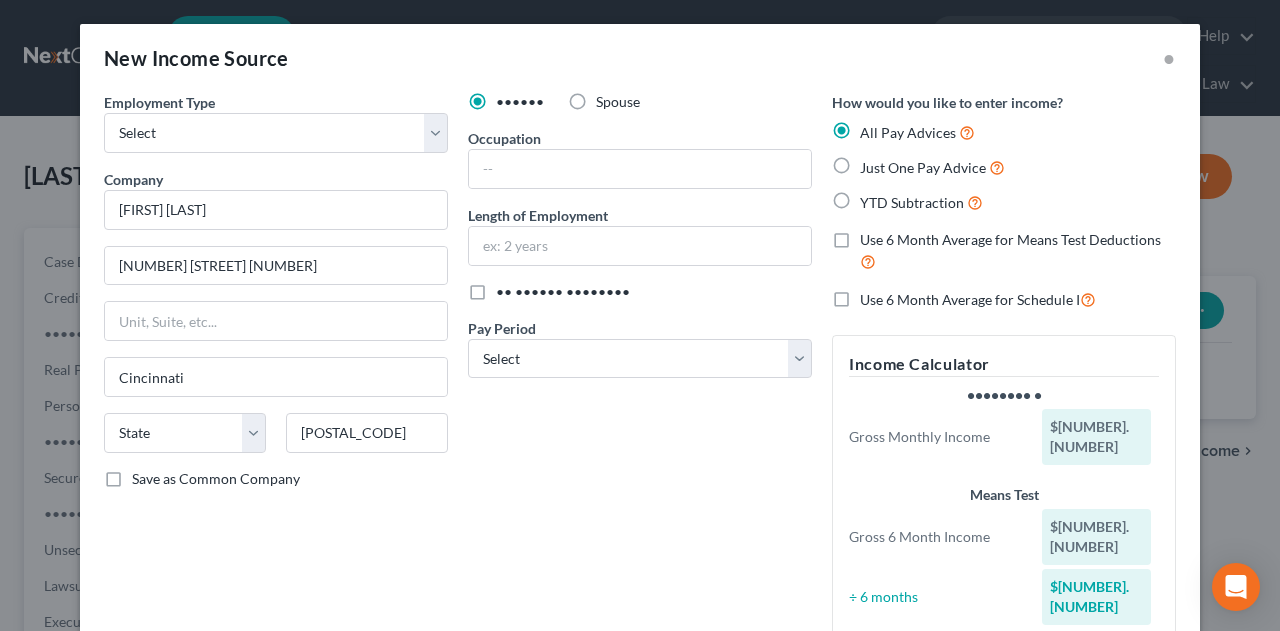 click on "Just One Pay Advice" at bounding box center (874, 162) 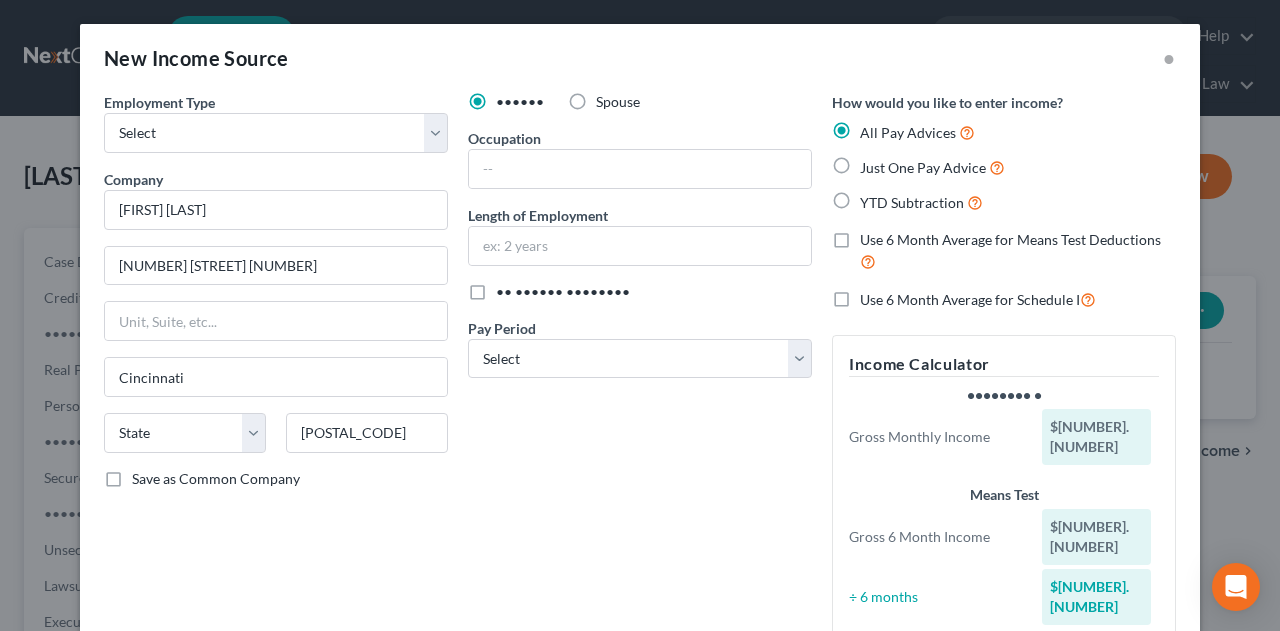 radio on "true" 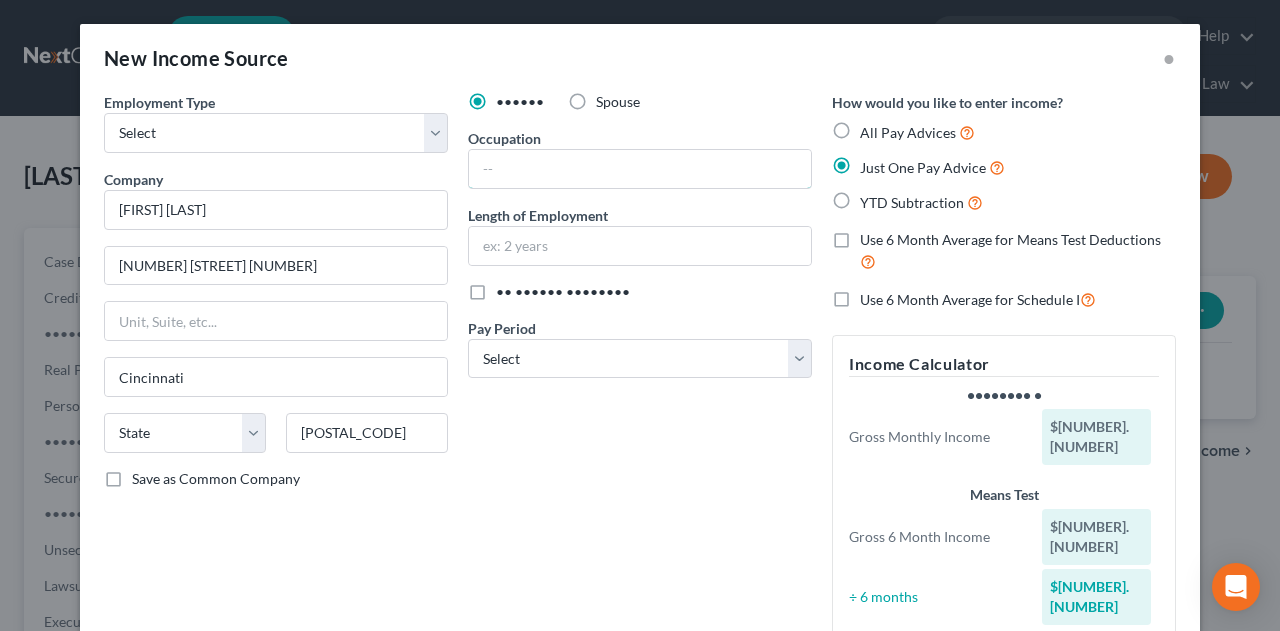 click at bounding box center (640, 169) 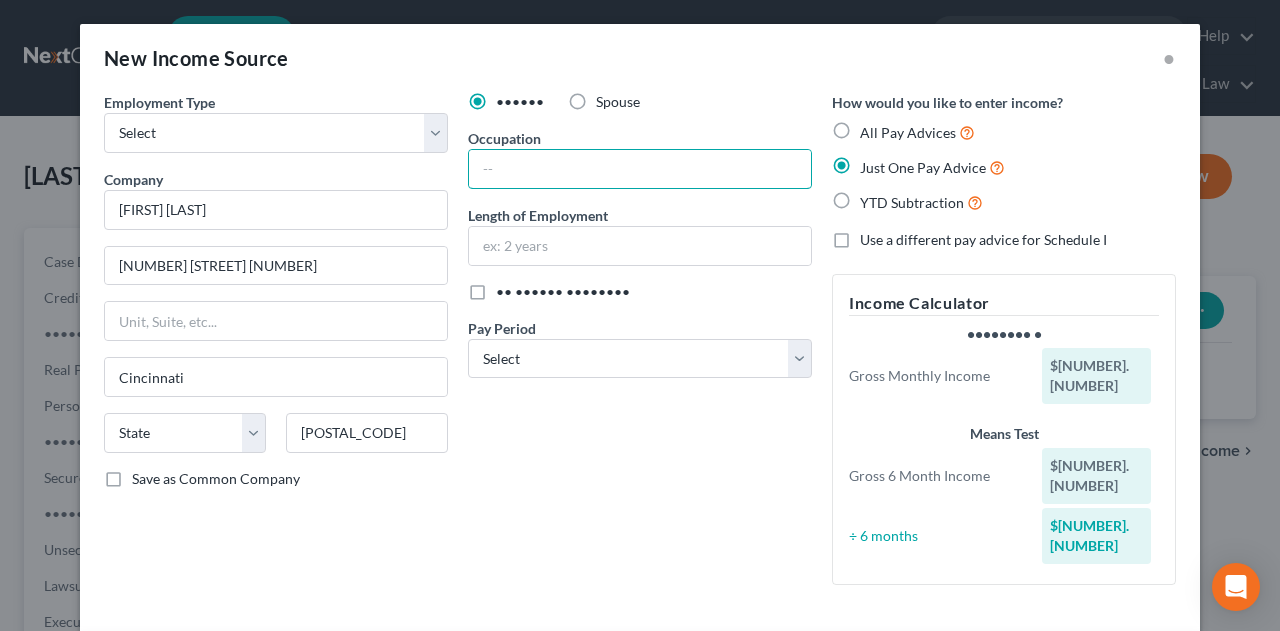 drag, startPoint x: 502, startPoint y: 177, endPoint x: 564, endPoint y: 145, distance: 69.77106 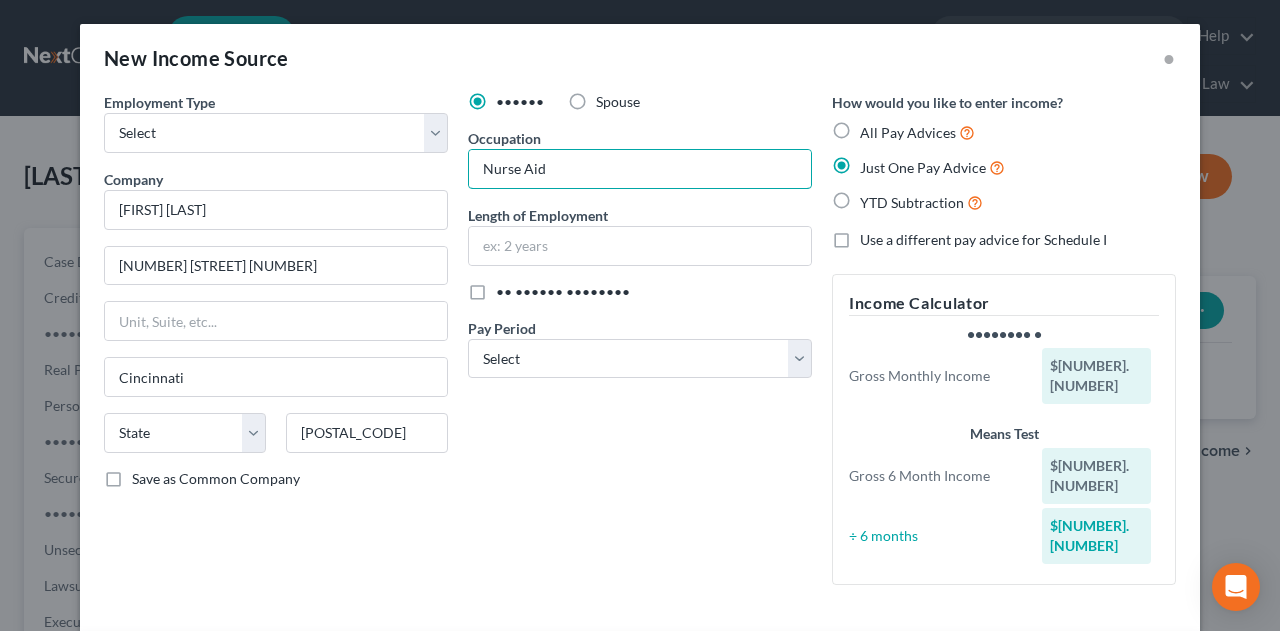 type on "Nurse Aid" 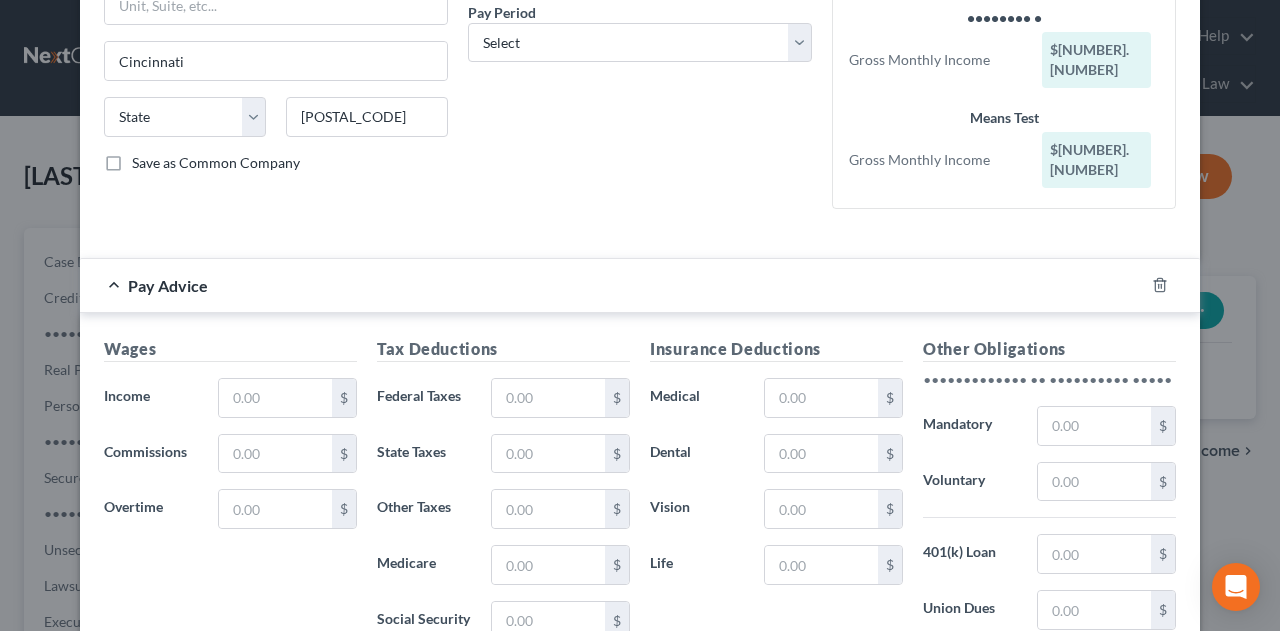 scroll, scrollTop: 400, scrollLeft: 0, axis: vertical 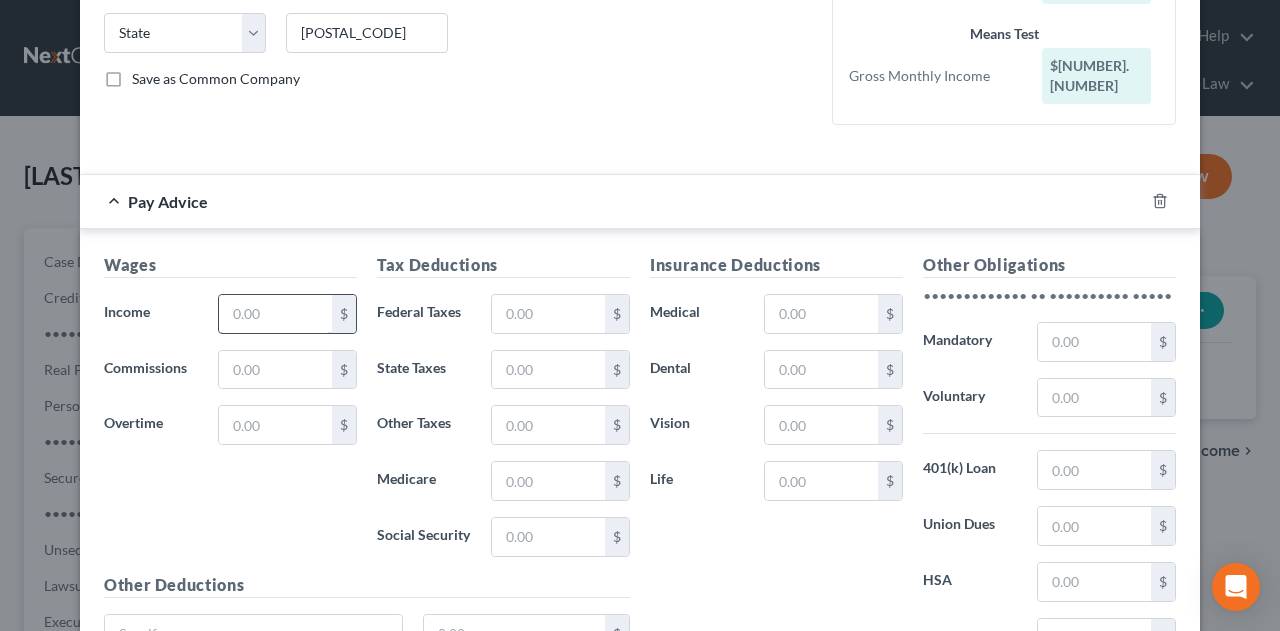type on "3 years" 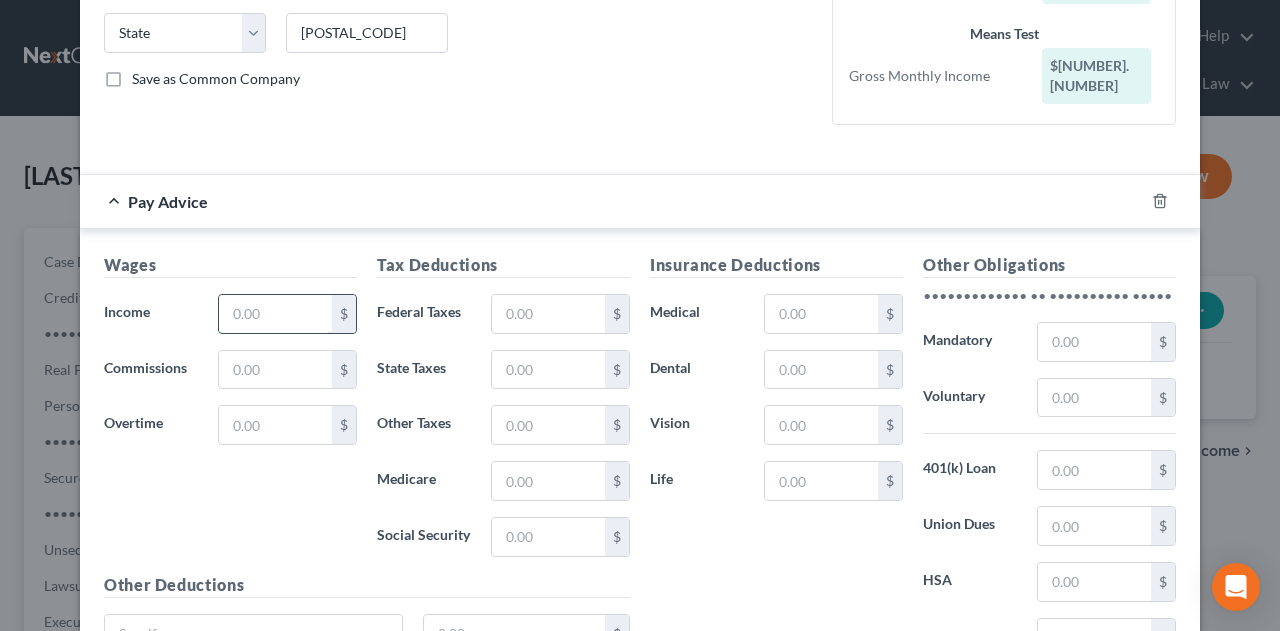 drag, startPoint x: 262, startPoint y: 269, endPoint x: 277, endPoint y: 213, distance: 57.974133 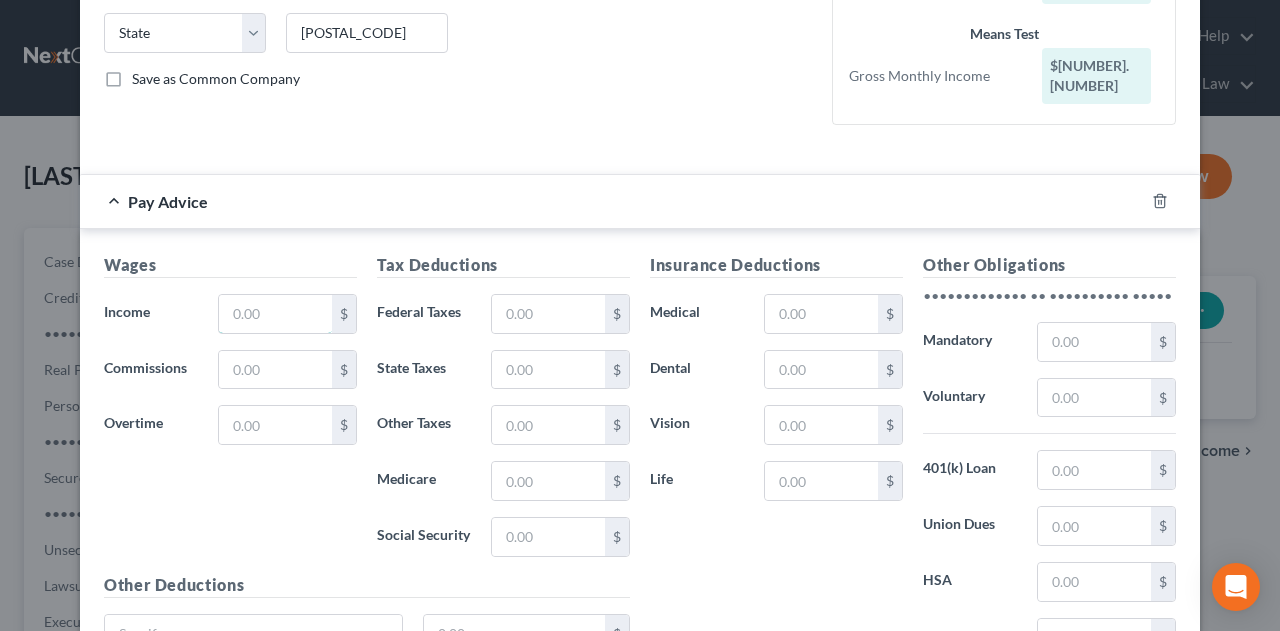 click at bounding box center (275, 314) 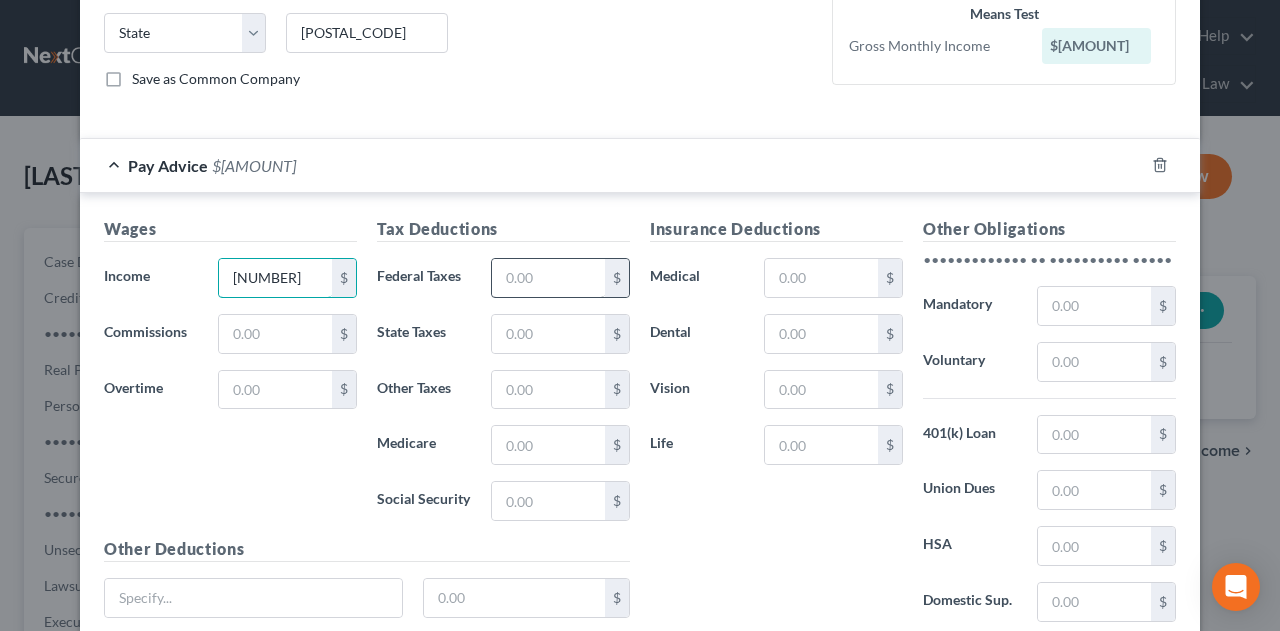 type on "[NUMBER]" 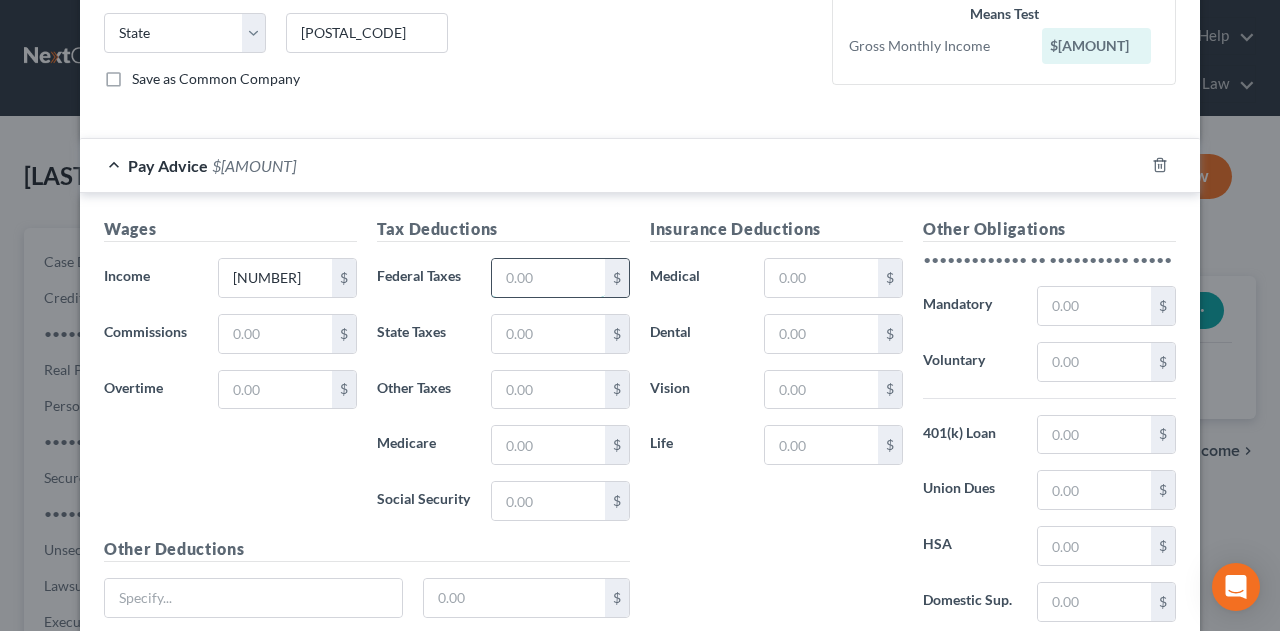 click at bounding box center [548, 278] 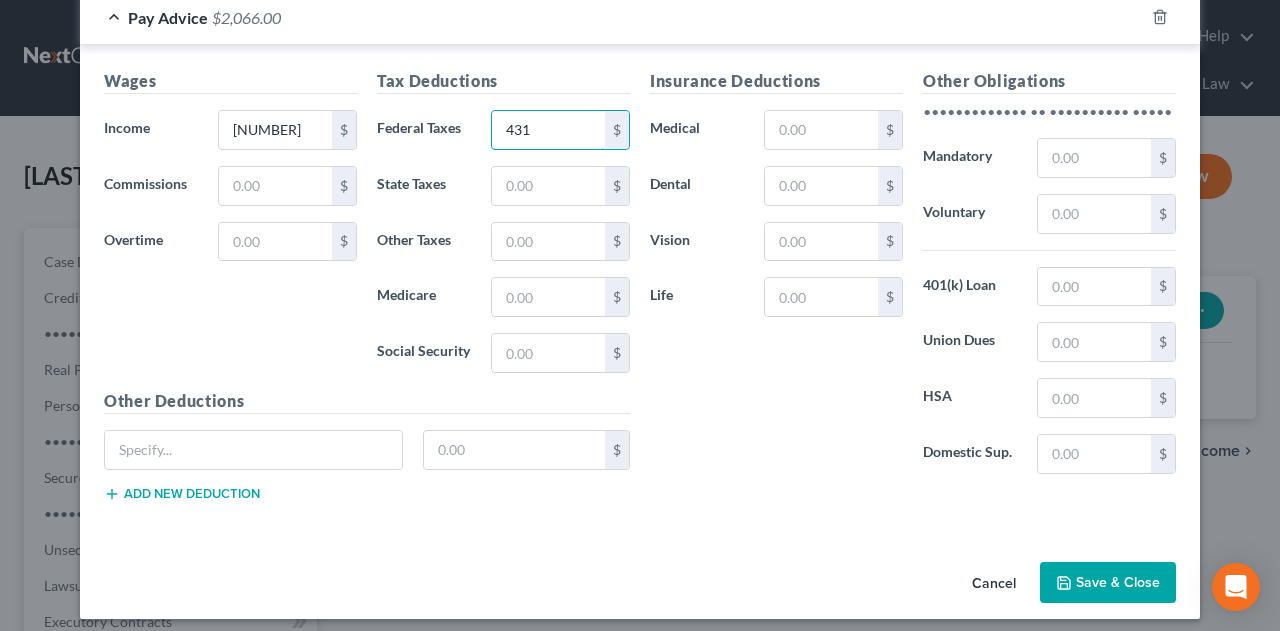 scroll, scrollTop: 550, scrollLeft: 0, axis: vertical 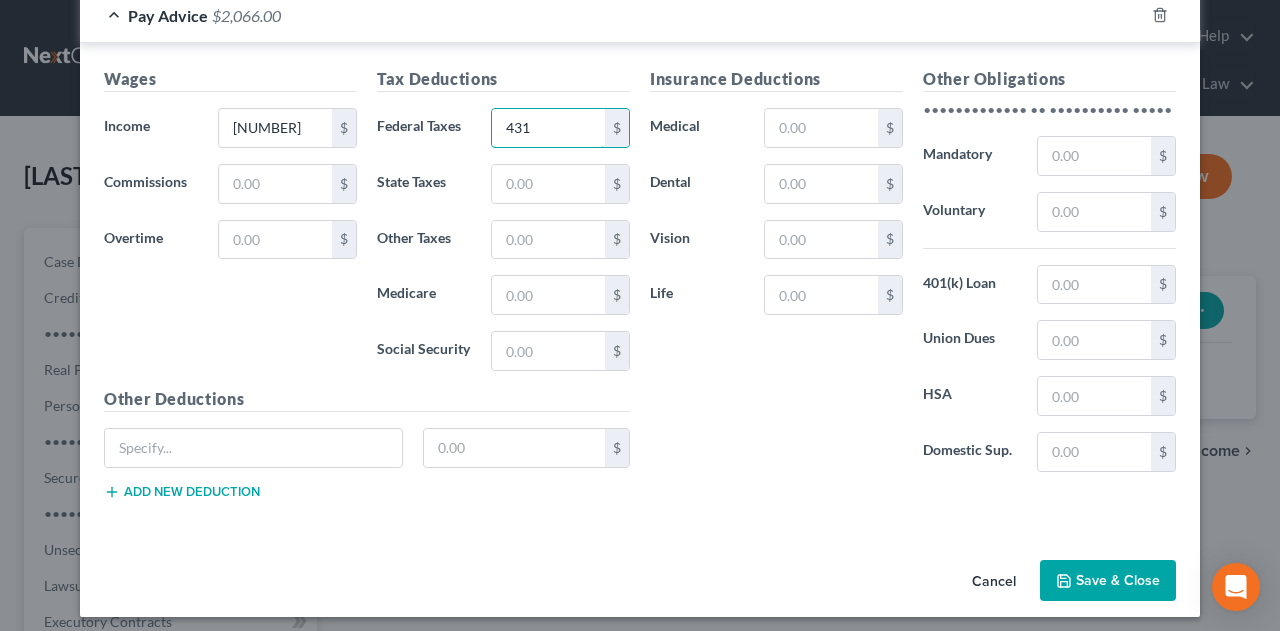 type on "431" 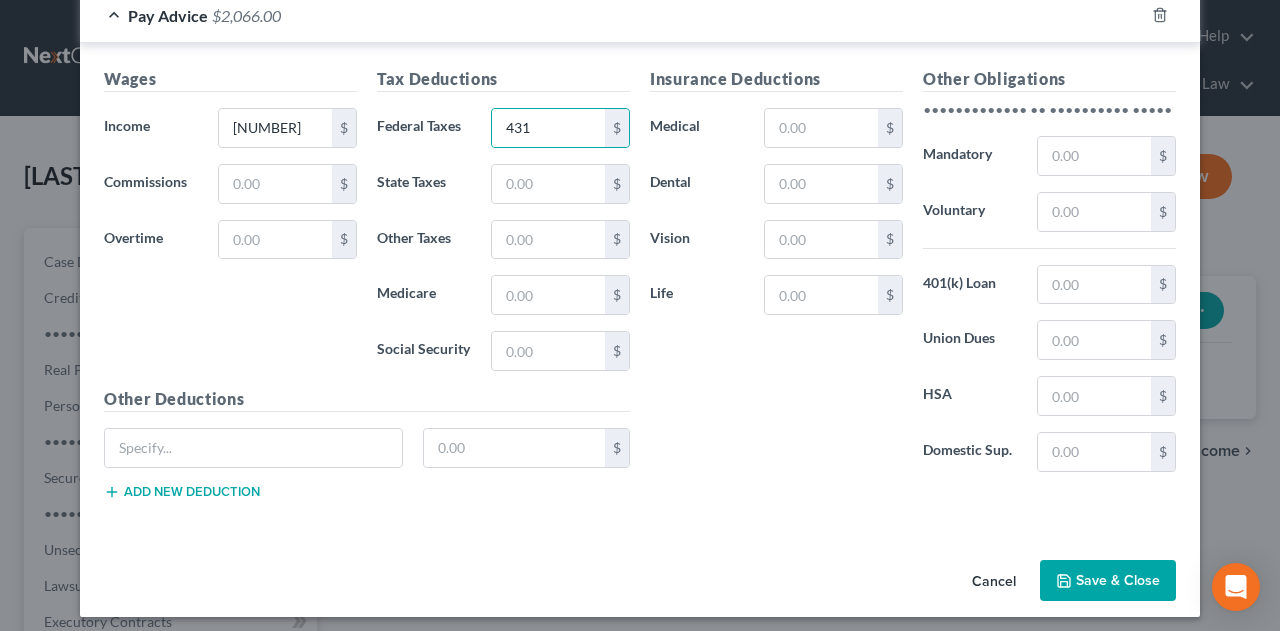 click at bounding box center [1064, 581] 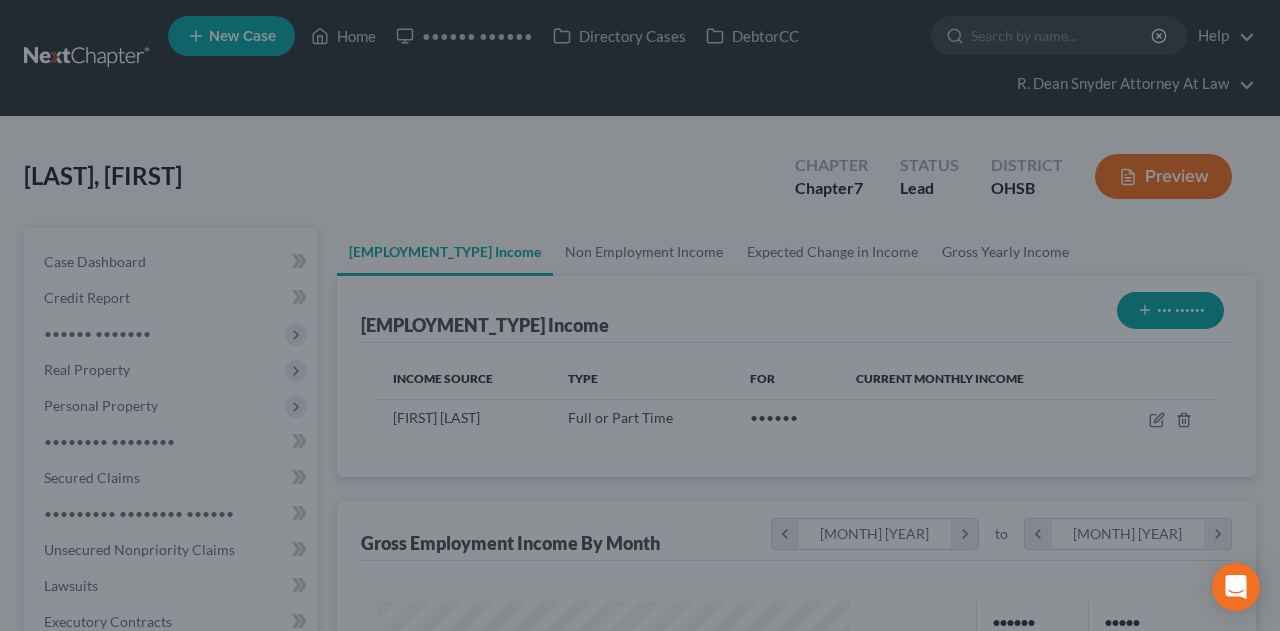 scroll, scrollTop: 246, scrollLeft: 0, axis: vertical 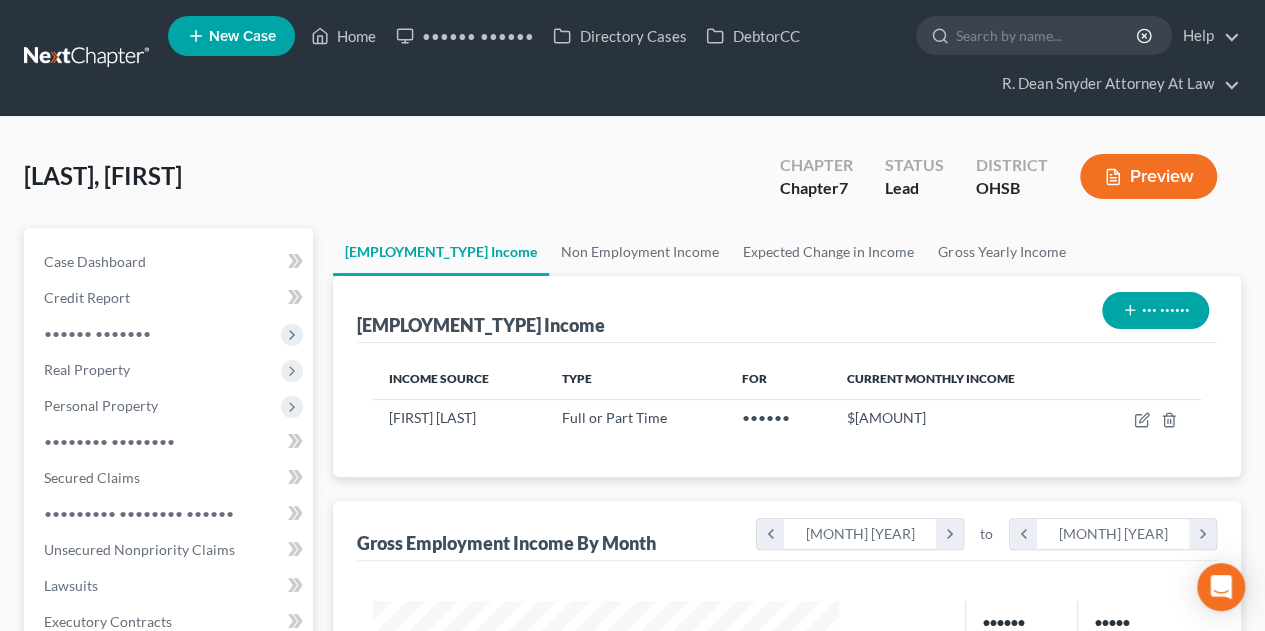 click on "••• ••••••" at bounding box center [1155, 310] 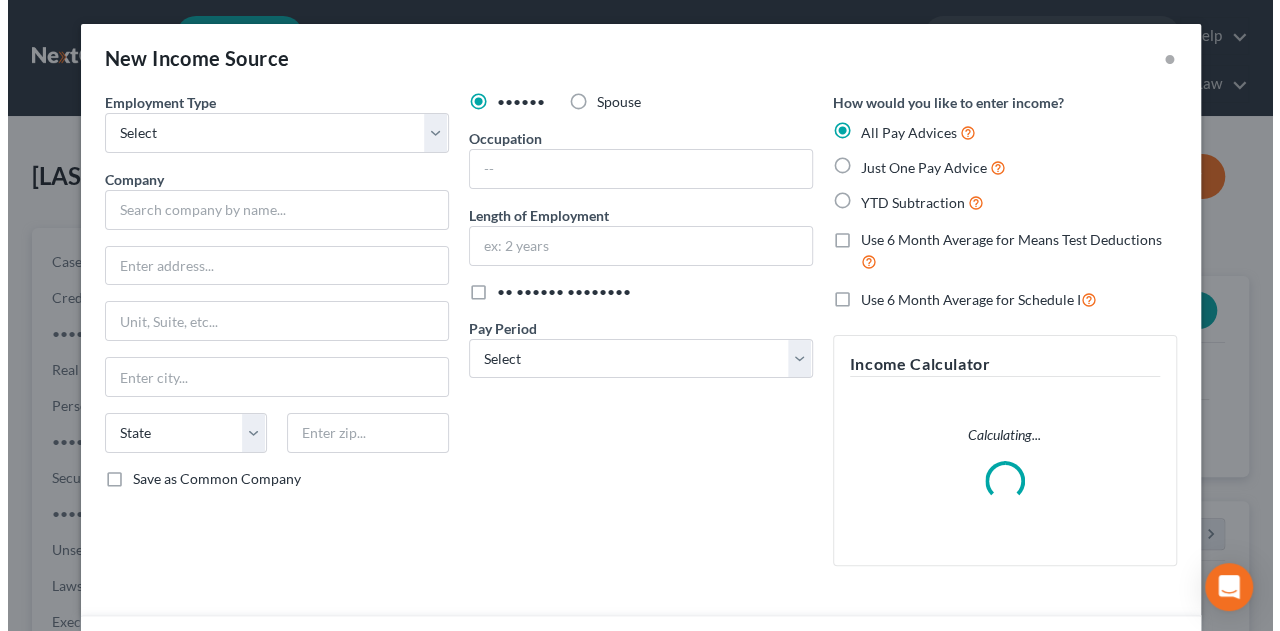 scroll, scrollTop: 999644, scrollLeft: 999487, axis: both 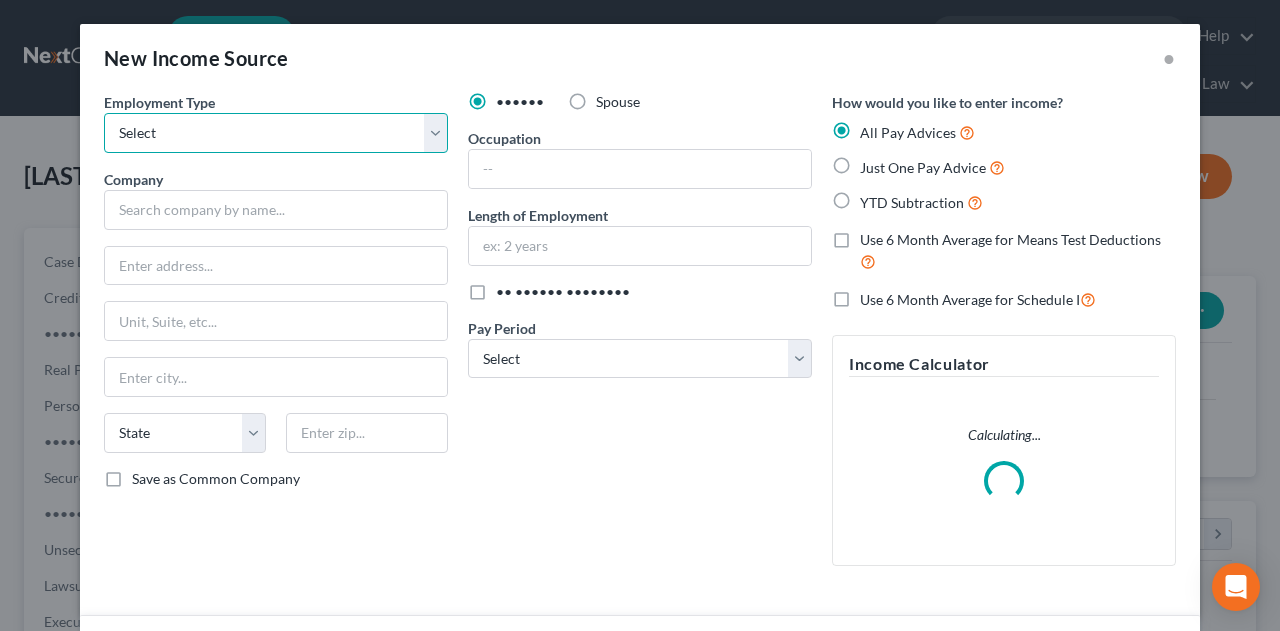 drag, startPoint x: 134, startPoint y: 133, endPoint x: 143, endPoint y: 150, distance: 19.235384 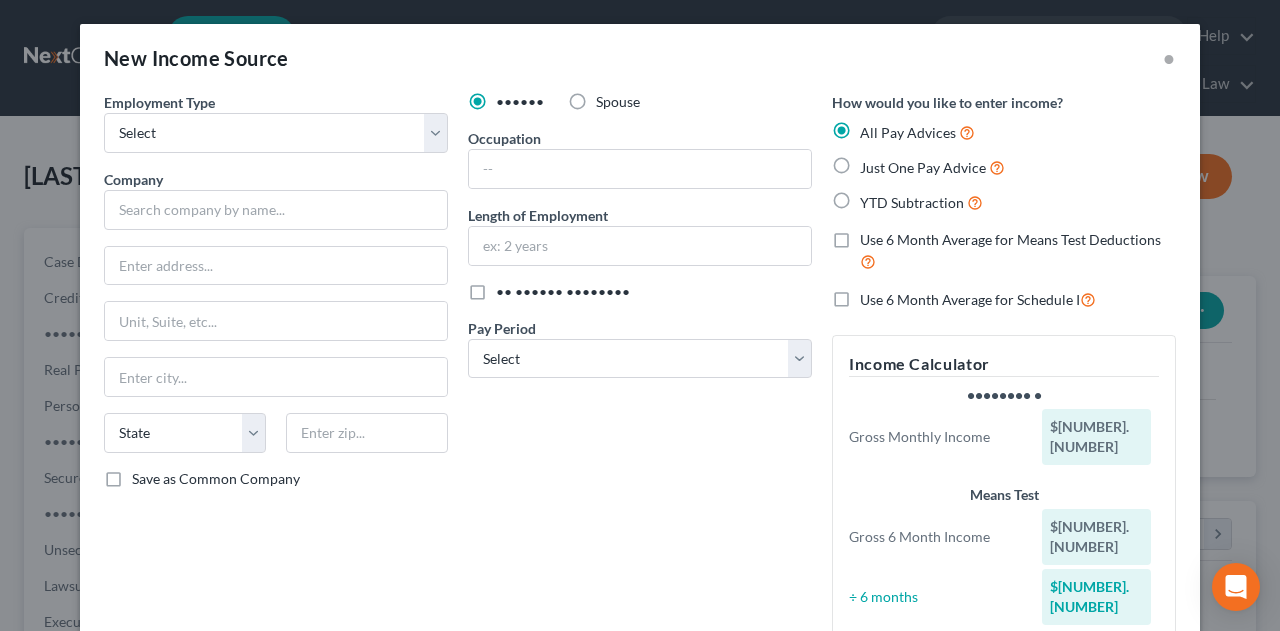 drag, startPoint x: 838, startPoint y: 165, endPoint x: 338, endPoint y: 145, distance: 500.39984 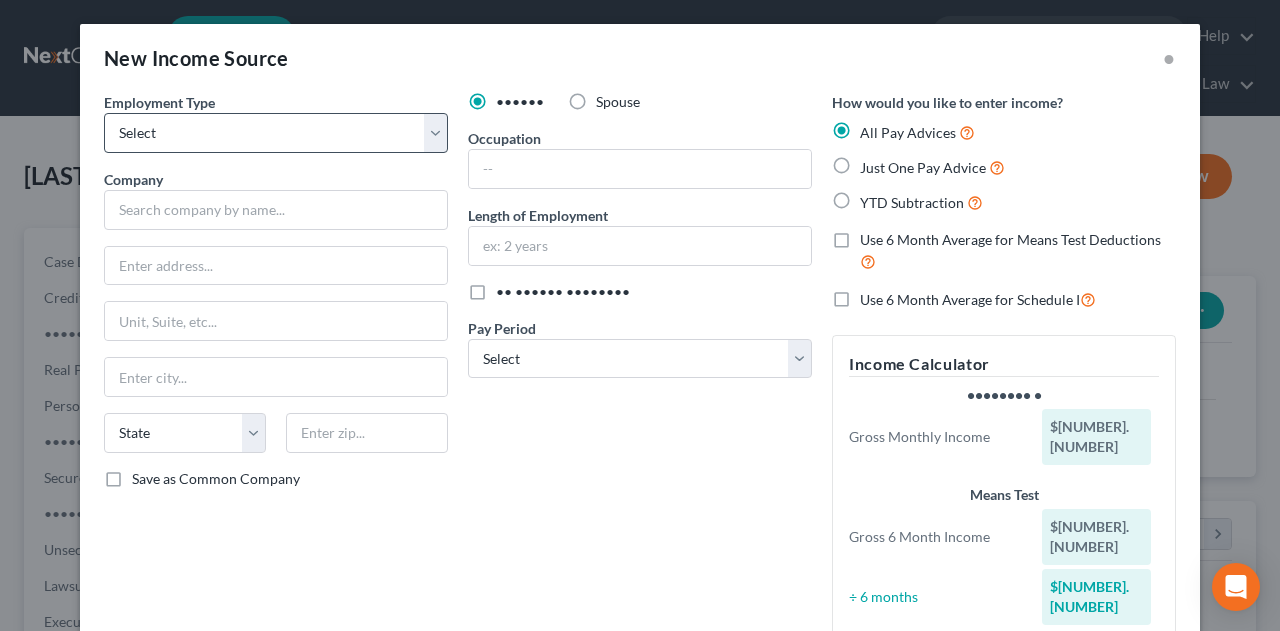 click on "Just One Pay Advice" at bounding box center (932, 167) 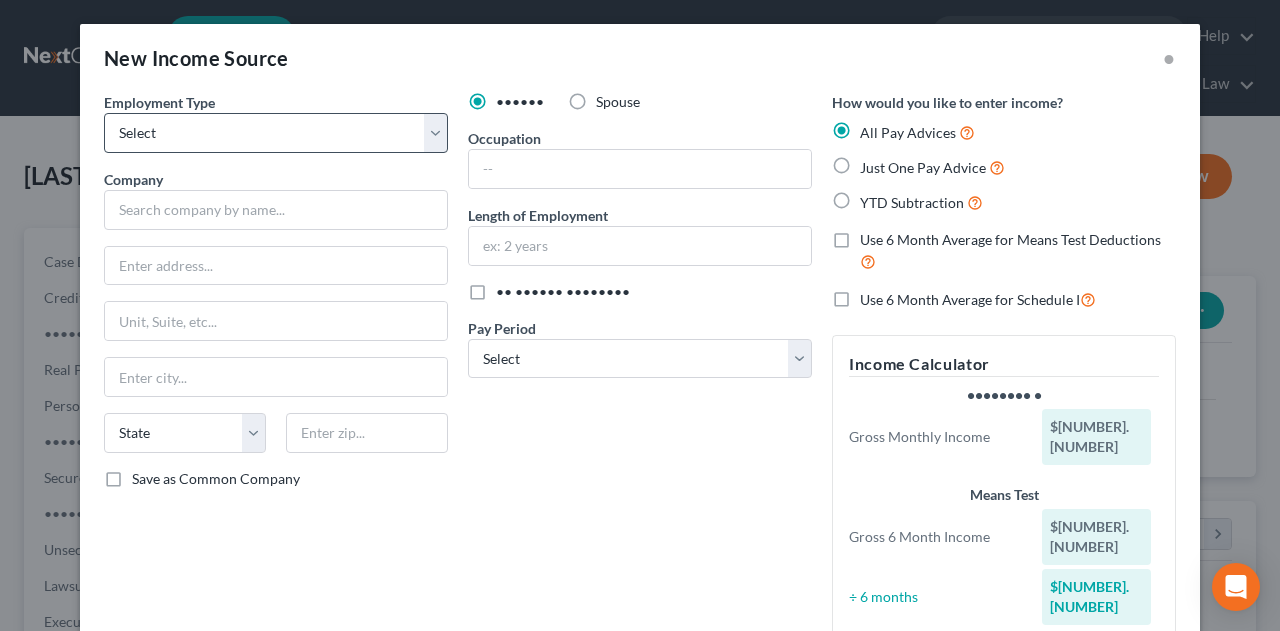 click on "Just One Pay Advice" at bounding box center [874, 162] 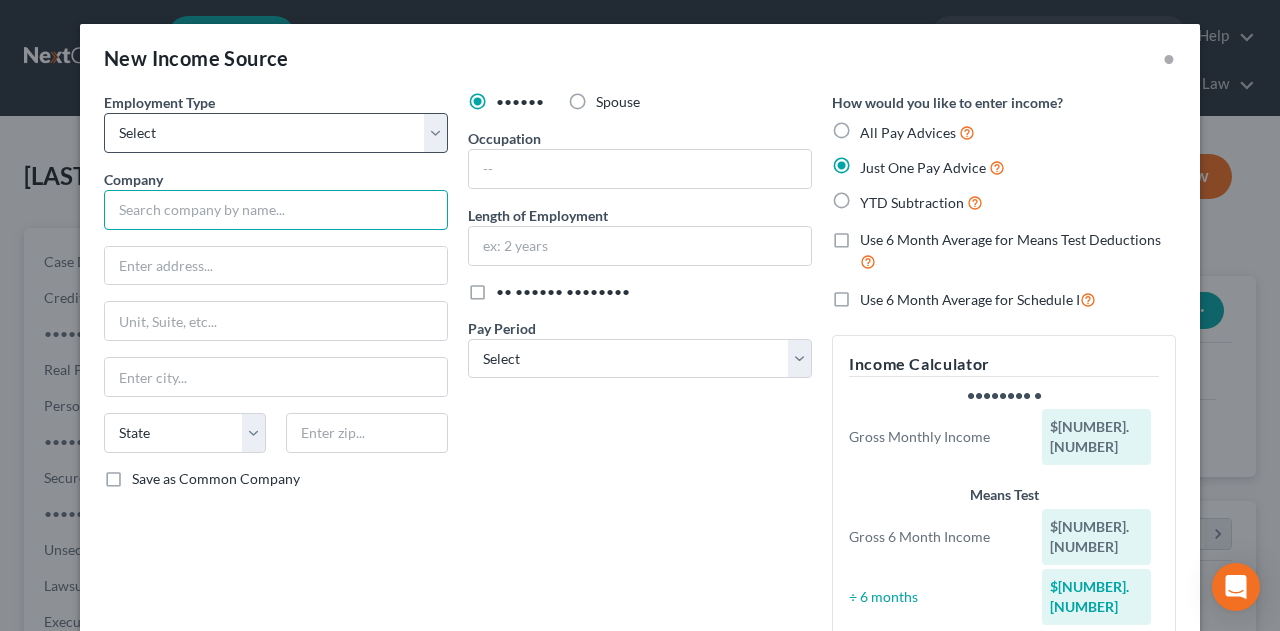 click at bounding box center (276, 210) 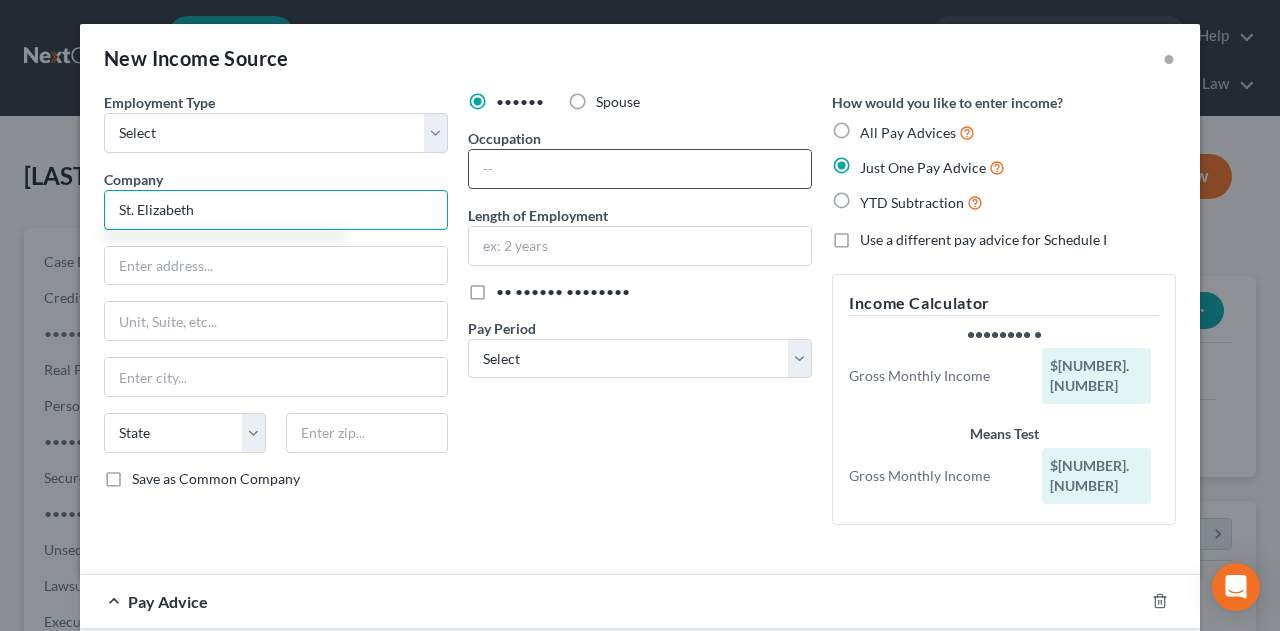type on "St. Elizabeth" 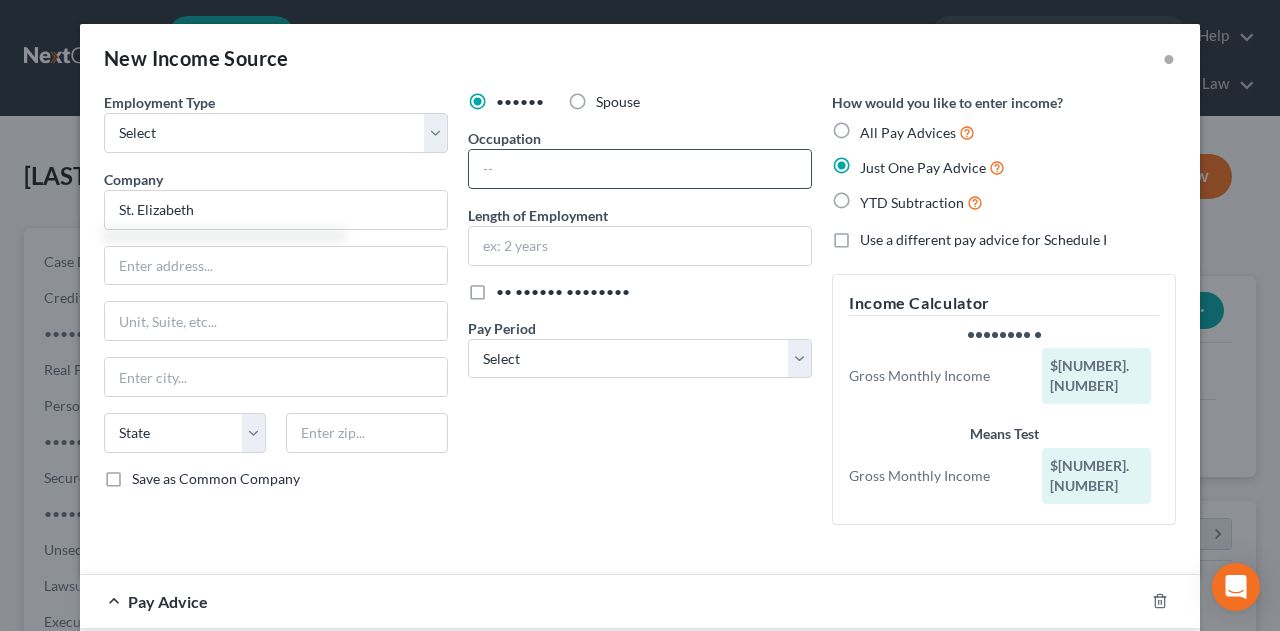 click at bounding box center [640, 169] 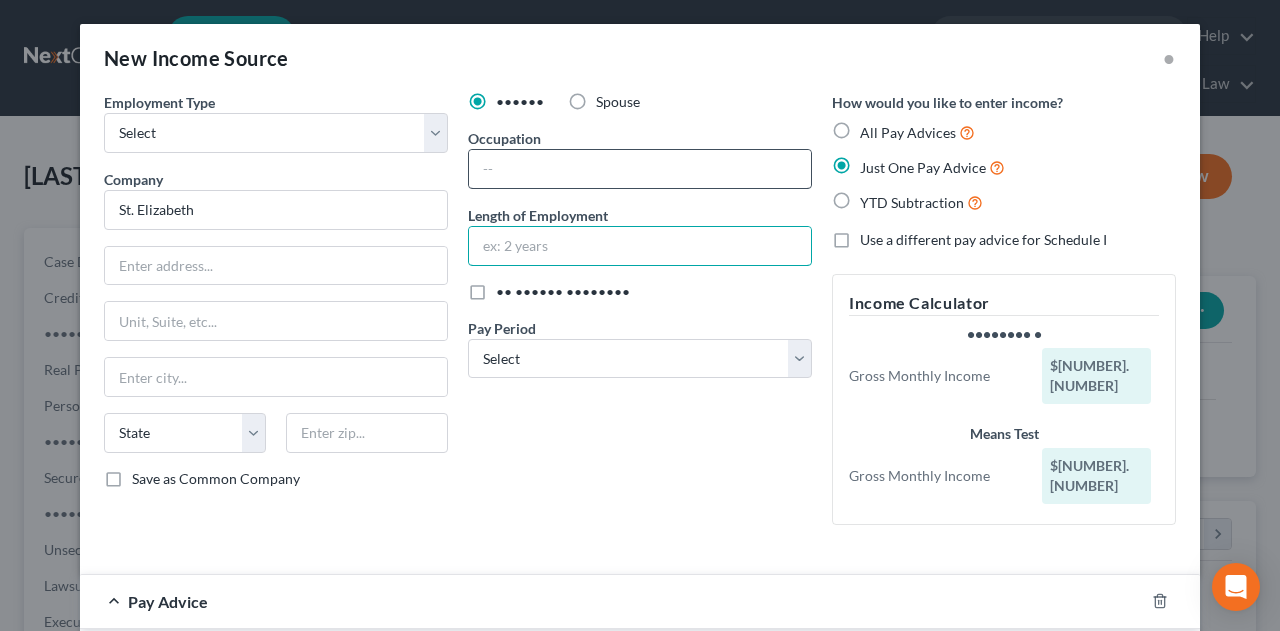 drag, startPoint x: 484, startPoint y: 253, endPoint x: 488, endPoint y: 165, distance: 88.09086 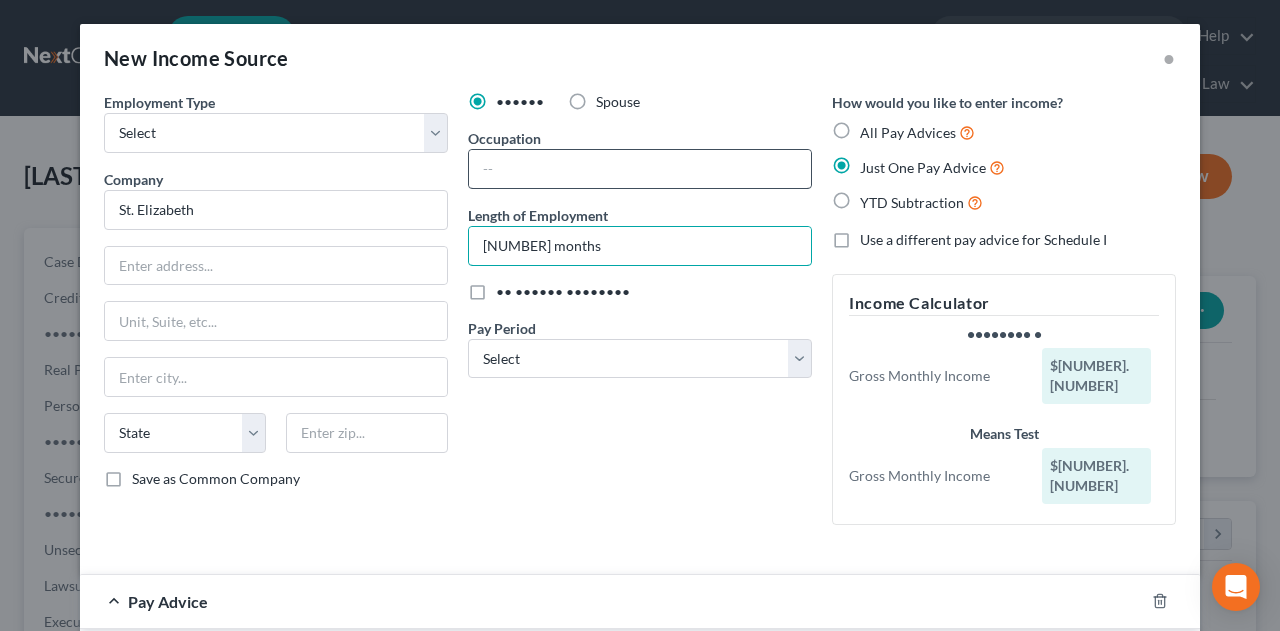 type on "[NUMBER] months" 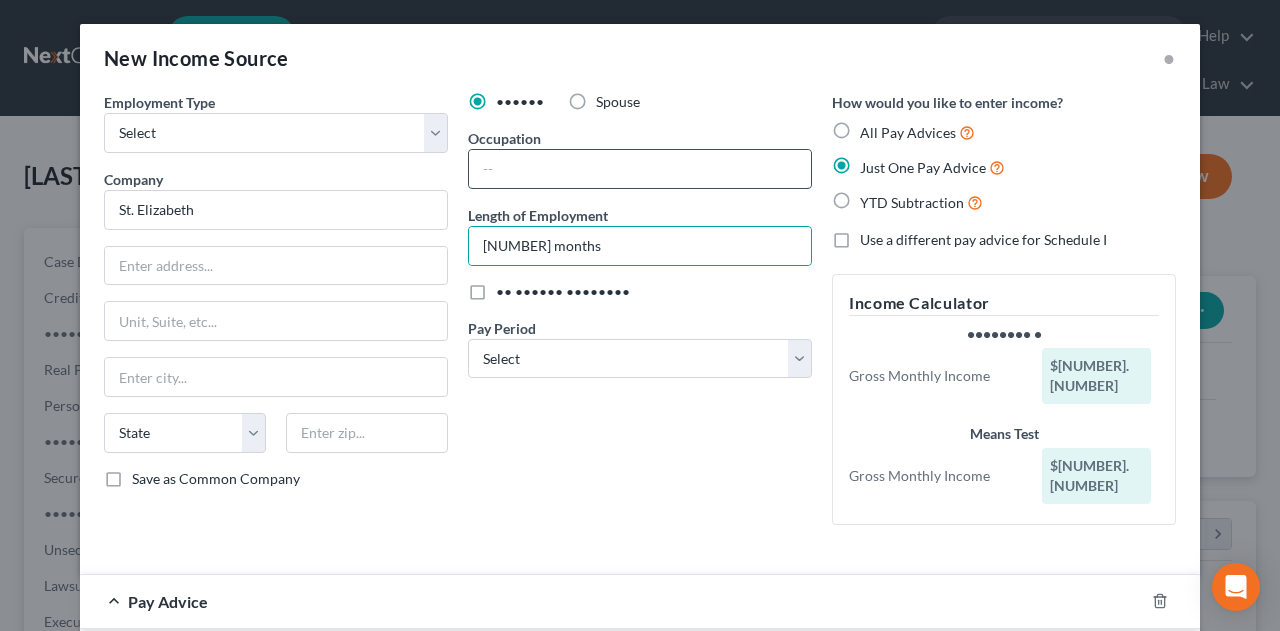drag, startPoint x: 576, startPoint y: 163, endPoint x: 606, endPoint y: 175, distance: 32.31099 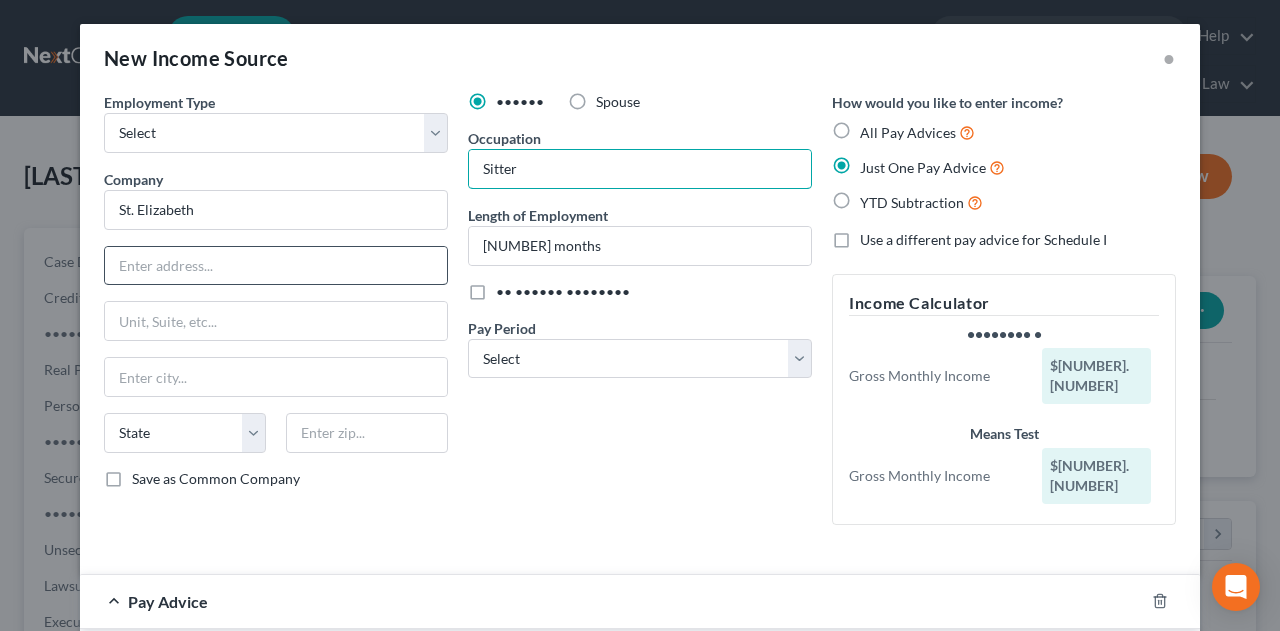 type on "Sitter" 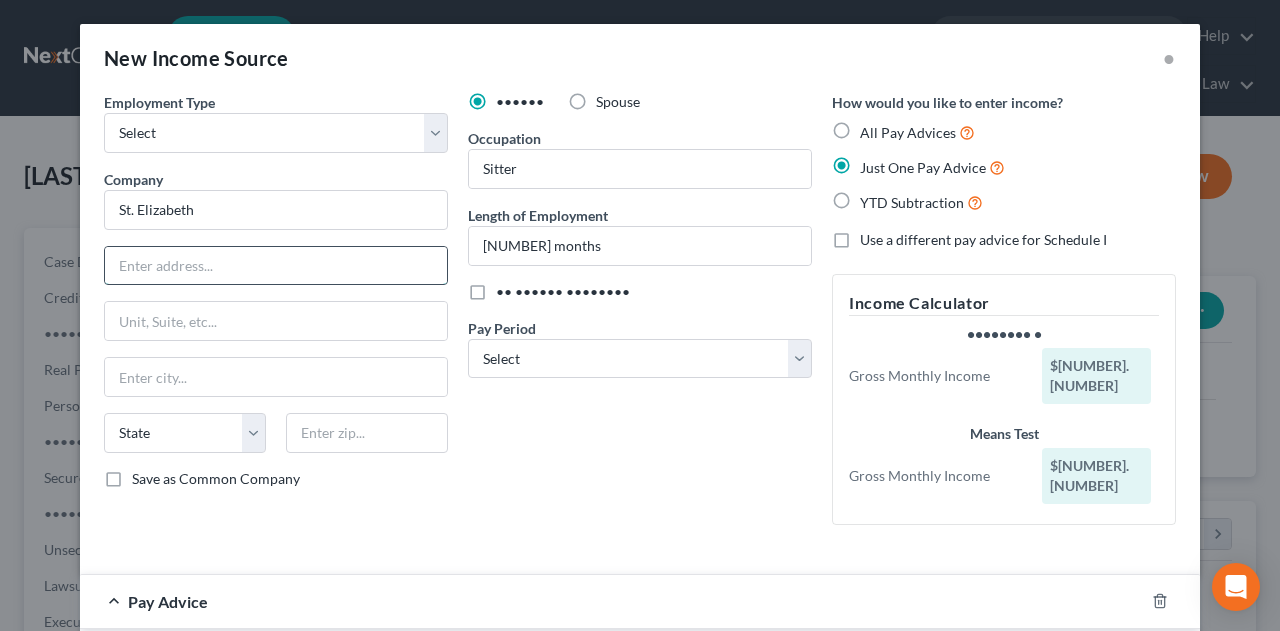 drag, startPoint x: 273, startPoint y: 270, endPoint x: 480, endPoint y: 165, distance: 232.10773 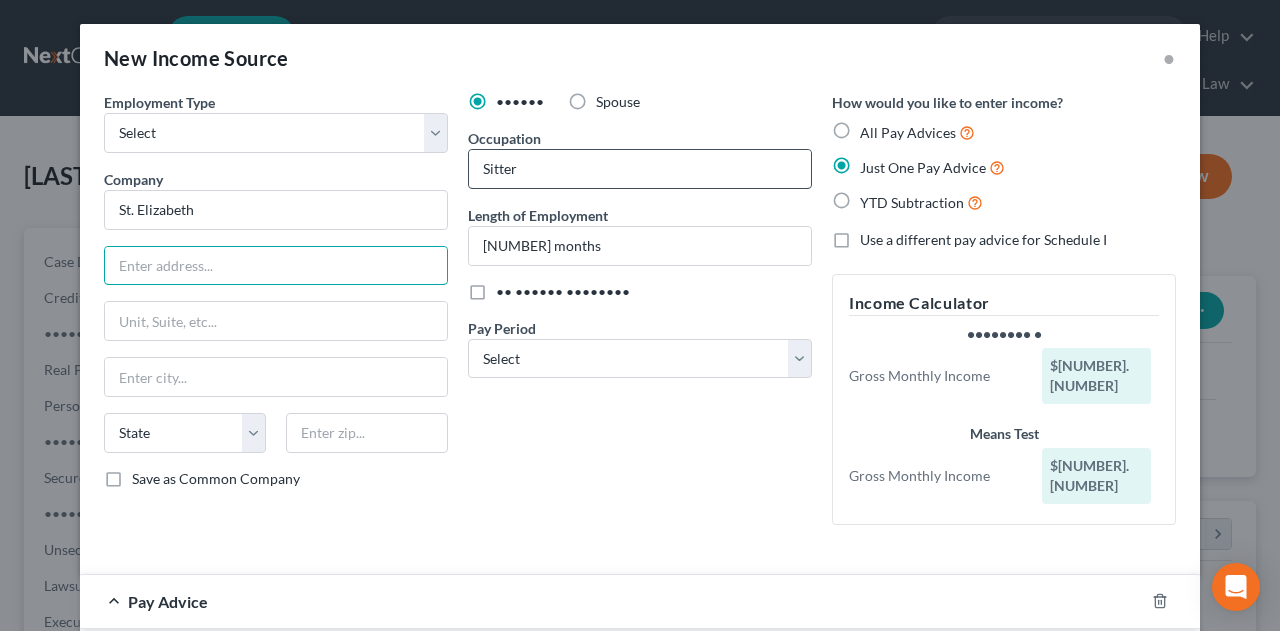 click at bounding box center [276, 266] 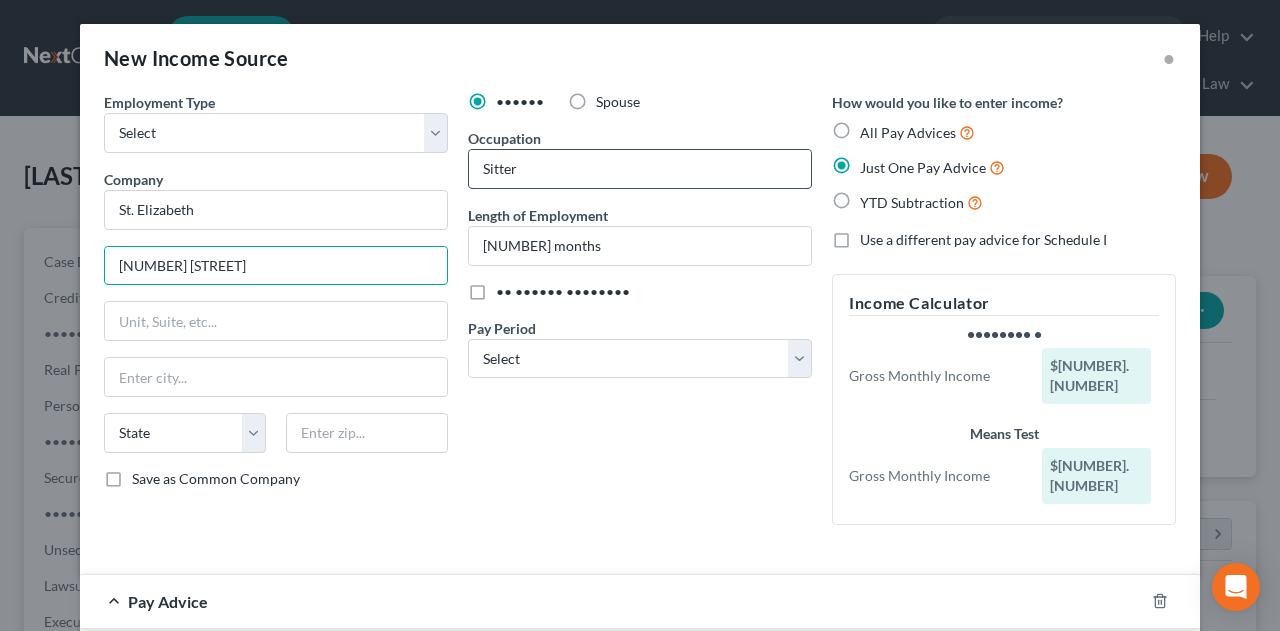 type on "[NUMBER] [STREET]" 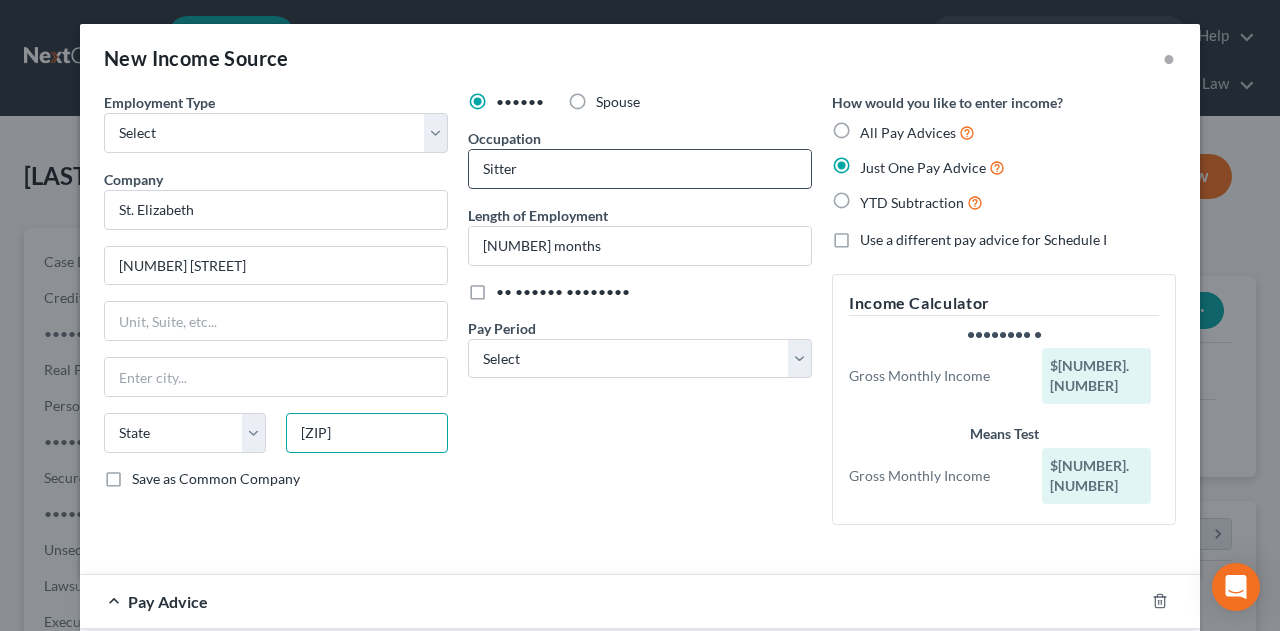 type on "[ZIP]" 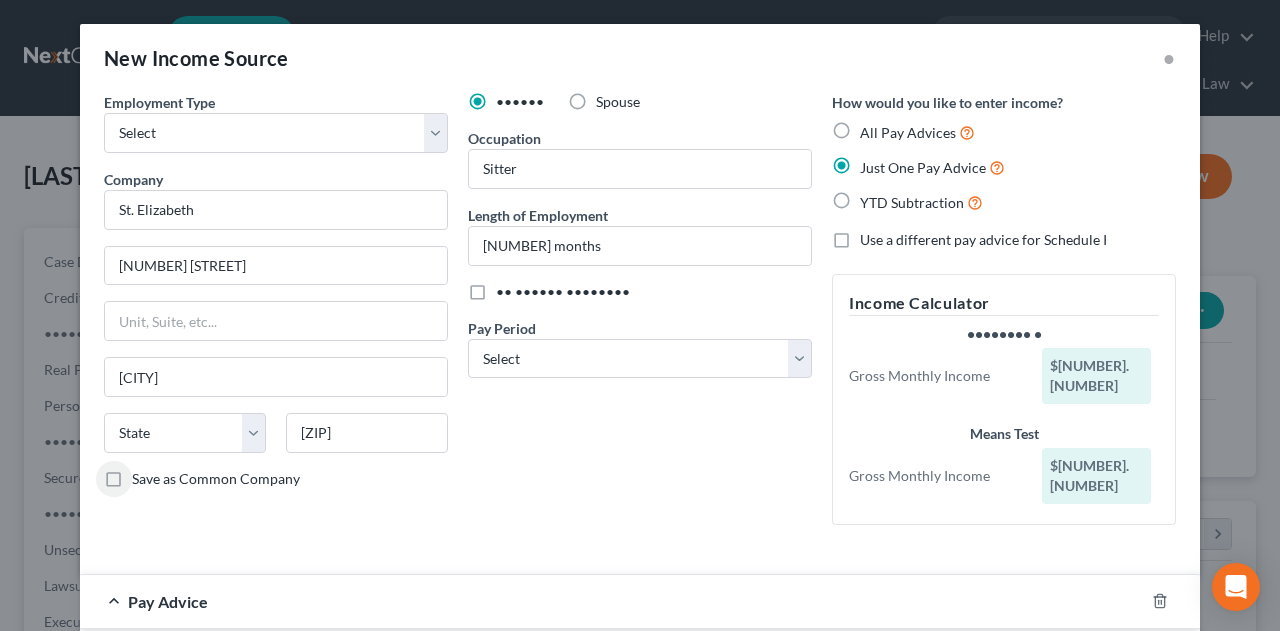 scroll, scrollTop: 266, scrollLeft: 0, axis: vertical 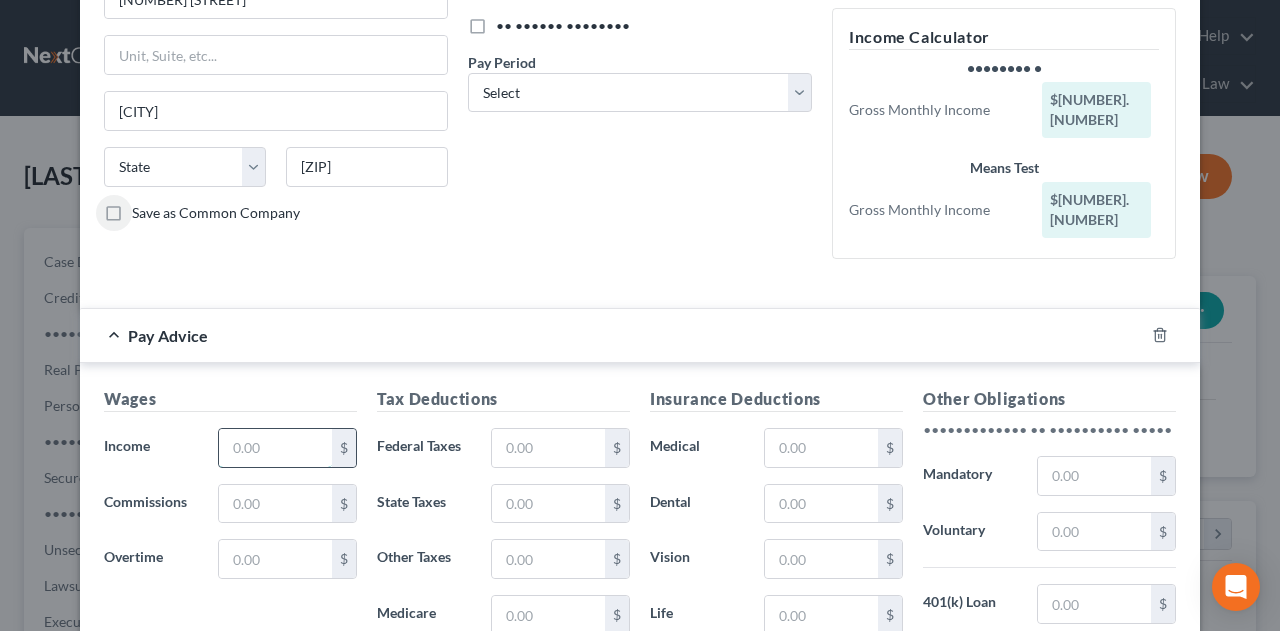drag, startPoint x: 246, startPoint y: 398, endPoint x: 266, endPoint y: 388, distance: 22.36068 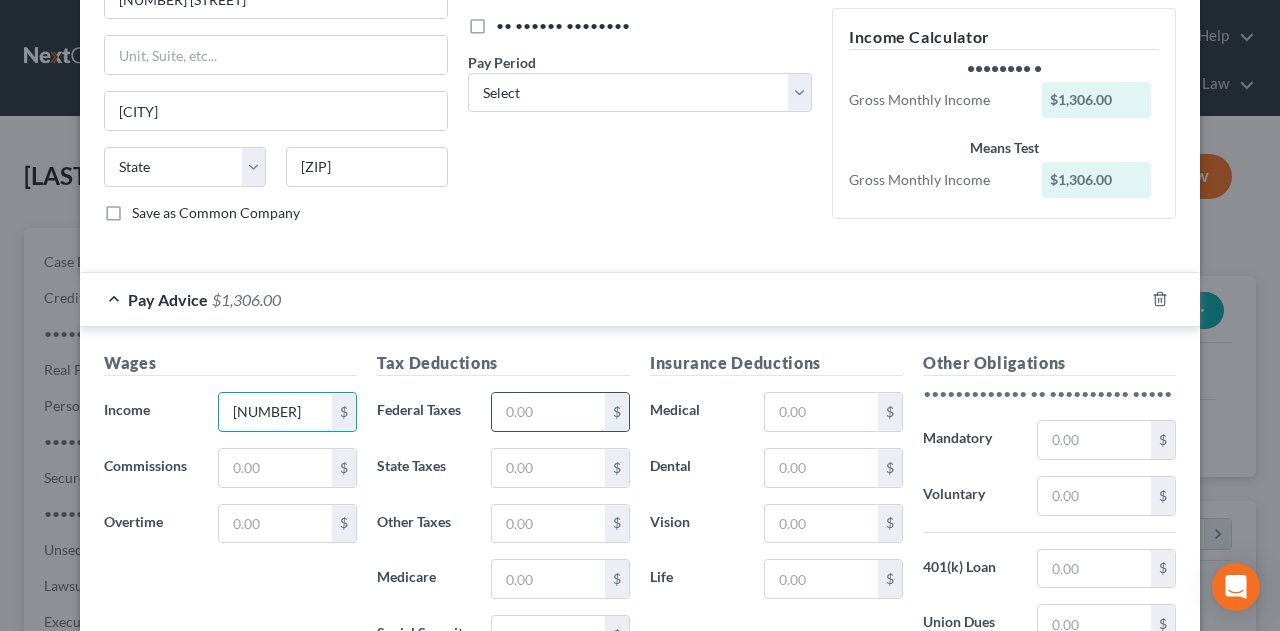 type on "[NUMBER]" 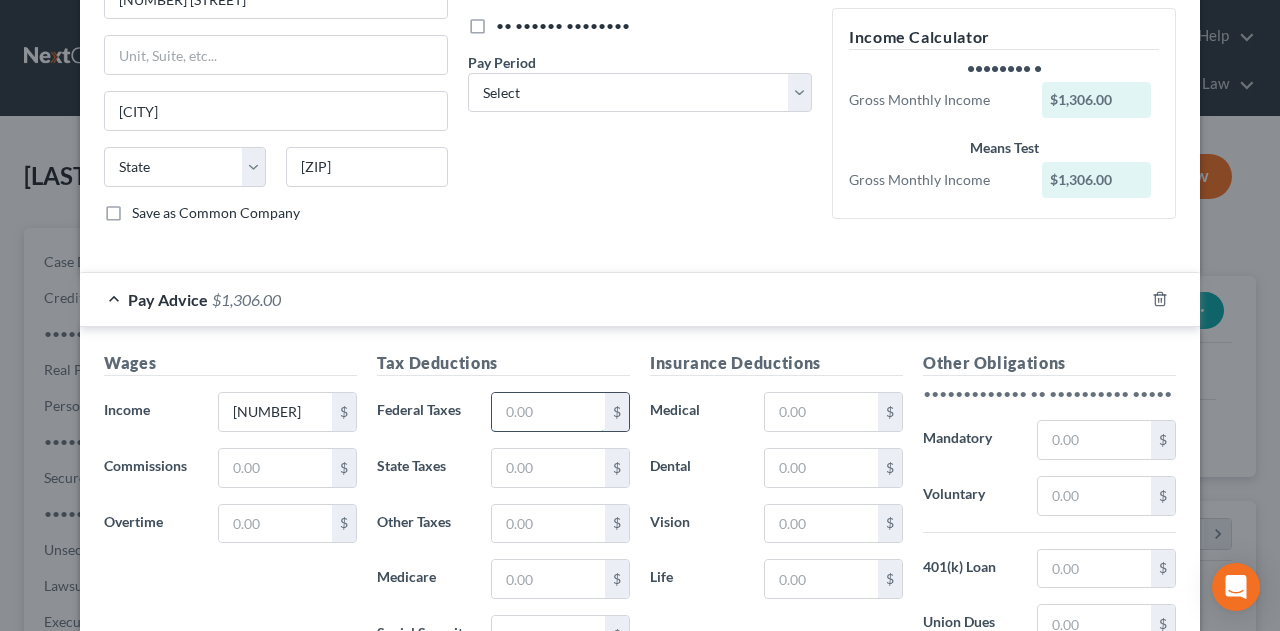 click at bounding box center (548, 412) 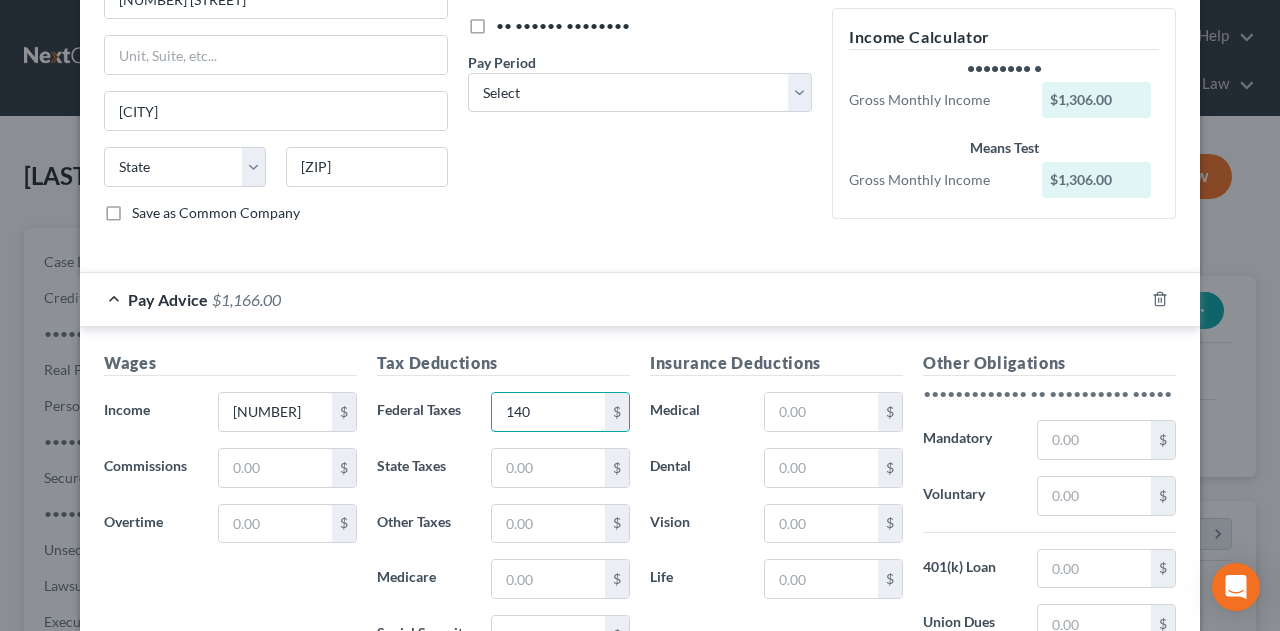 scroll, scrollTop: 533, scrollLeft: 0, axis: vertical 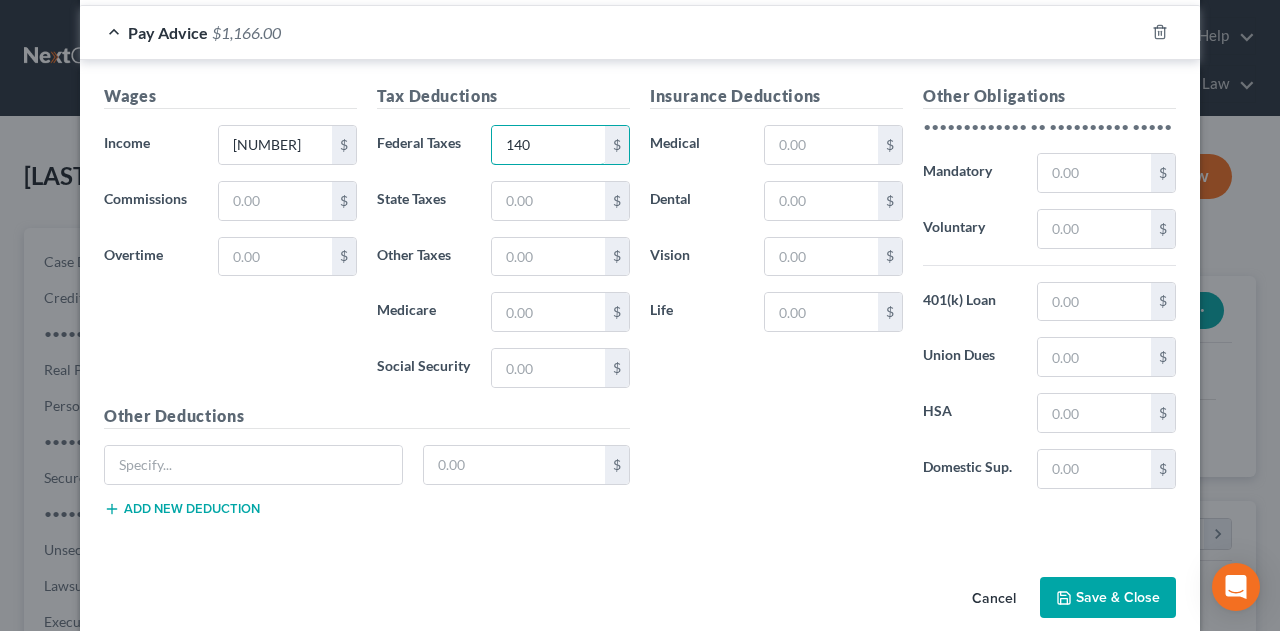 type on "140" 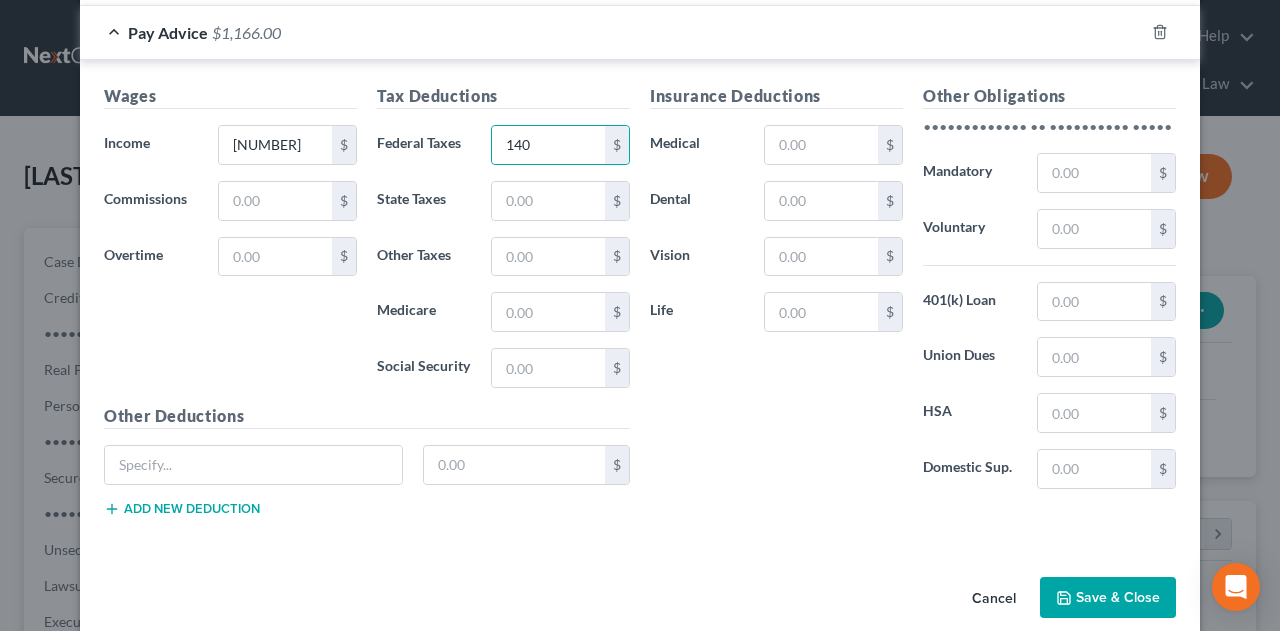 drag, startPoint x: 1120, startPoint y: 585, endPoint x: 1080, endPoint y: 585, distance: 40 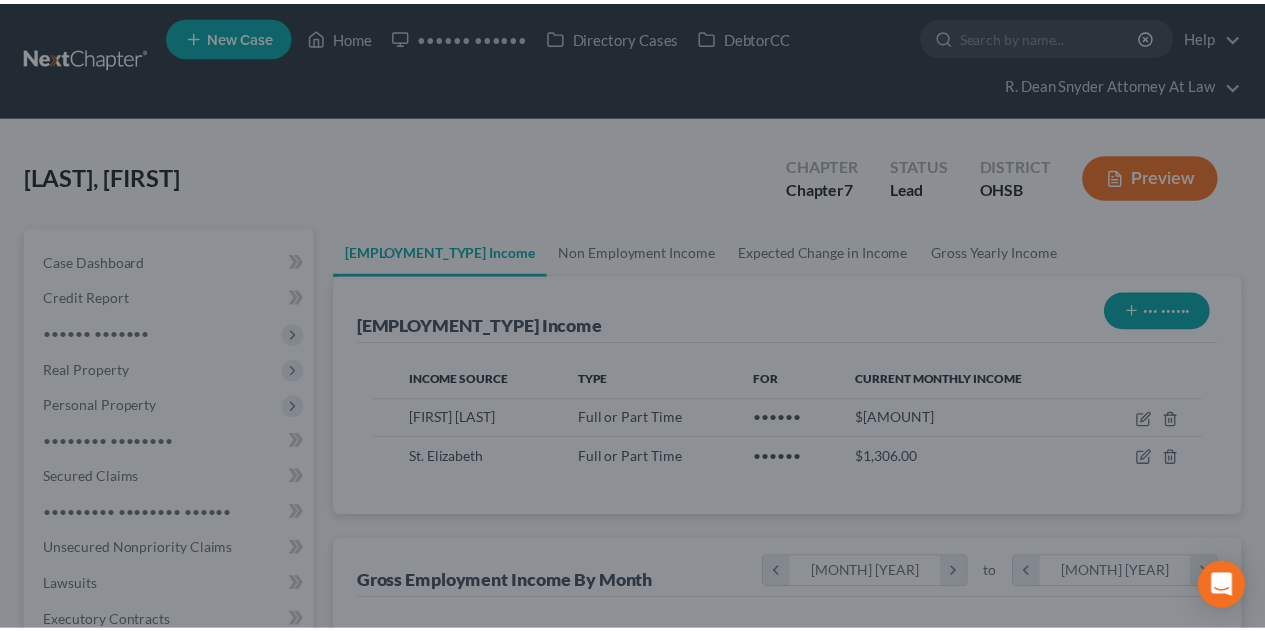 scroll, scrollTop: 148, scrollLeft: 0, axis: vertical 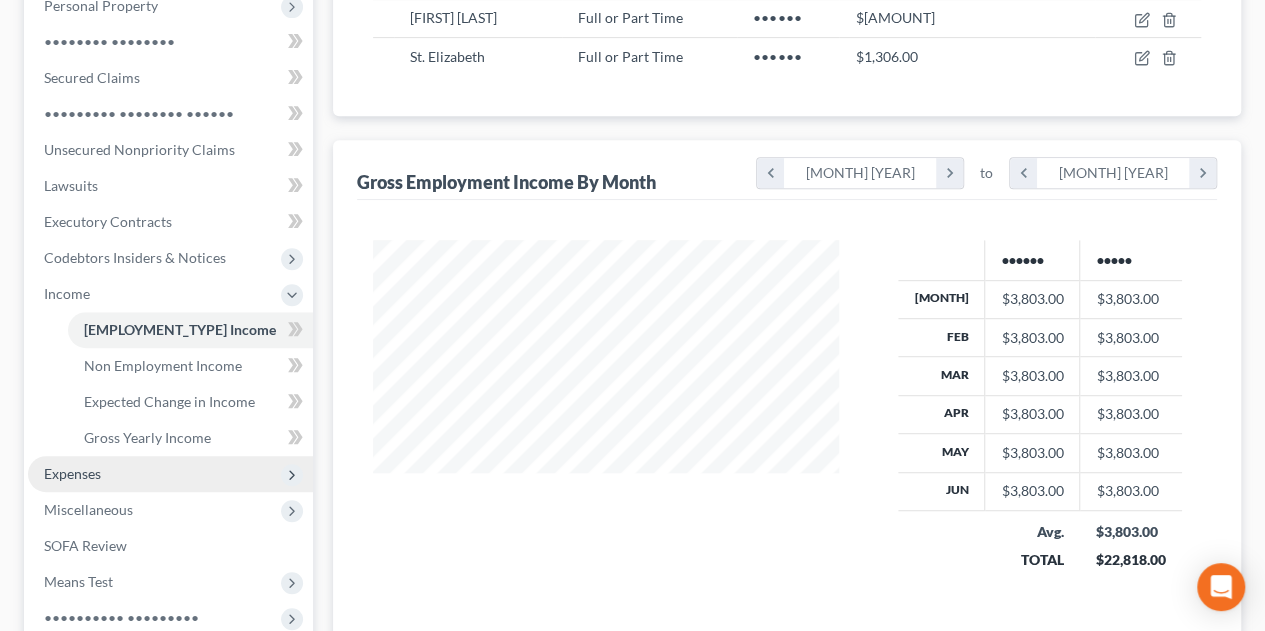 click on "Expenses" at bounding box center [0, 0] 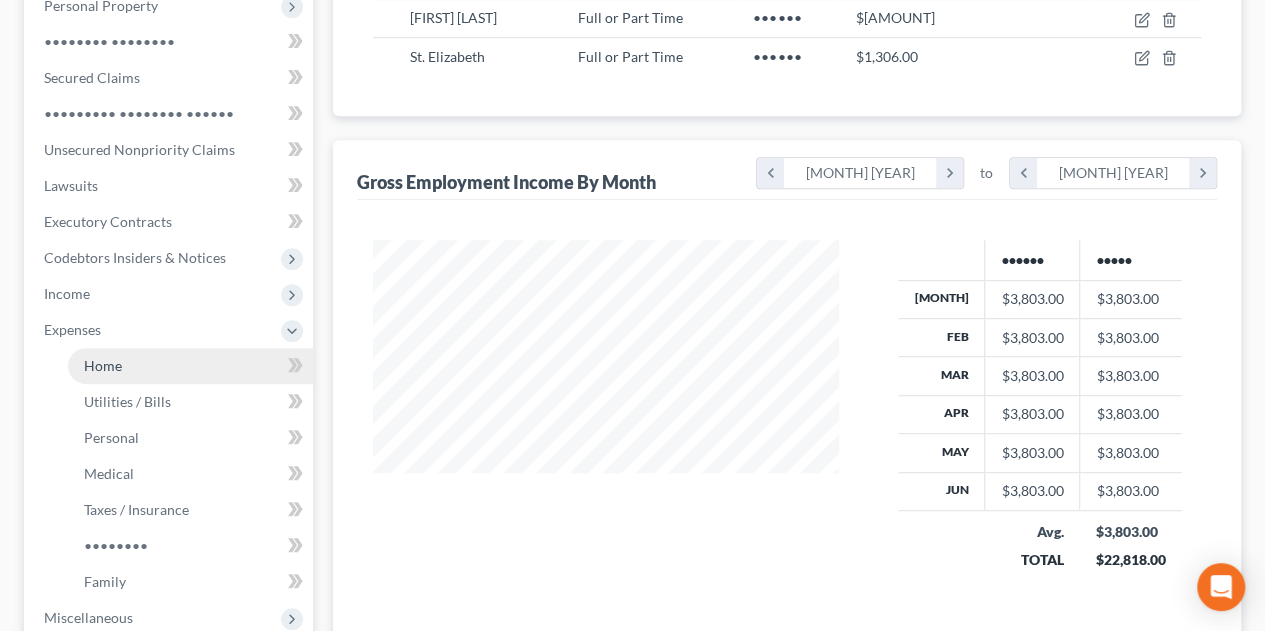 click on "Home" at bounding box center (103, 365) 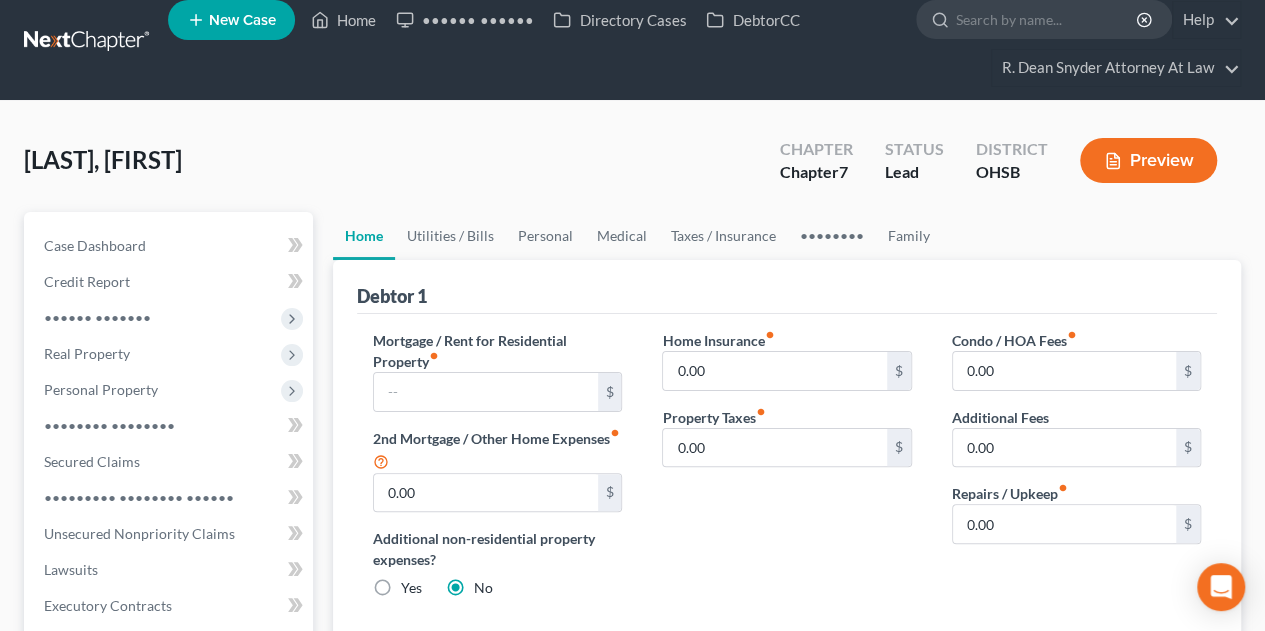 scroll, scrollTop: 0, scrollLeft: 0, axis: both 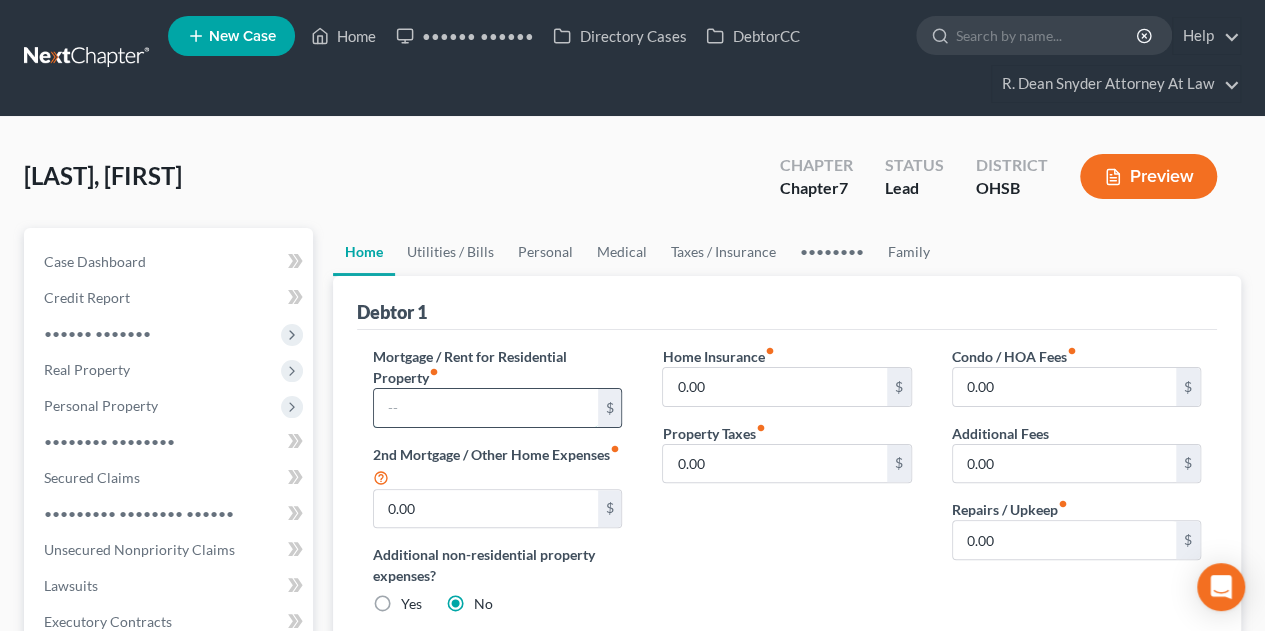 click at bounding box center [485, 408] 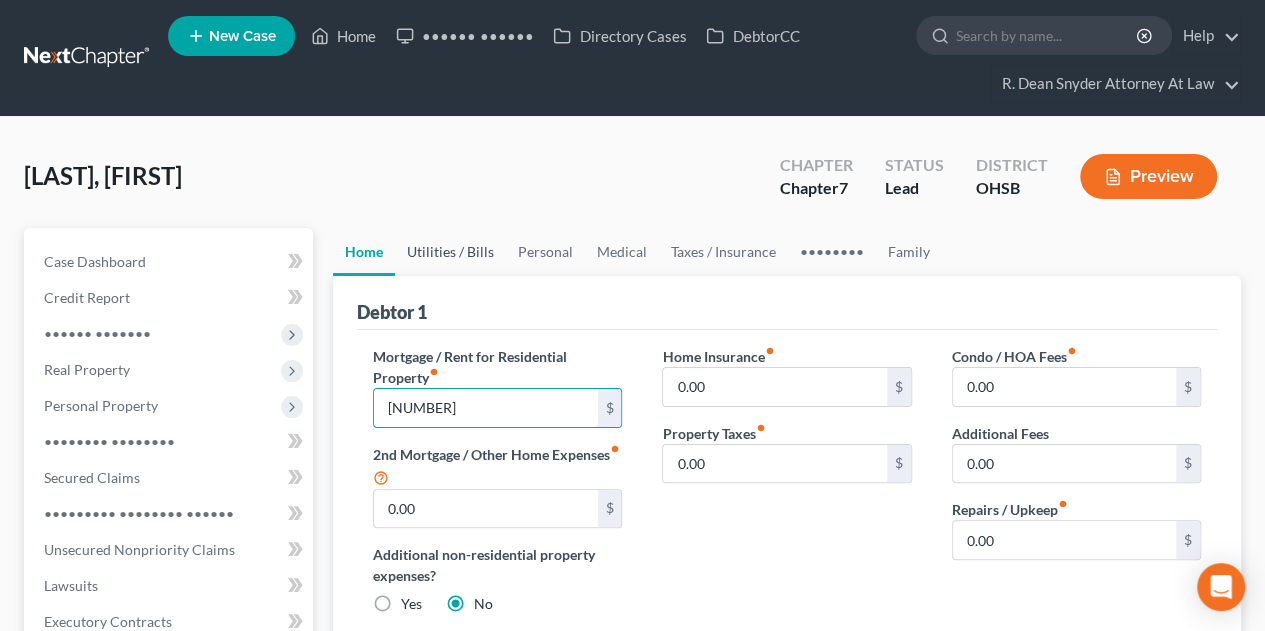 type on "[NUMBER]" 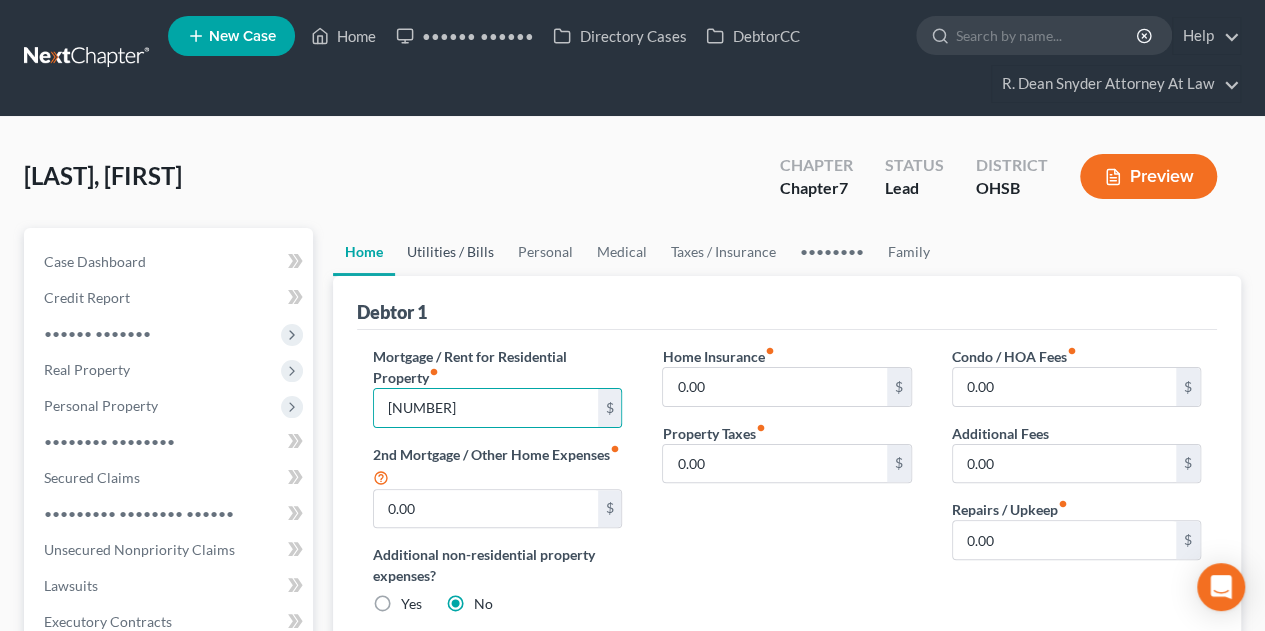 click on "Utilities / Bills" at bounding box center (450, 252) 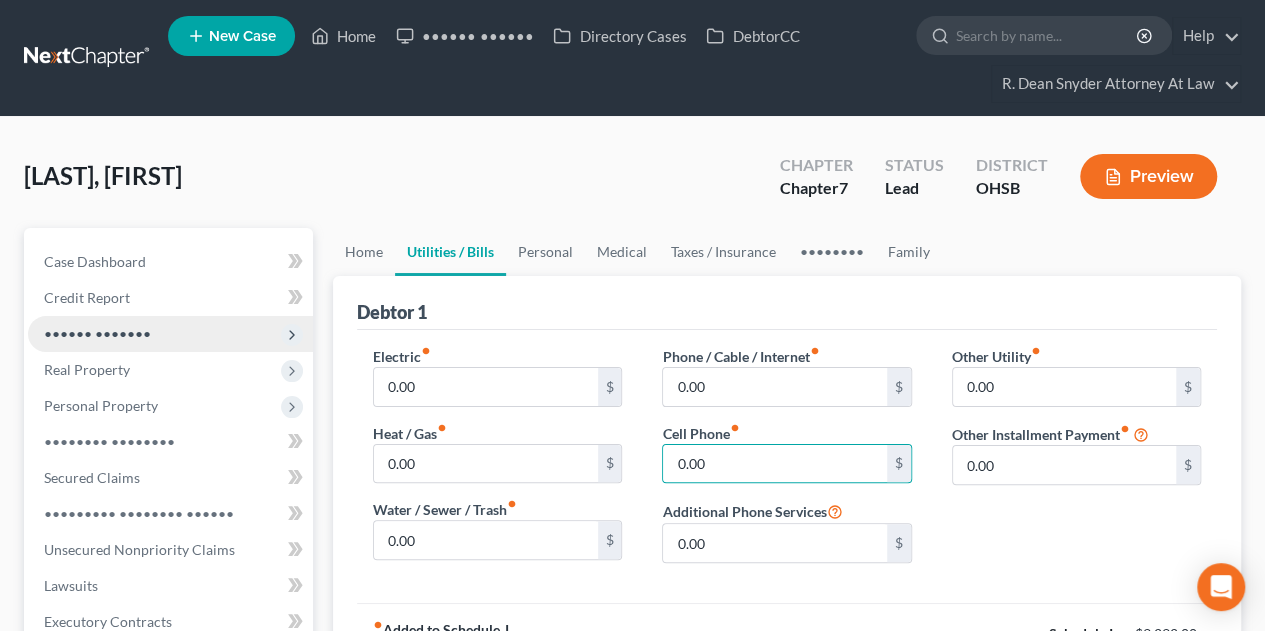 click on "•••••• •••••••" at bounding box center (0, 0) 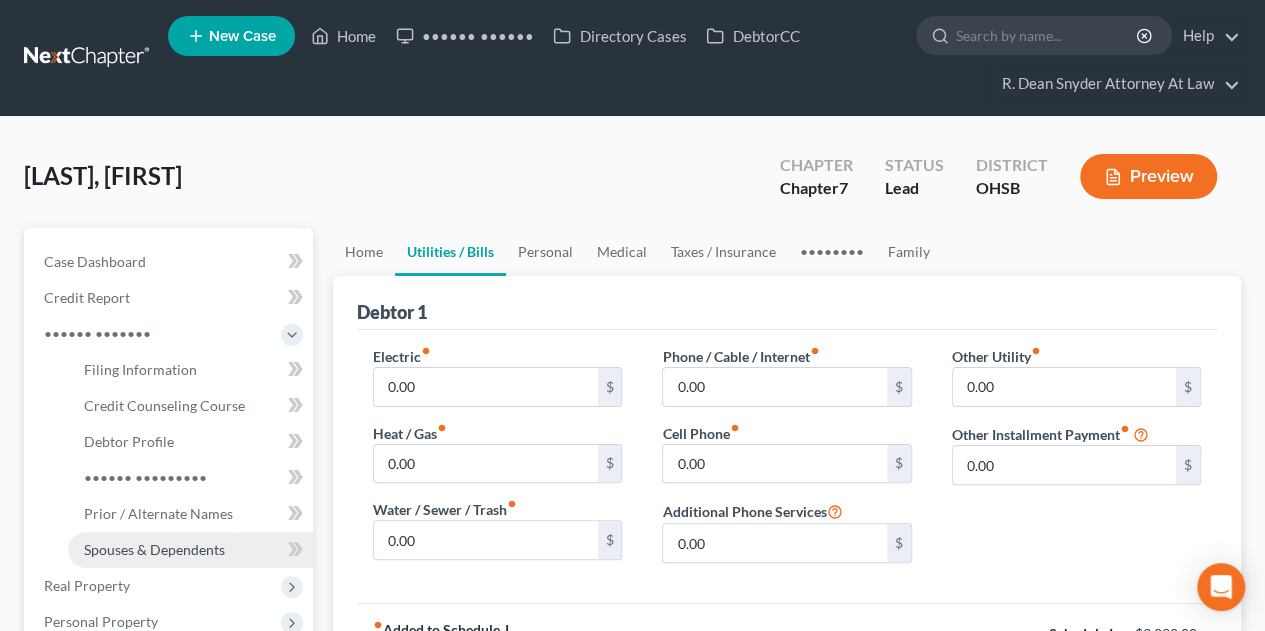 click on "Spouses & Dependents" at bounding box center [154, 549] 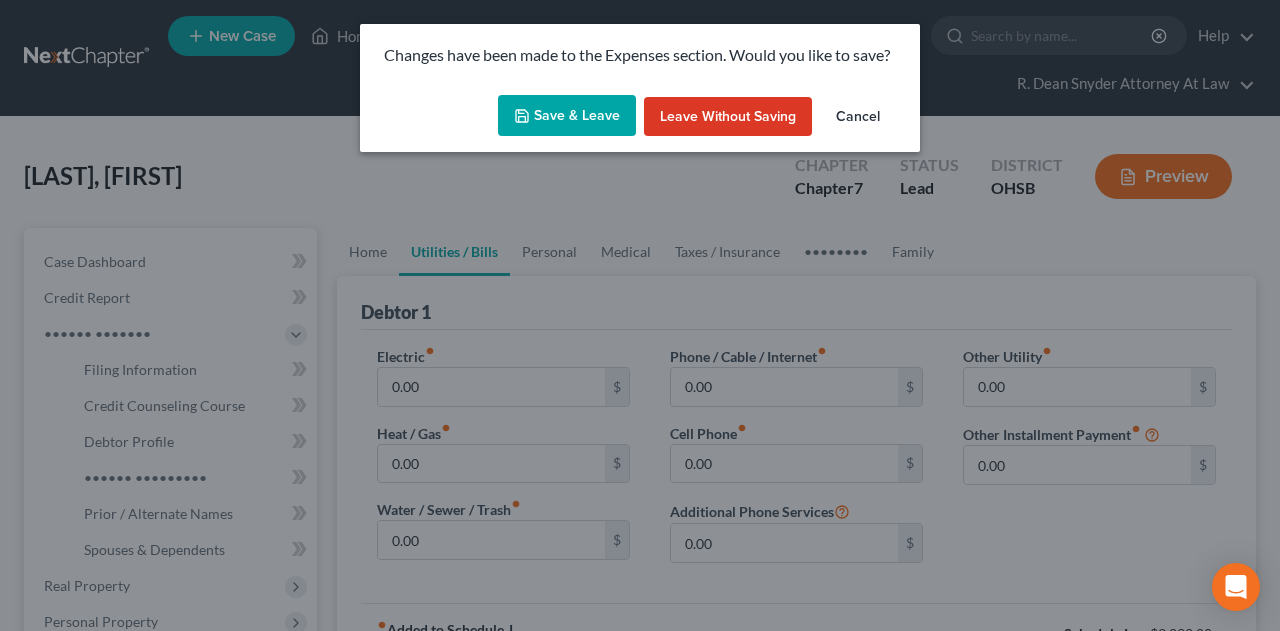 click on "Save & Leave" at bounding box center (567, 116) 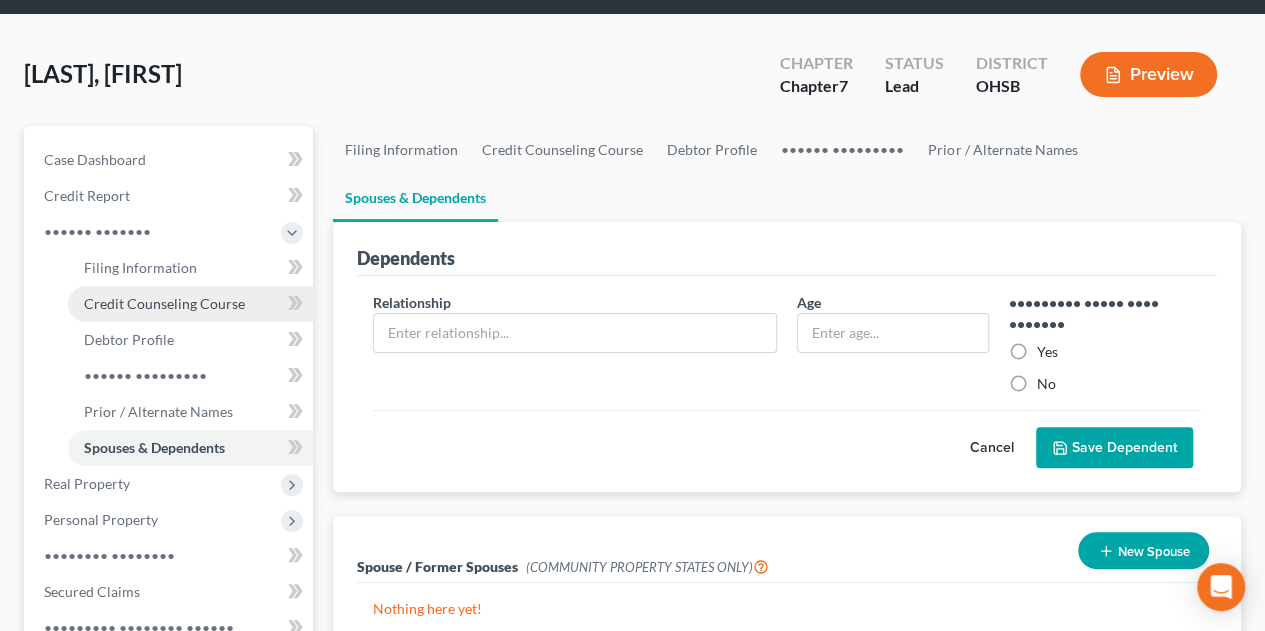 scroll, scrollTop: 133, scrollLeft: 0, axis: vertical 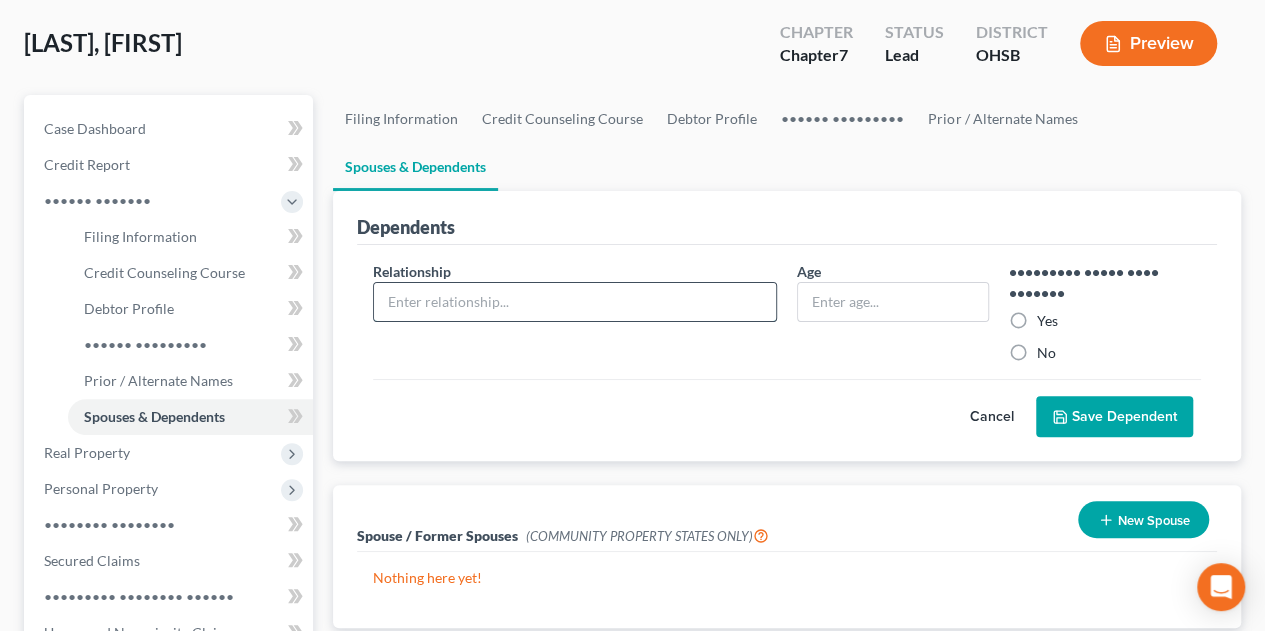 click at bounding box center [575, 302] 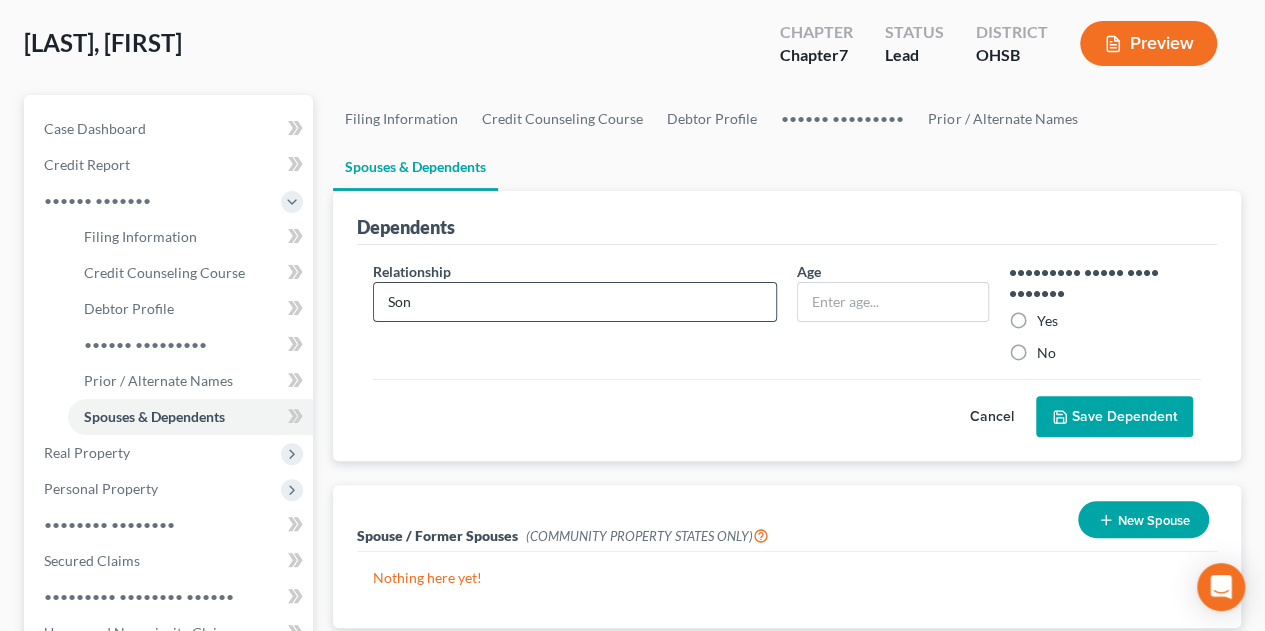 type on "Son" 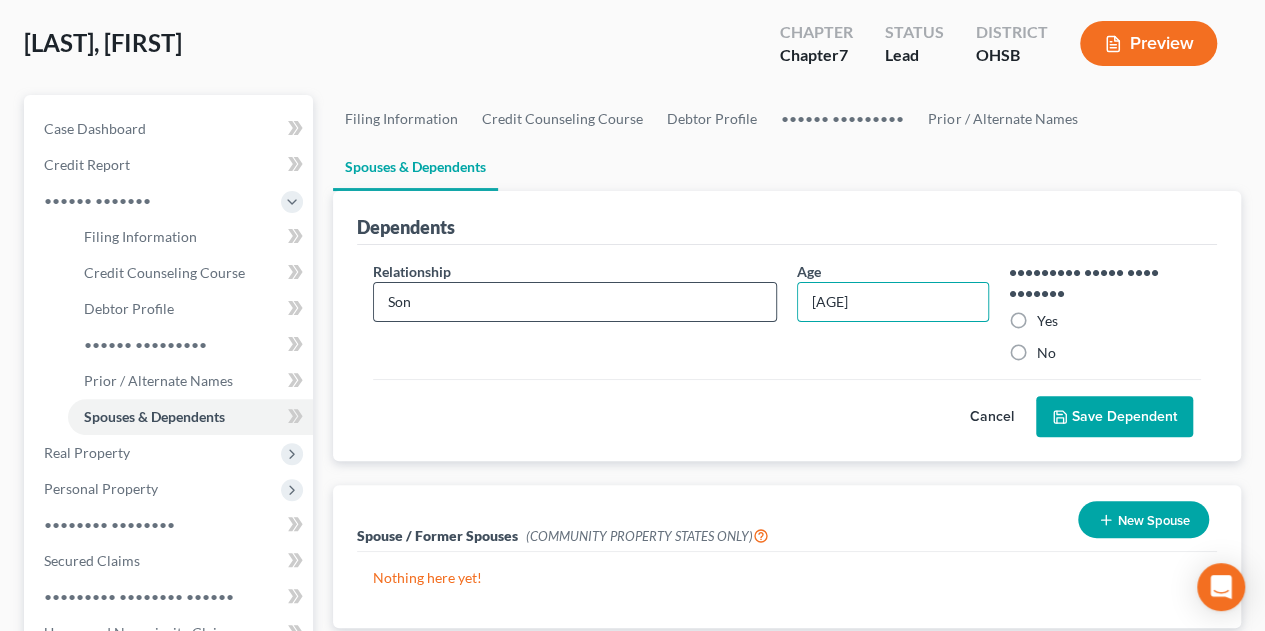 type on "[AGE]" 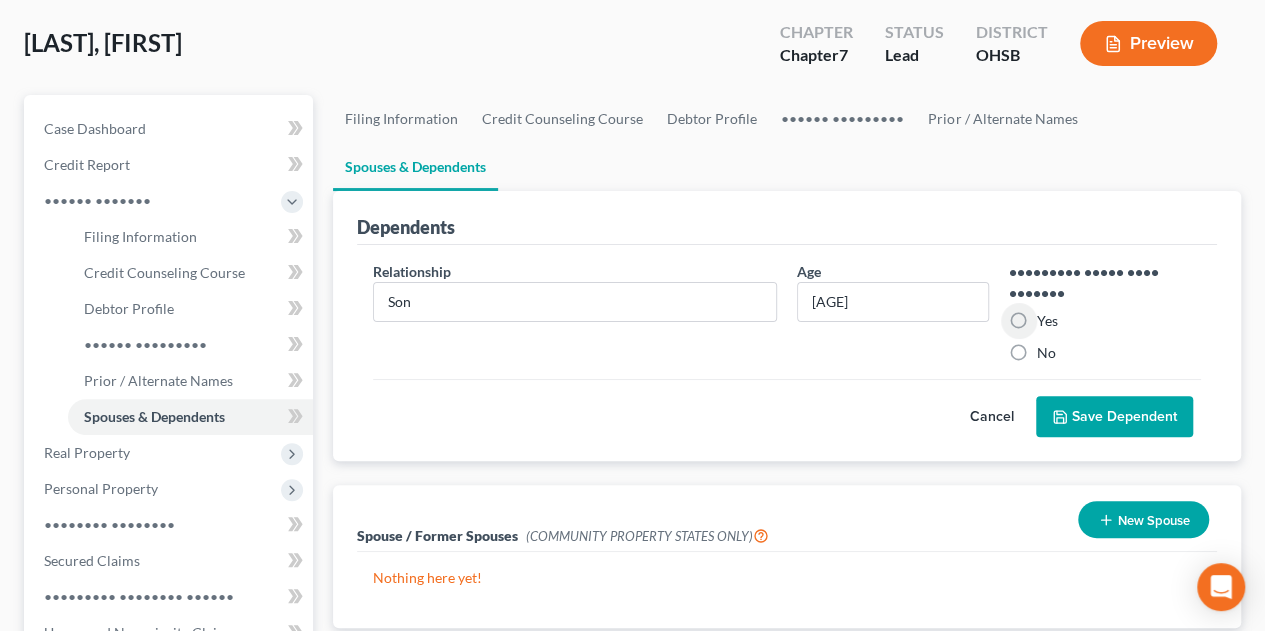 drag, startPoint x: 1017, startPoint y: 243, endPoint x: 1084, endPoint y: 338, distance: 116.24973 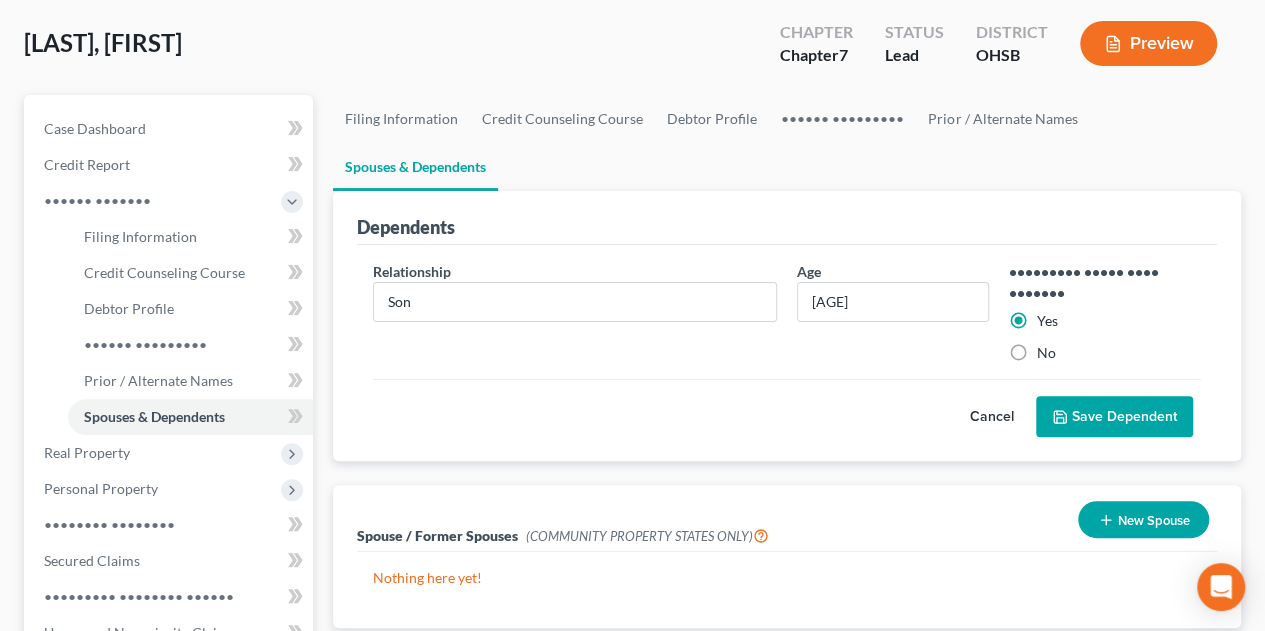 click on "Save Dependent" at bounding box center (1114, 417) 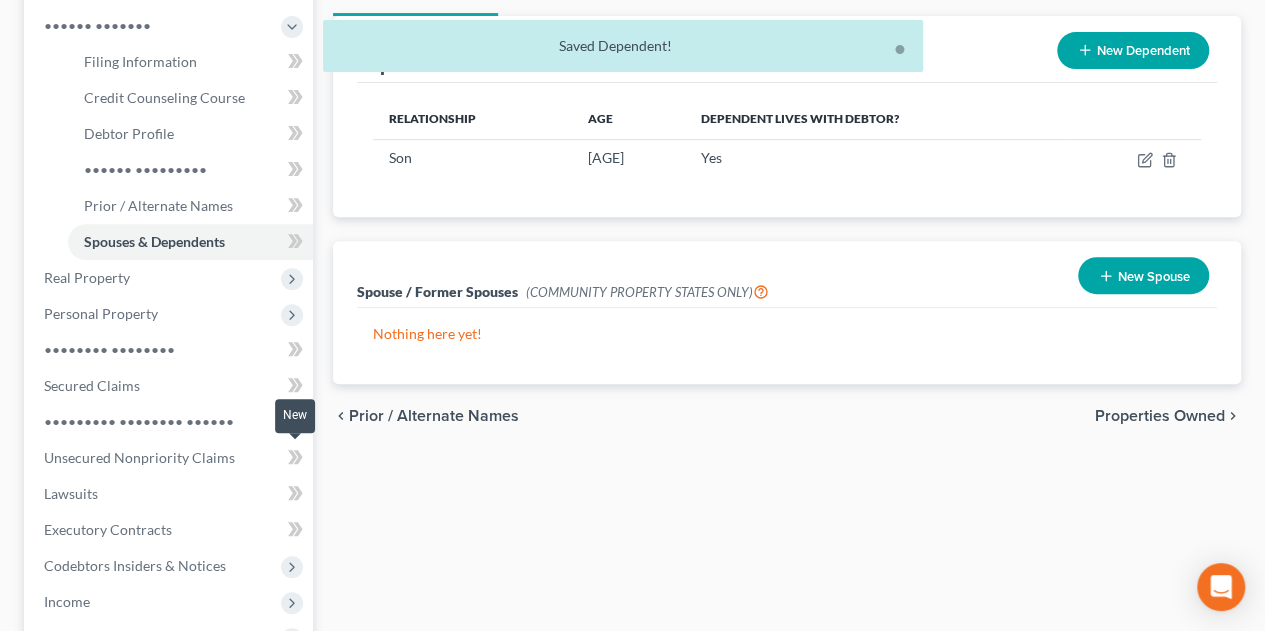 scroll, scrollTop: 533, scrollLeft: 0, axis: vertical 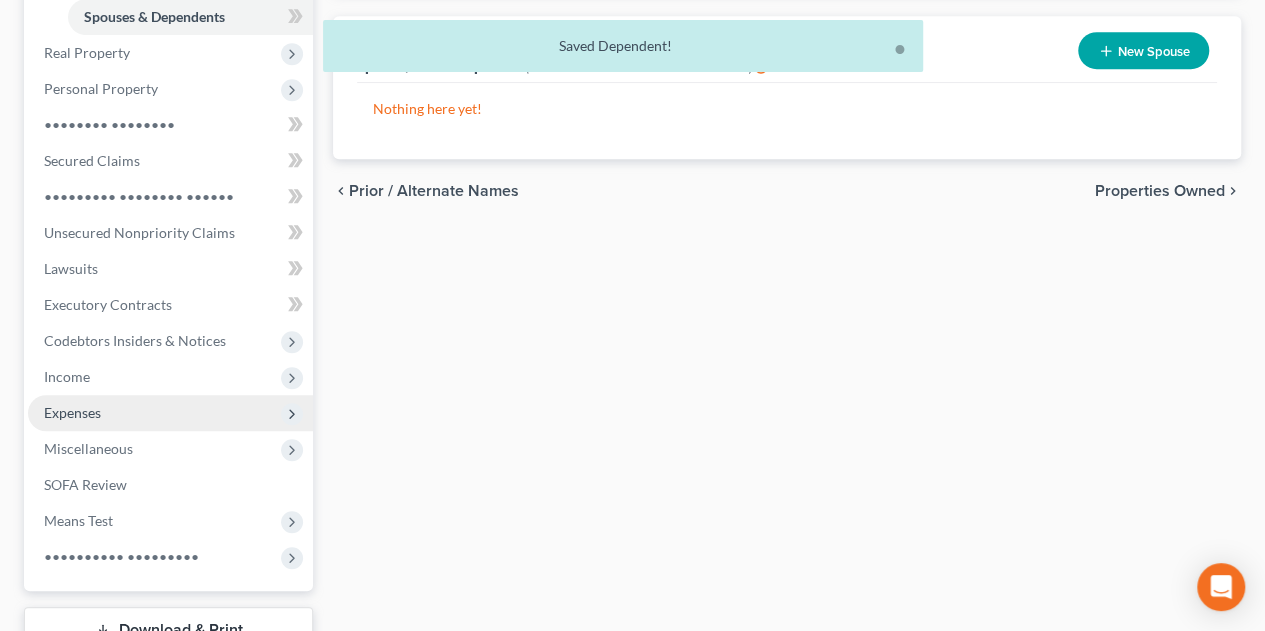 click on "Expenses" at bounding box center (0, 0) 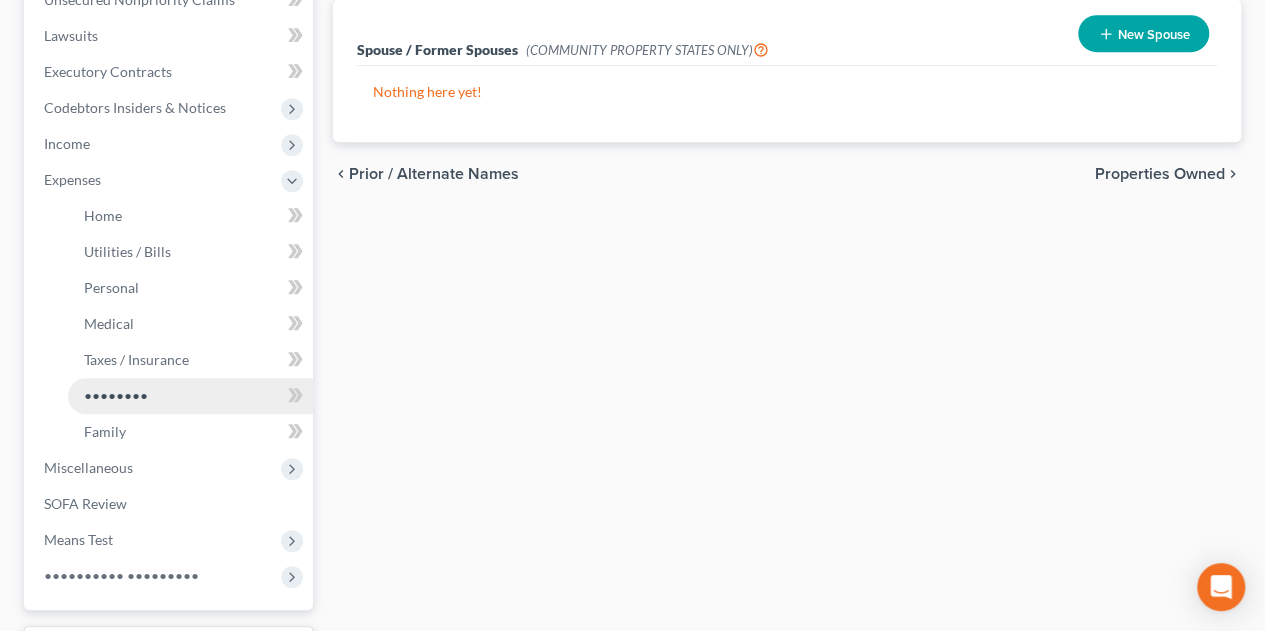 scroll, scrollTop: 716, scrollLeft: 0, axis: vertical 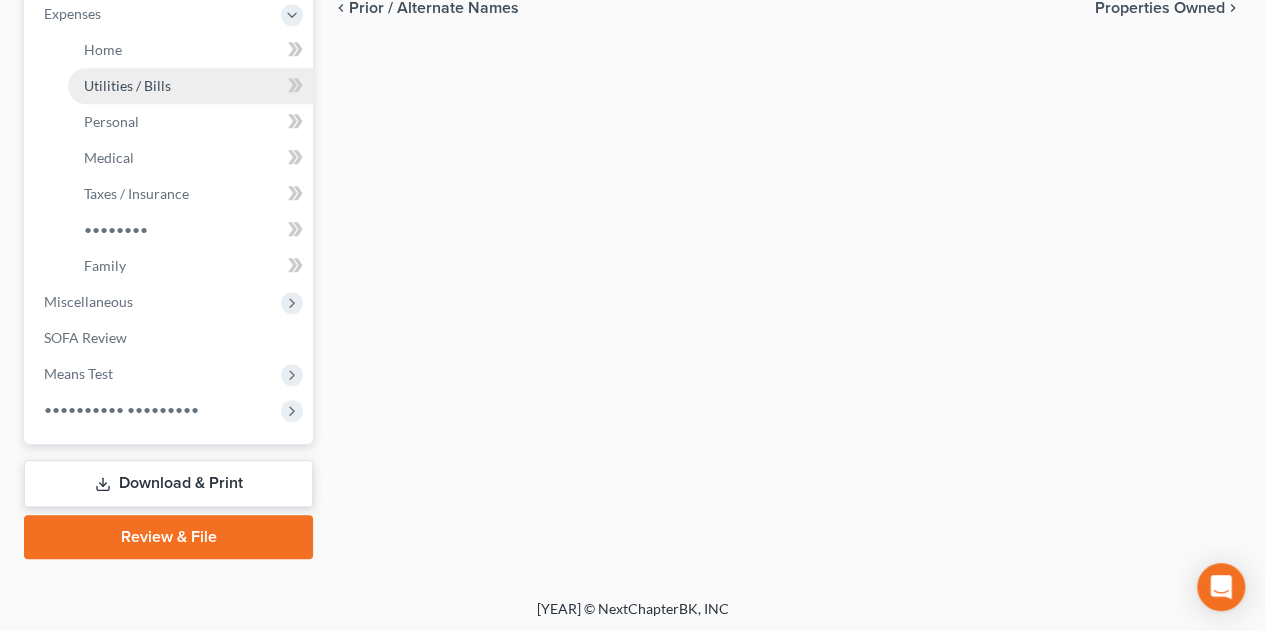 click on "Utilities / Bills" at bounding box center (127, 85) 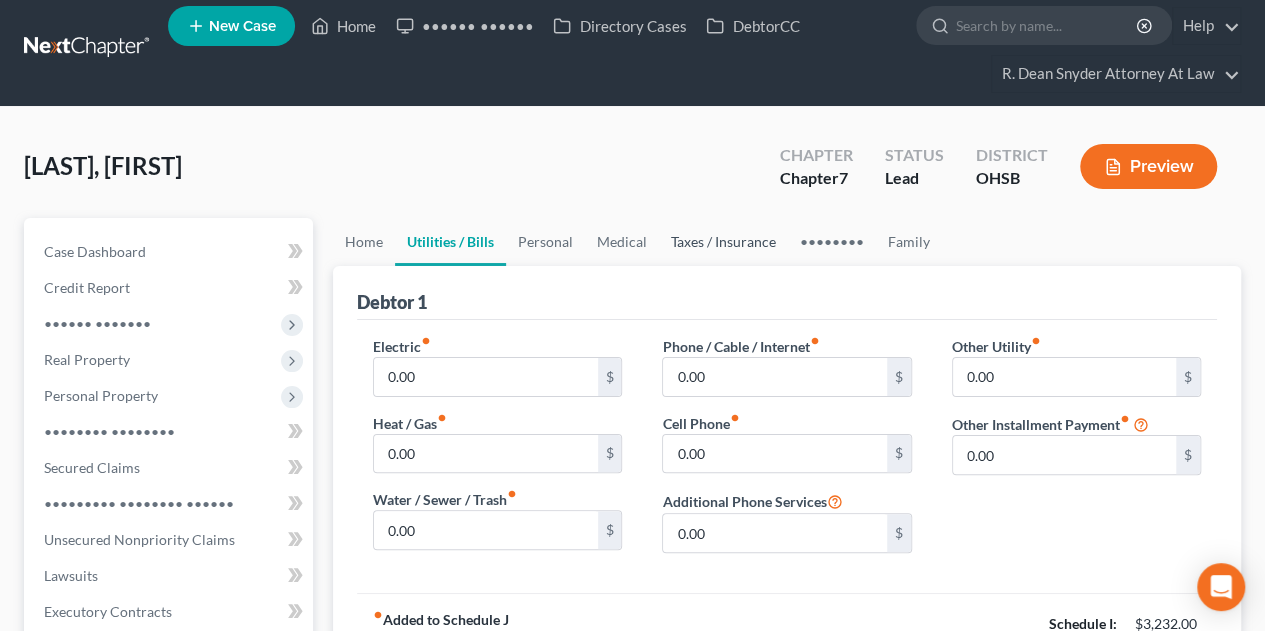 scroll, scrollTop: 0, scrollLeft: 0, axis: both 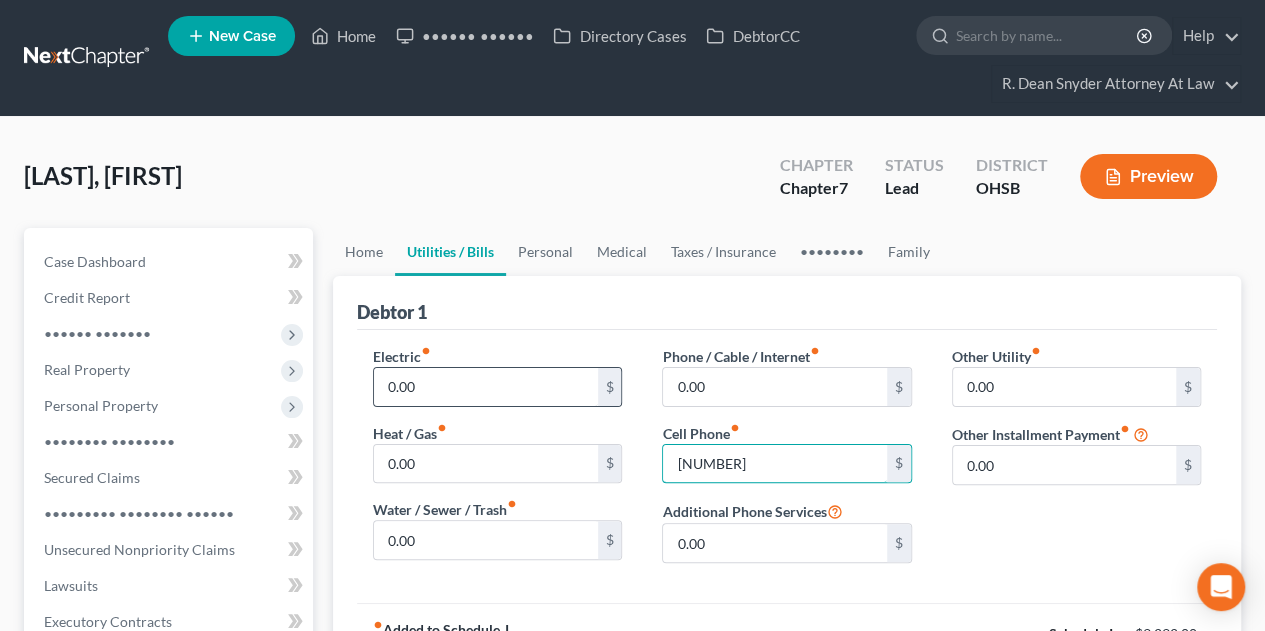 type on "[NUMBER]" 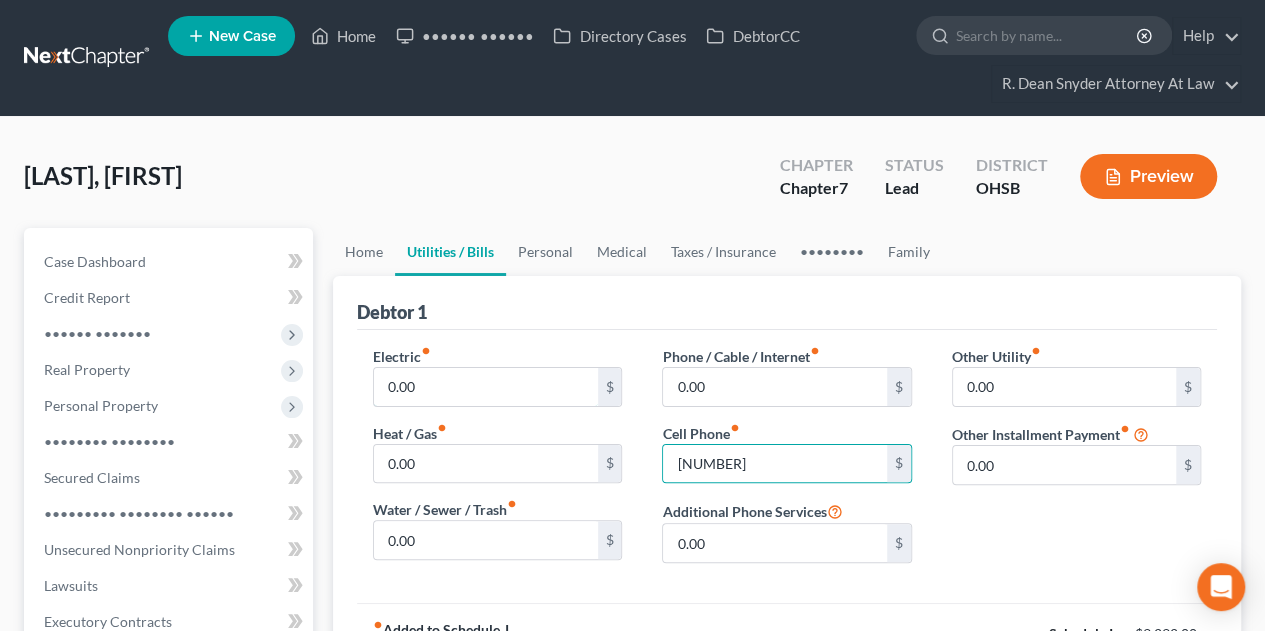drag, startPoint x: 492, startPoint y: 398, endPoint x: 572, endPoint y: 343, distance: 97.082436 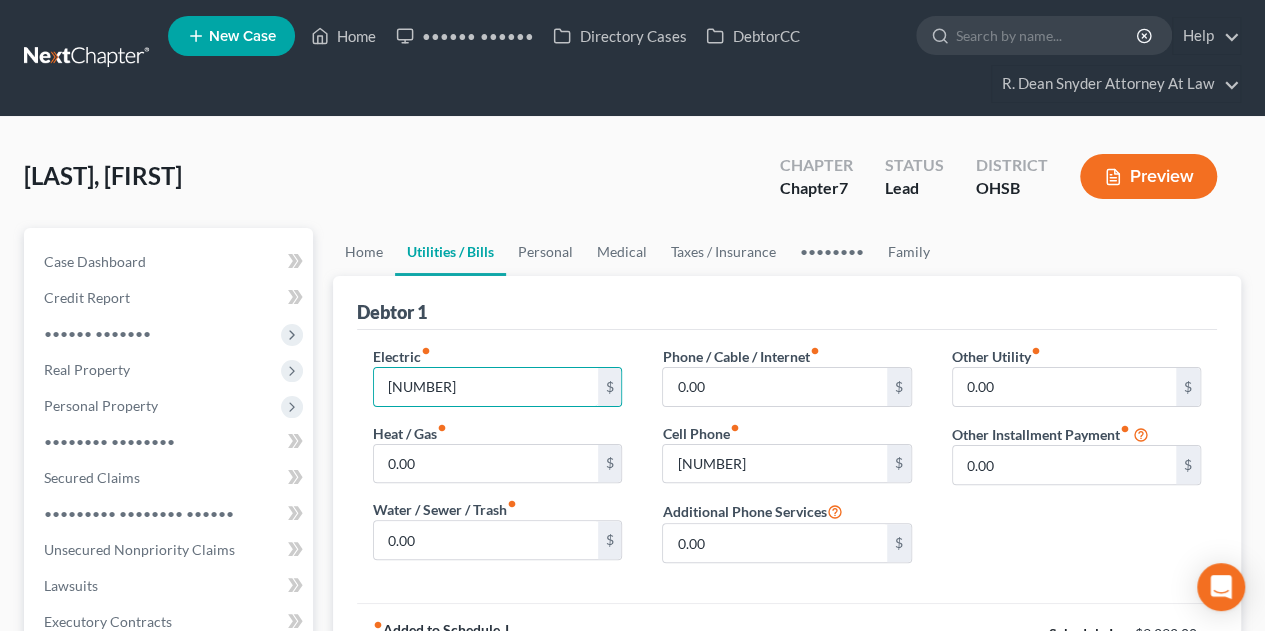 type on "[NUMBER]" 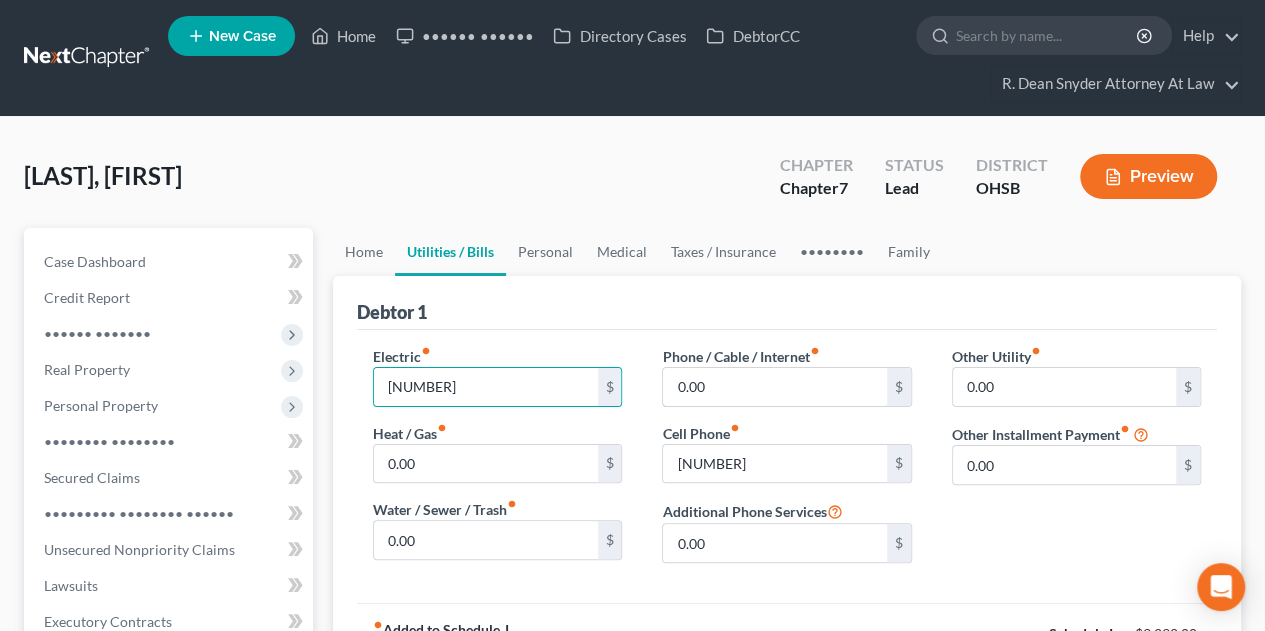 click on "0.00" at bounding box center (774, 387) 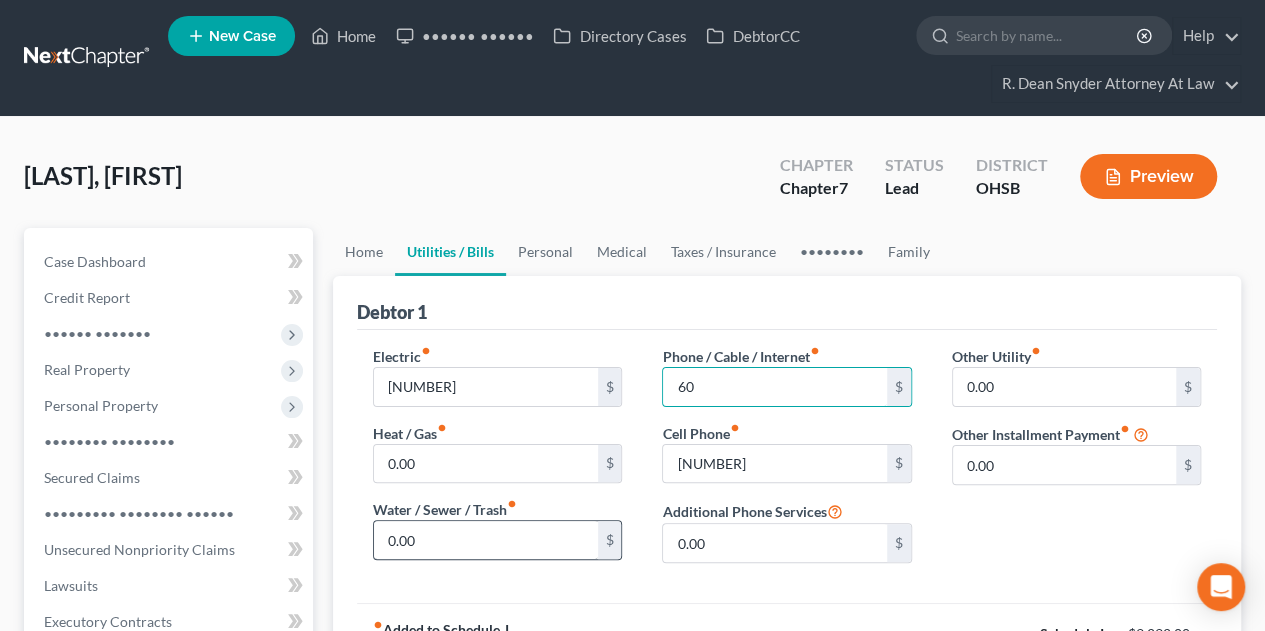 type on "60" 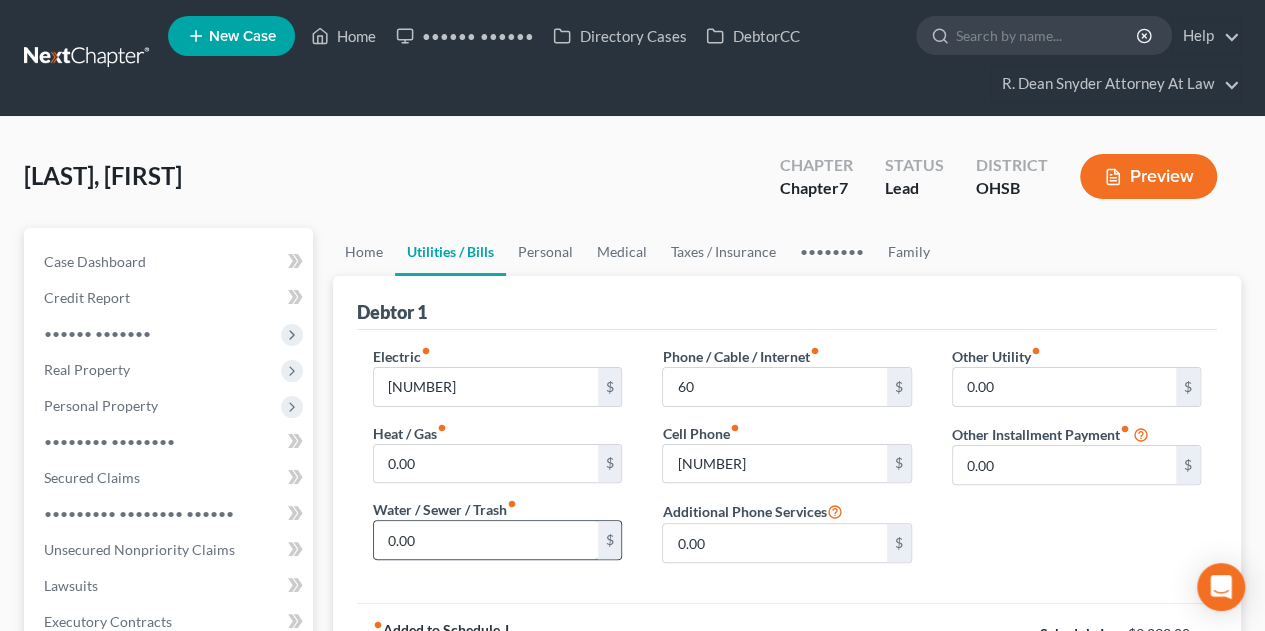 click on "0.00" at bounding box center (485, 540) 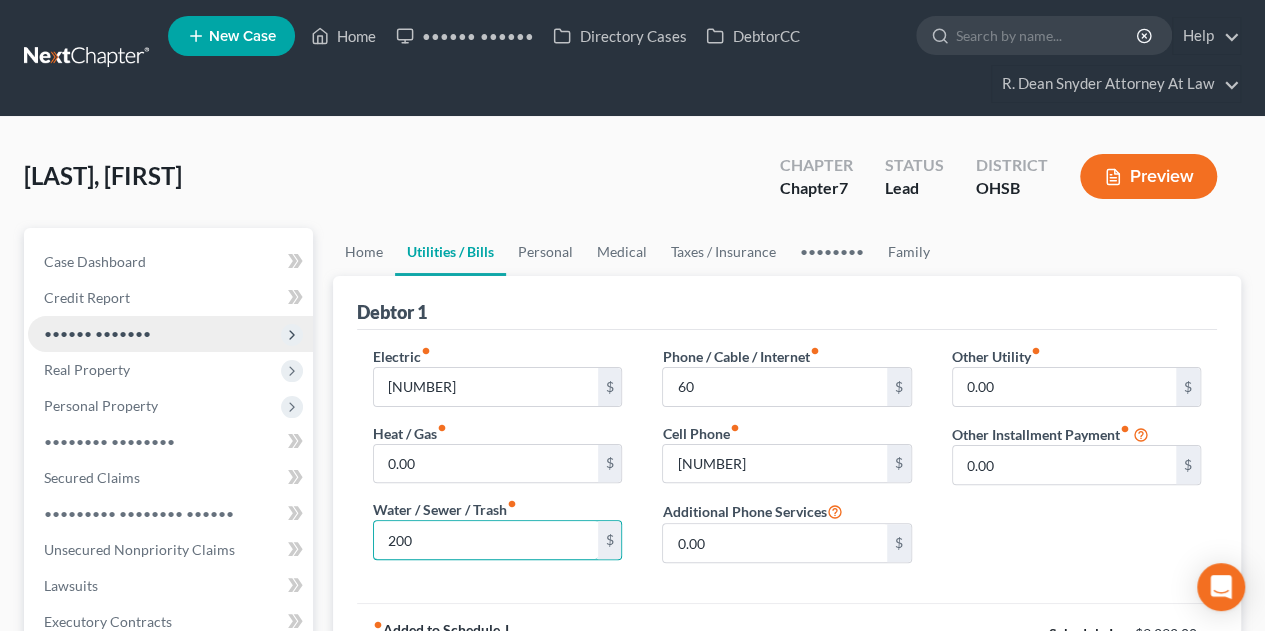 type on "200" 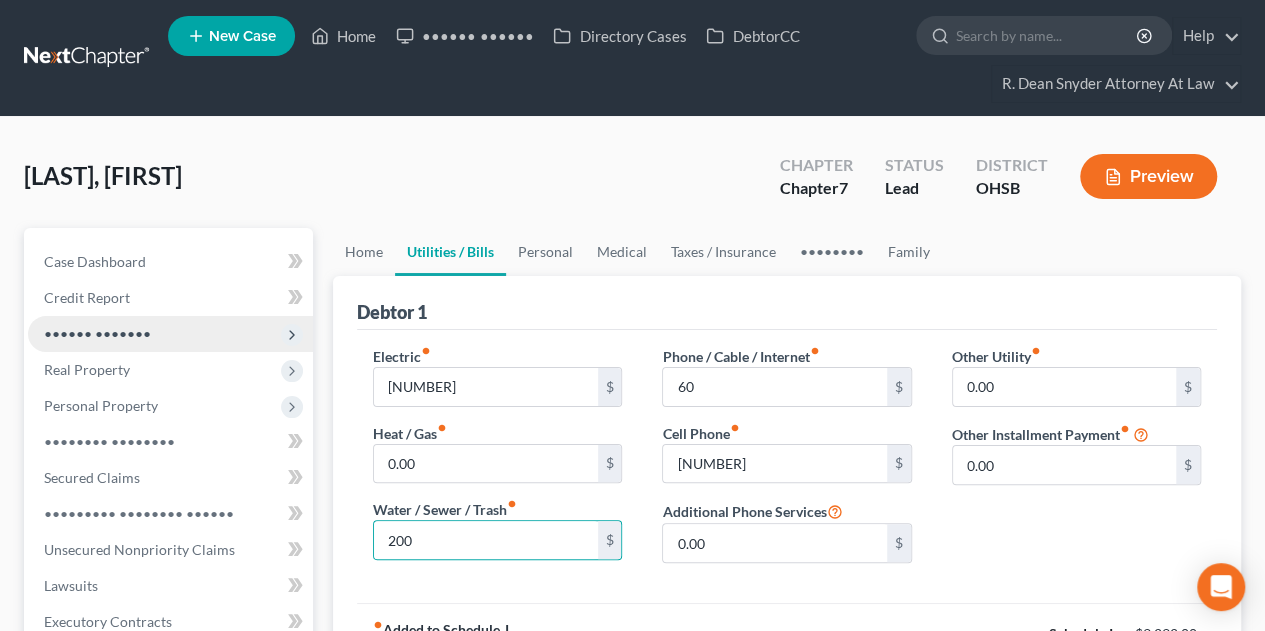 click on "•••••• •••••••" at bounding box center (0, 0) 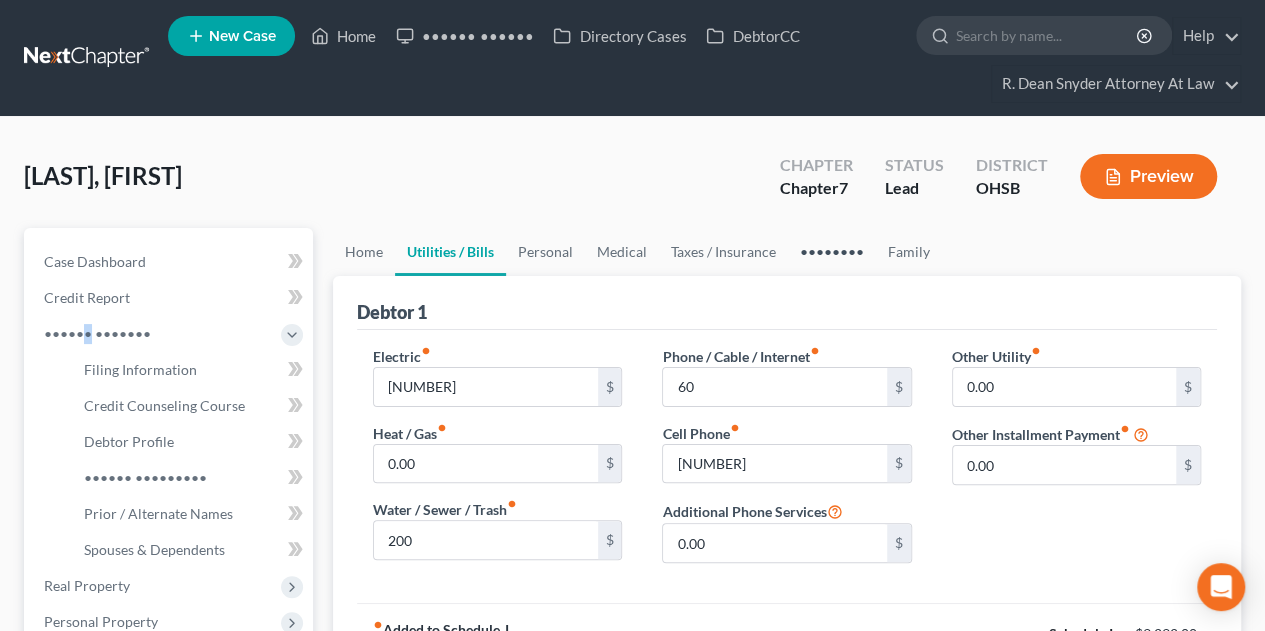 click on "••••••••" at bounding box center (832, 252) 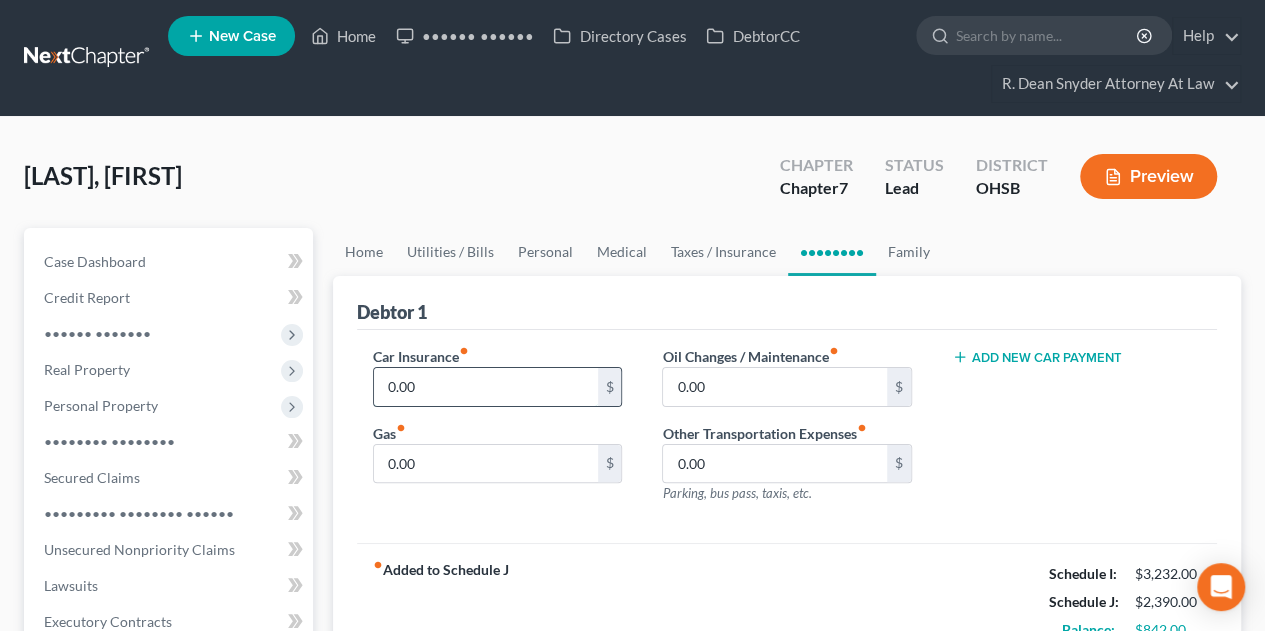 click on "0.00" at bounding box center [485, 387] 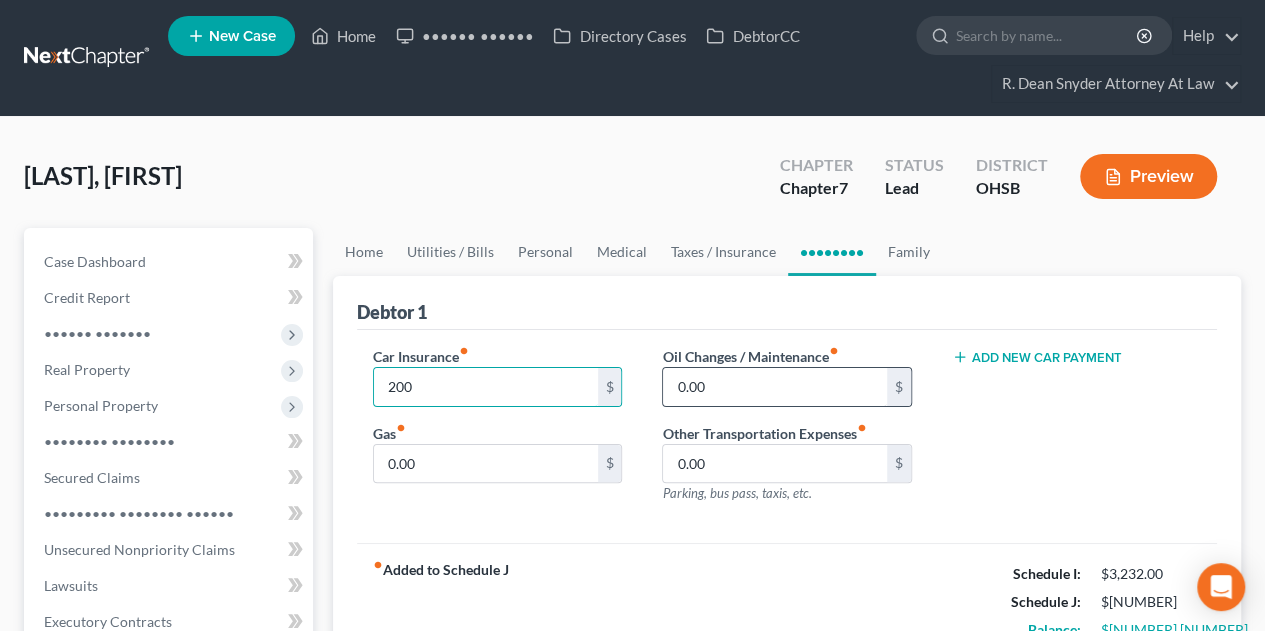 type on "200" 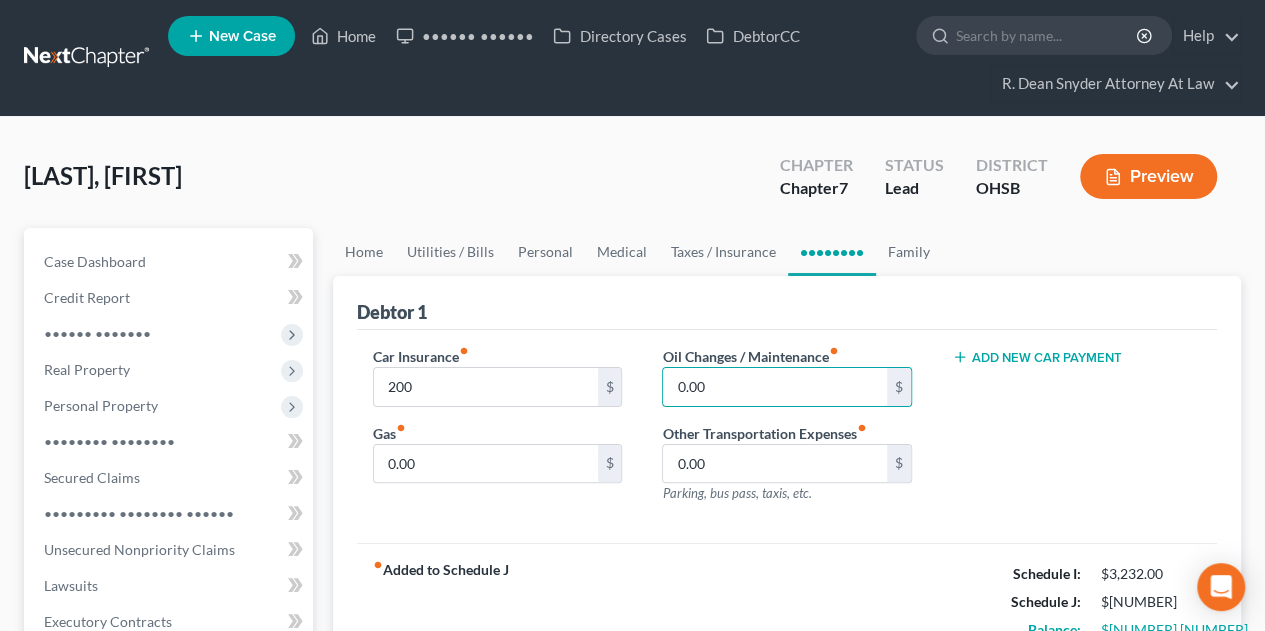 drag, startPoint x: 778, startPoint y: 383, endPoint x: 815, endPoint y: 333, distance: 62.201286 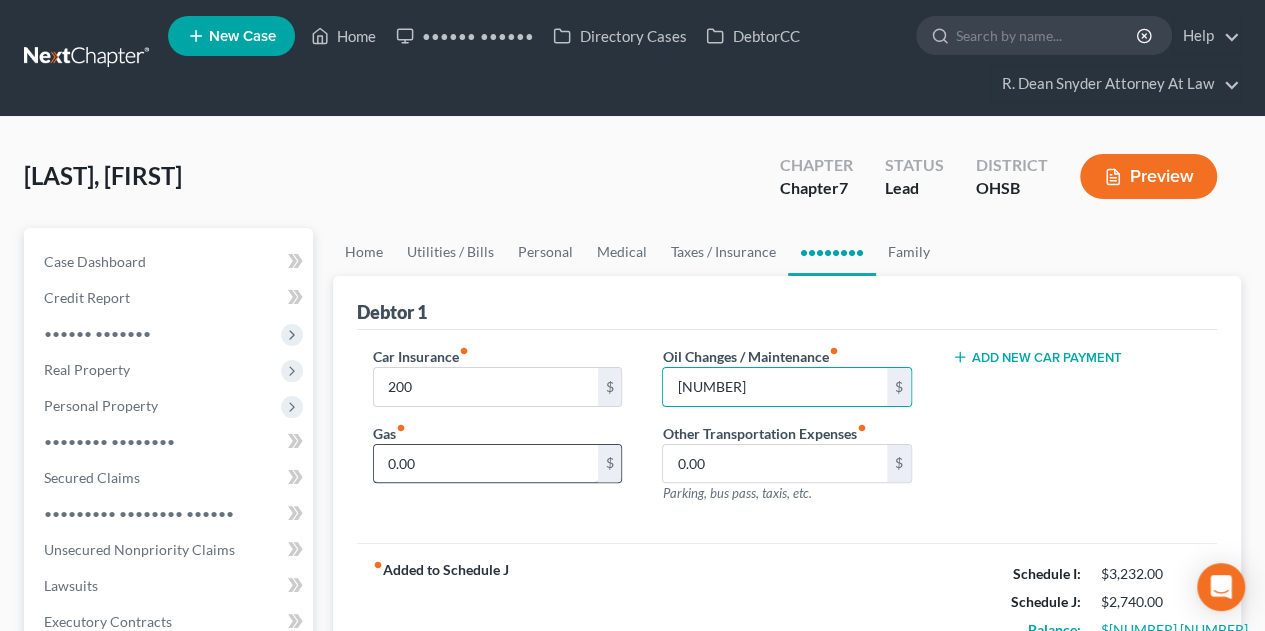 type on "[NUMBER]" 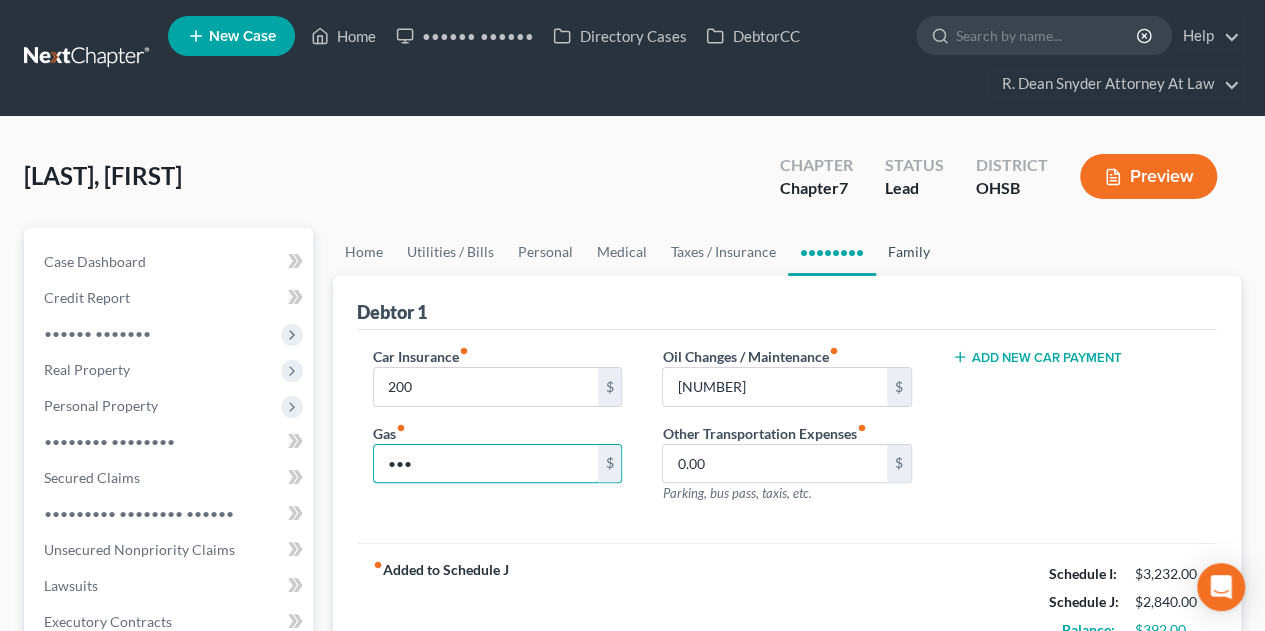 type on "•••" 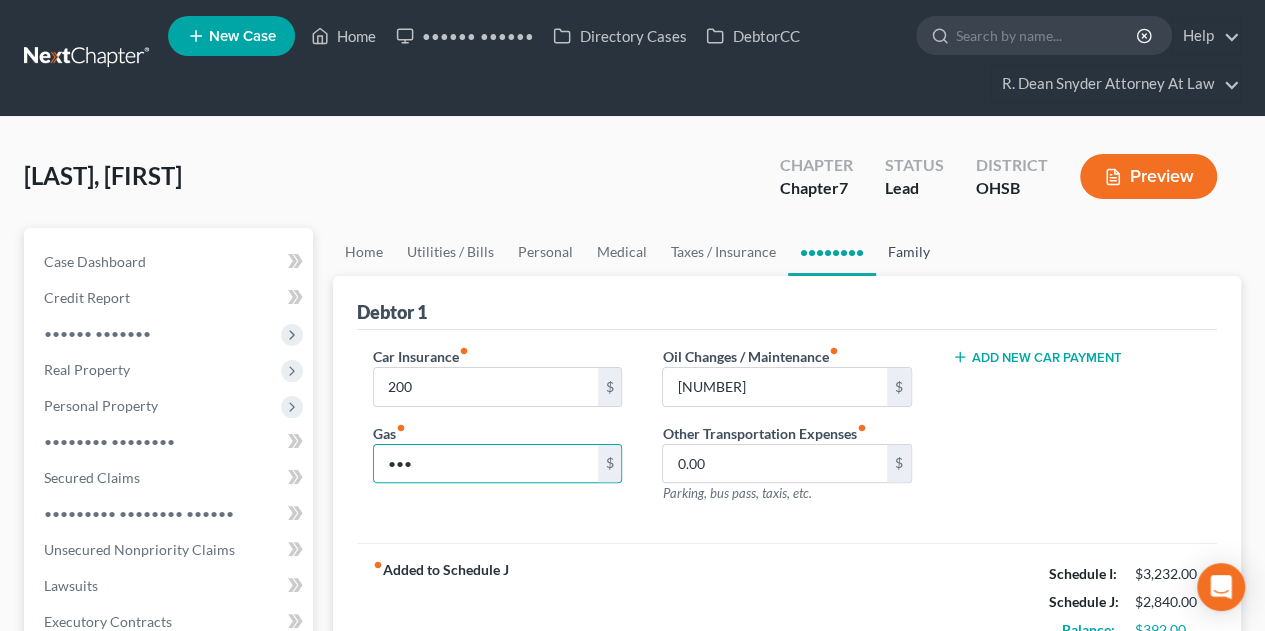 drag, startPoint x: 883, startPoint y: 248, endPoint x: 868, endPoint y: 253, distance: 15.811388 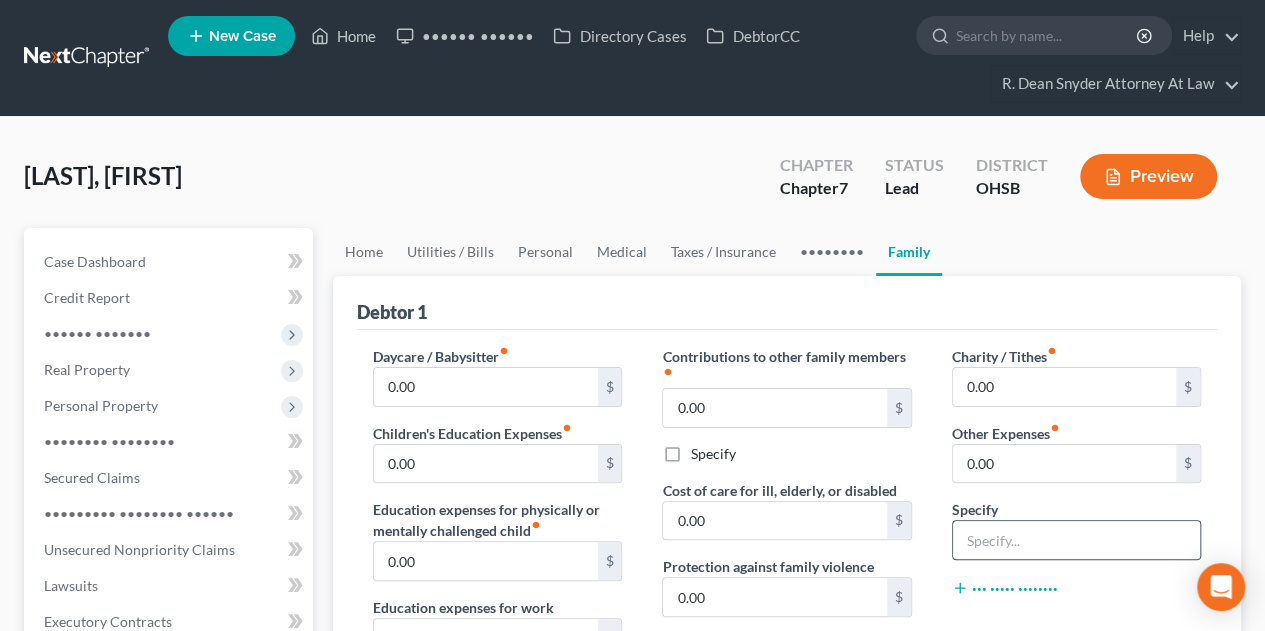 click at bounding box center [1076, 540] 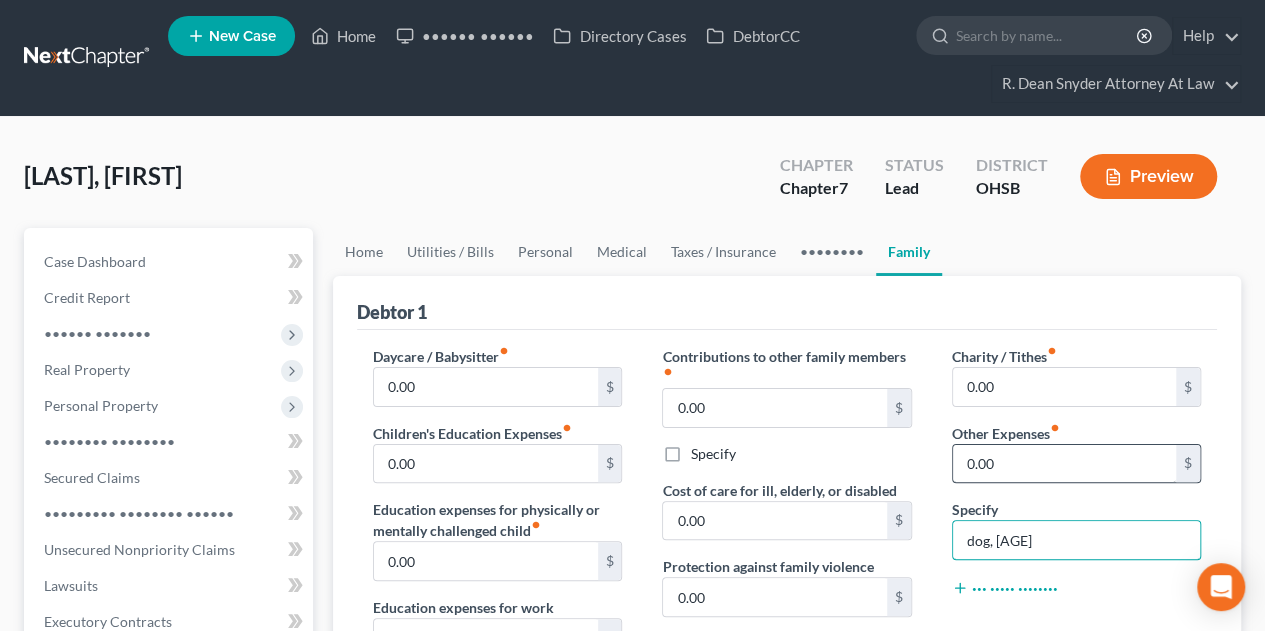 type on "dog, [AGE]" 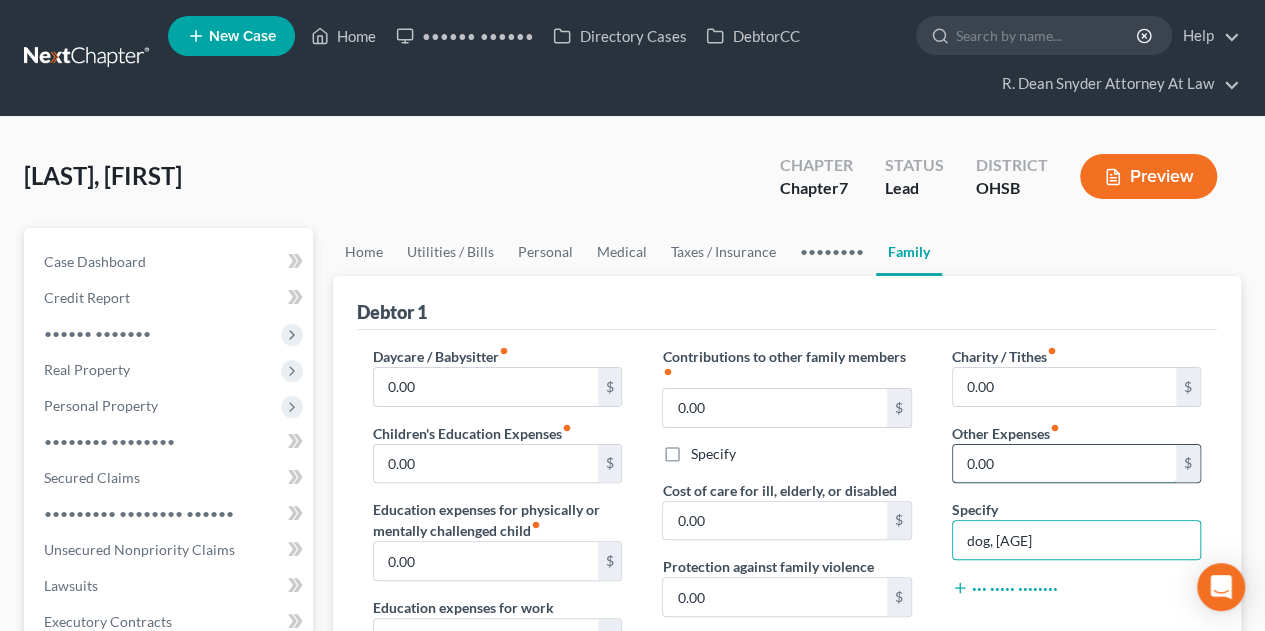 click on "0.00" at bounding box center (1064, 464) 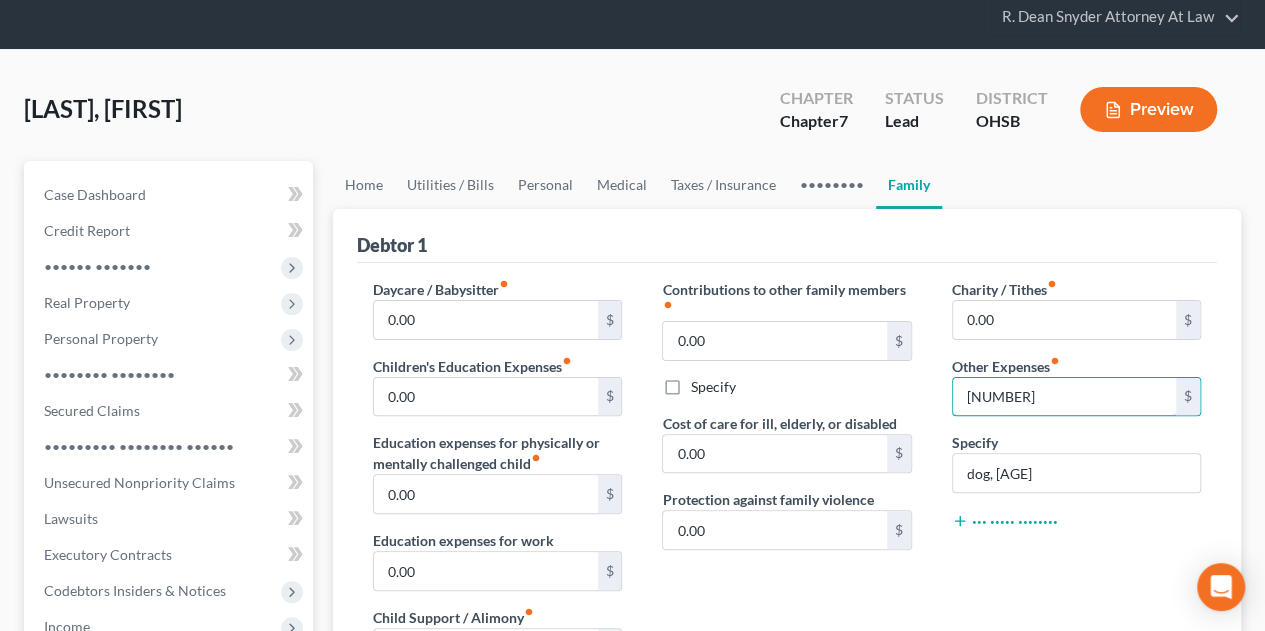 scroll, scrollTop: 133, scrollLeft: 0, axis: vertical 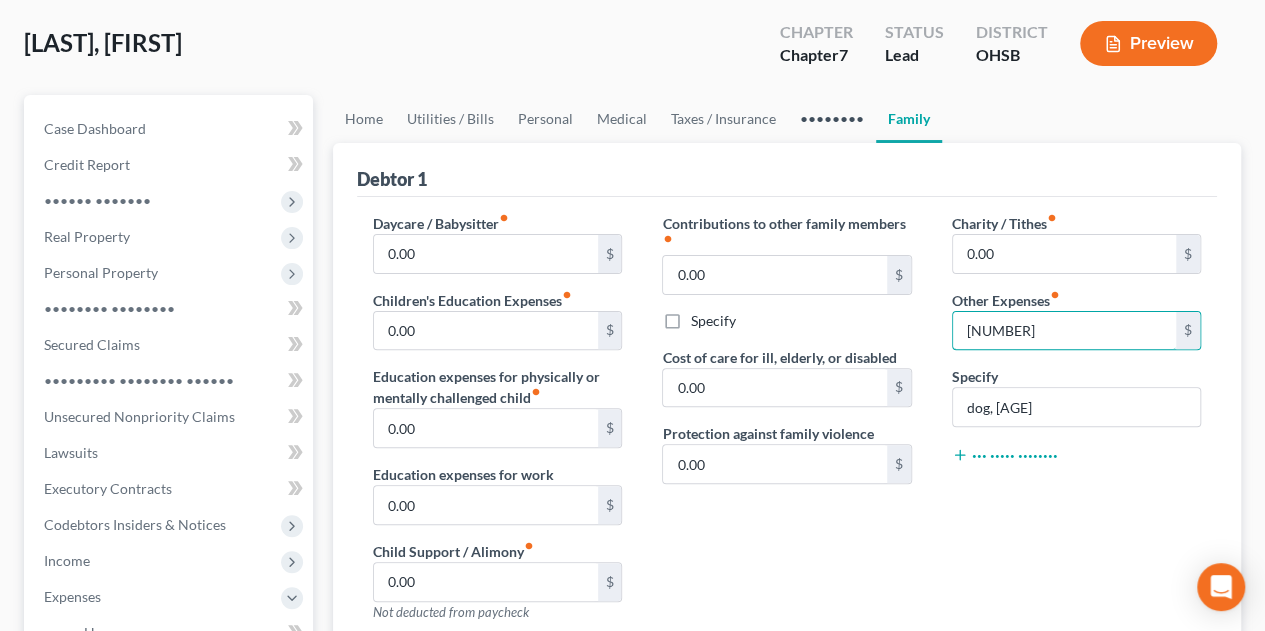 type on "[NUMBER]" 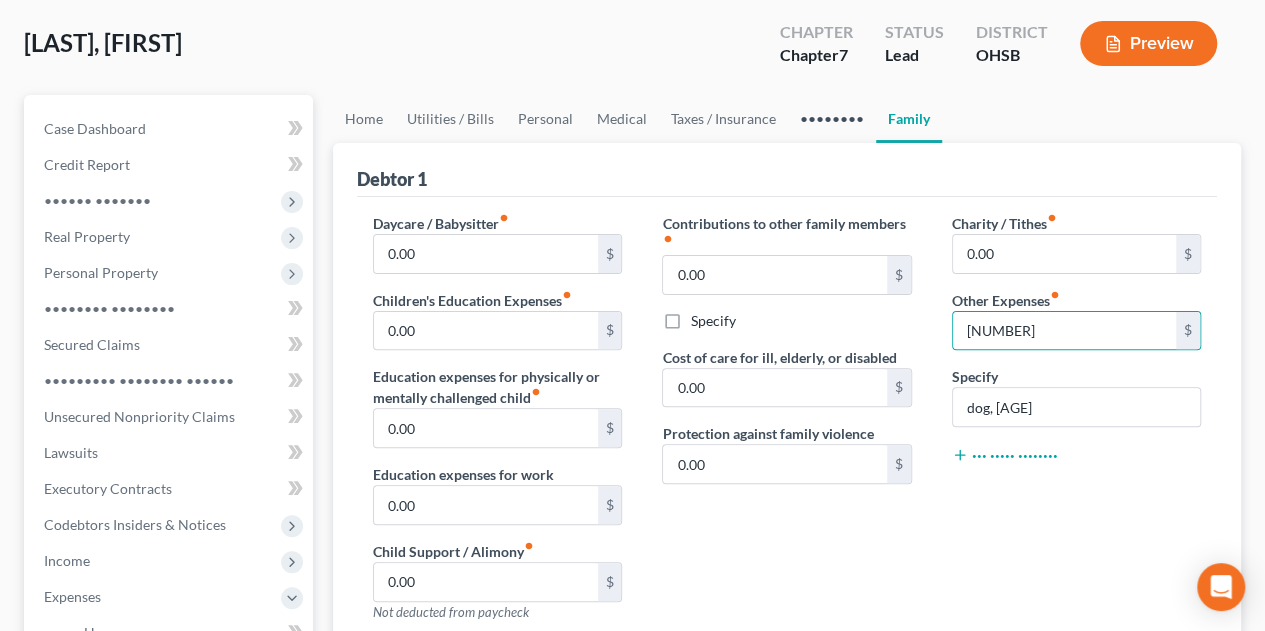 click on "••••••••" at bounding box center (832, 119) 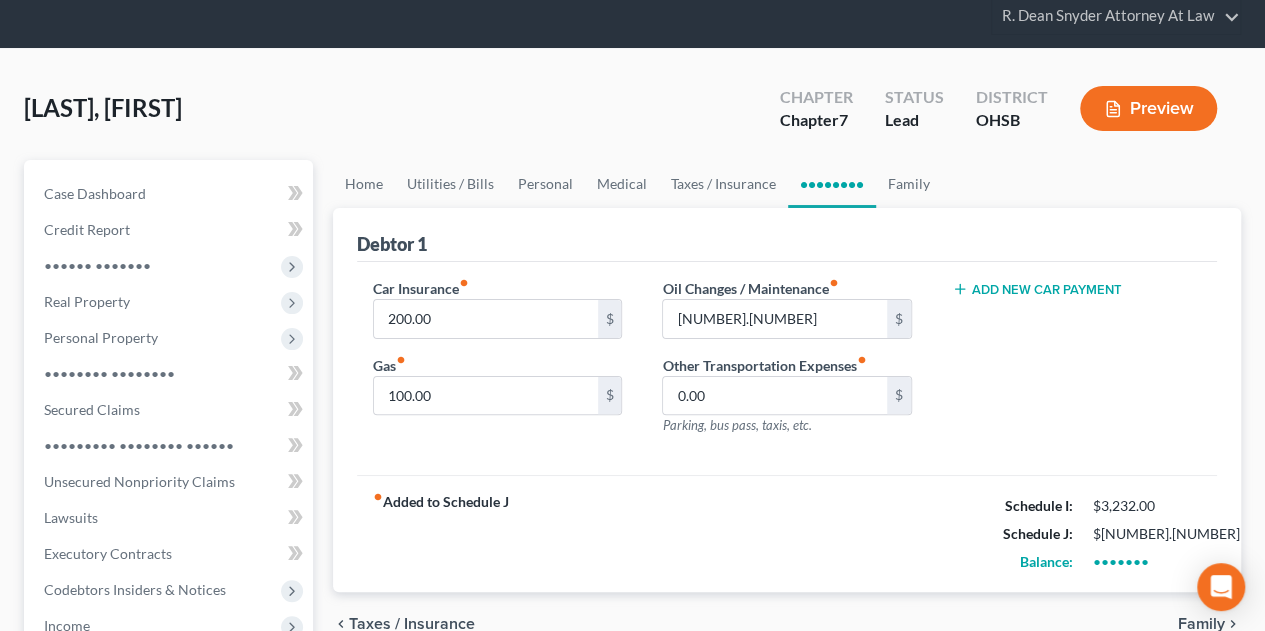 scroll, scrollTop: 0, scrollLeft: 0, axis: both 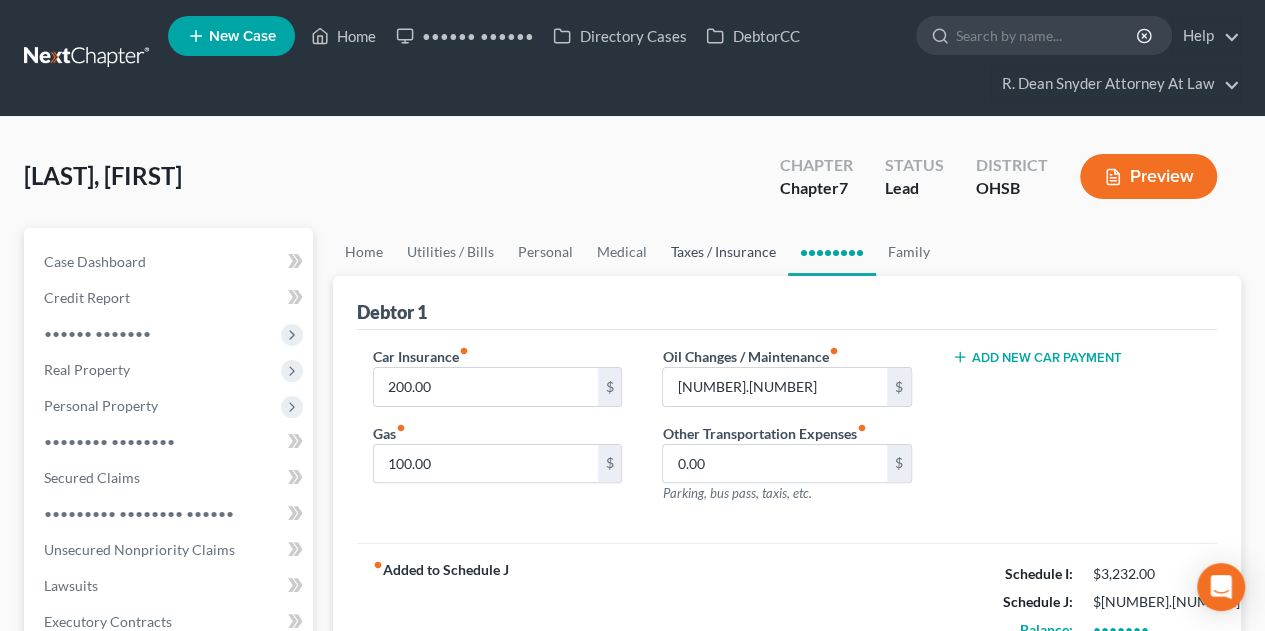click on "Taxes / Insurance" at bounding box center [723, 252] 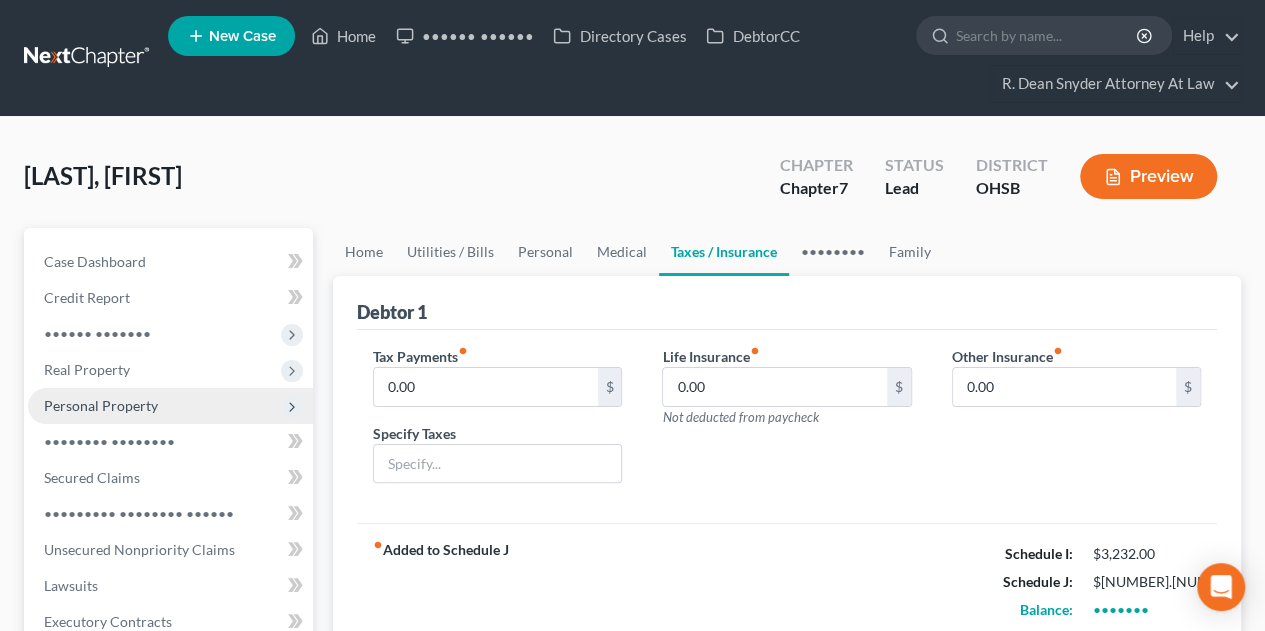 drag, startPoint x: 72, startPoint y: 393, endPoint x: 85, endPoint y: 393, distance: 13 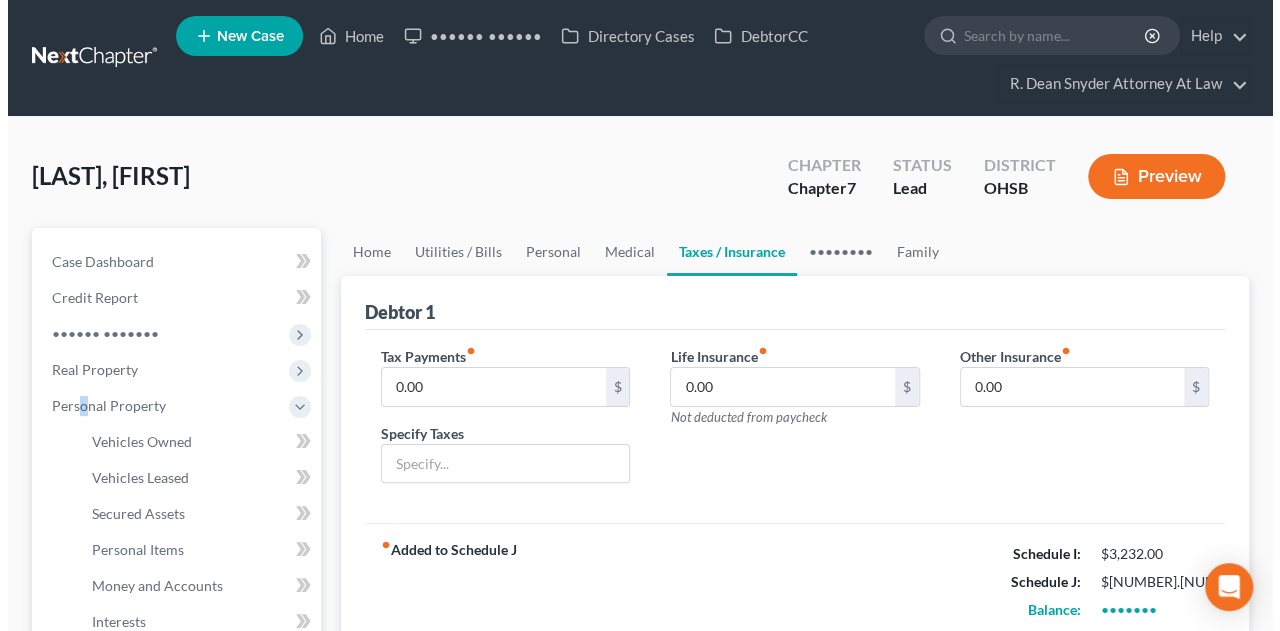 scroll, scrollTop: 266, scrollLeft: 0, axis: vertical 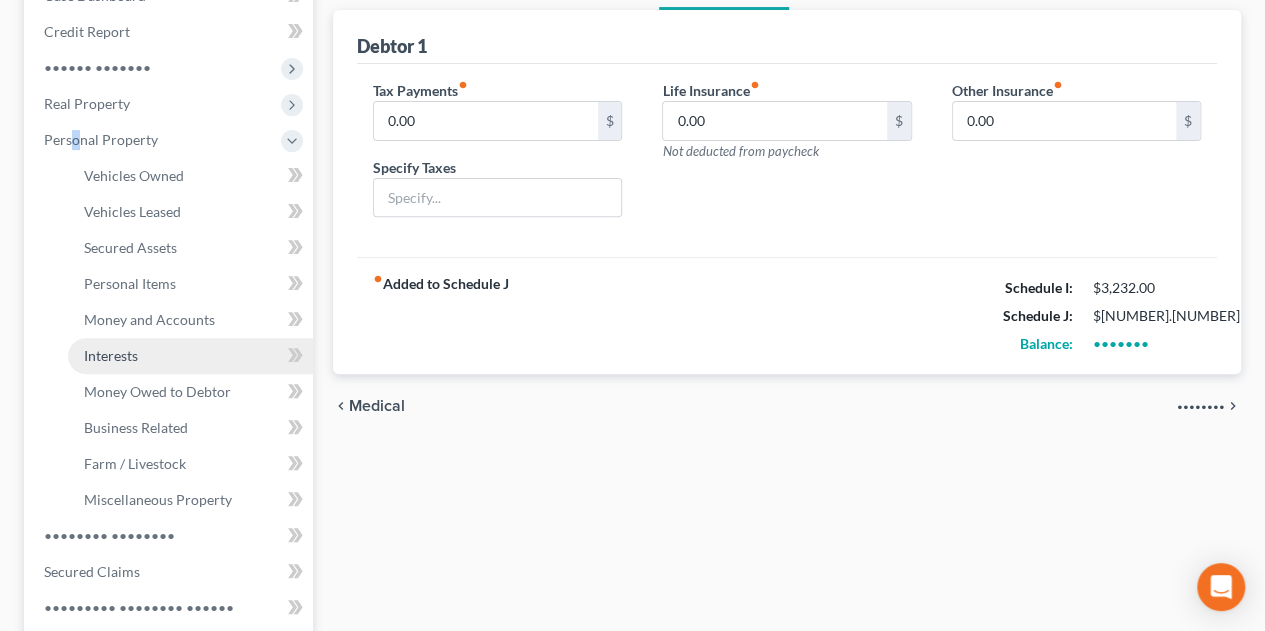 click on "Interests" at bounding box center (111, 355) 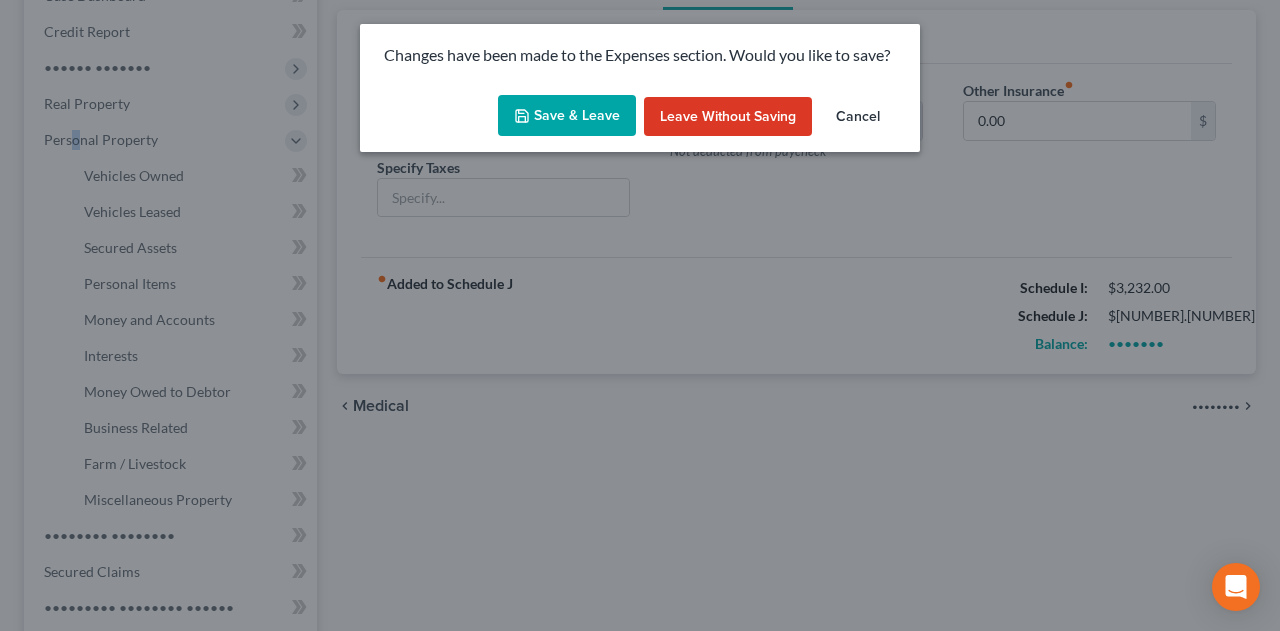 click on "Save & Leave" at bounding box center [567, 116] 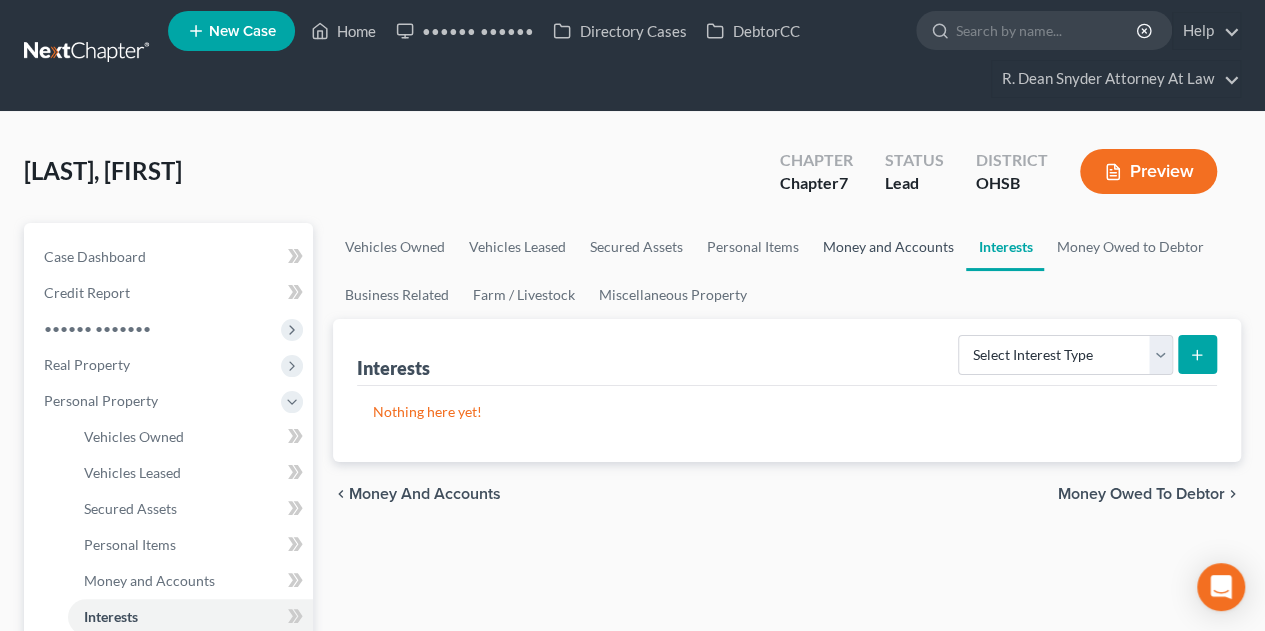 scroll, scrollTop: 0, scrollLeft: 0, axis: both 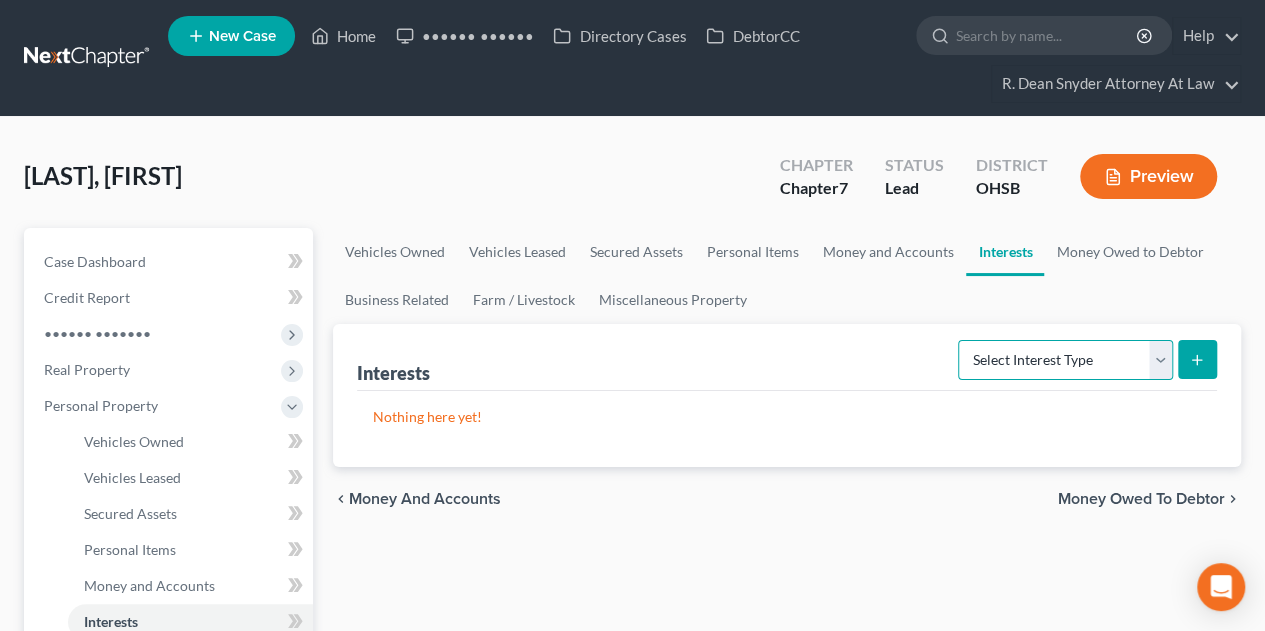 click on "Select Interest Type 401K Annuity Bond Education IRA Government Bond Government Pension Plan Incorporated Business IRA Joint Venture (Active) Joint Venture (Inactive) Keogh Mutual Fund Other Retirement Plan Partnership (Active) Partnership (Inactive) Pension Plan Stock Term Life Insurance Unincorporated Business Whole Life Insurance" at bounding box center [1065, 360] 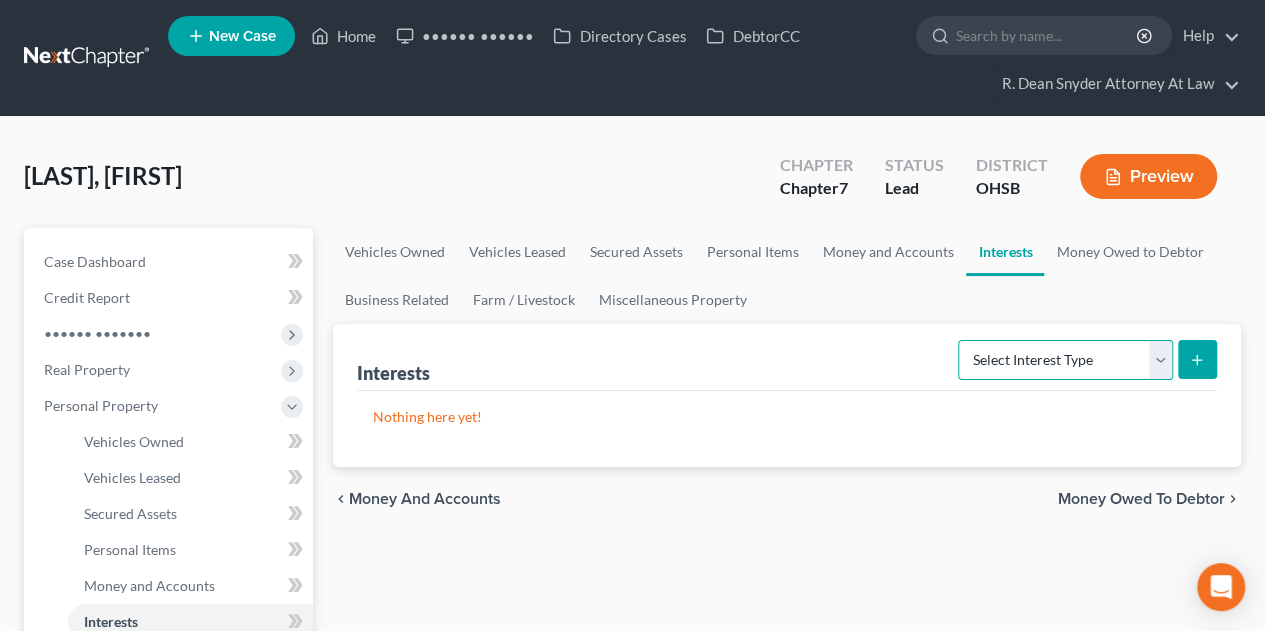 select on "term_life_insurance" 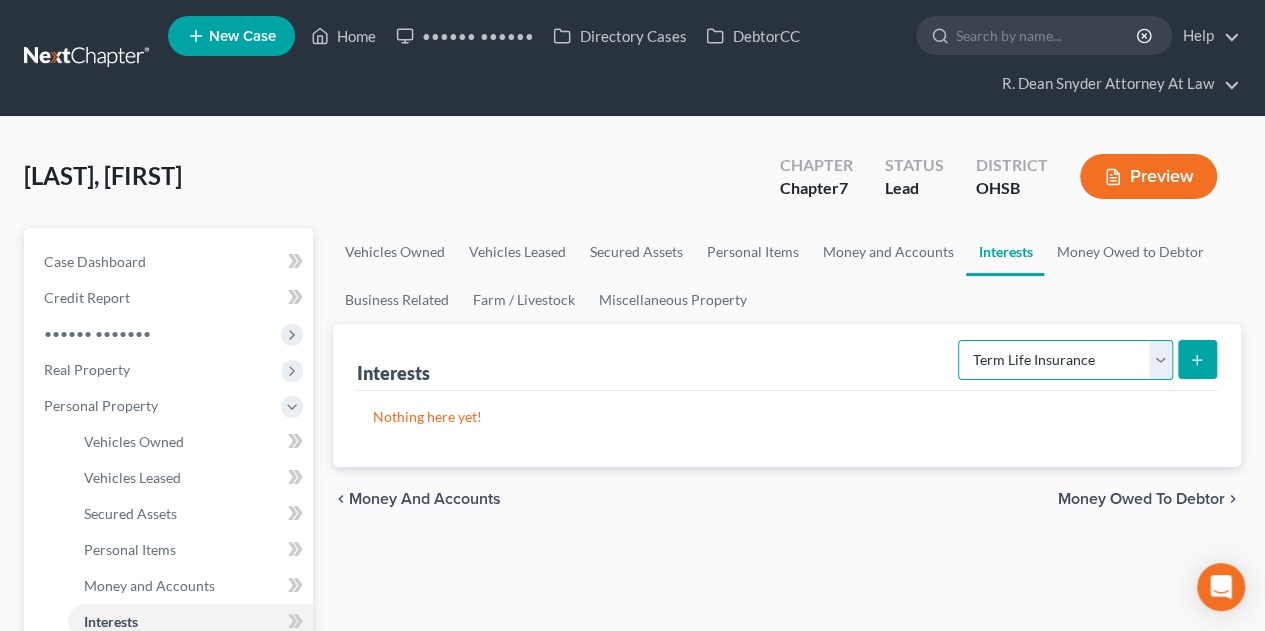 click on "Select Interest Type 401K Annuity Bond Education IRA Government Bond Government Pension Plan Incorporated Business IRA Joint Venture (Active) Joint Venture (Inactive) Keogh Mutual Fund Other Retirement Plan Partnership (Active) Partnership (Inactive) Pension Plan Stock Term Life Insurance Unincorporated Business Whole Life Insurance" at bounding box center (1065, 360) 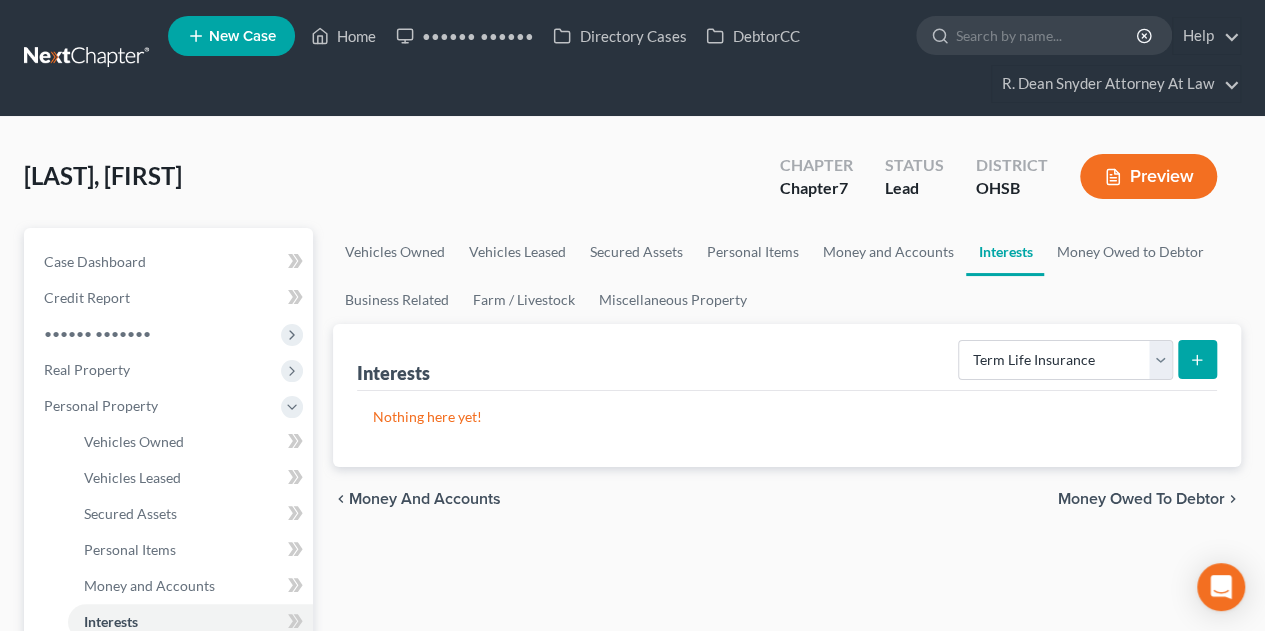 click at bounding box center (1197, 360) 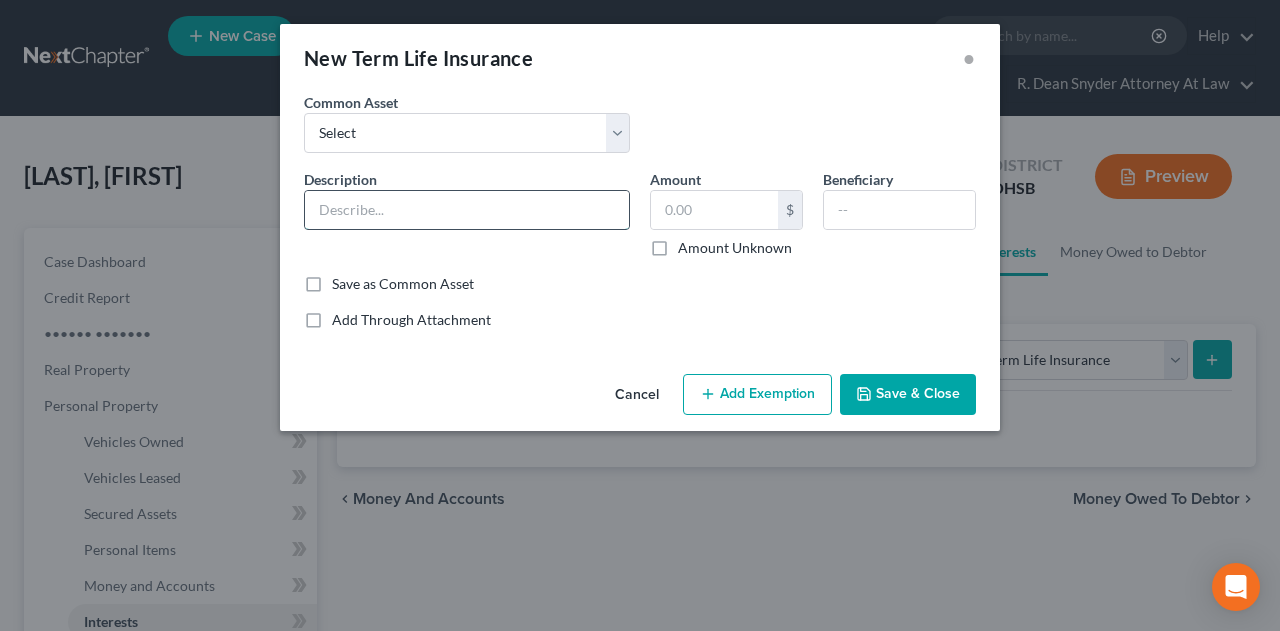 drag, startPoint x: 353, startPoint y: 221, endPoint x: 420, endPoint y: 191, distance: 73.409805 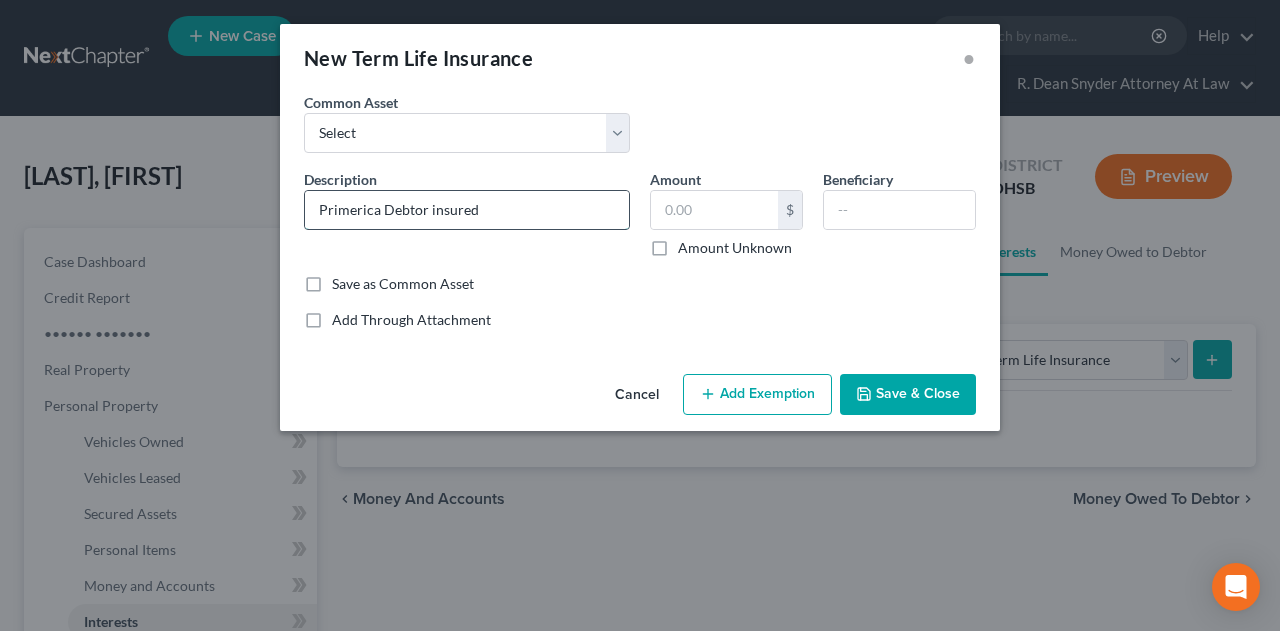 type on "Primerica Debtor insured" 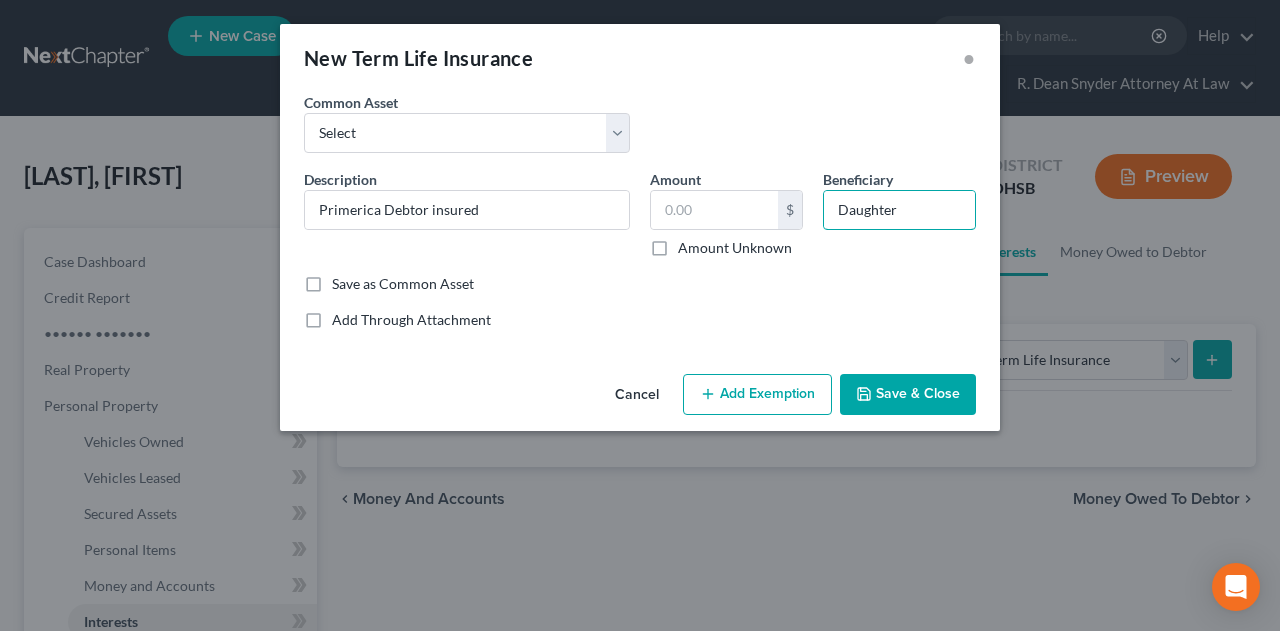 type on "Daughter" 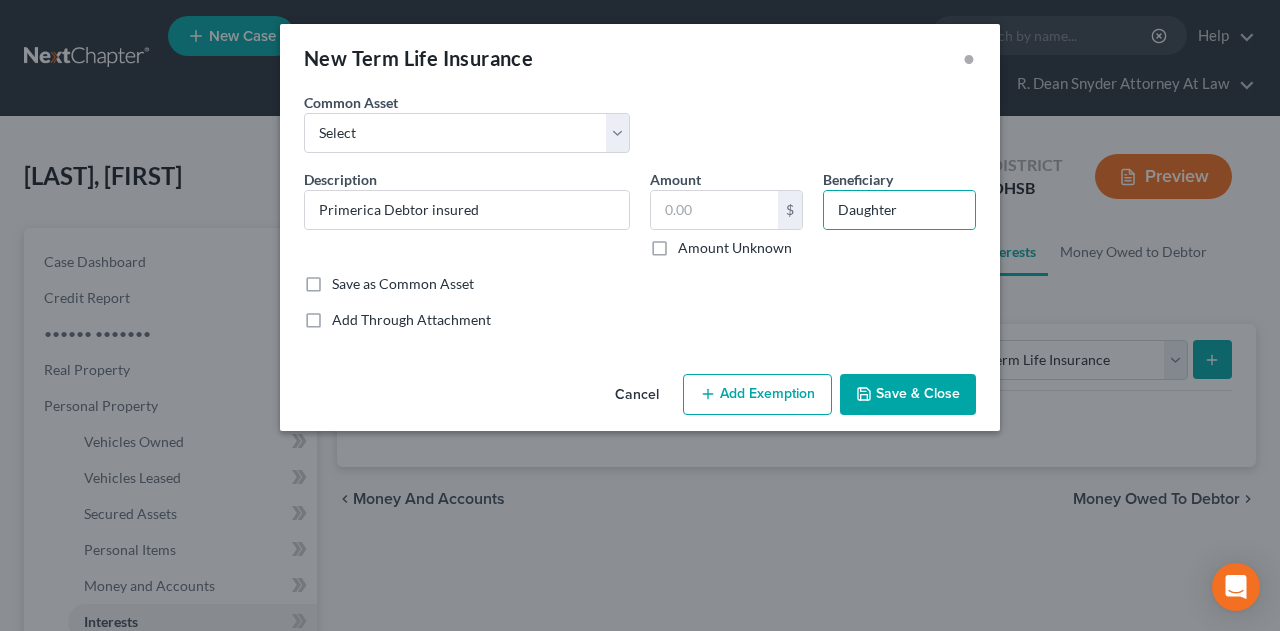 click on "Save & Close" at bounding box center (908, 395) 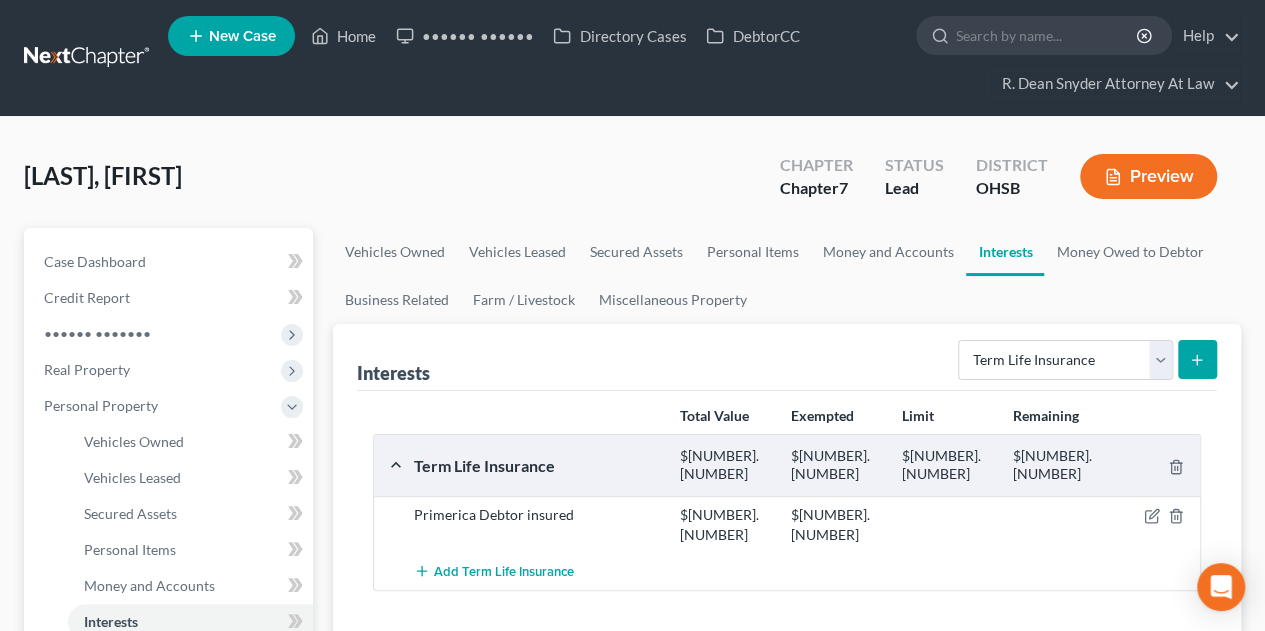 click at bounding box center (1197, 359) 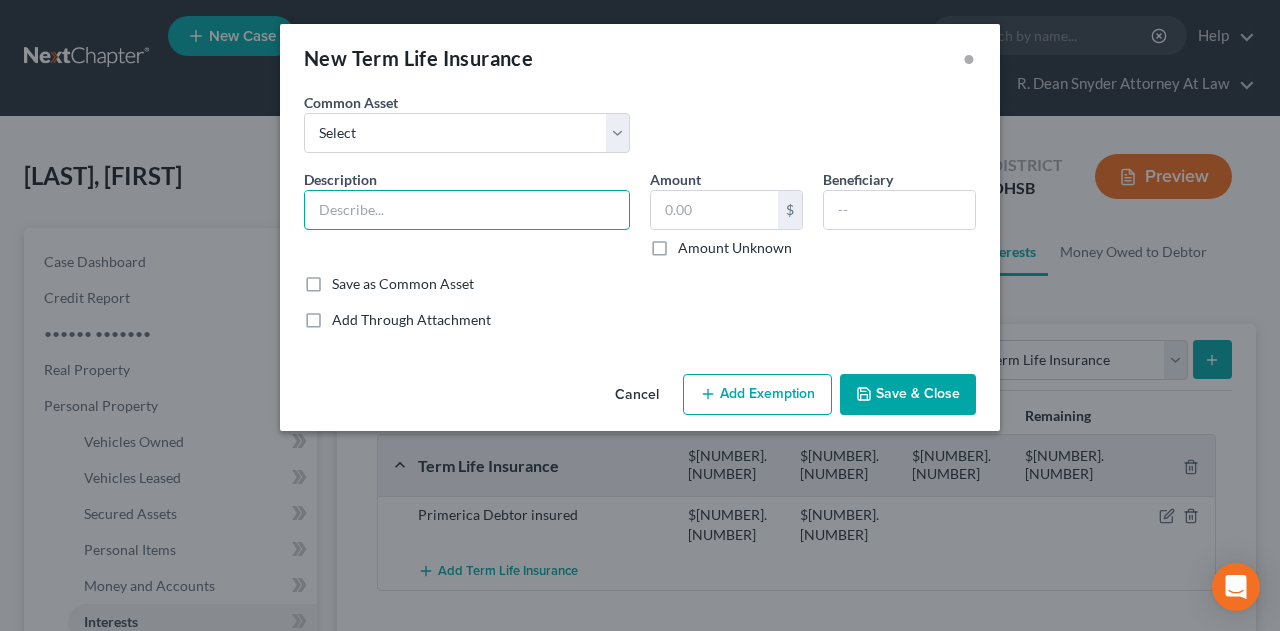 drag, startPoint x: 378, startPoint y: 191, endPoint x: 420, endPoint y: 176, distance: 44.598206 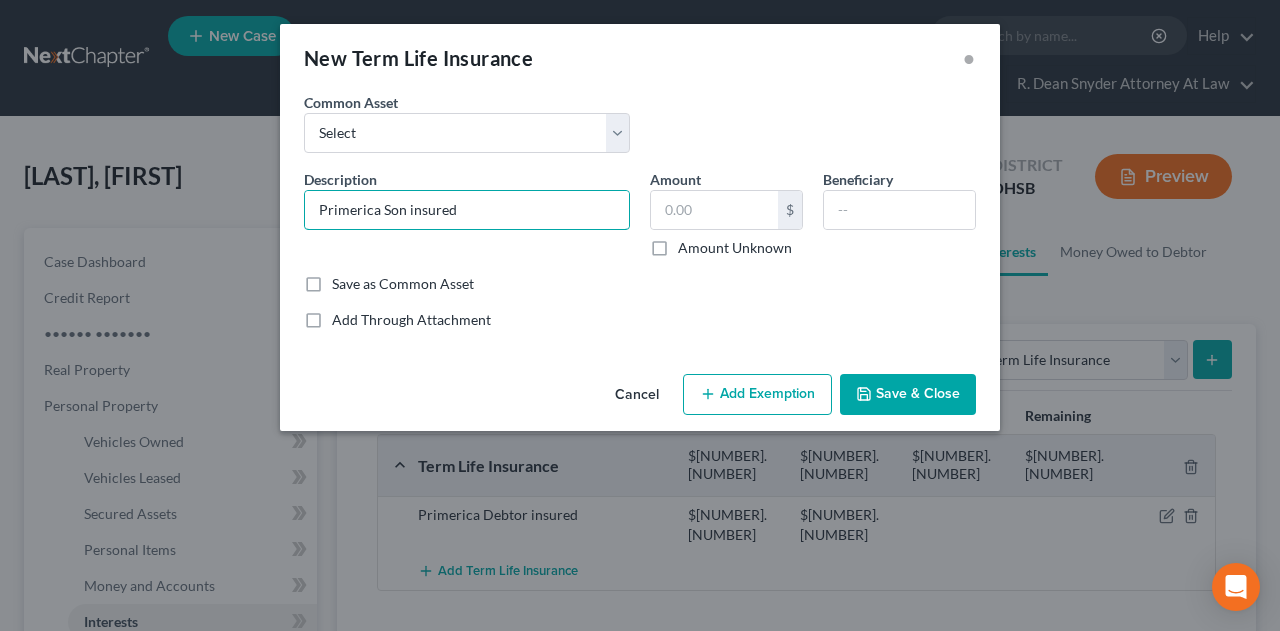 type on "Primerica Son insured" 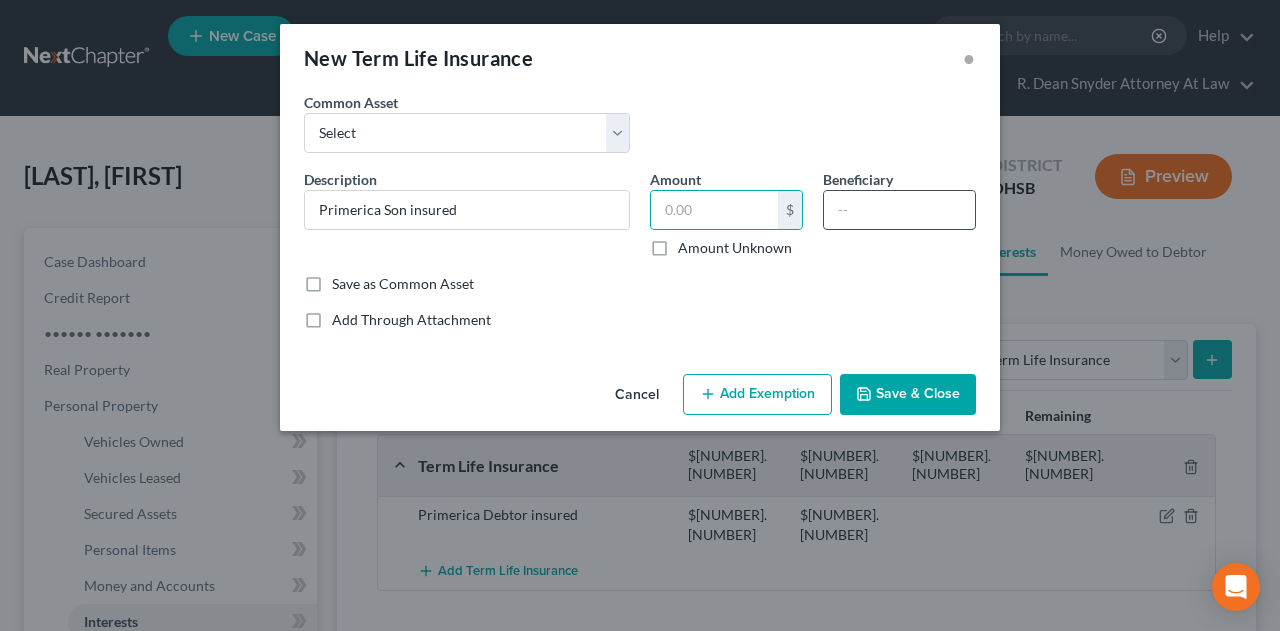 click at bounding box center (714, 210) 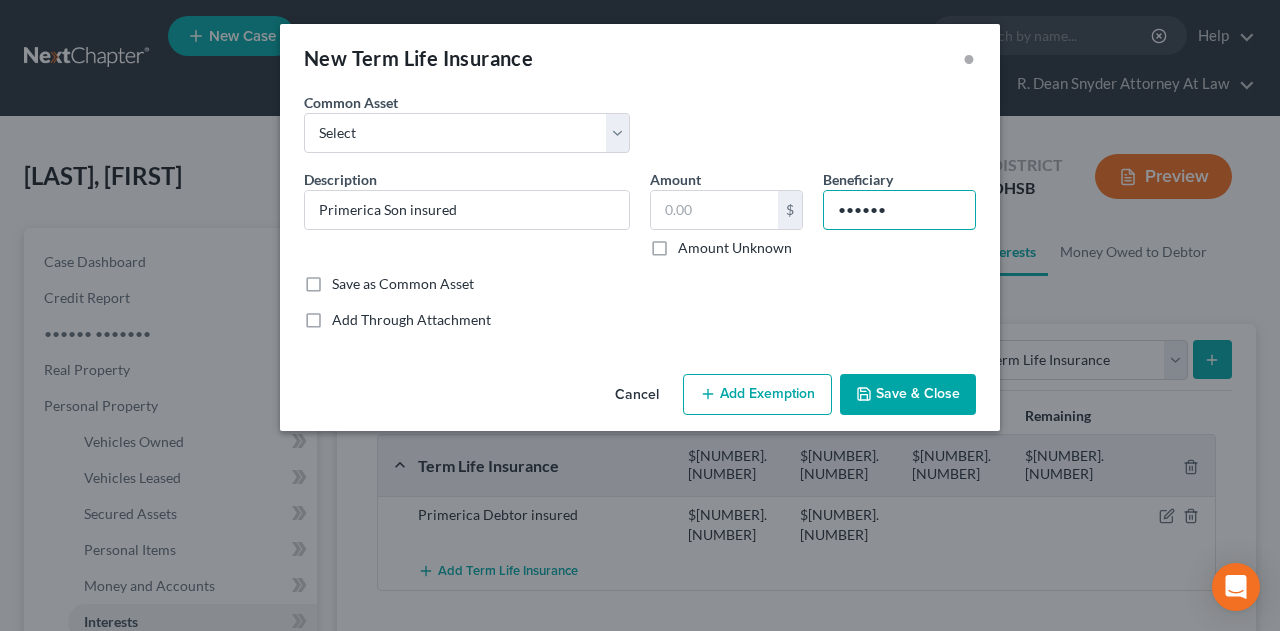 type on "••••••" 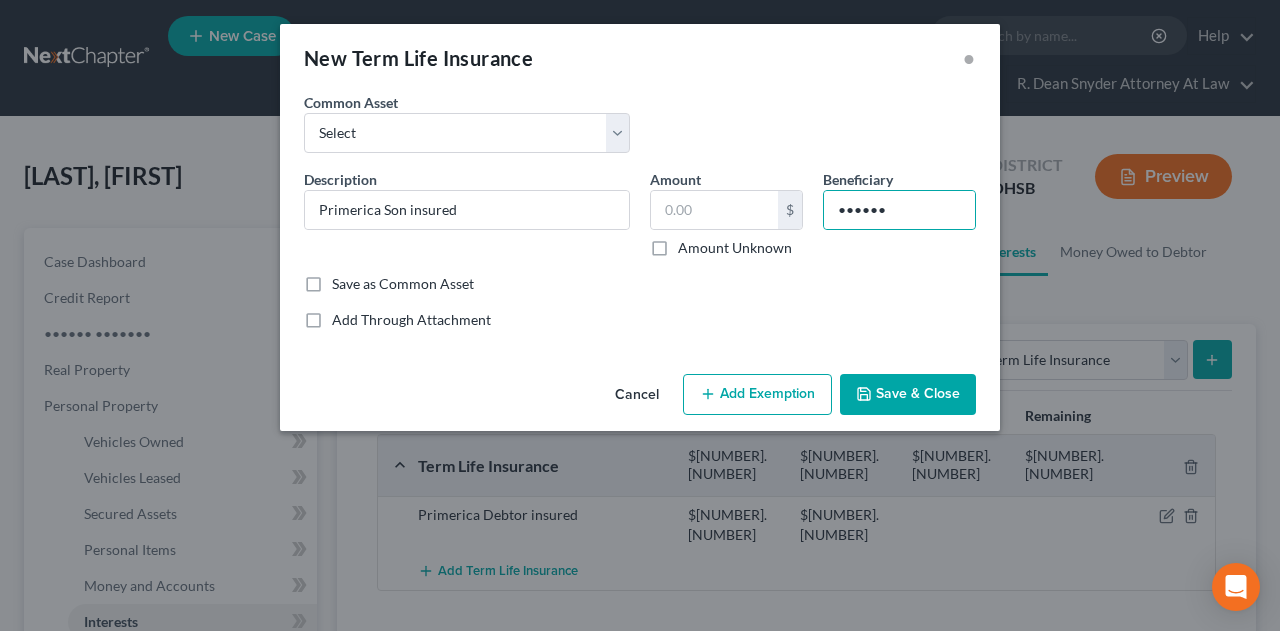 click on "Save & Close" at bounding box center (908, 395) 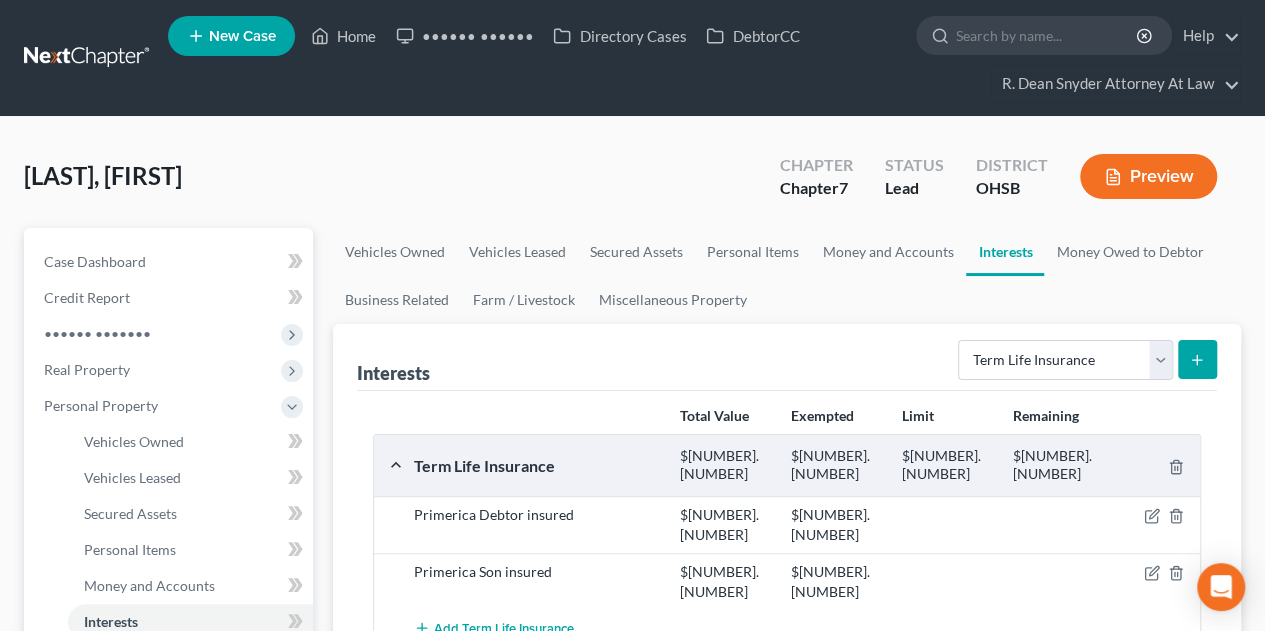 click at bounding box center (1197, 359) 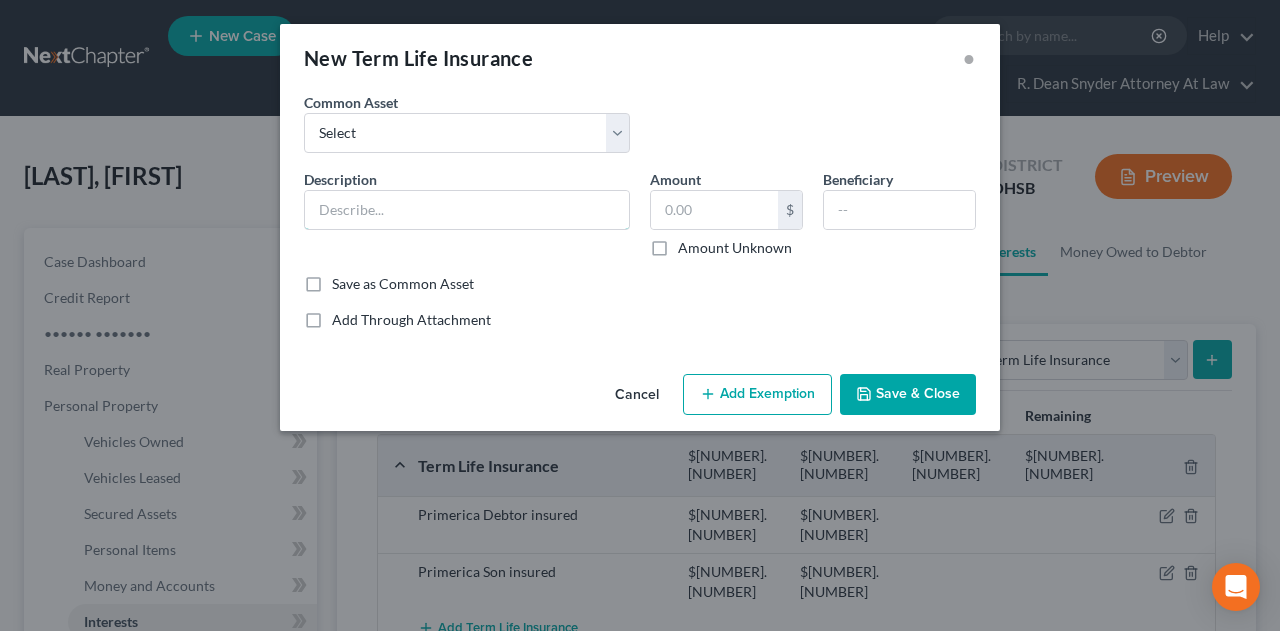 drag, startPoint x: 377, startPoint y: 211, endPoint x: 455, endPoint y: 164, distance: 91.06591 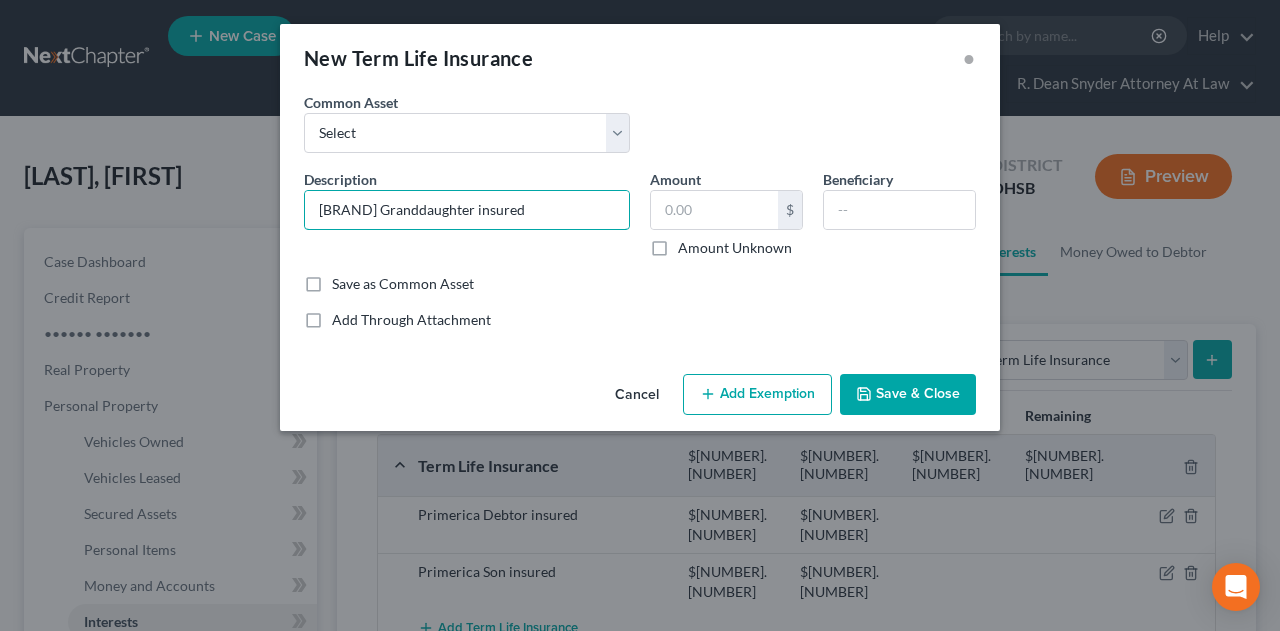 type on "[BRAND] Granddaughter insured" 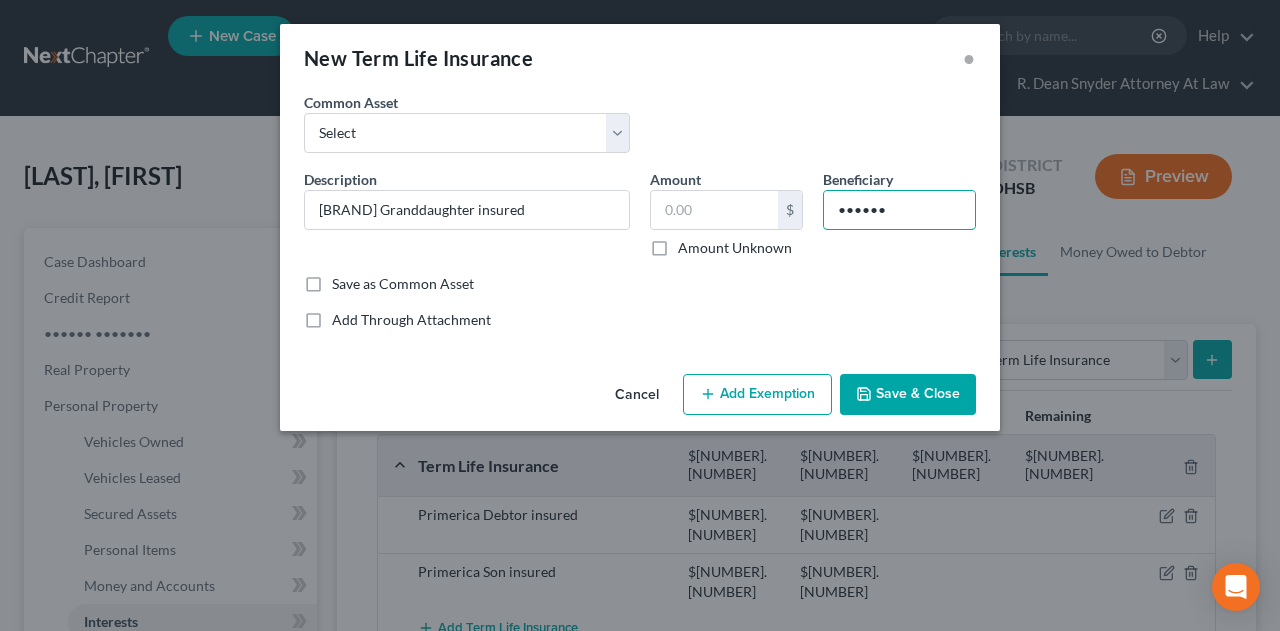 type on "••••••" 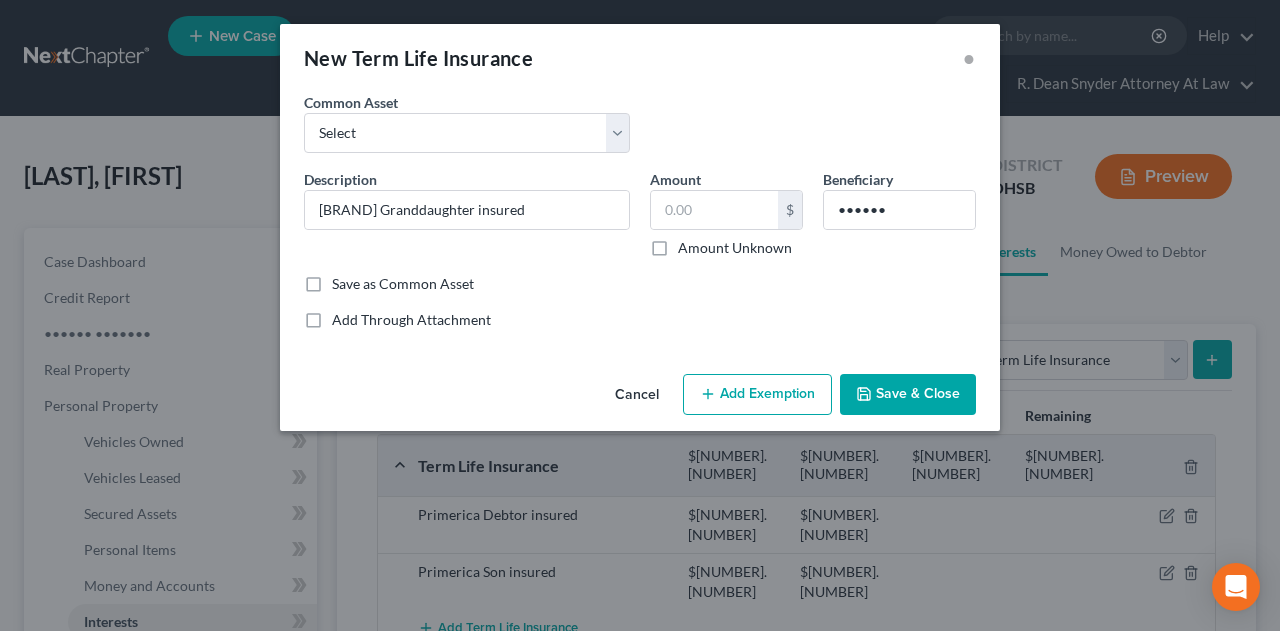 click on "Save & Close" at bounding box center (908, 395) 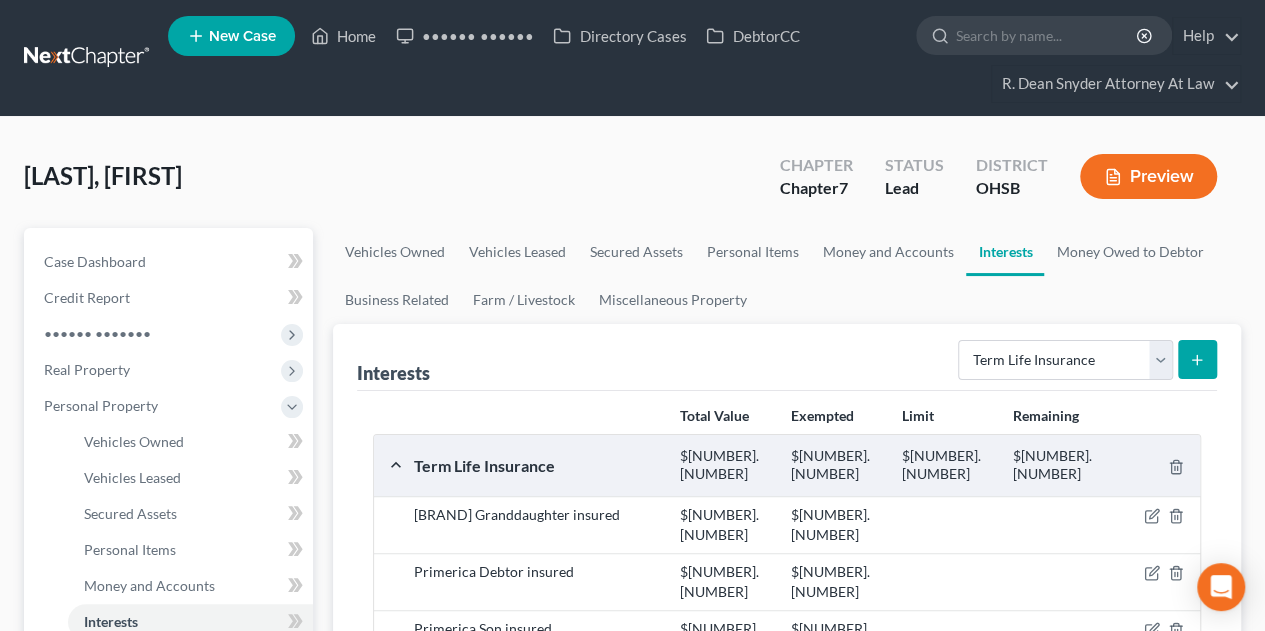 click at bounding box center [1197, 359] 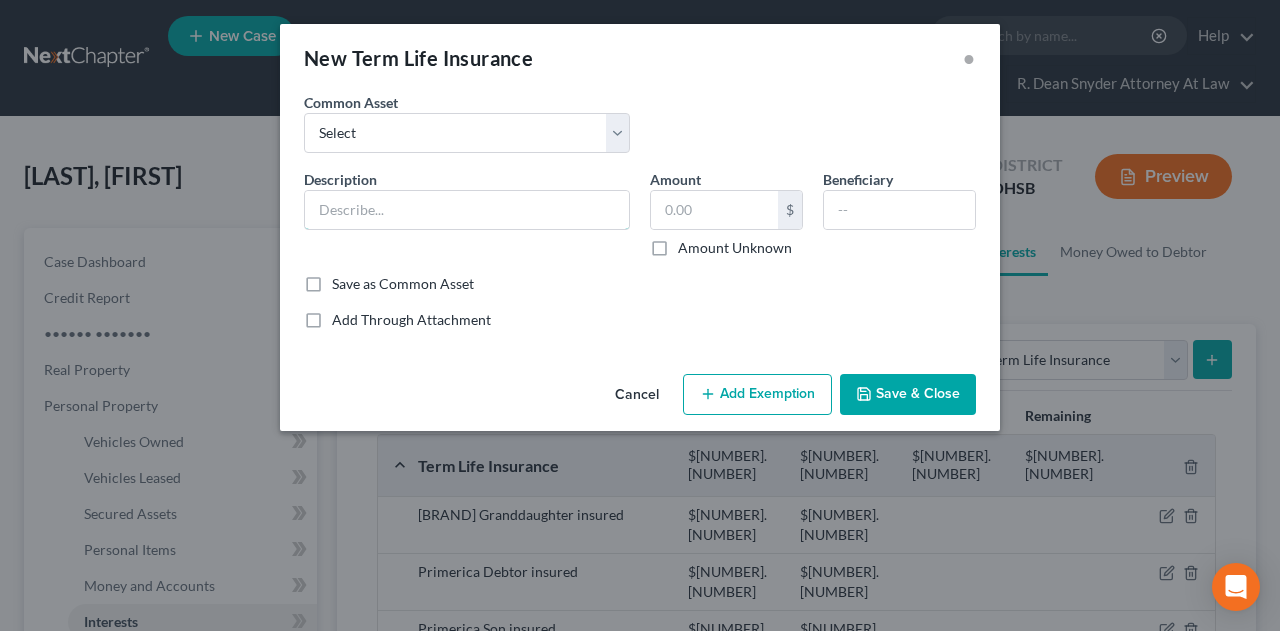 drag, startPoint x: 370, startPoint y: 206, endPoint x: 392, endPoint y: 166, distance: 45.65085 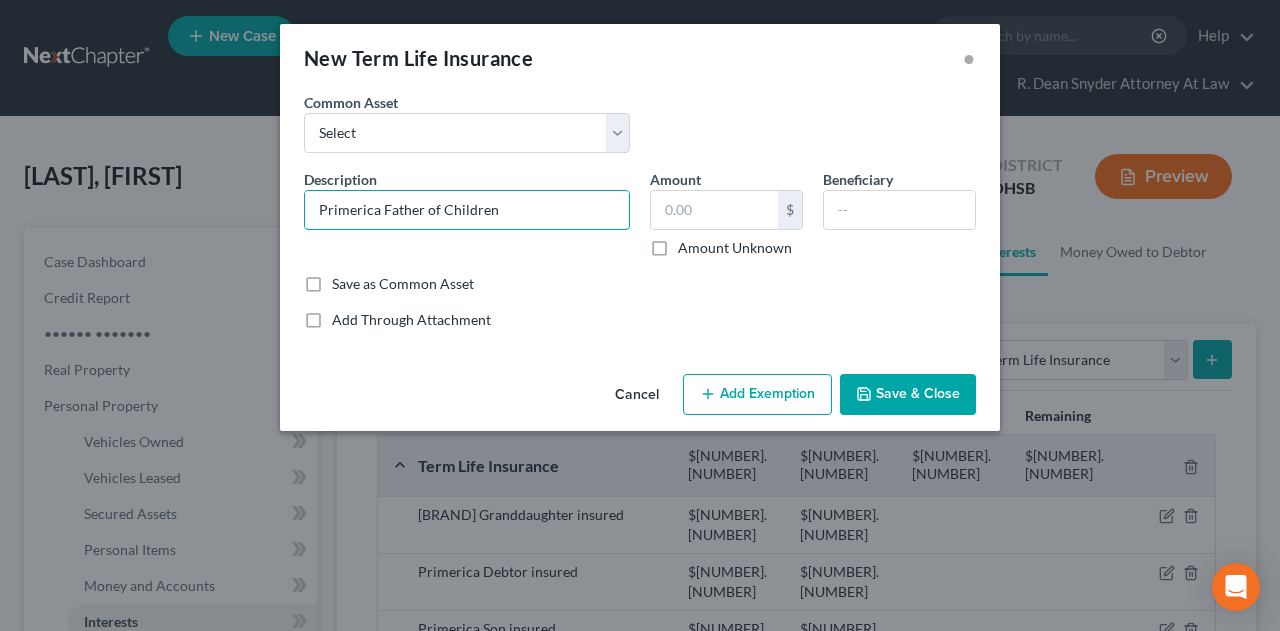 type on "Primerica Father of Children" 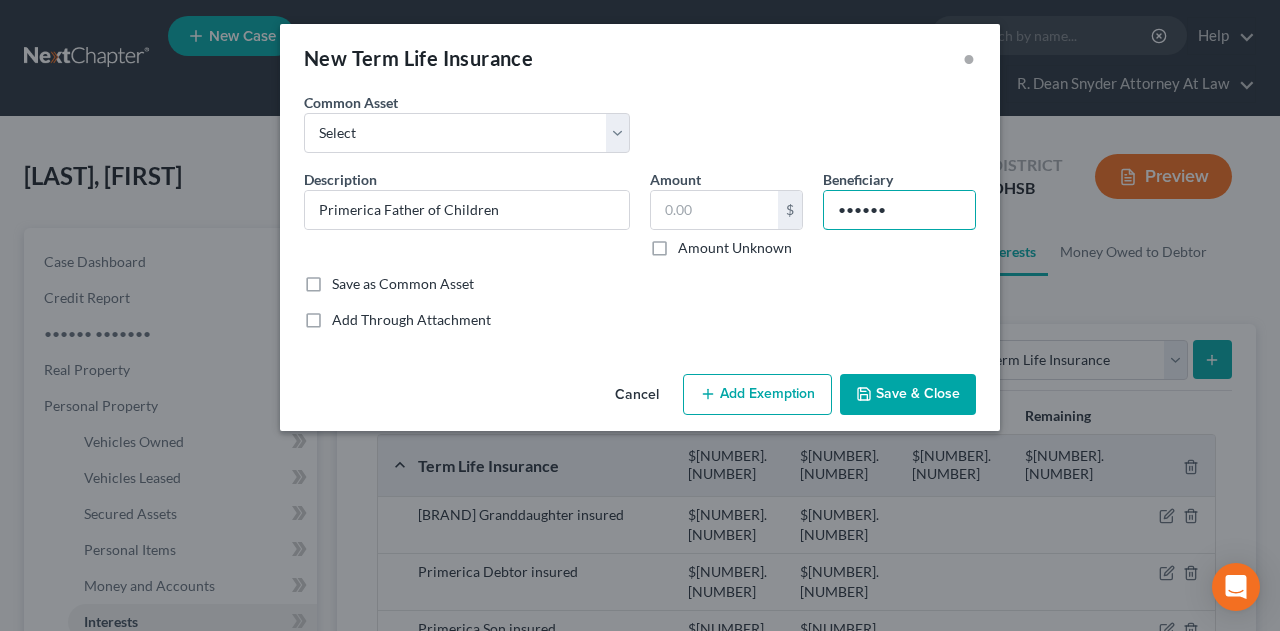 type on "••••••" 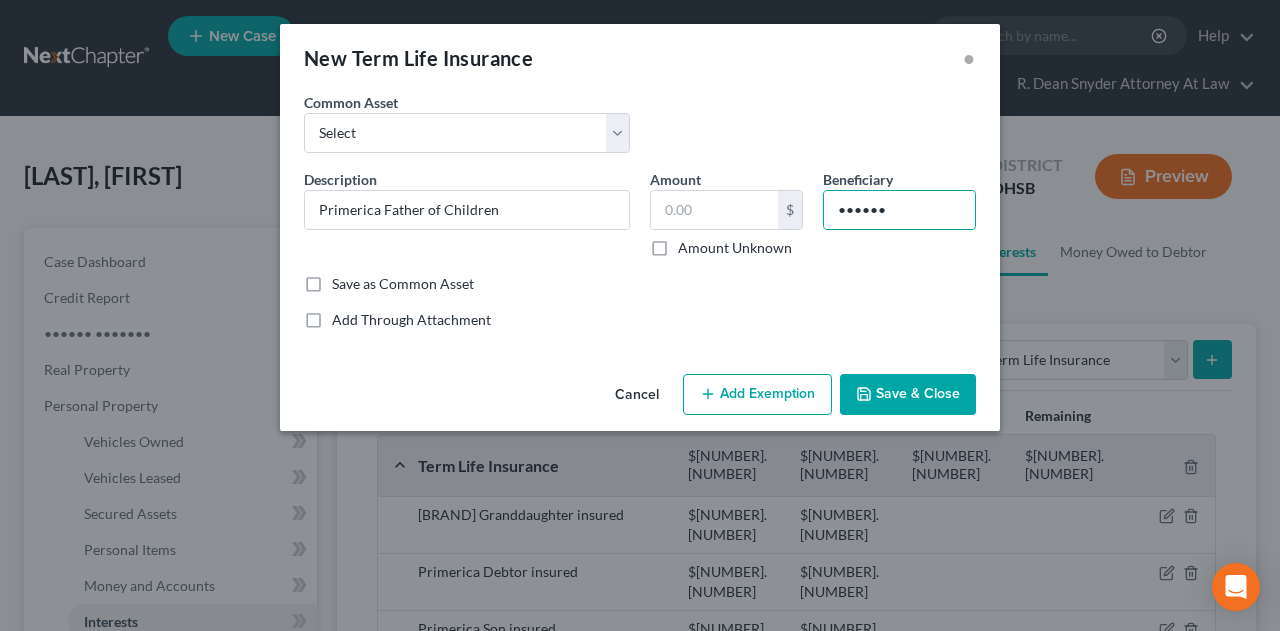 click on "Save & Close" at bounding box center (908, 395) 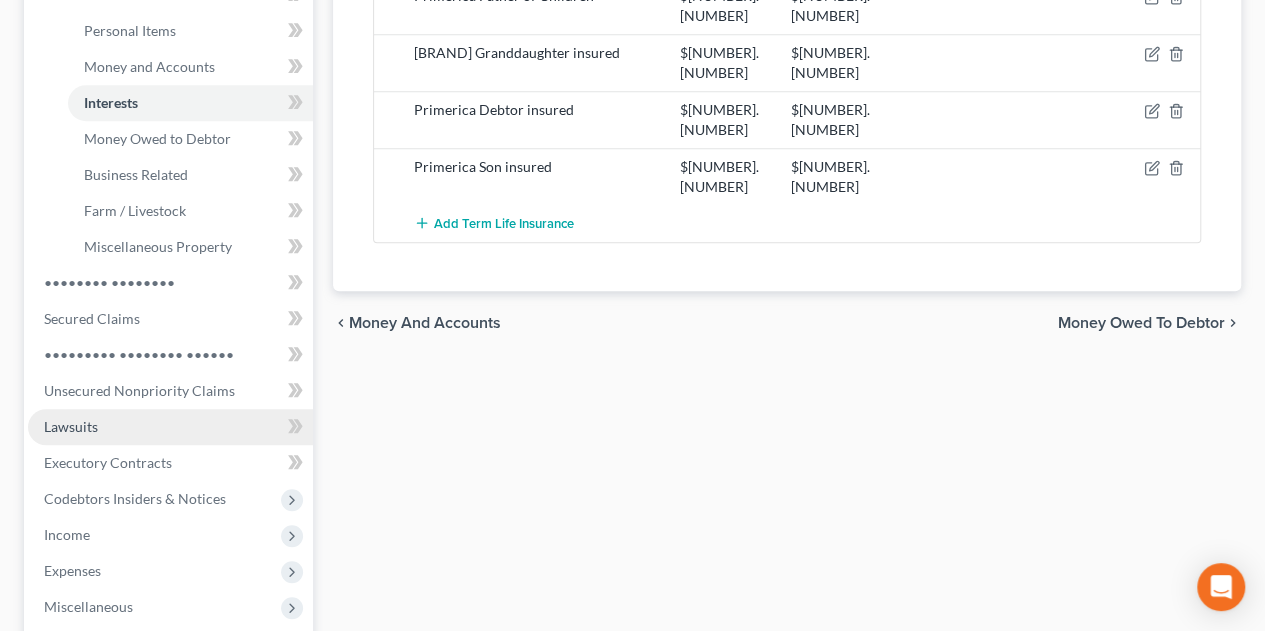 scroll, scrollTop: 533, scrollLeft: 0, axis: vertical 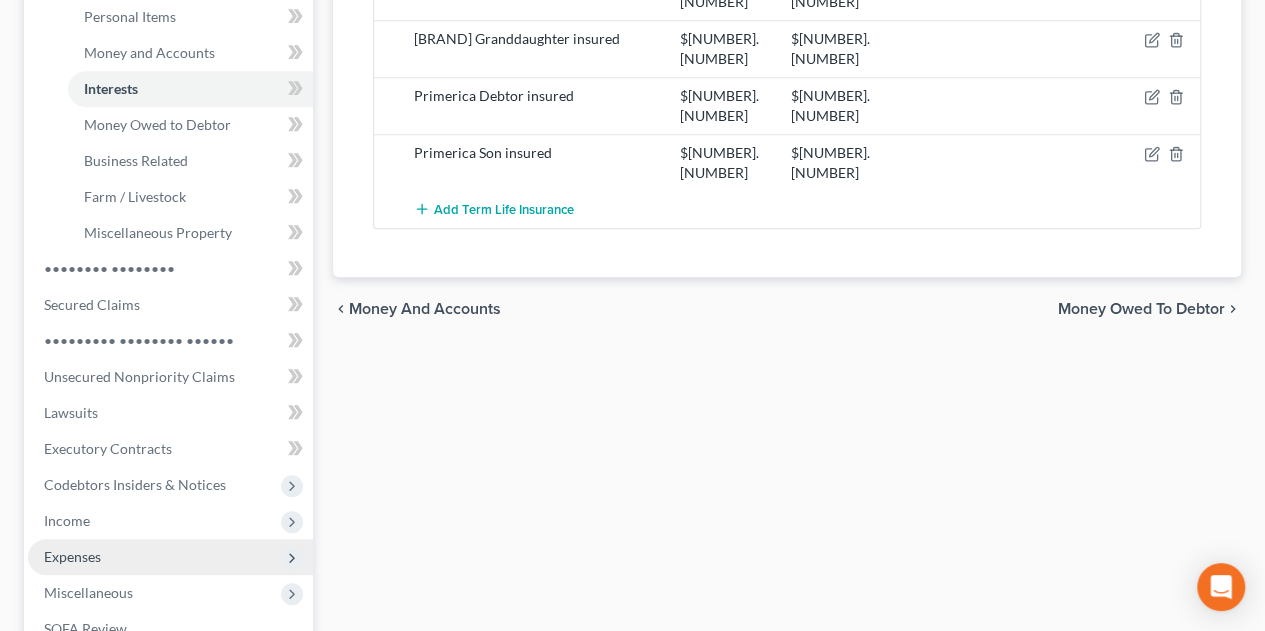 click on "Expenses" at bounding box center (0, 0) 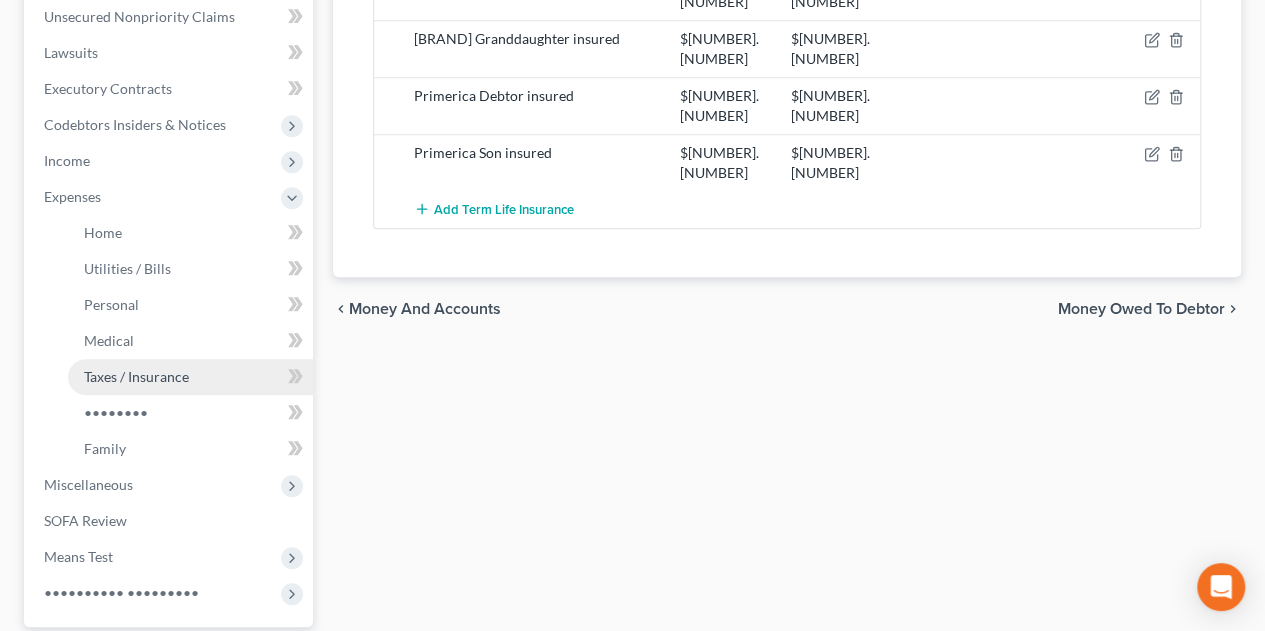 click on "Taxes / Insurance" at bounding box center (136, 376) 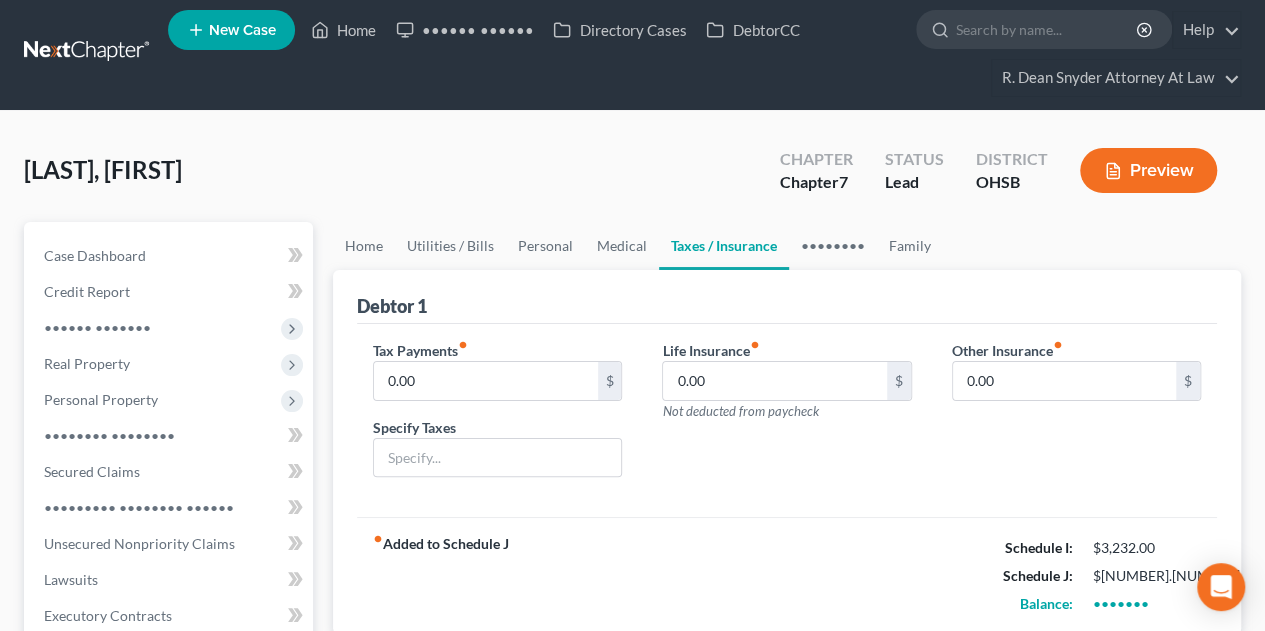 scroll, scrollTop: 0, scrollLeft: 0, axis: both 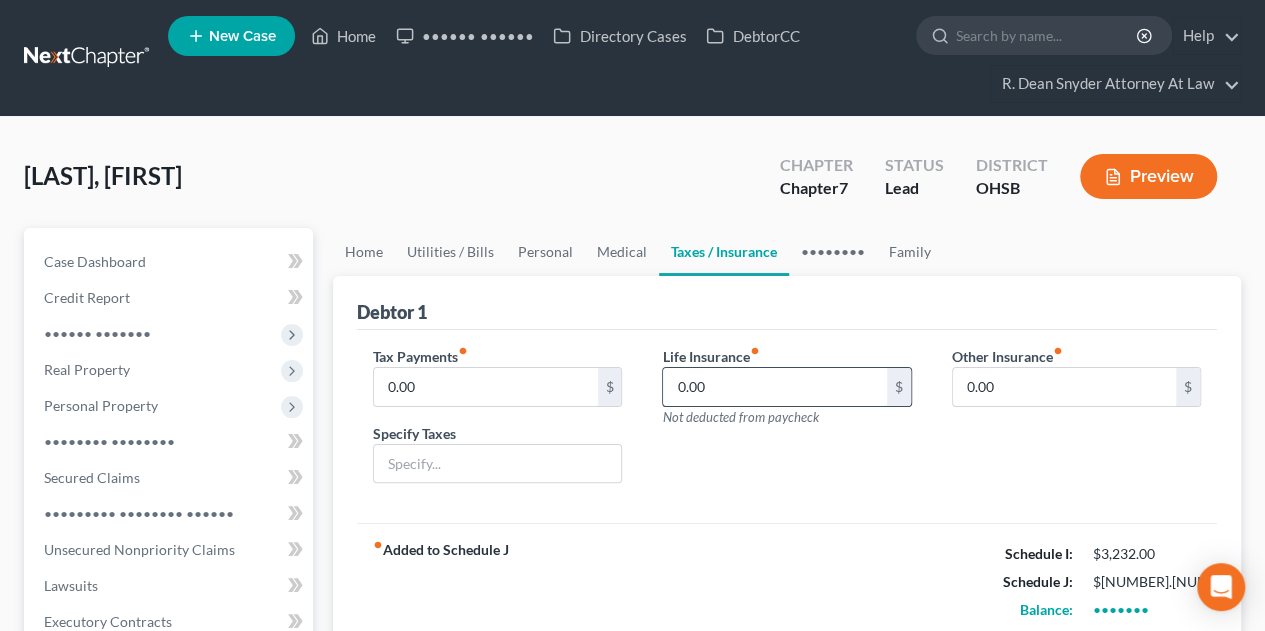 click on "0.00" at bounding box center (774, 387) 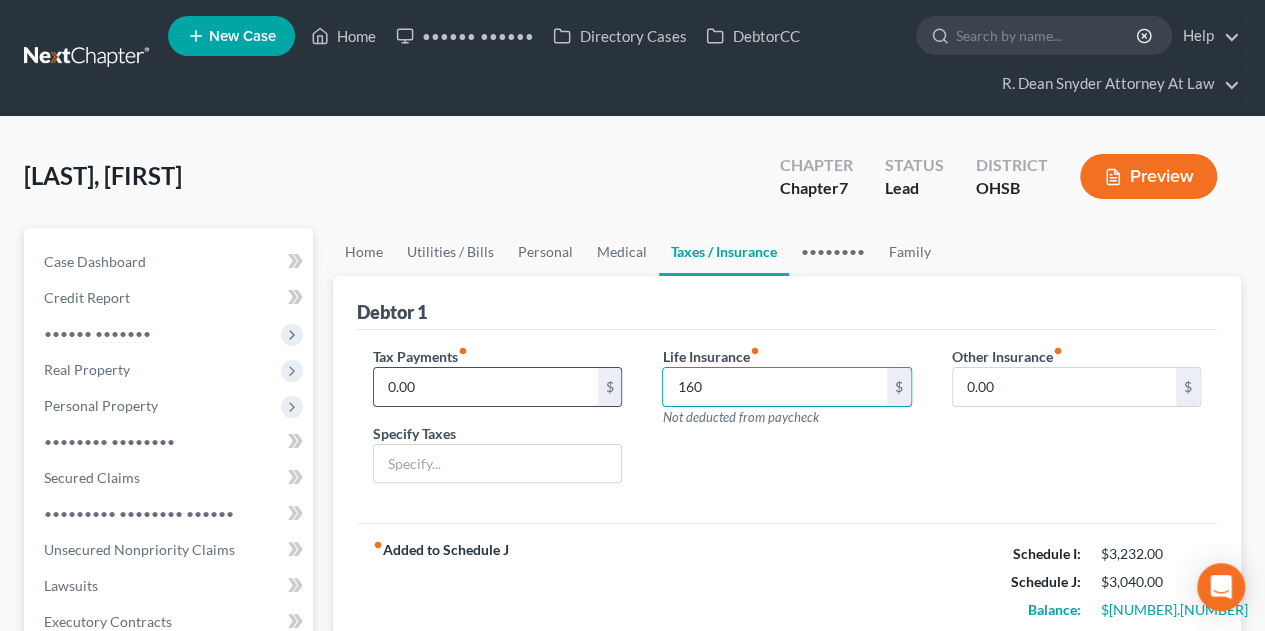 type on "160" 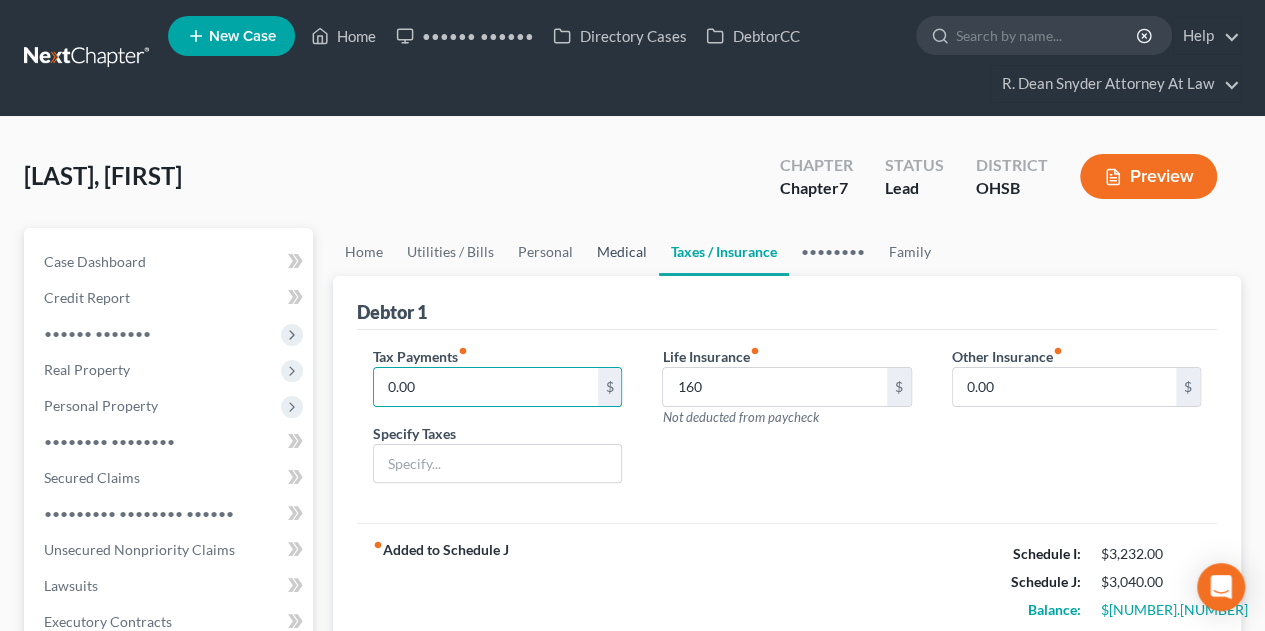 click on "Medical" at bounding box center (622, 252) 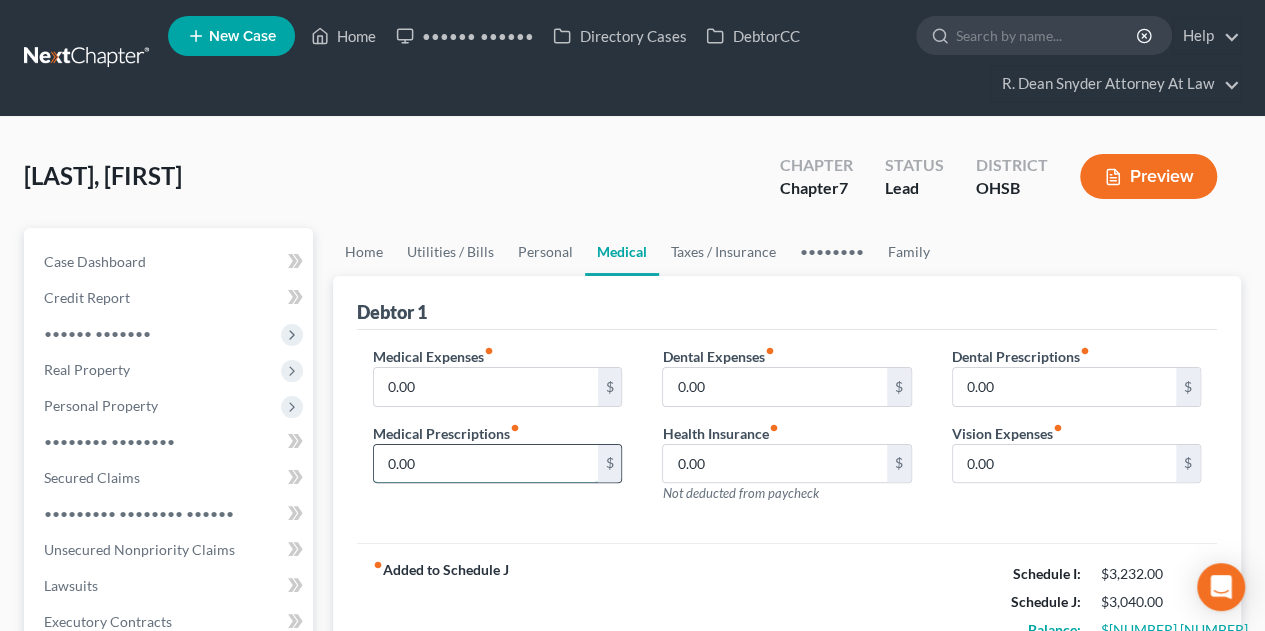 click on "0.00" at bounding box center [485, 464] 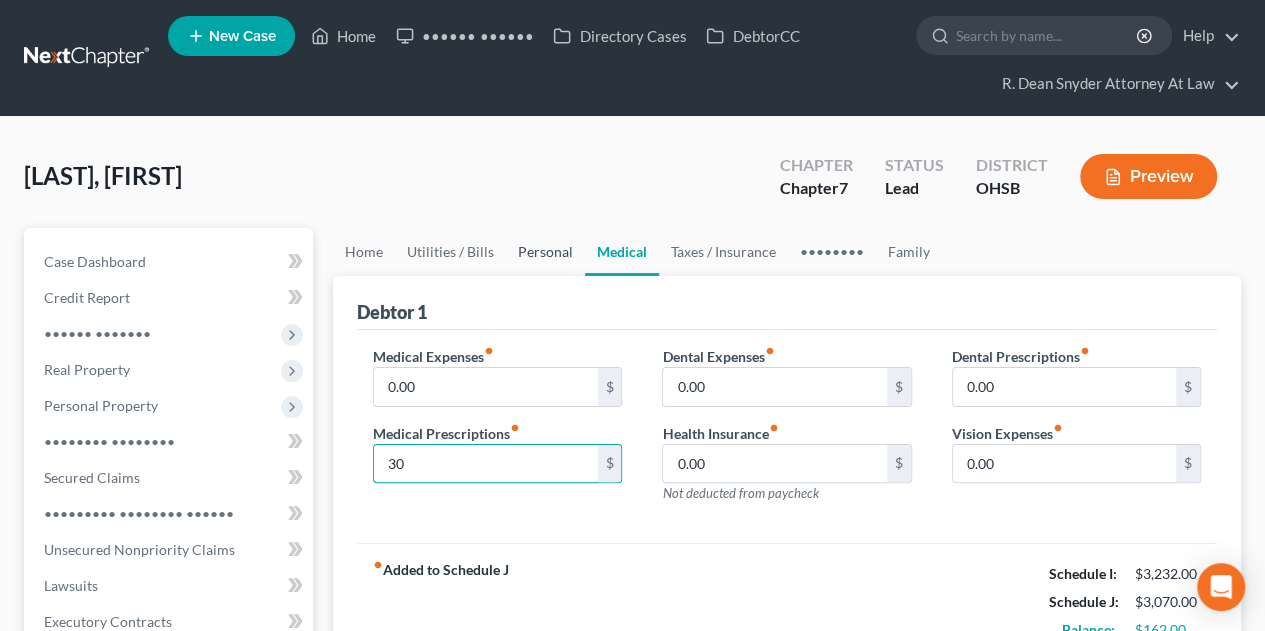 type on "30" 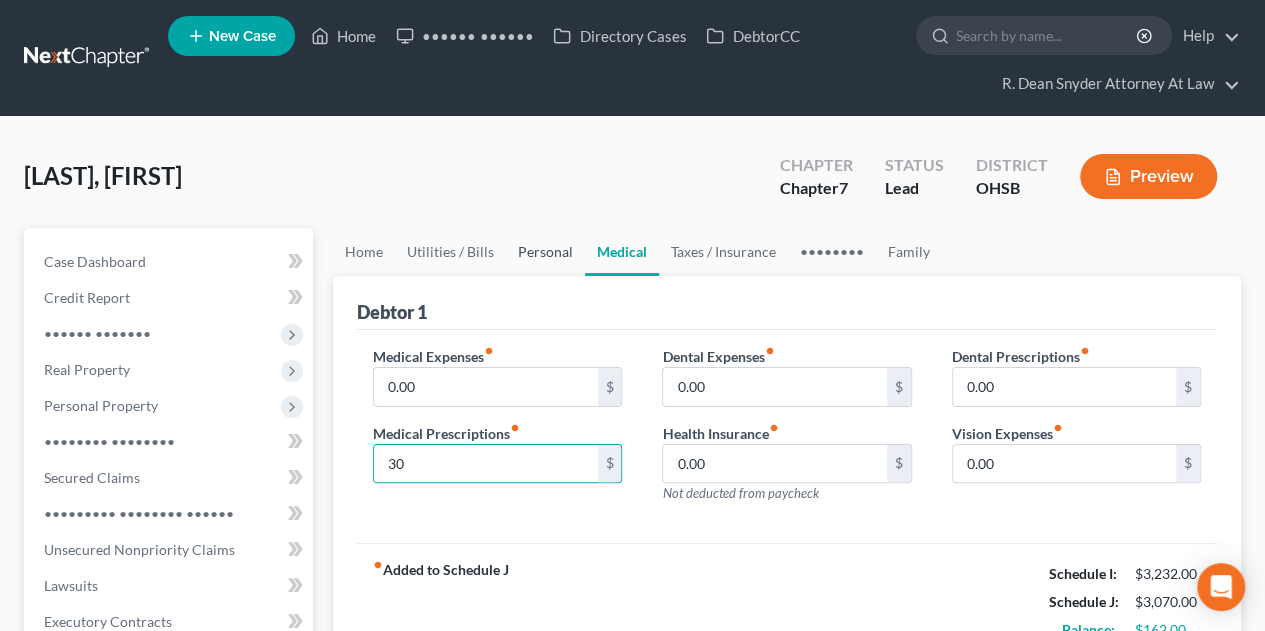 drag, startPoint x: 529, startPoint y: 251, endPoint x: 632, endPoint y: 311, distance: 119.20151 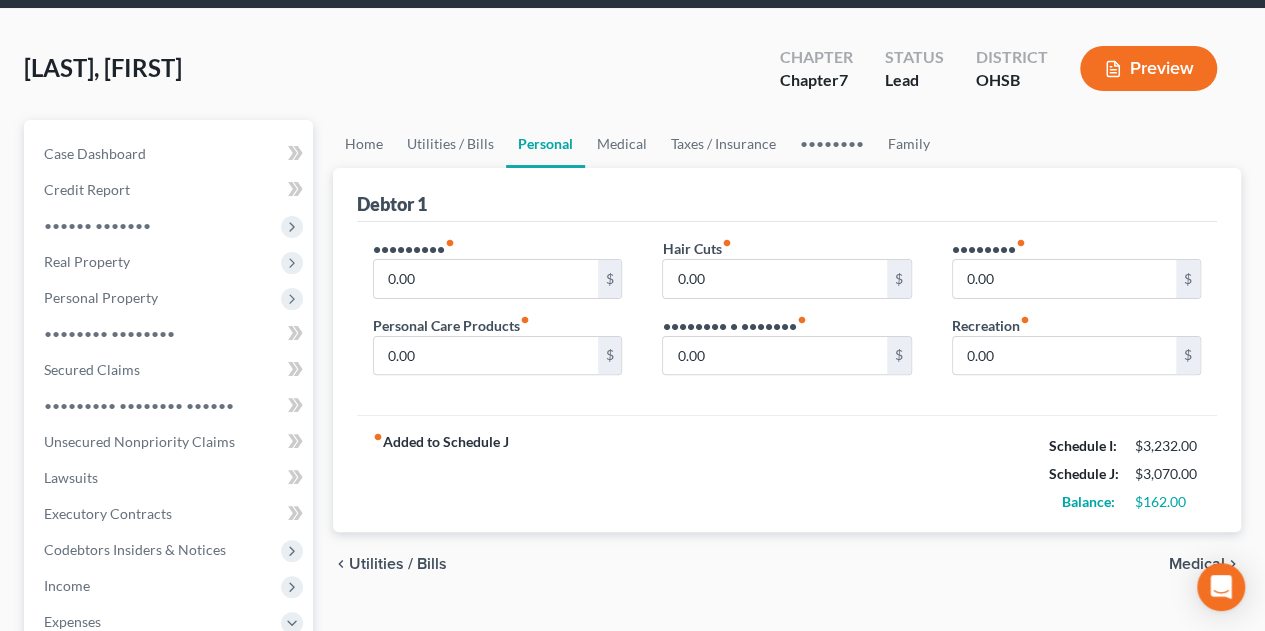 scroll, scrollTop: 133, scrollLeft: 0, axis: vertical 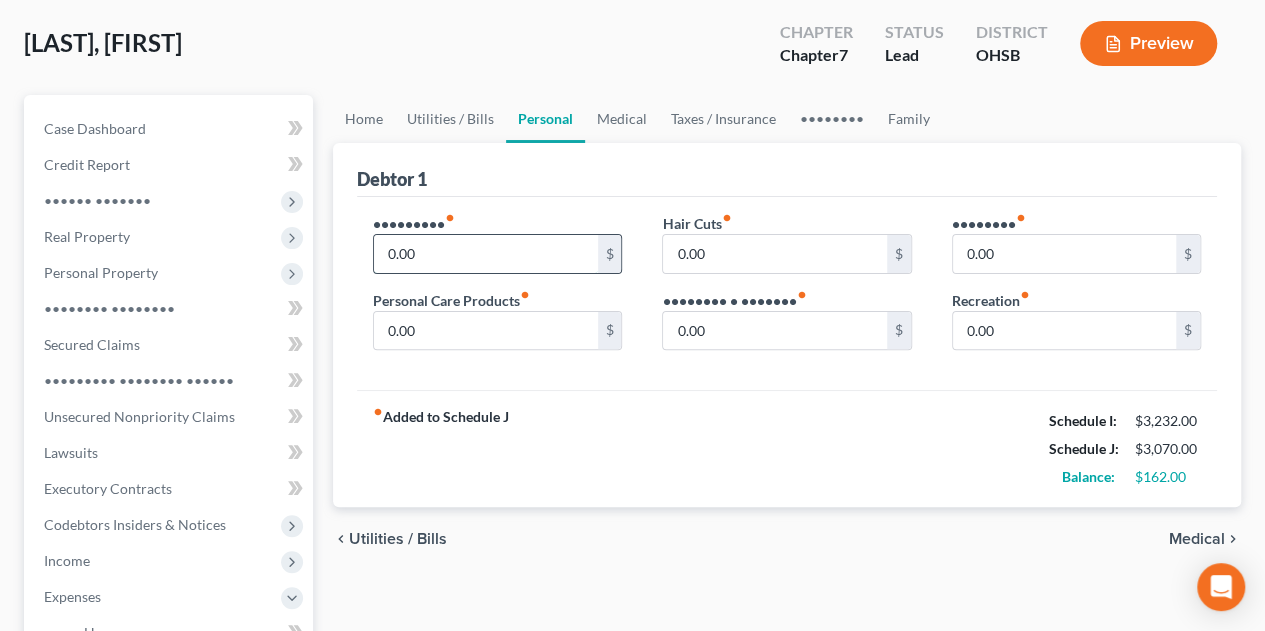 click on "0.00" at bounding box center [485, 254] 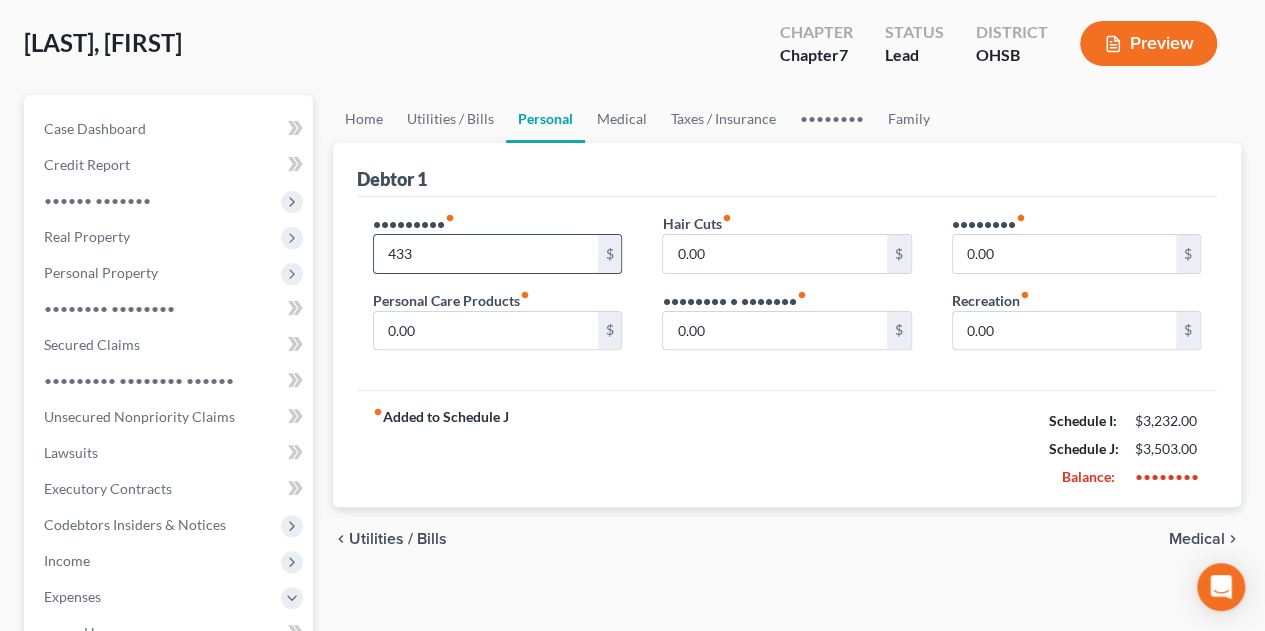 type on "433" 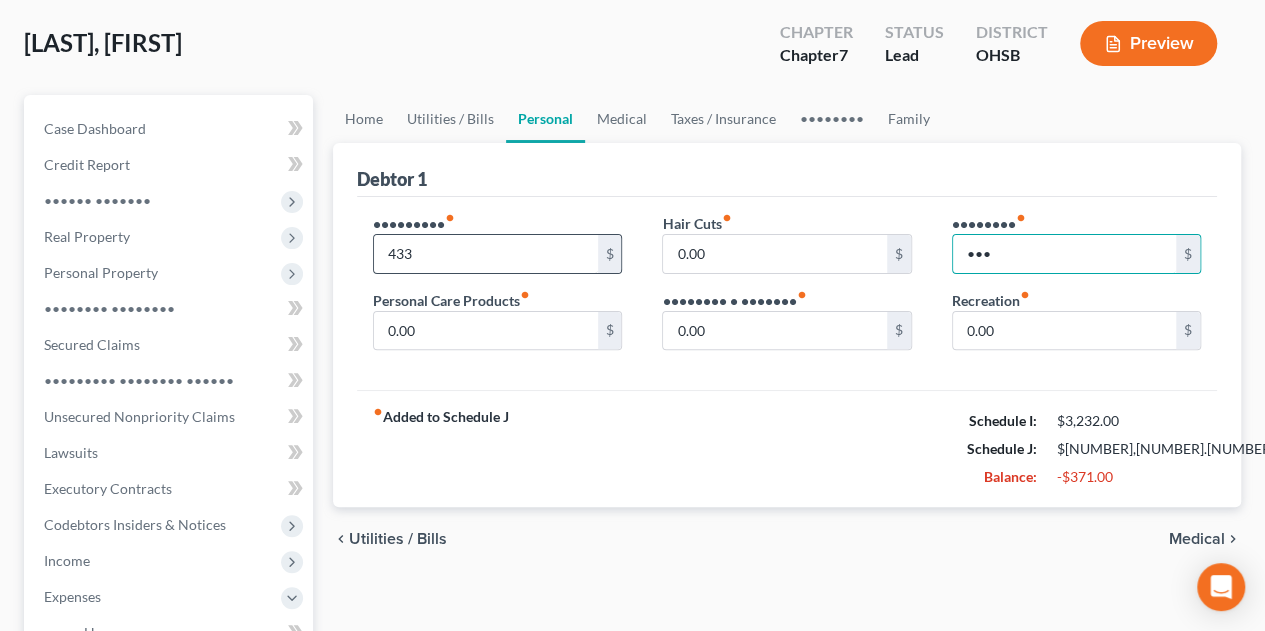 type on "•••" 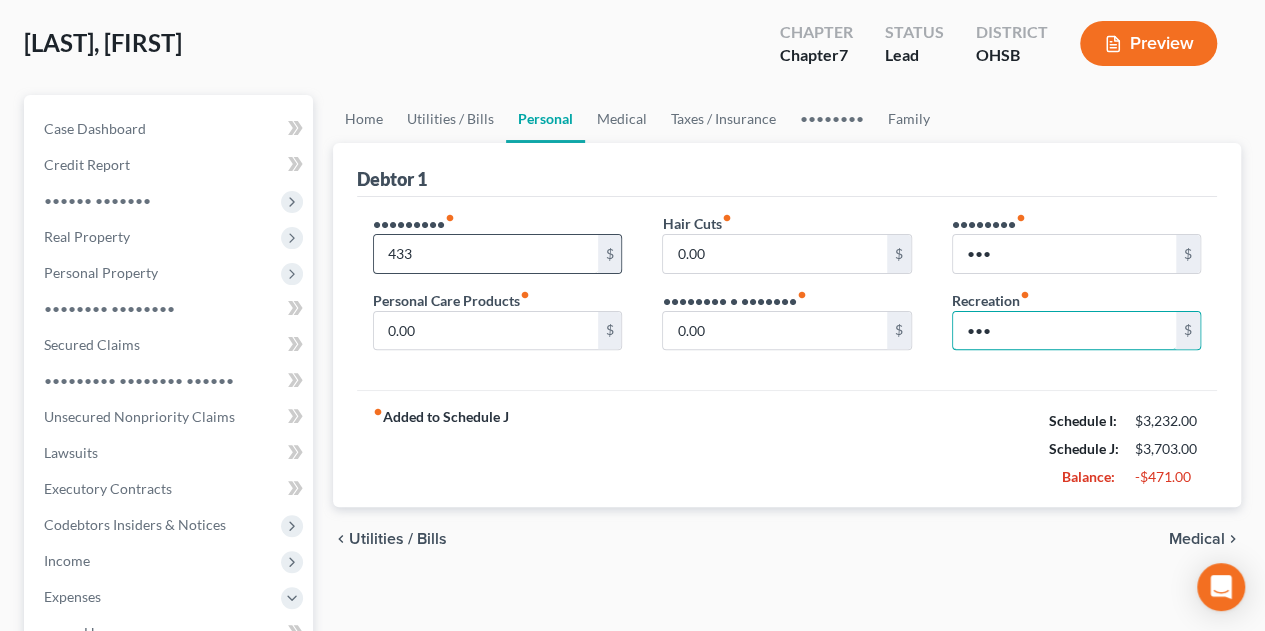 type on "•••" 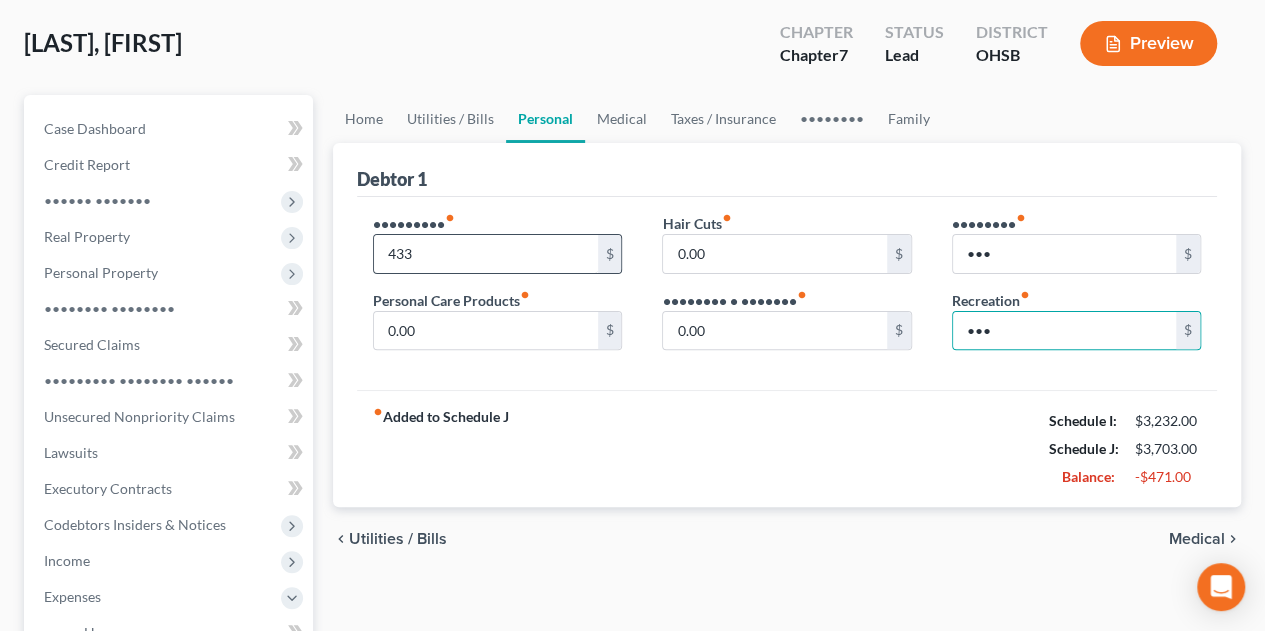 type 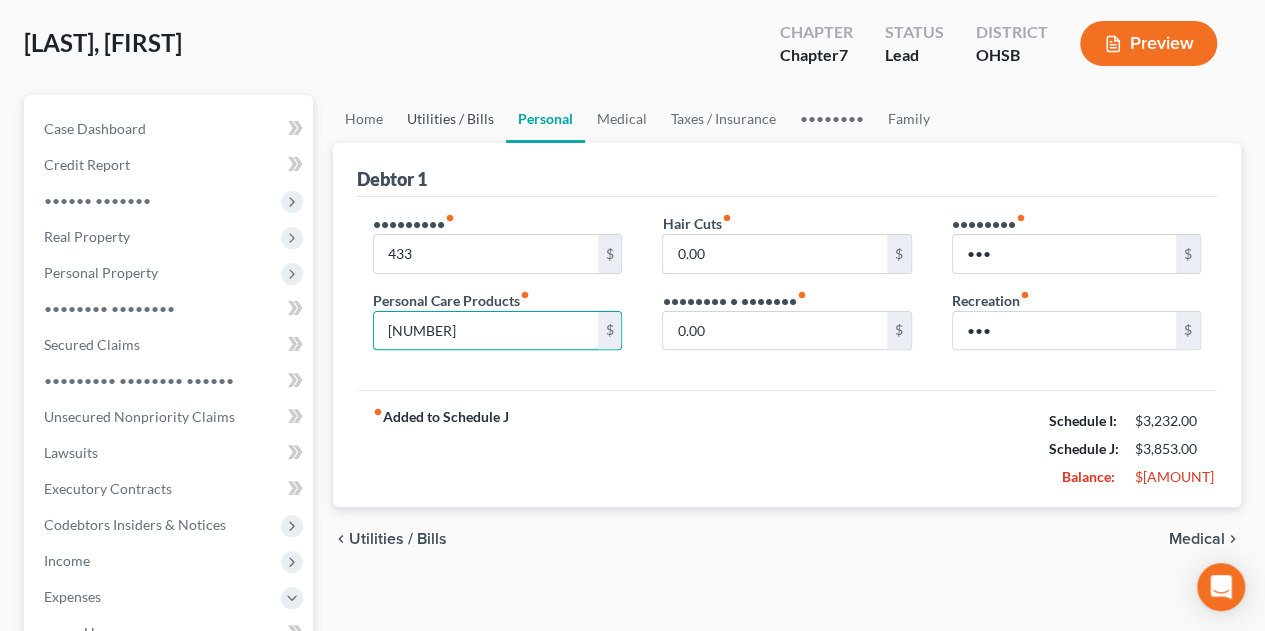 type on "[NUMBER]" 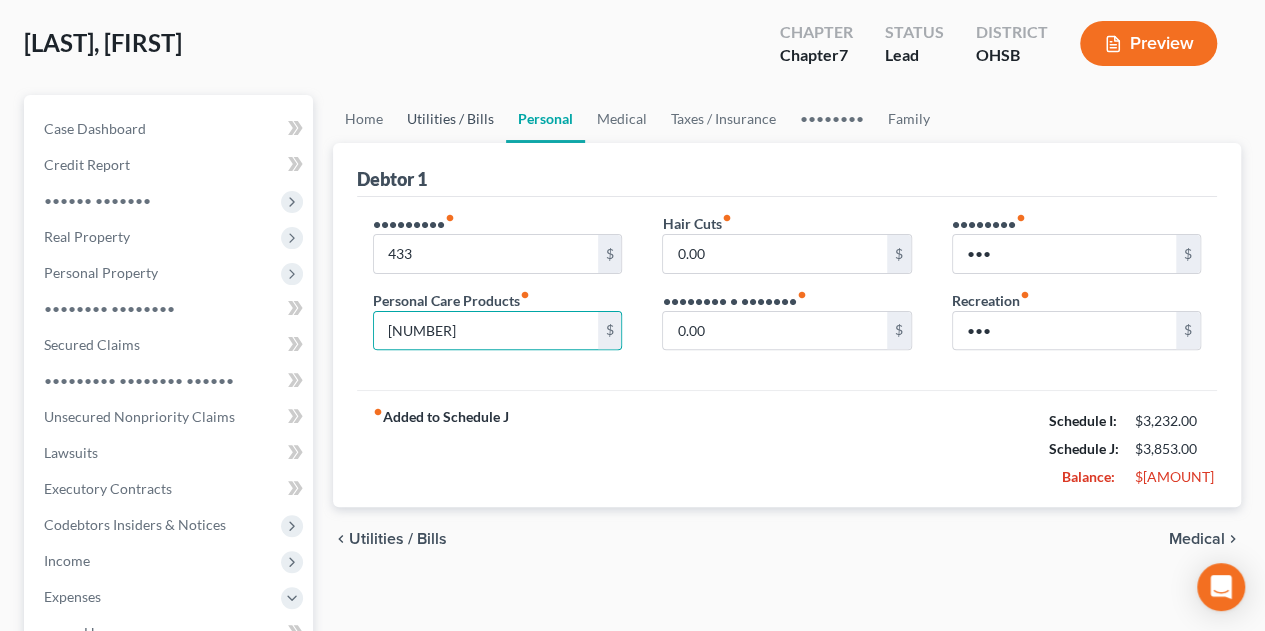 click on "Utilities / Bills" at bounding box center (450, 119) 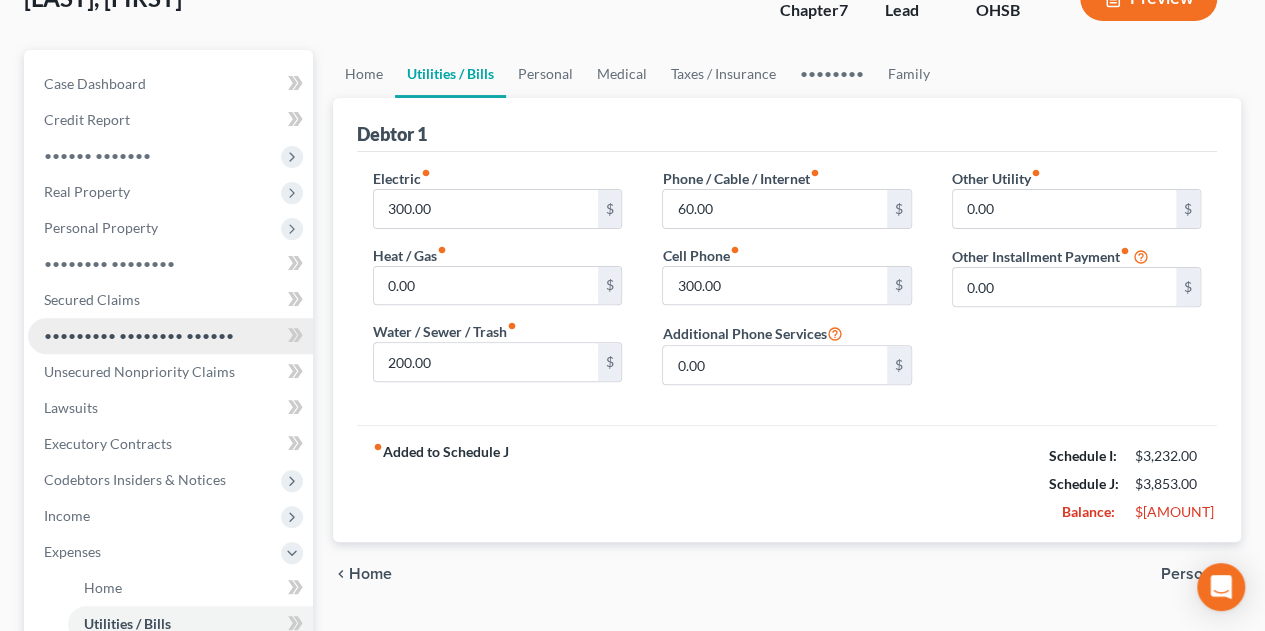 scroll, scrollTop: 266, scrollLeft: 0, axis: vertical 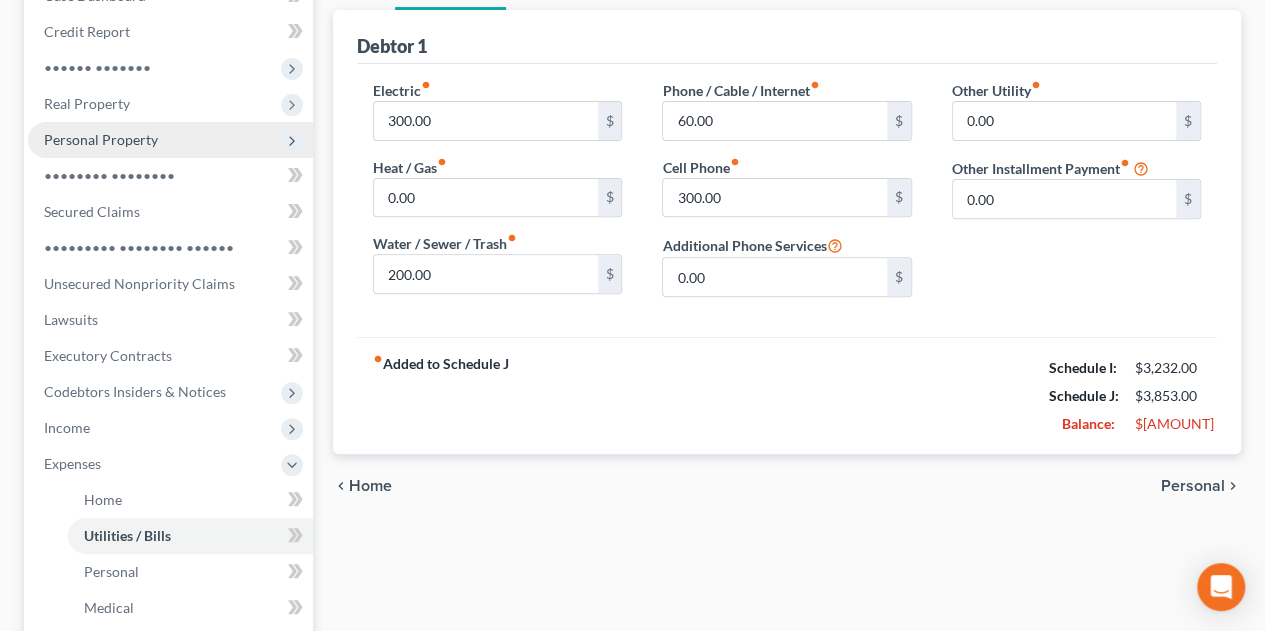 click on "Personal Property" at bounding box center [0, 0] 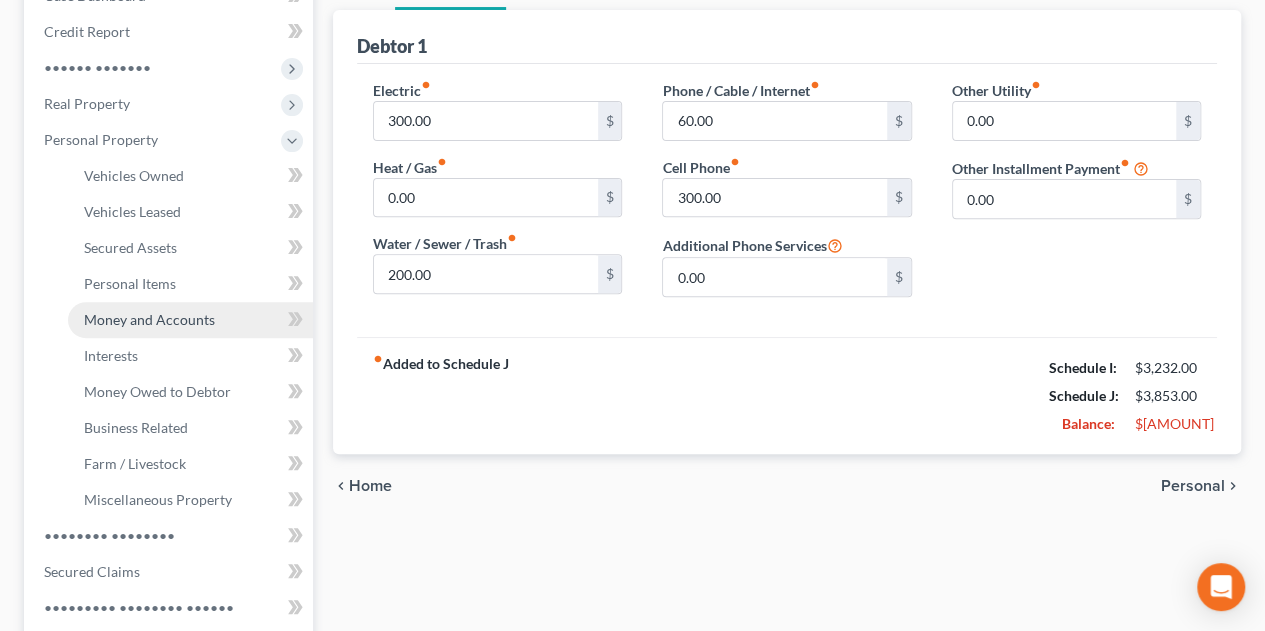 click on "Money and Accounts" at bounding box center (149, 319) 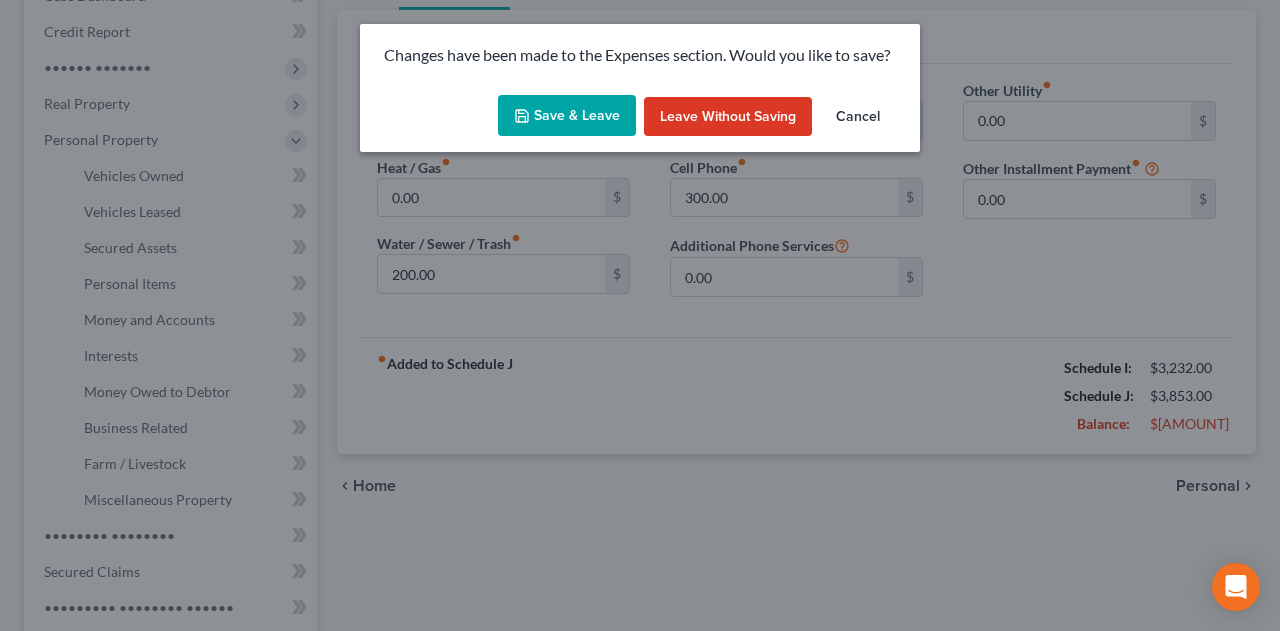 drag, startPoint x: 538, startPoint y: 103, endPoint x: 156, endPoint y: 249, distance: 408.94986 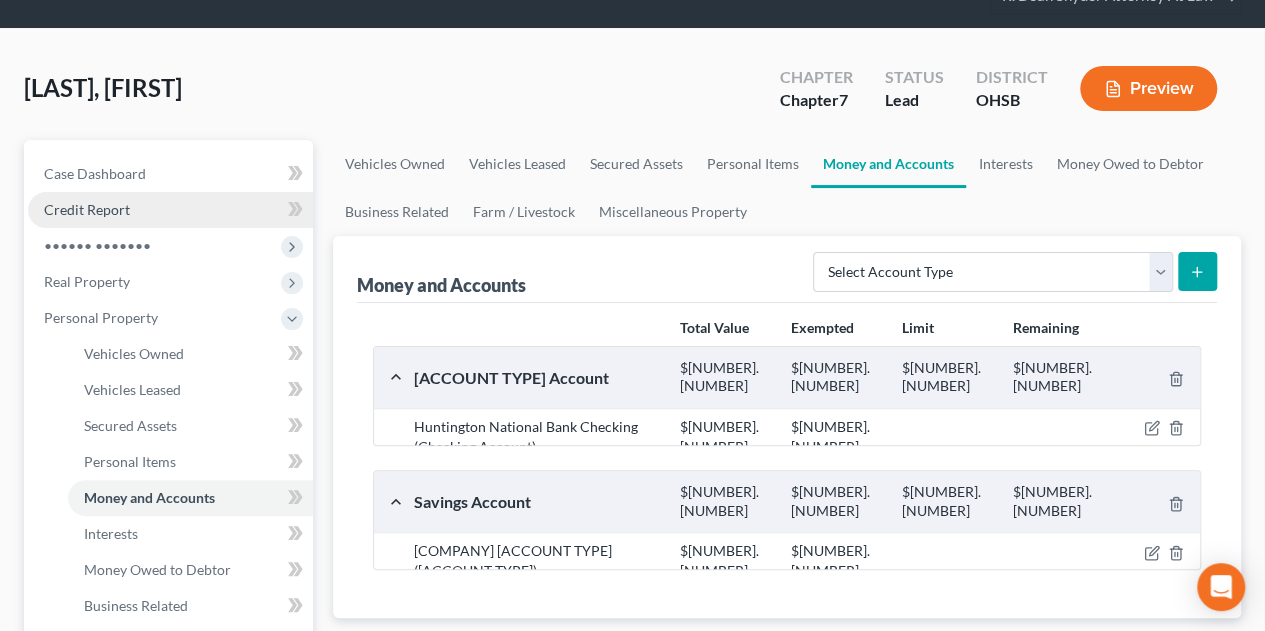 scroll, scrollTop: 0, scrollLeft: 0, axis: both 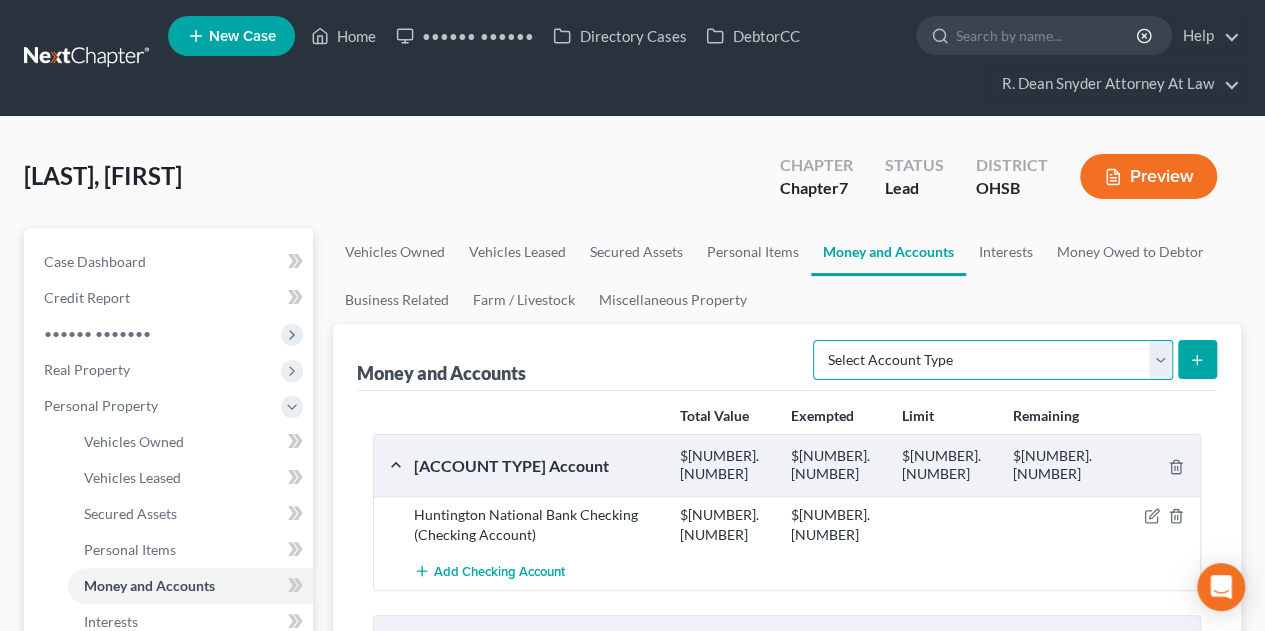click on "Select Account Type Brokerage Cash on Hand Certificates of Deposit Checking Account Money Market Other (Credit Union, Health Savings Account, etc) Safe Deposit Box Savings Account Security Deposits or Prepayments" at bounding box center (993, 360) 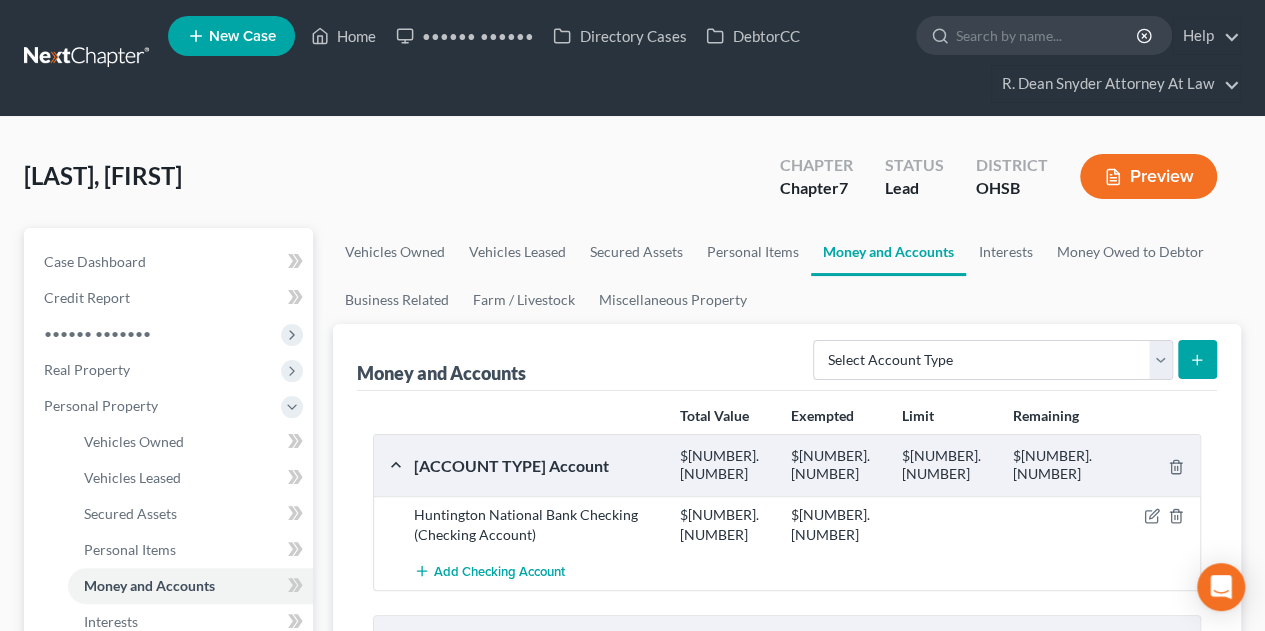 drag, startPoint x: 858, startPoint y: 329, endPoint x: 776, endPoint y: 323, distance: 82.219215 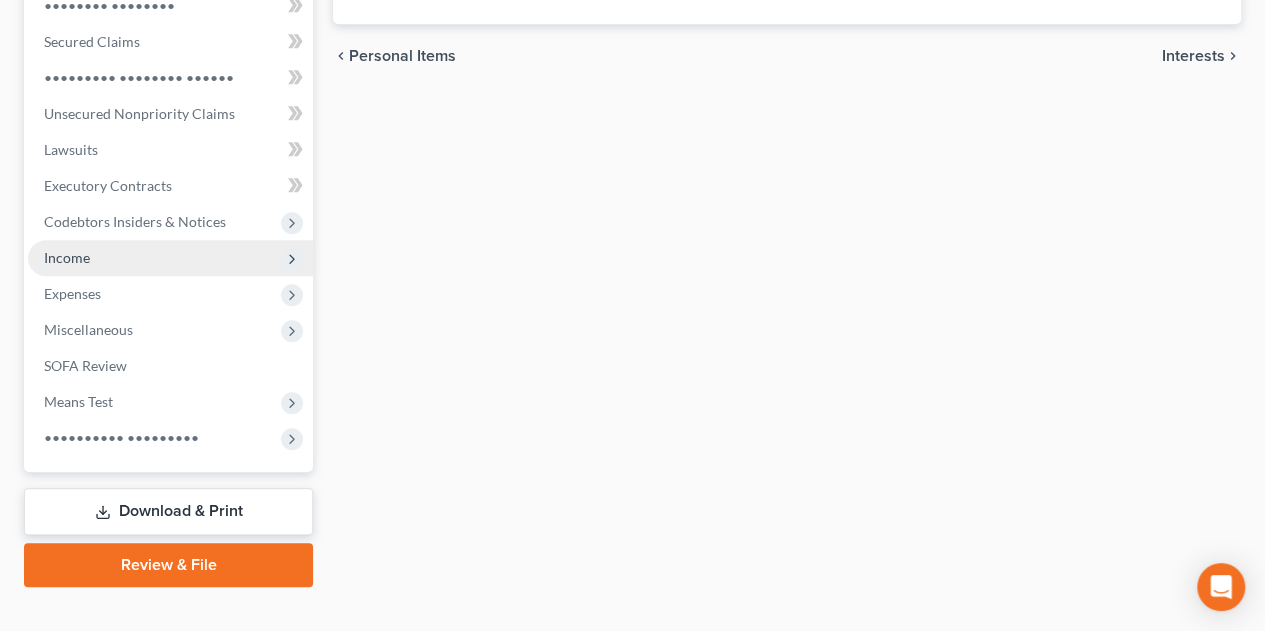 scroll, scrollTop: 800, scrollLeft: 0, axis: vertical 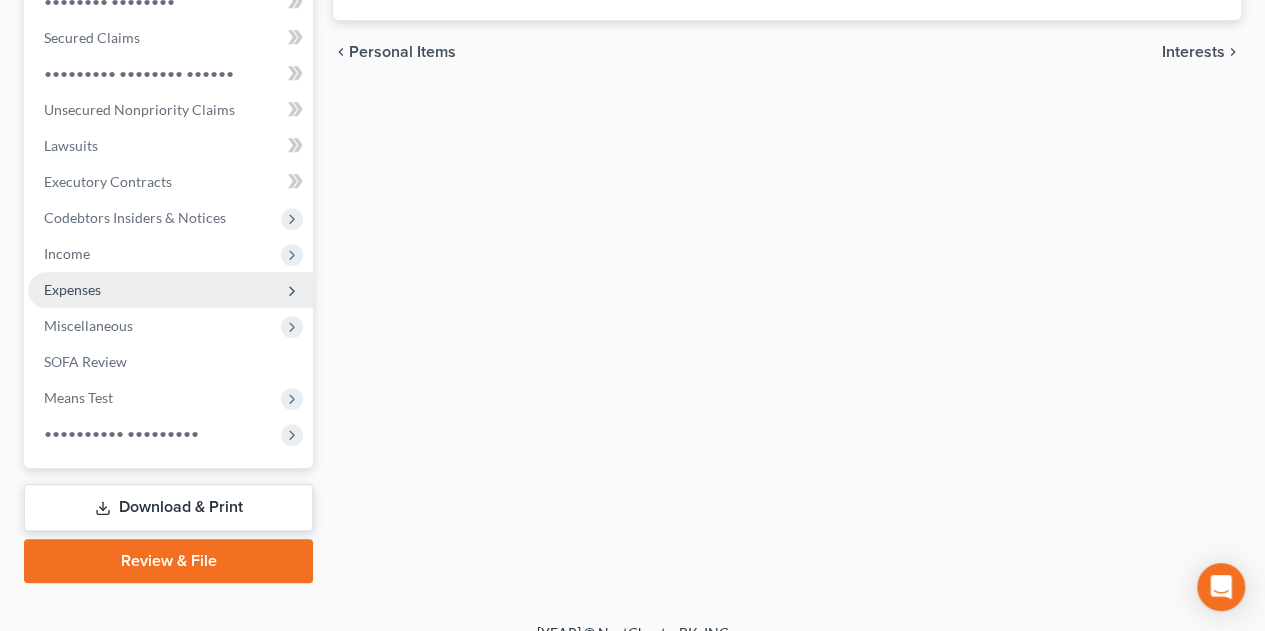 click on "Expenses" at bounding box center (0, 0) 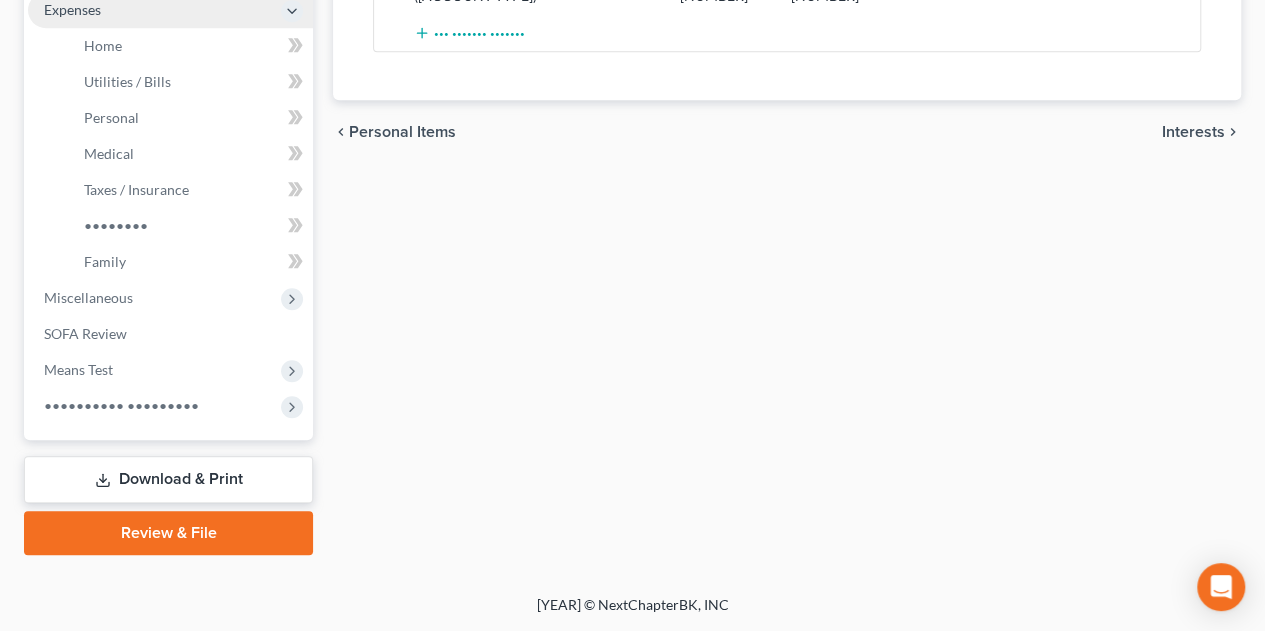 scroll, scrollTop: 440, scrollLeft: 0, axis: vertical 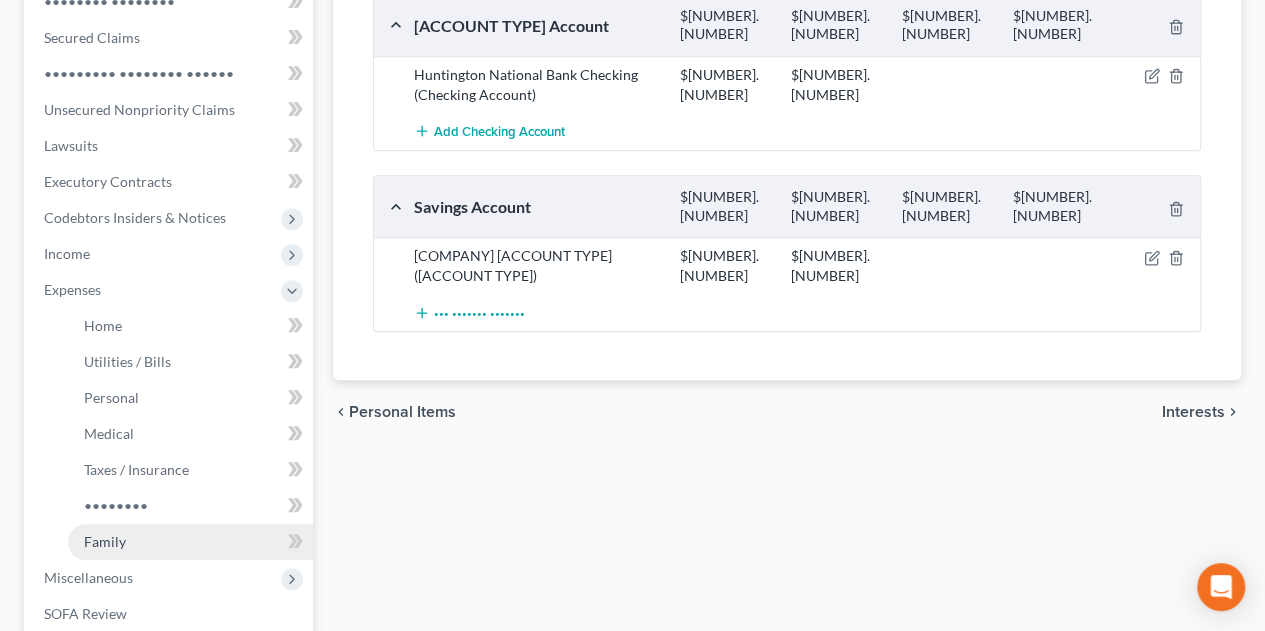 click on "Family" at bounding box center [190, 542] 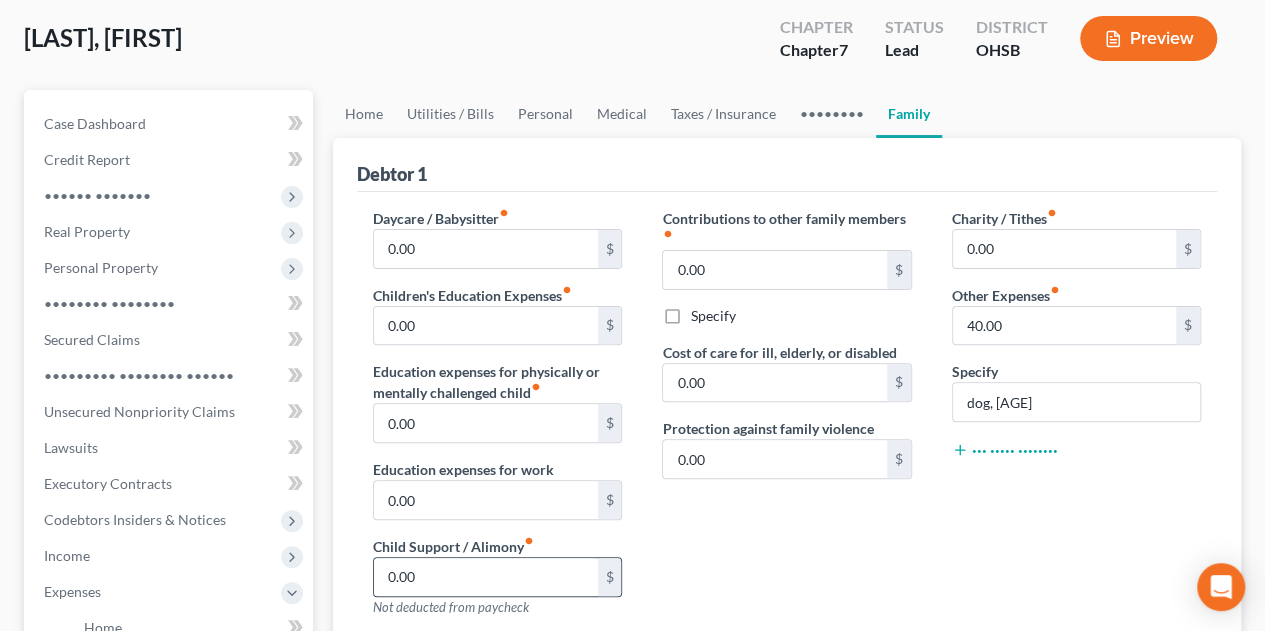 scroll, scrollTop: 266, scrollLeft: 0, axis: vertical 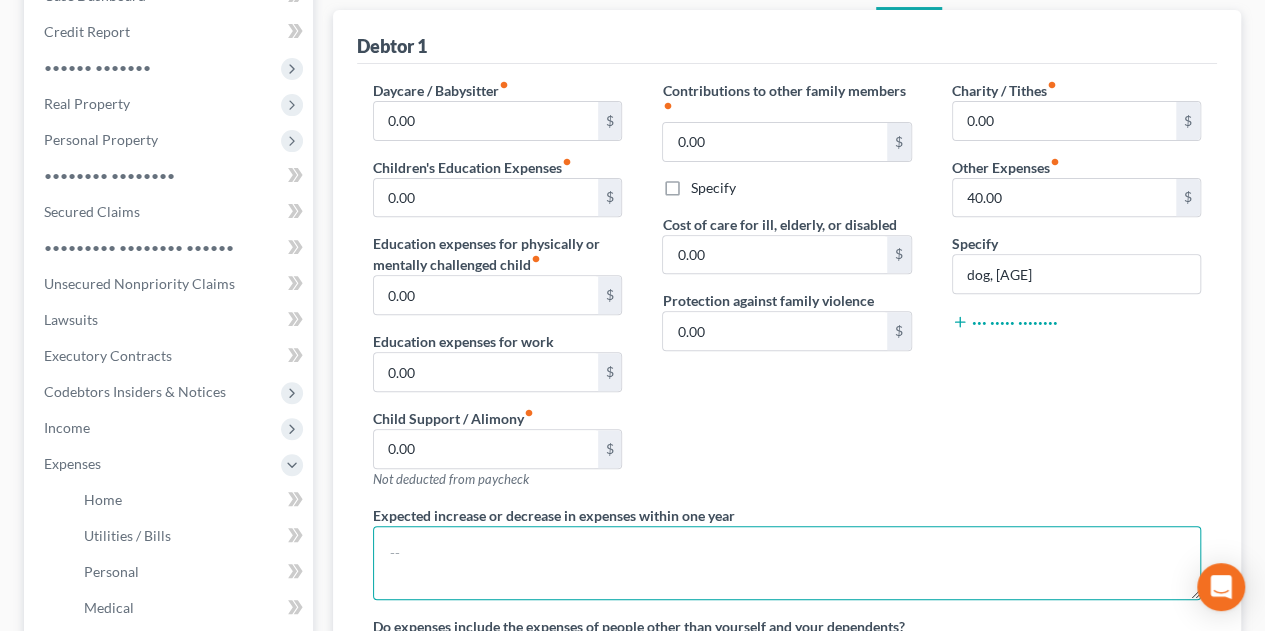 click at bounding box center (787, 563) 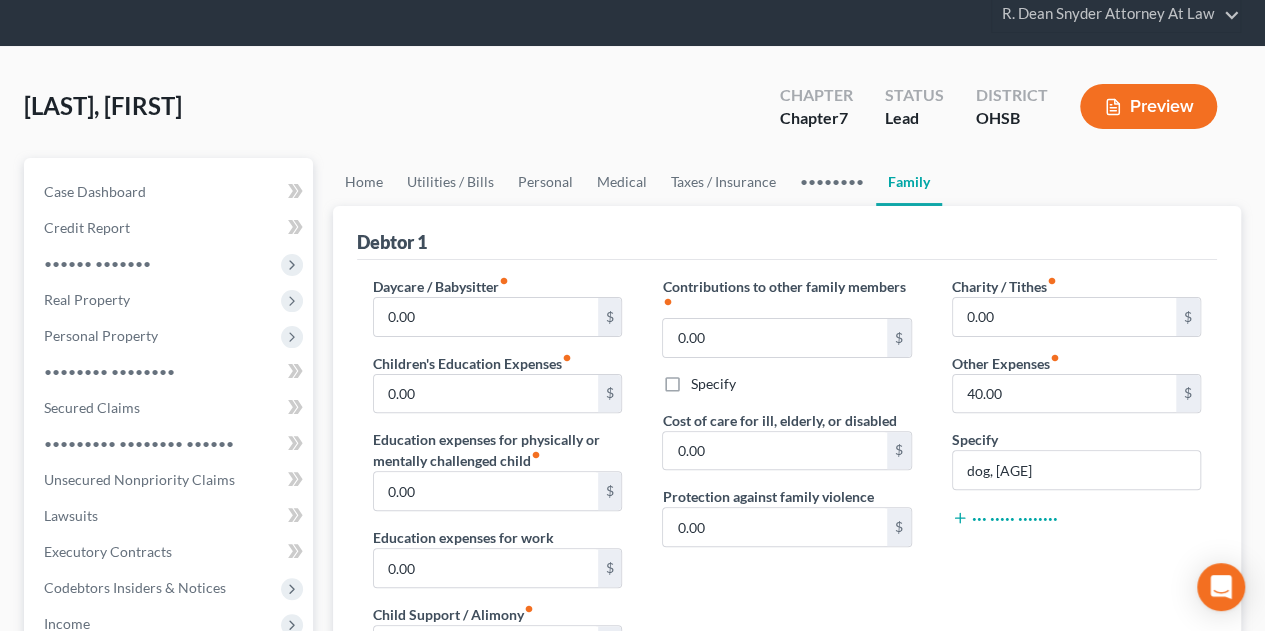 scroll, scrollTop: 0, scrollLeft: 0, axis: both 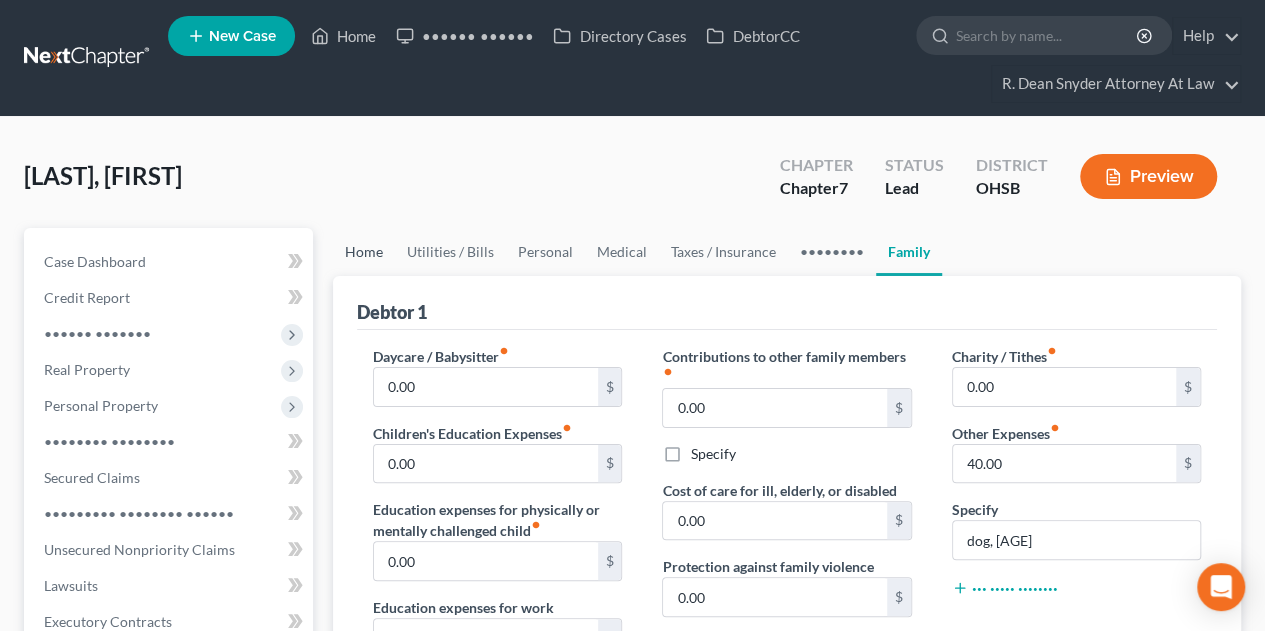 type on "Mother is in residence and pays $ 1000 per month by zelle" 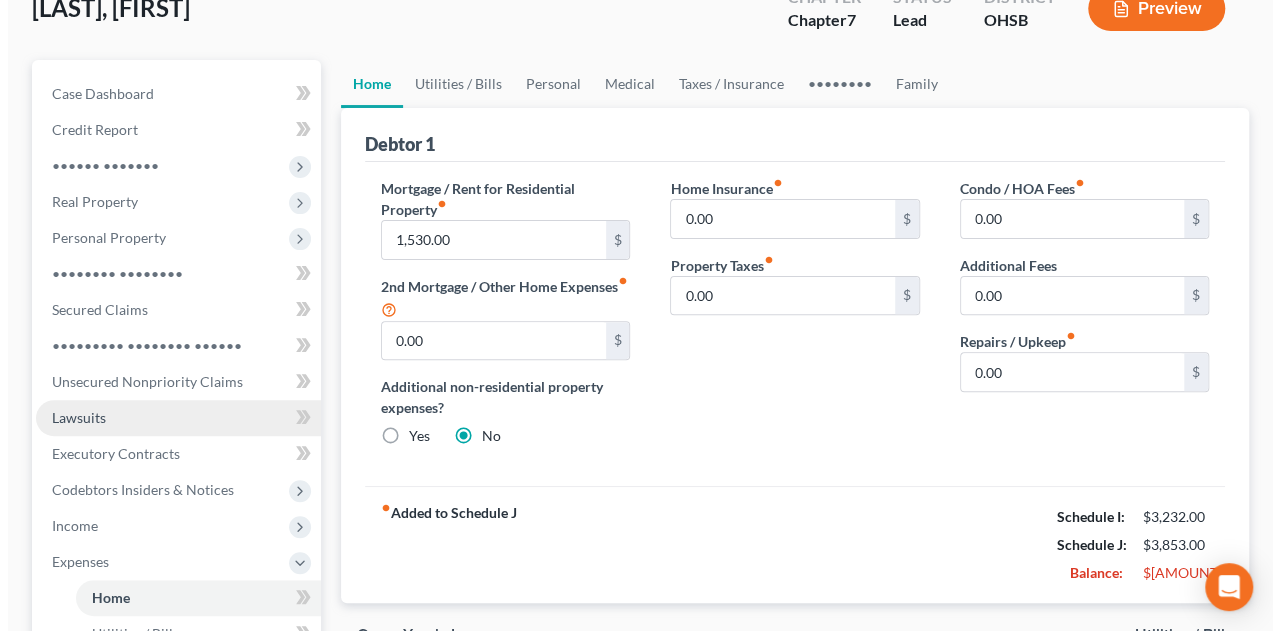 scroll, scrollTop: 266, scrollLeft: 0, axis: vertical 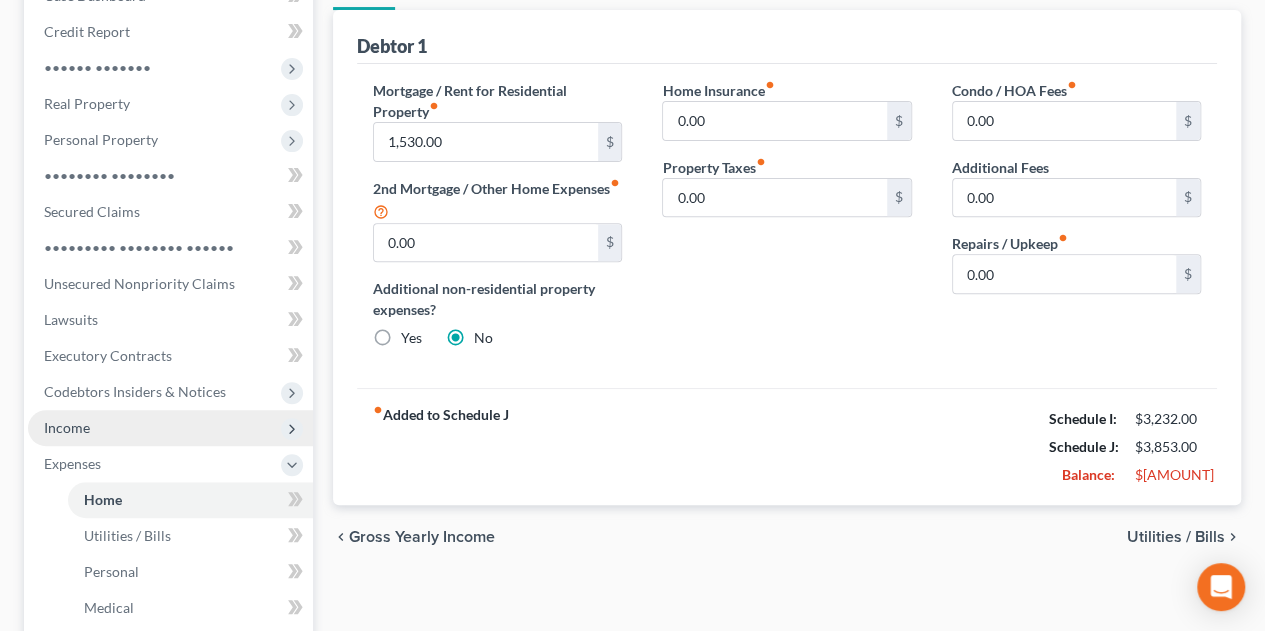 click on "Income" at bounding box center [0, 0] 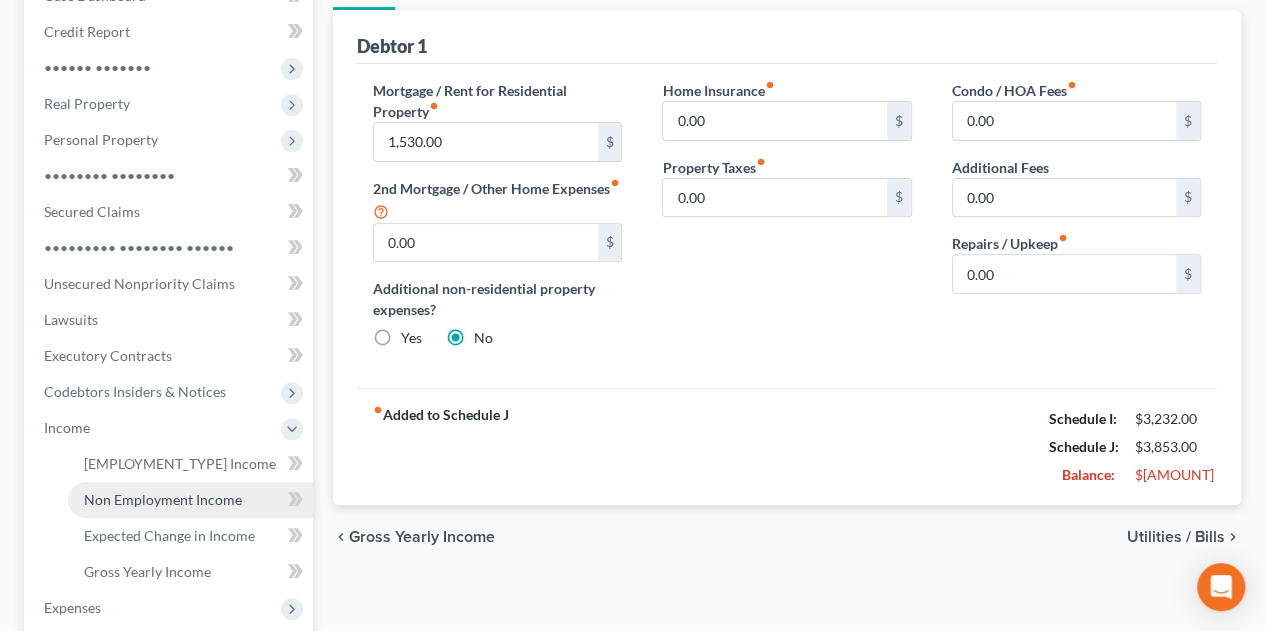 click on "Non Employment Income" at bounding box center (163, 499) 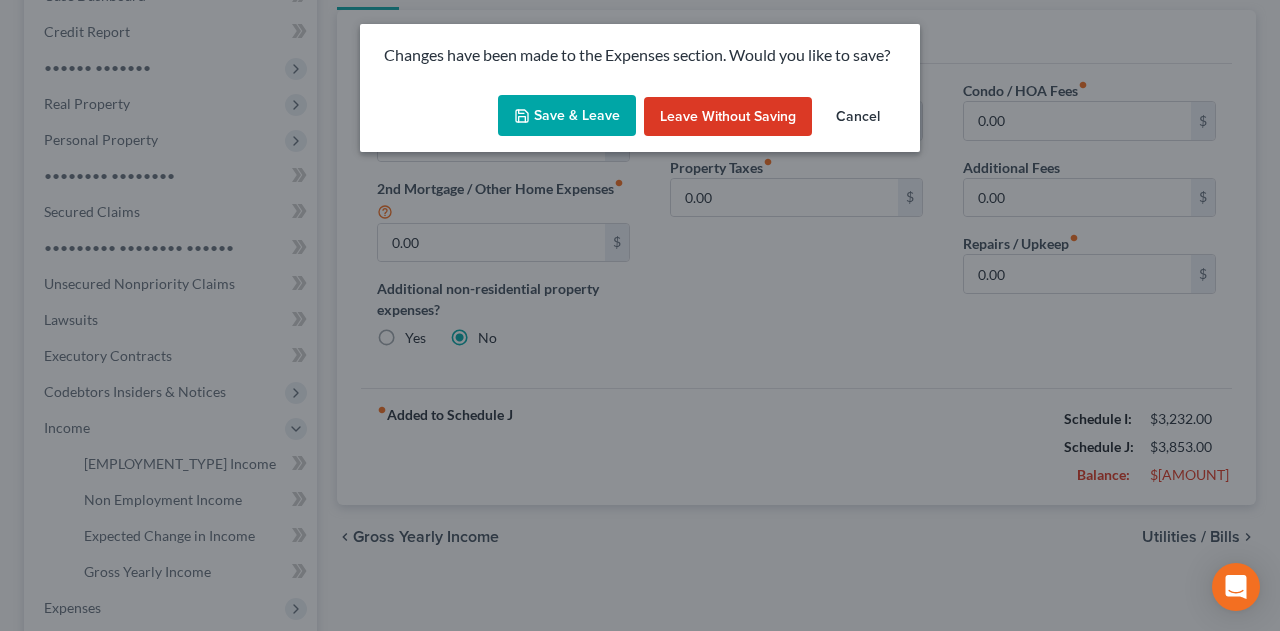 click on "Save & Leave" at bounding box center [567, 116] 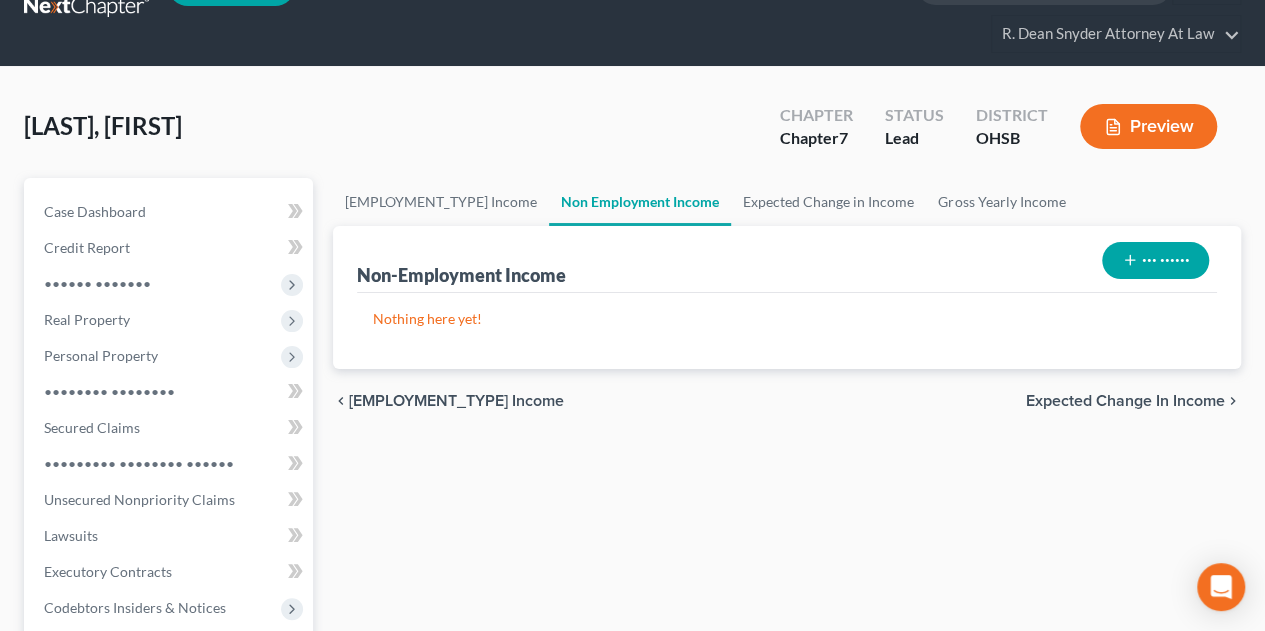 scroll, scrollTop: 0, scrollLeft: 0, axis: both 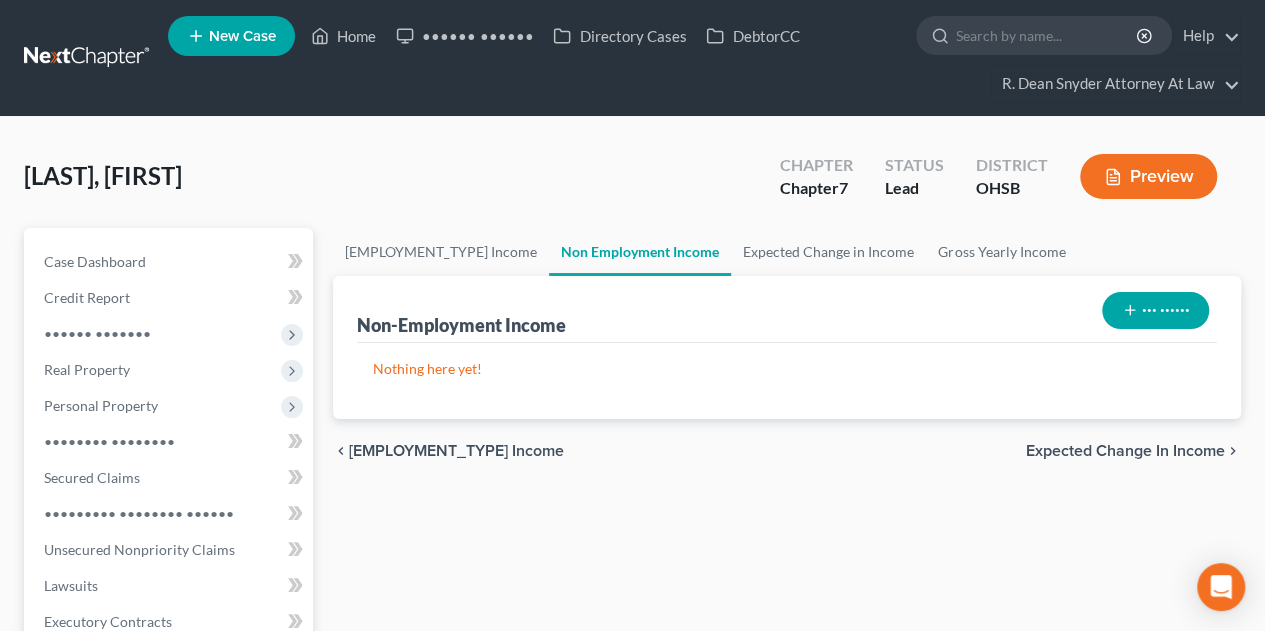 click on "••• ••••••" at bounding box center [1155, 310] 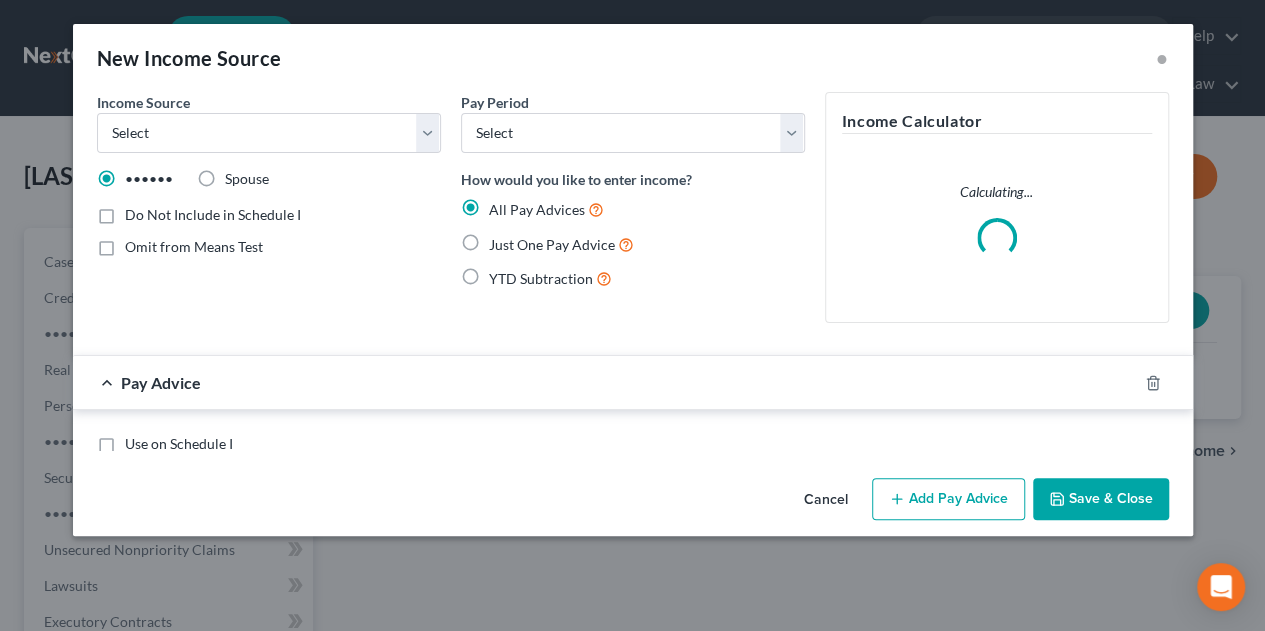 scroll, scrollTop: 133, scrollLeft: 0, axis: vertical 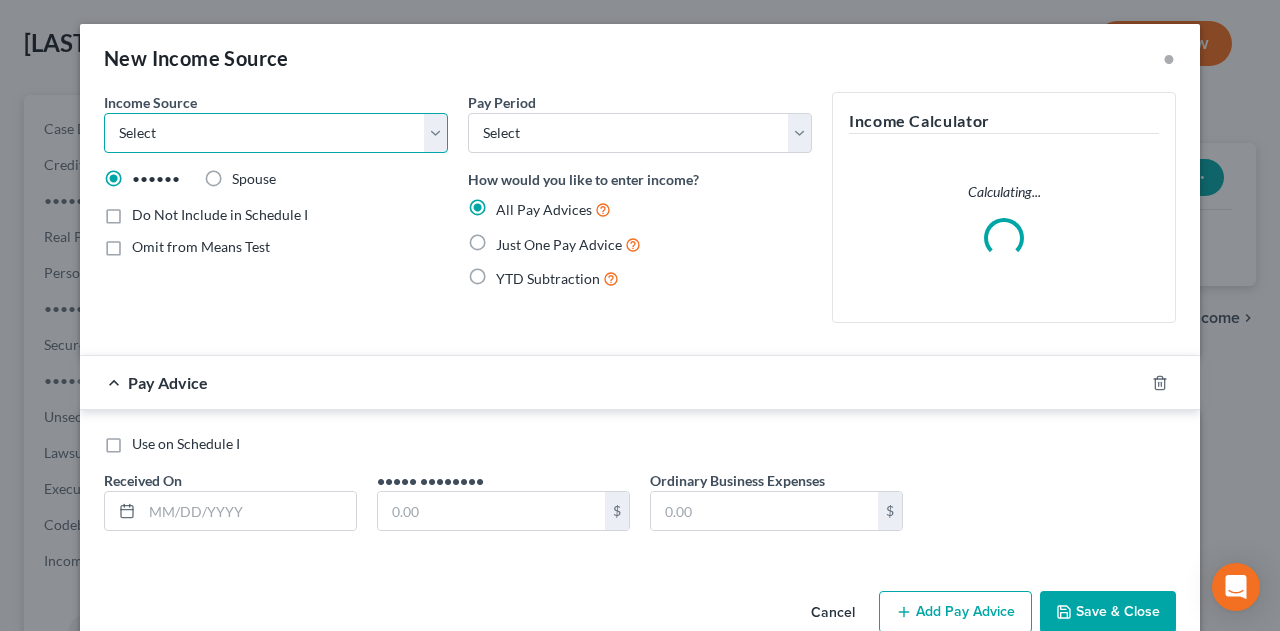 drag, startPoint x: 152, startPoint y: 129, endPoint x: 155, endPoint y: 148, distance: 19.235384 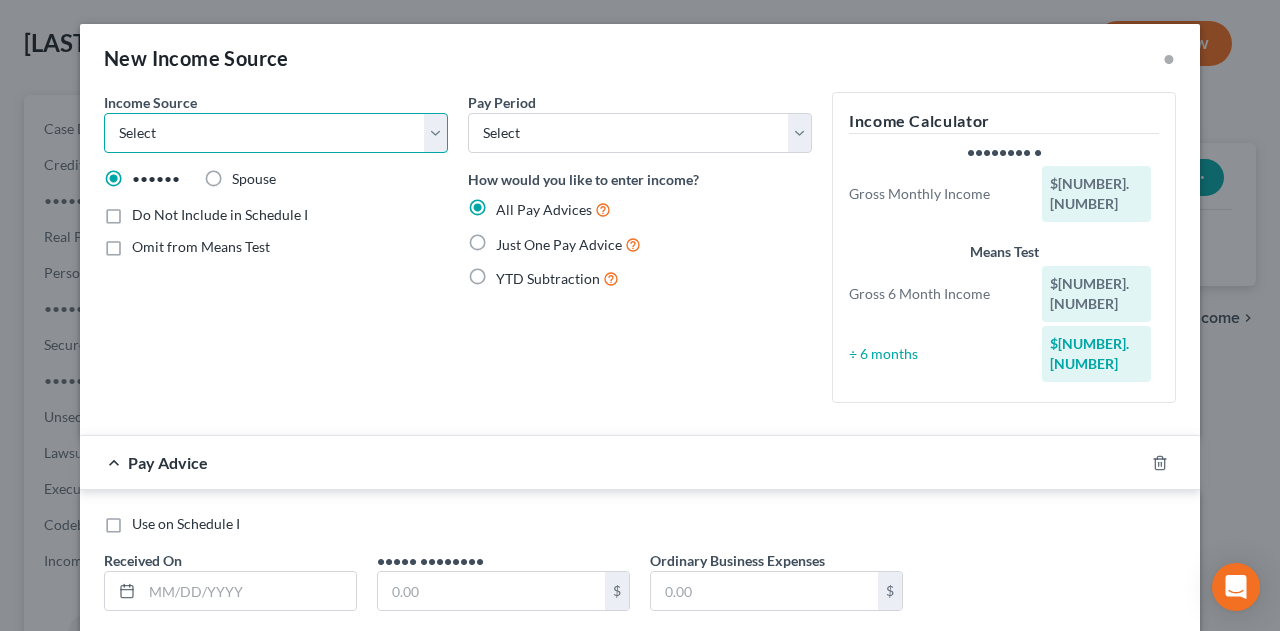 select on "8" 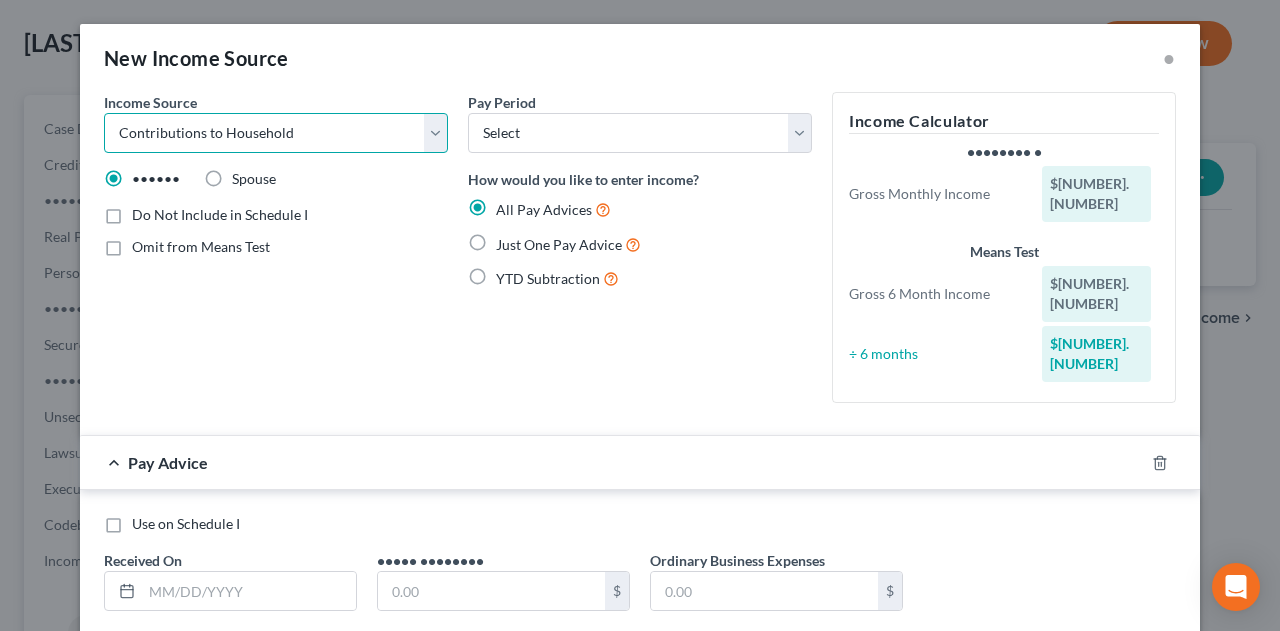 click on "Select Unemployment Disability (from employer) Pension Retirement Social Security / Social Security Disability Other Government Assistance Interests, Dividends or Royalties Child / Family Support Contributions to Household Property / Rental Business, Professional or Farm Alimony / Maintenance Payments Military Disability Benefits Other Monthly Income" at bounding box center (276, 133) 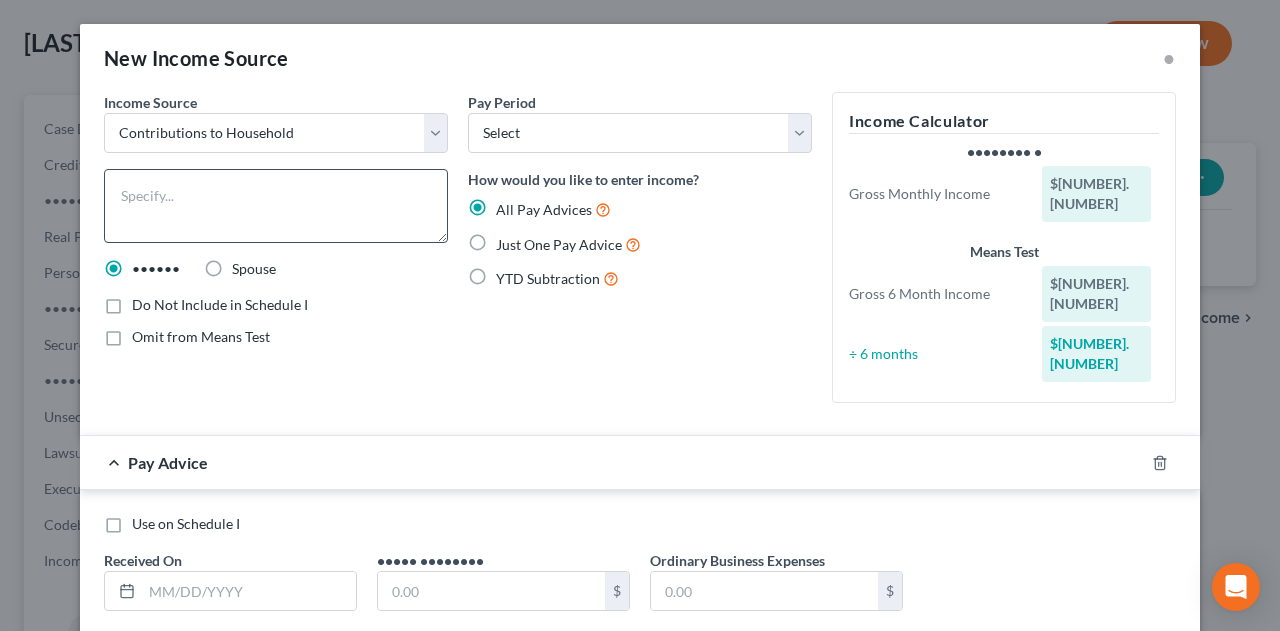 drag, startPoint x: 467, startPoint y: 236, endPoint x: 188, endPoint y: 196, distance: 281.85278 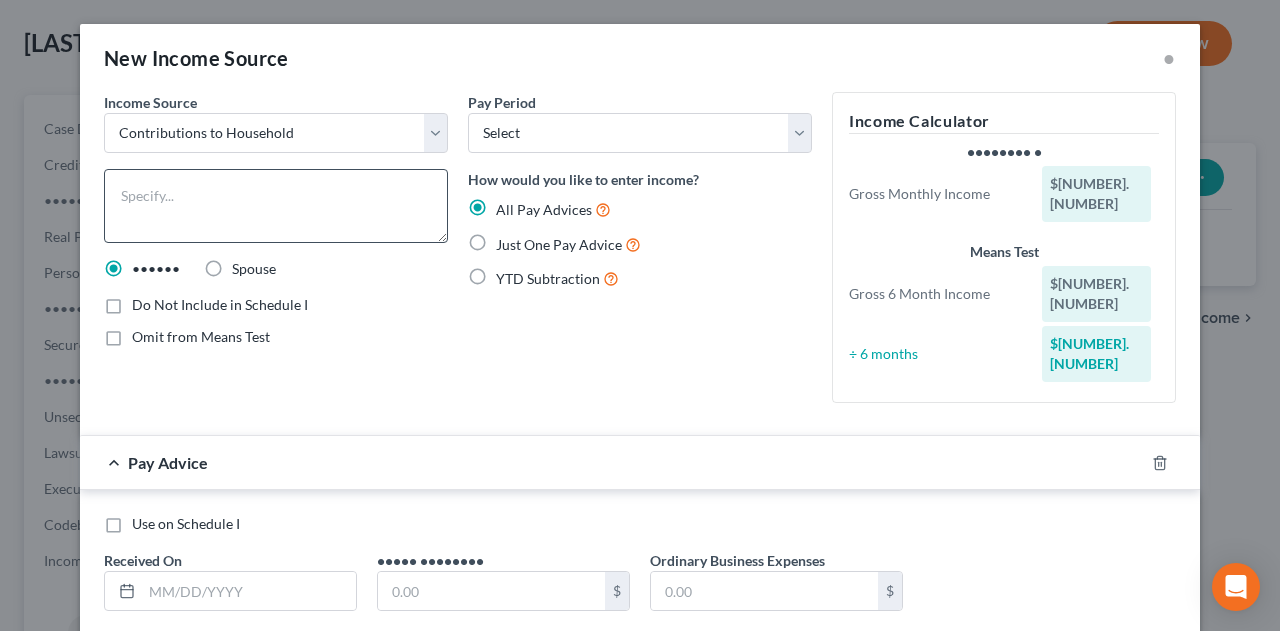 click on "Just One Pay Advice" at bounding box center [510, 239] 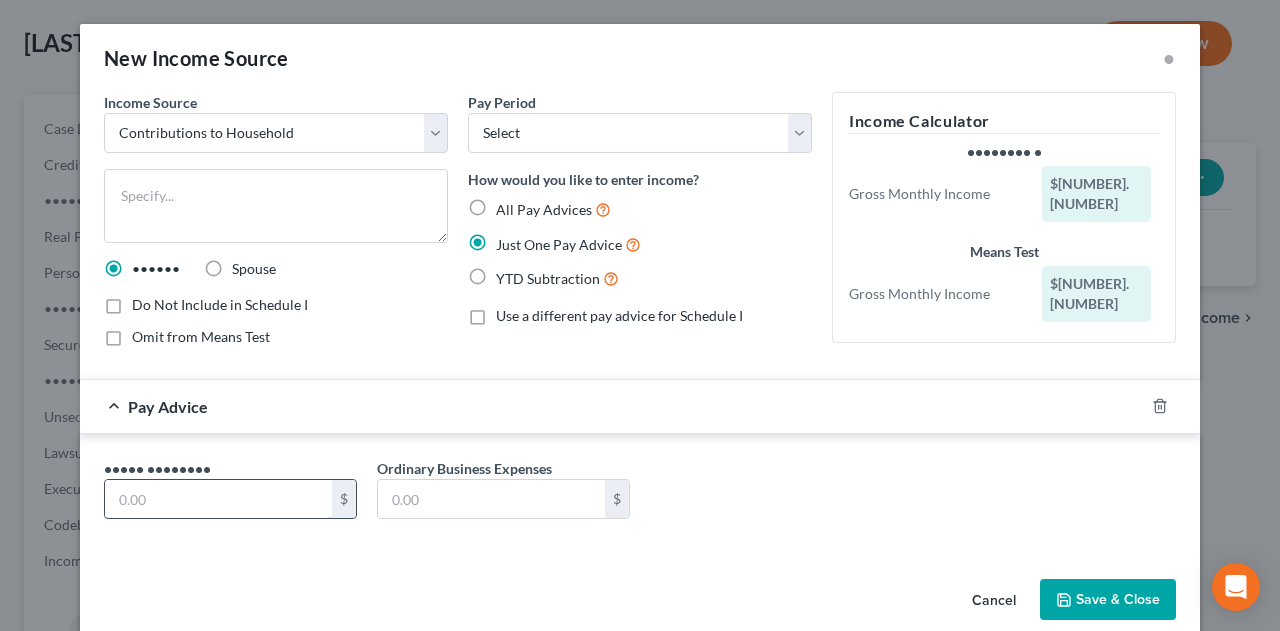 click at bounding box center (218, 499) 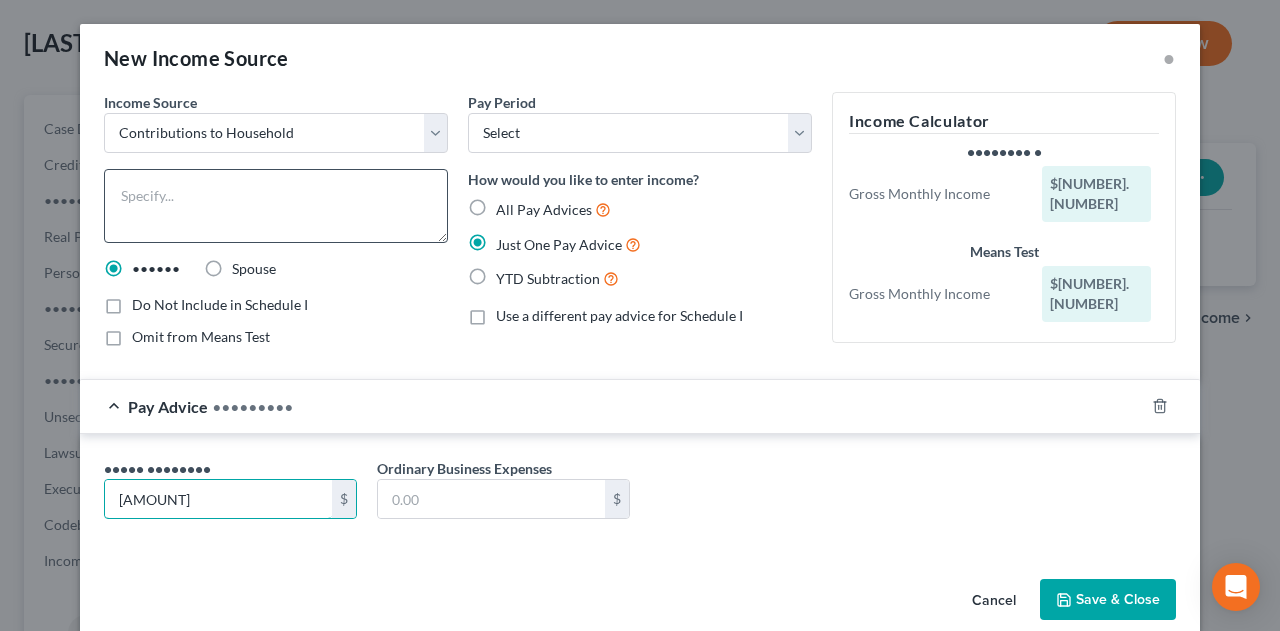 type on "[AMOUNT]" 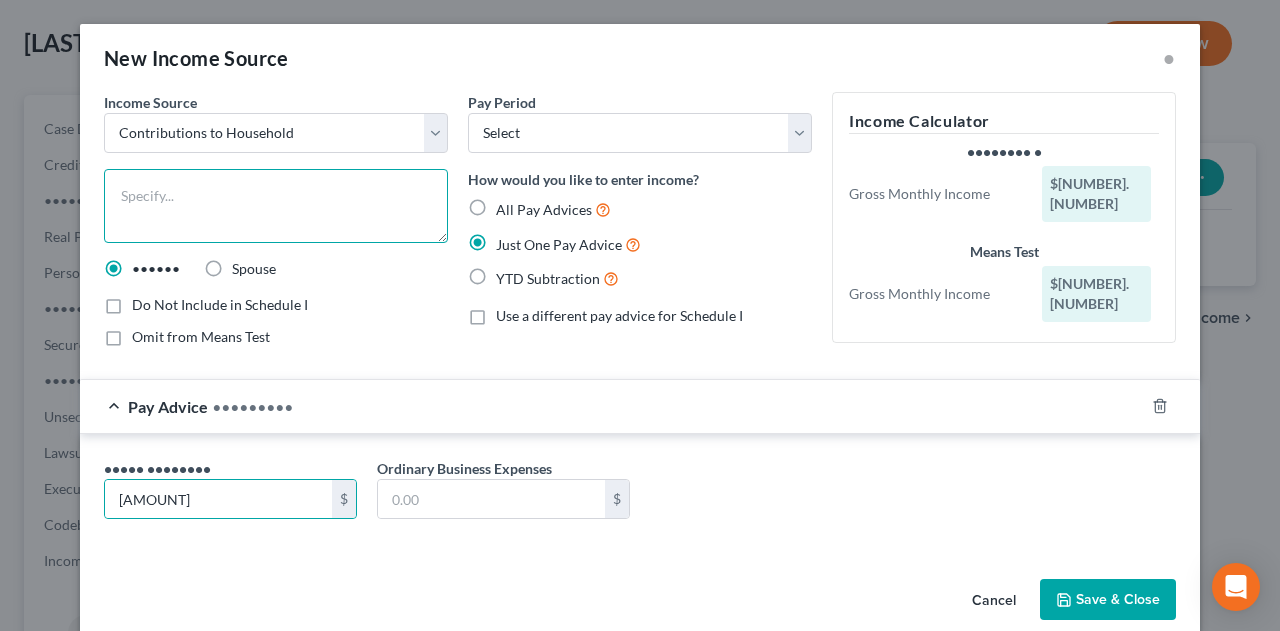 click at bounding box center (276, 206) 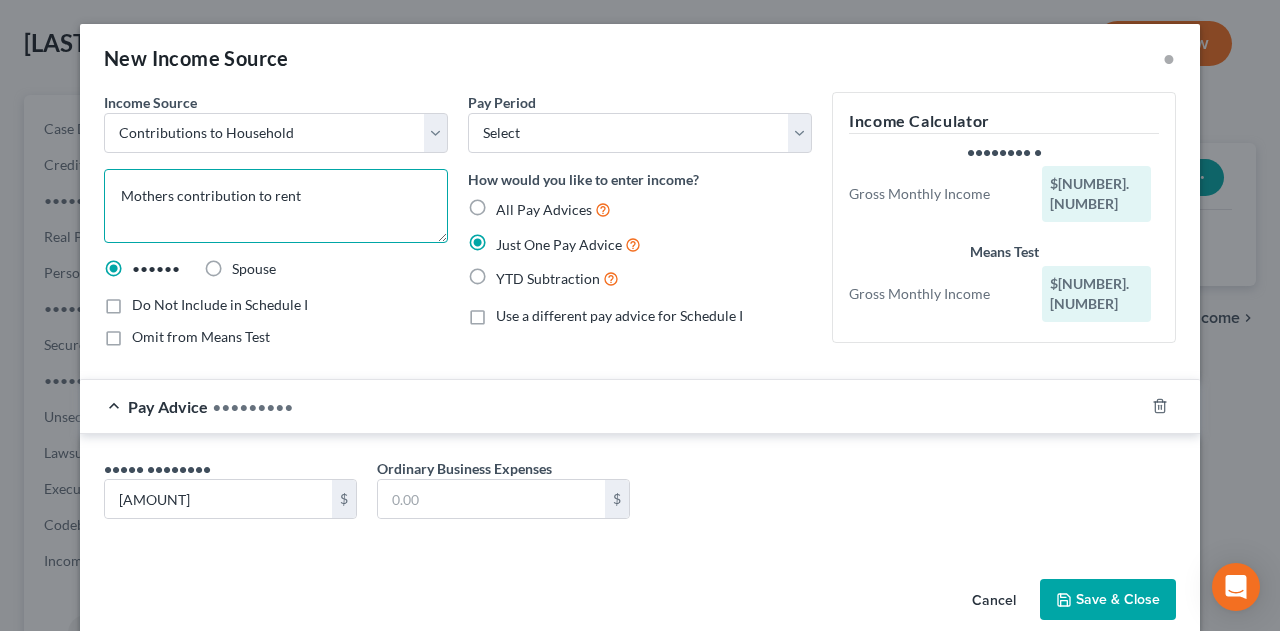 type on "Mothers contribution to rent" 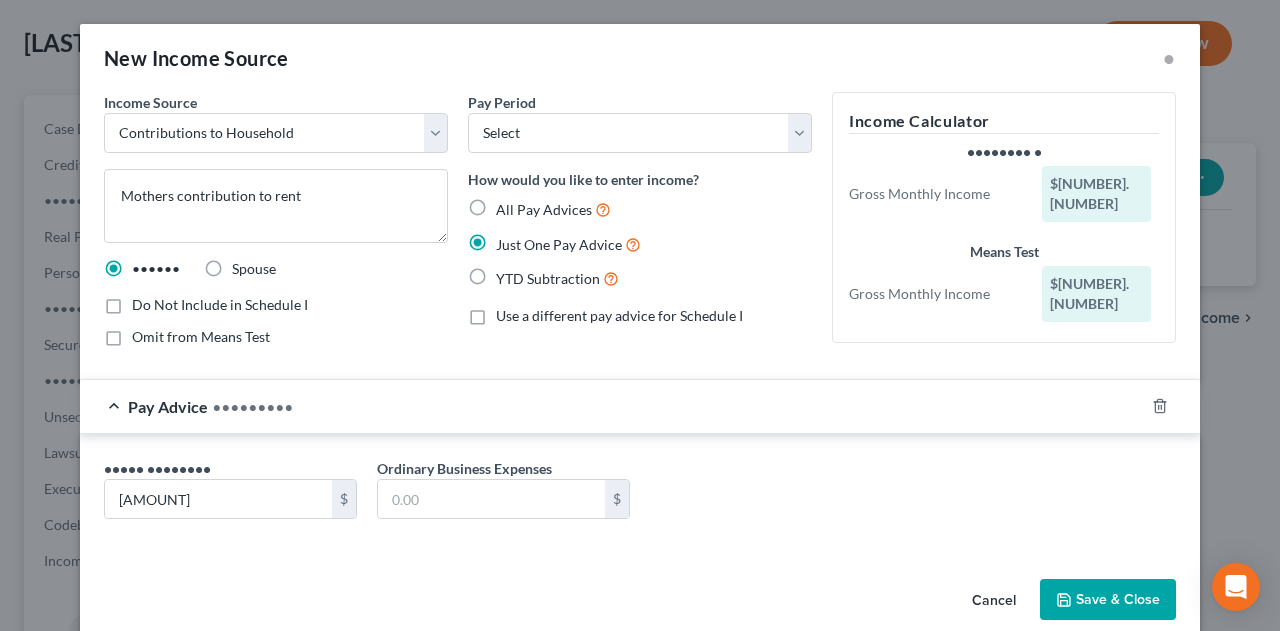 drag, startPoint x: 1092, startPoint y: 588, endPoint x: 1065, endPoint y: 559, distance: 39.623226 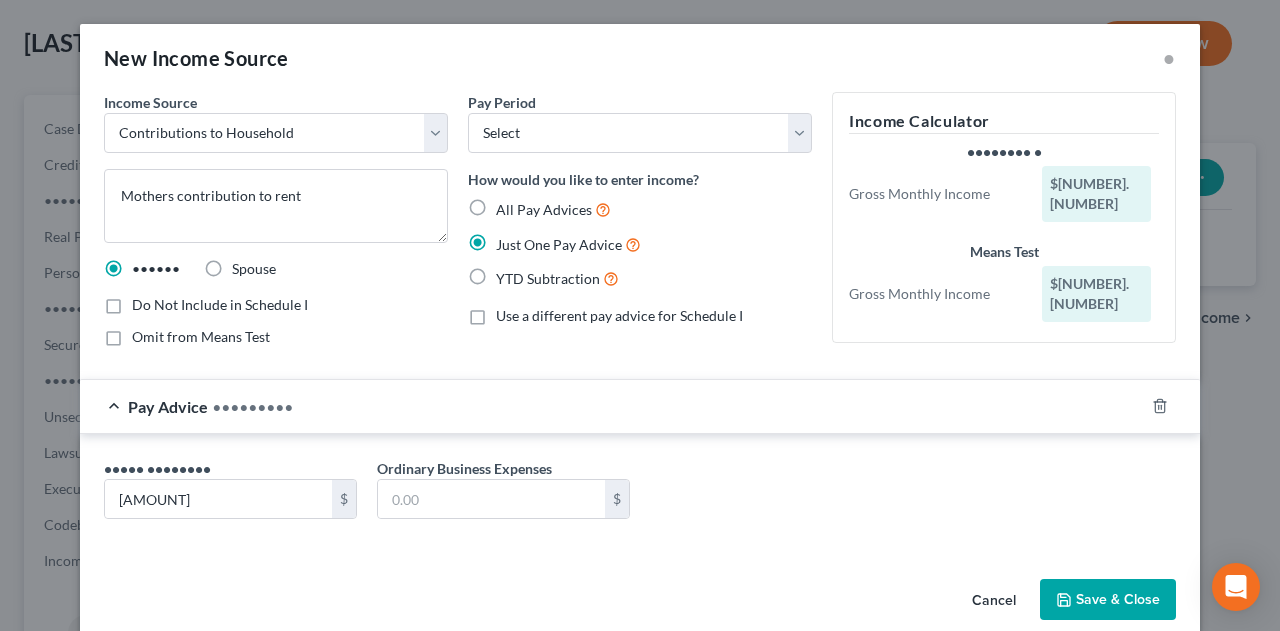 click on "Save & Close" at bounding box center [1108, 600] 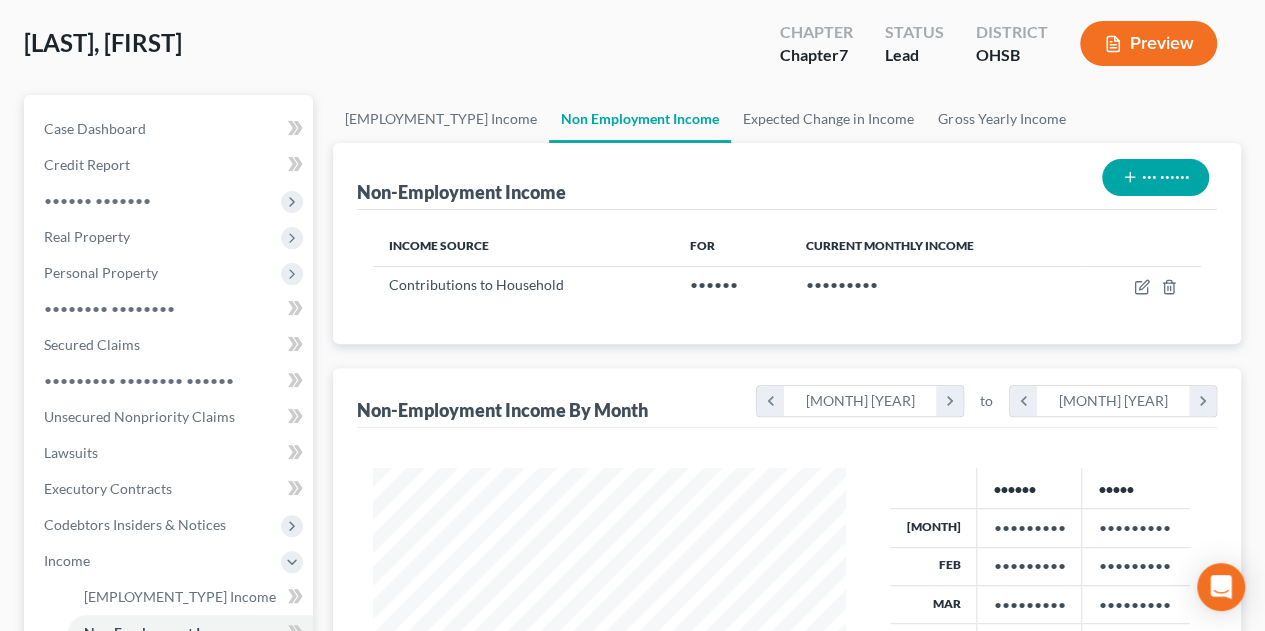 scroll, scrollTop: 999644, scrollLeft: 999494, axis: both 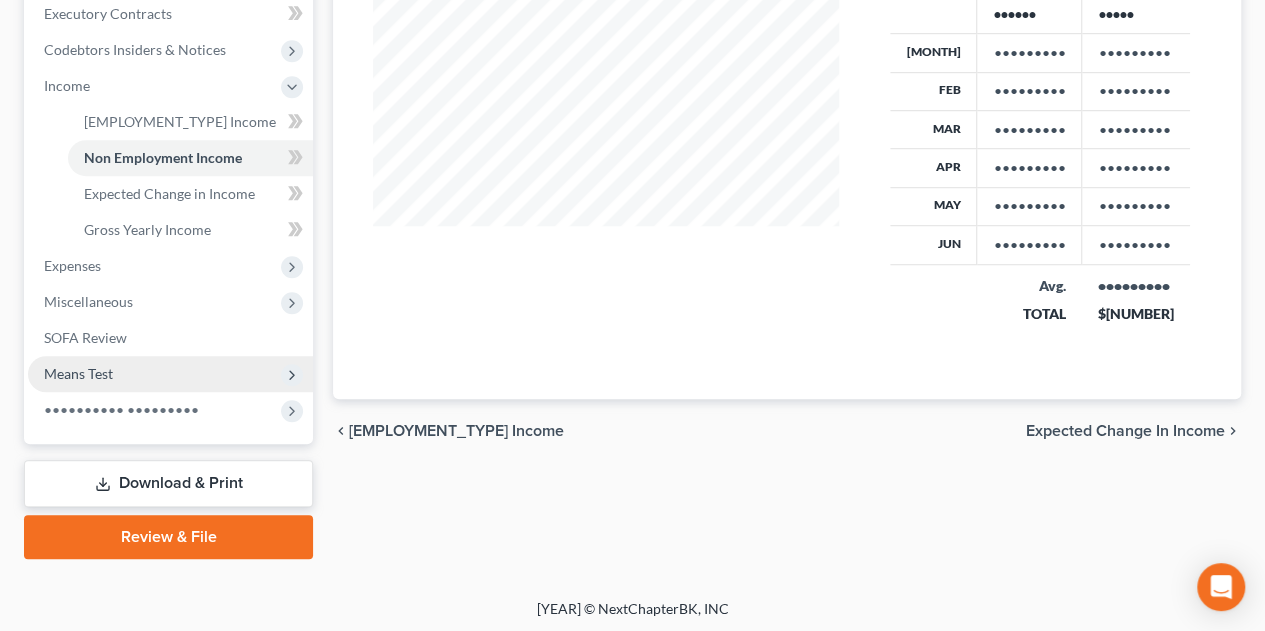 click on "Means Test" at bounding box center [0, 0] 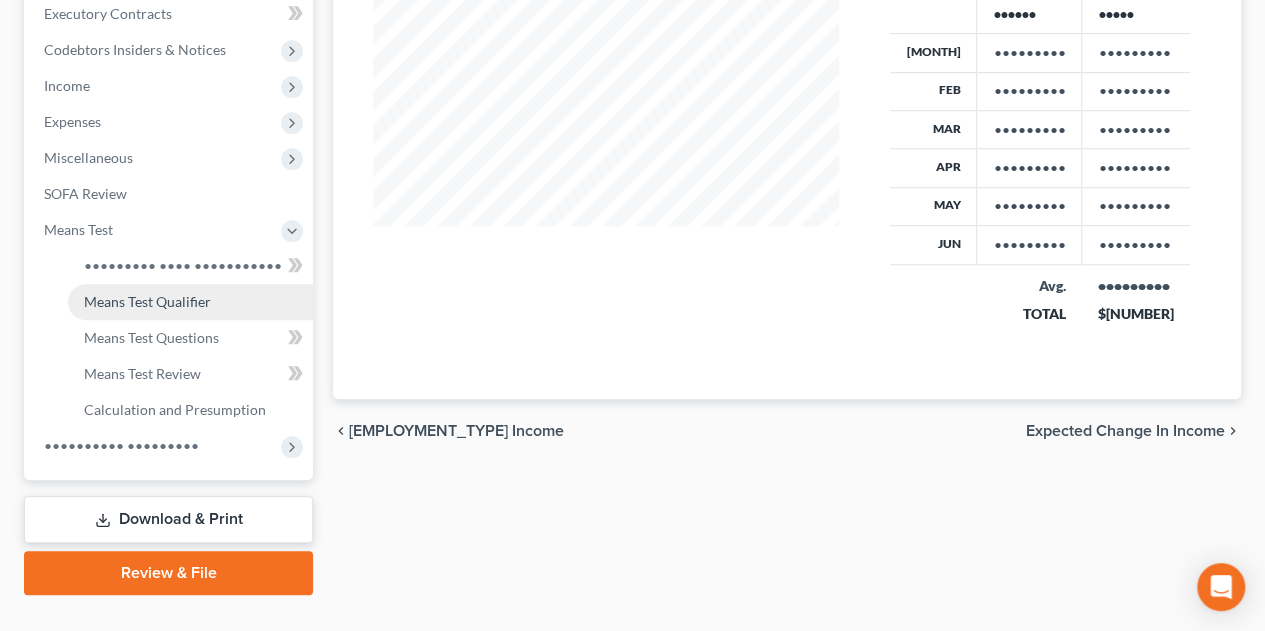 click on "Means Test Qualifier" at bounding box center [147, 301] 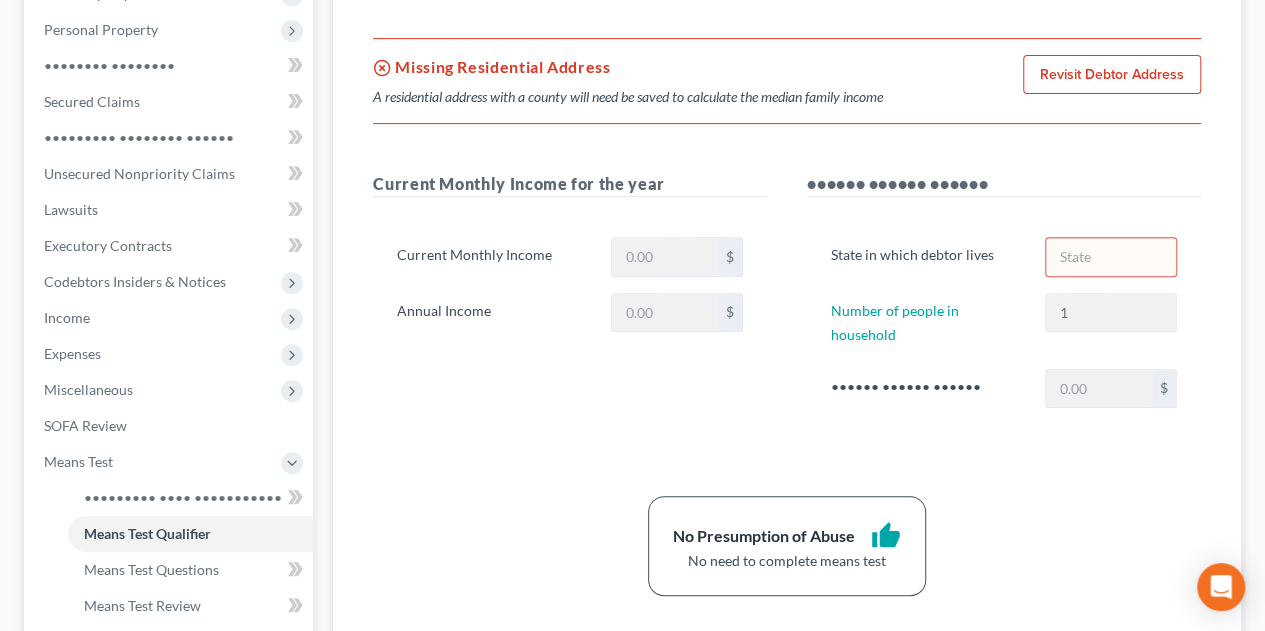scroll, scrollTop: 133, scrollLeft: 0, axis: vertical 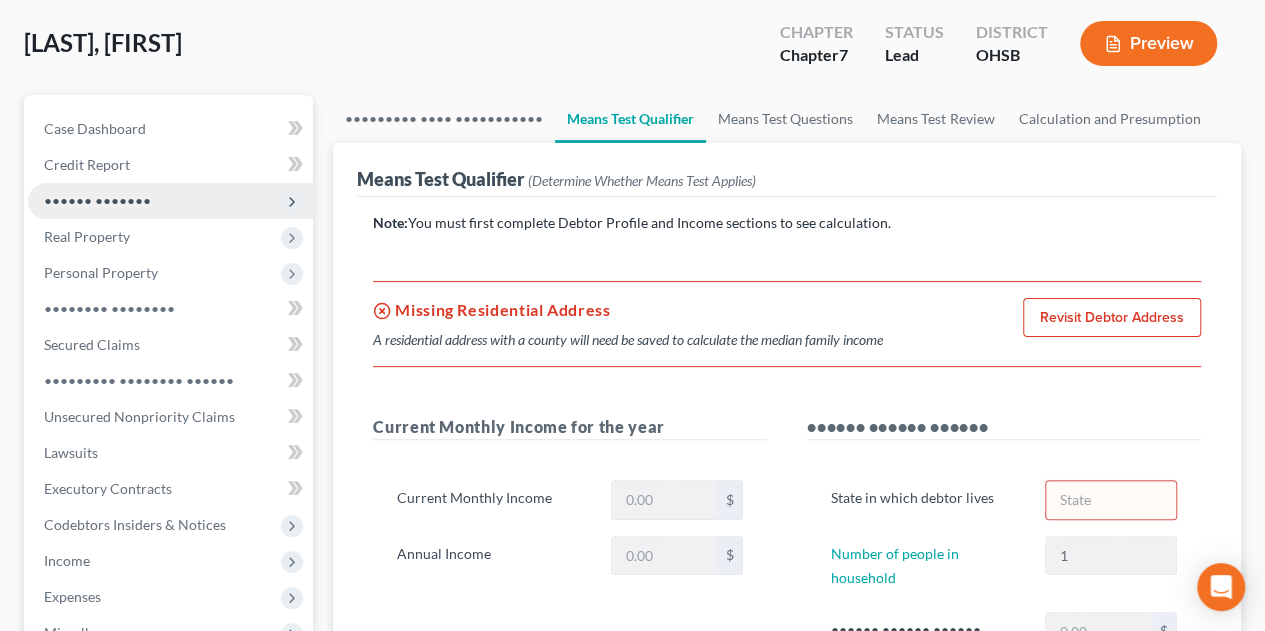 click on "•••••• •••••••" at bounding box center [0, 0] 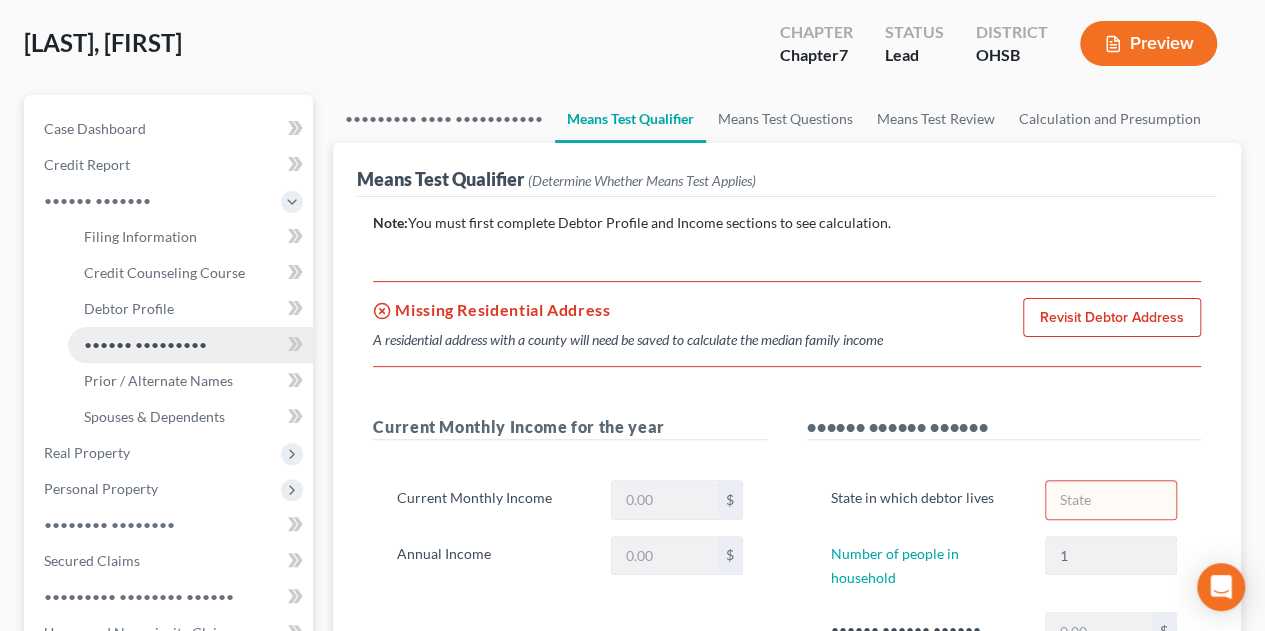 click on "•••••• •••••••••" at bounding box center (145, 344) 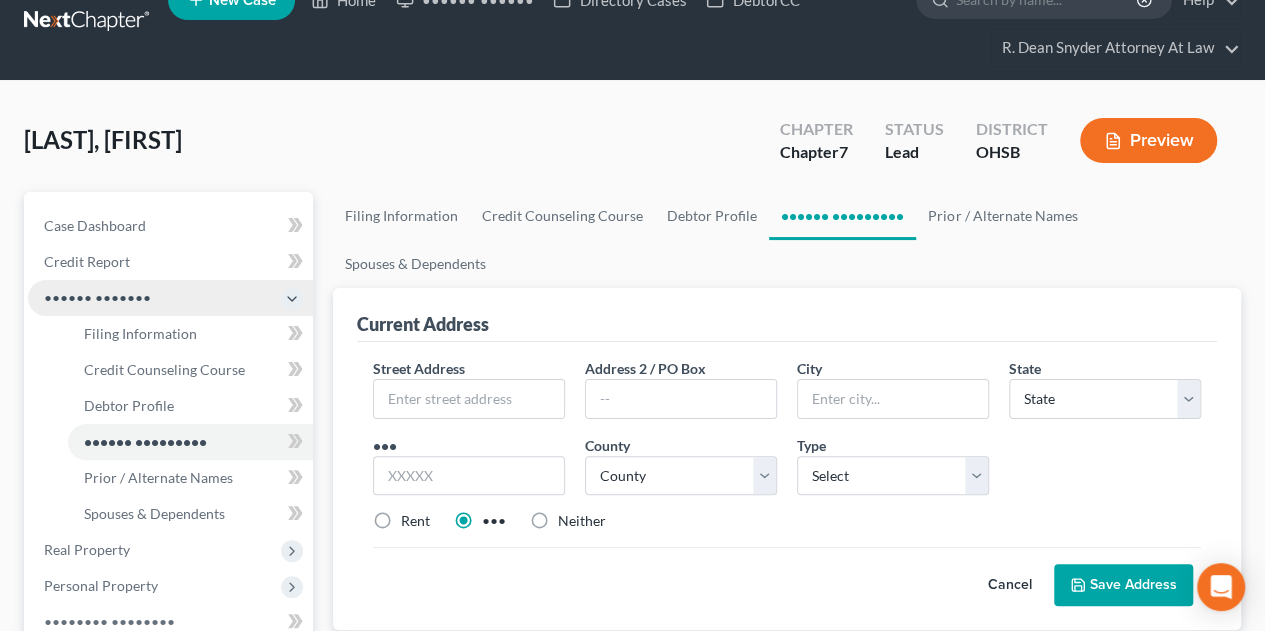 scroll, scrollTop: 0, scrollLeft: 0, axis: both 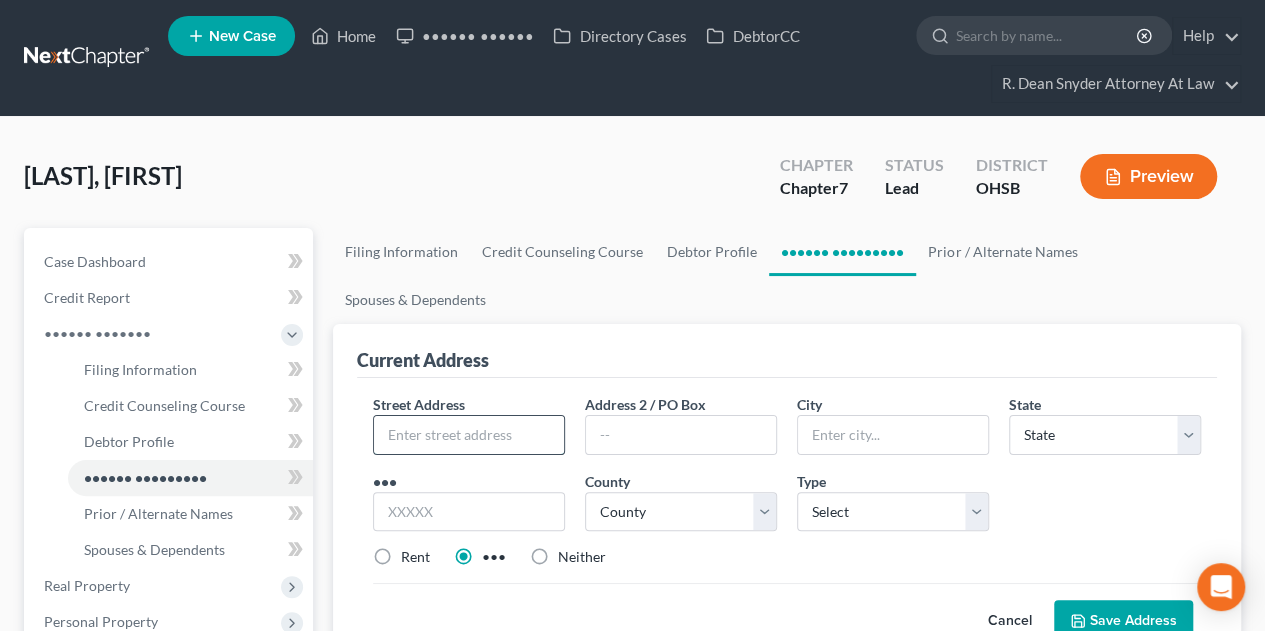 drag, startPoint x: 387, startPoint y: 381, endPoint x: 415, endPoint y: 376, distance: 28.442924 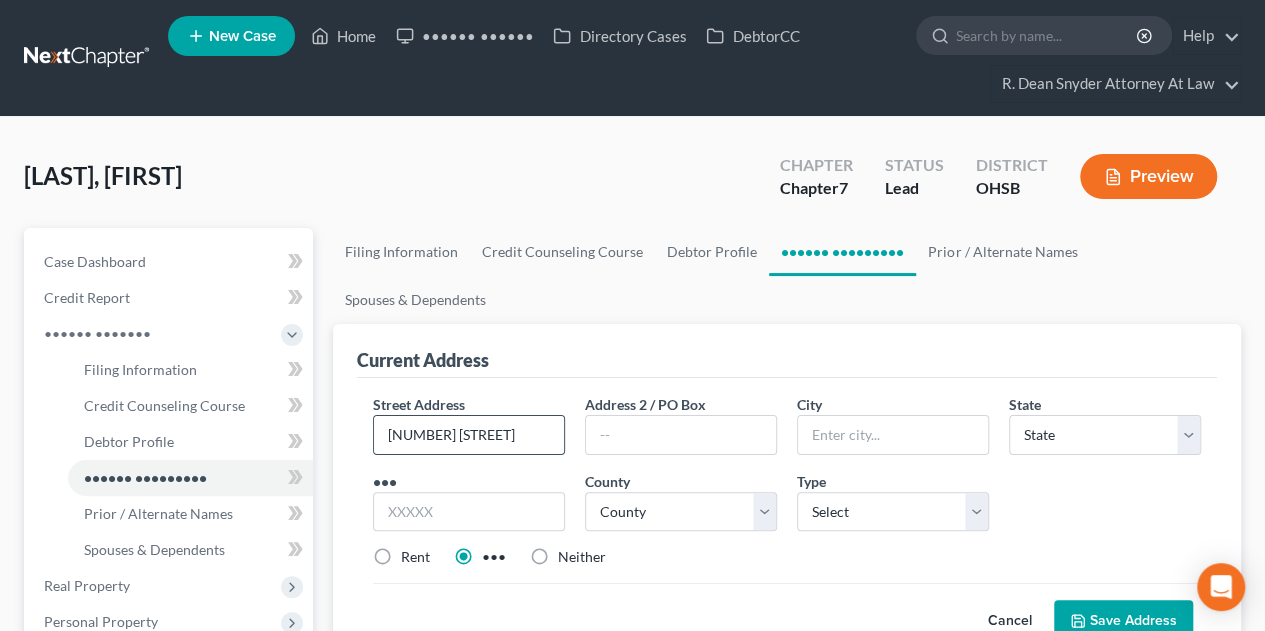 type on "[NUMBER] [STREET]" 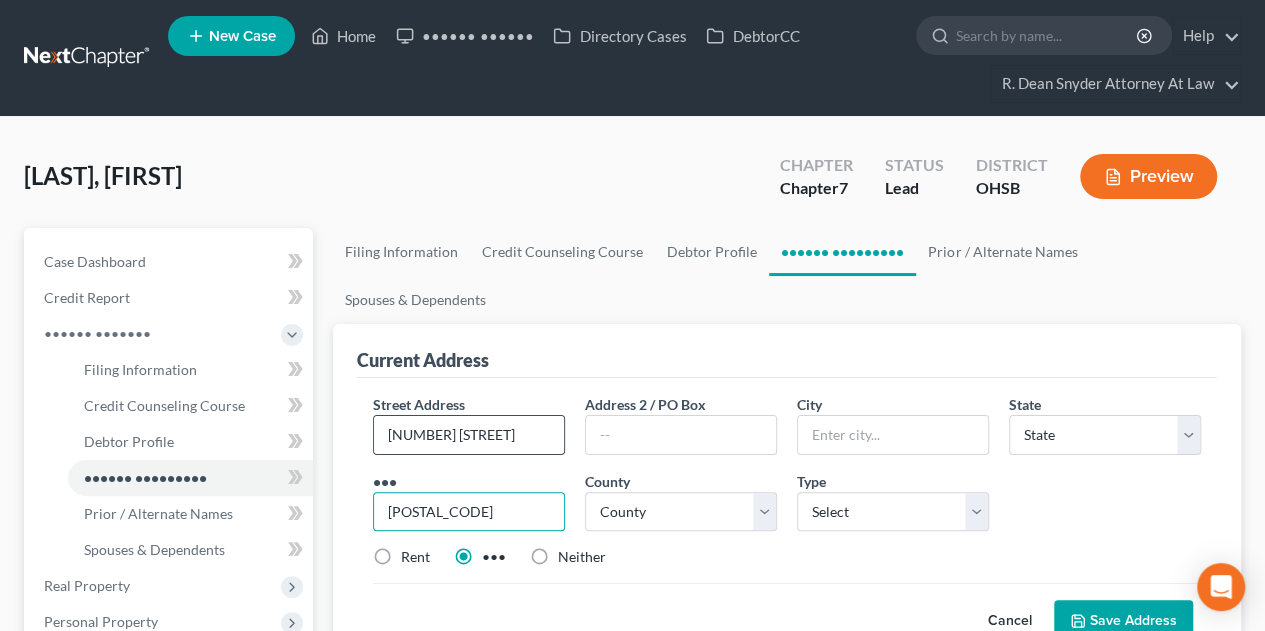 type on "[POSTAL_CODE]" 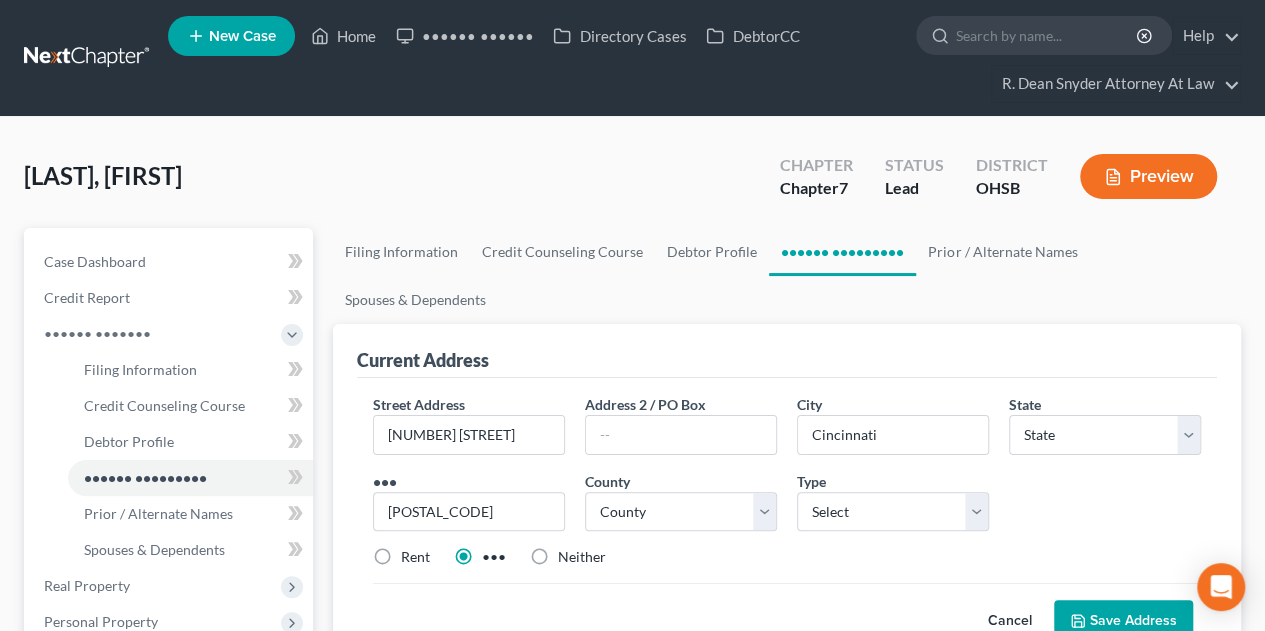 click on "•••••• •••••••
•
••• •••••• •• ••••••• • • •• •••
••••
•
••••••••••
•••••
•
••••• •• •• •• •• •• •• •• •• •• •• •• •• •• •• •• •• •• •• •• •• •• •• •• •• •• •• •• •• •• •• •• •• •• •• •• •• •• •• •• •• •• •• •• •• •• •• •• •• •• •• •• •• •• ••
•••
•
•••••
••••••
•
•••••• ••••• •••••• ••••• •••••• ••••••• •••••• ••••••••• •••••• •••••• •••••• •••••••• •••••• ••••••• •••••• ••••• •••••• •••••• •••••• ••••••• •••••• ••••••••• •••••• ••••• •••••• •••••••• •••••• ••••••• •••••• •••••••••• •••••• ••••••••• •••••• •••••••• •••••• •••••••• •••••• ••••• •••••• •••••••• •••••• •••••••• •••••• •••• •••••• ••••••••• •••••• ••••••• •••••• •••••••• •••••• •••••• •••••• •••••• •••••• •••••• •••••• •••••• •••••• •••••••• •••••• •••••••• •••••• ••••••• •••••• •••••• •••••• •••••••• •••••• ••••• •••••• •••••••• •••••• ••••••• •••••• •••••• •••••• ••••• •••••• ••••••• •••••• ••••••••• •••••• •••• •••••• •••• •••••• •••••••• •••••• ••••••• •••••• ••••• ••••••" at bounding box center (787, 489) 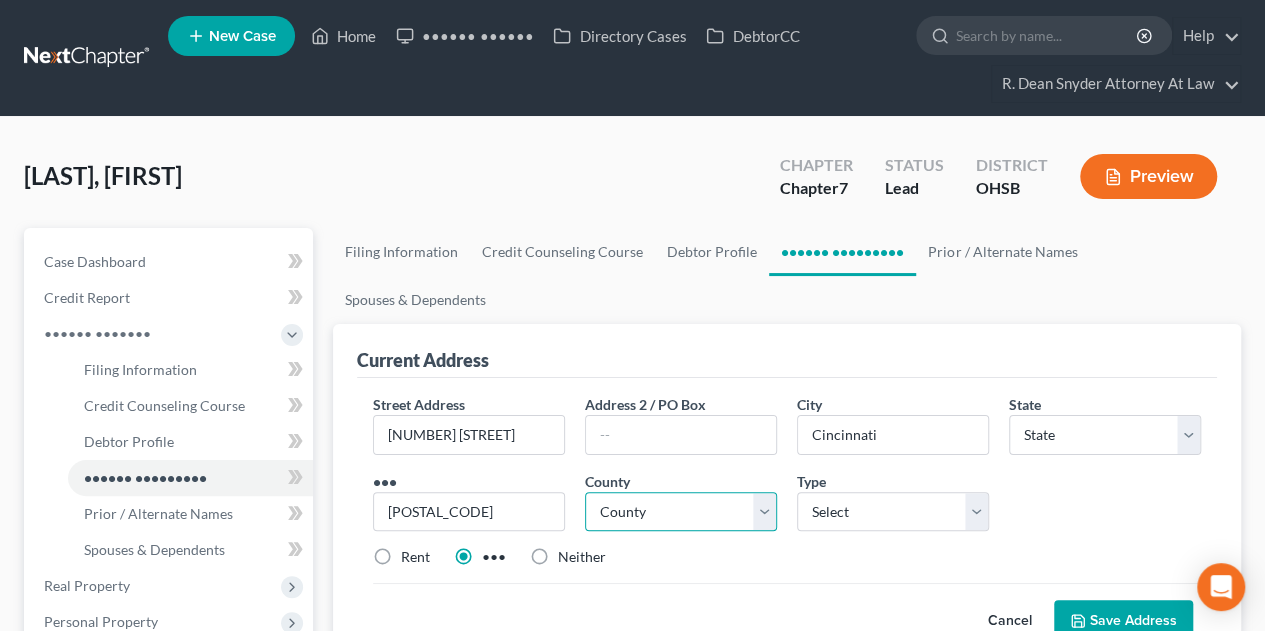 drag, startPoint x: 665, startPoint y: 467, endPoint x: 582, endPoint y: 141, distance: 336.40005 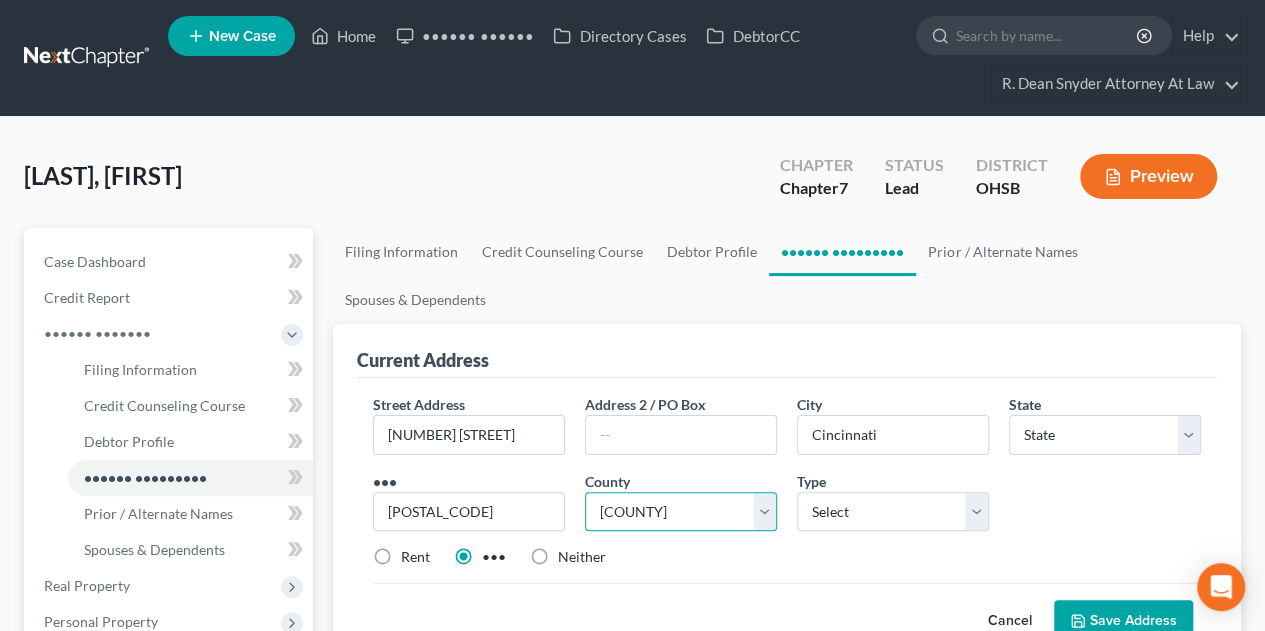 click on "County Adams County Allen County Ashland County Ashtabula County Athens County Auglaize County Belmont County Brown County Butler County Carroll County Champaign County Clark County Clermont County Clinton County Columbiana County Coshocton County Crawford County Cuyahoga County Darke County Defiance County Delaware County Erie County Fairfield County Fayette County Franklin County Fulton County Gallia County Geauga County Greene County Guernsey County Hamilton County Hancock County Hardin County Harrison County Henry County Highland County Hocking County Holmes County Huron County Jackson County Jefferson County Knox County Lake County Lawrence County Licking County Logan County Lorain County Lucas County Madison County Mahoning County Marion County Medina County Meigs County Mercer County Miami County Monroe County Montgomery County Morgan County Morrow County Muskingum County Noble County Ottawa County Paulding County Perry County Pickaway County Pike County Portage County Preble County Putnam County" at bounding box center [681, 512] 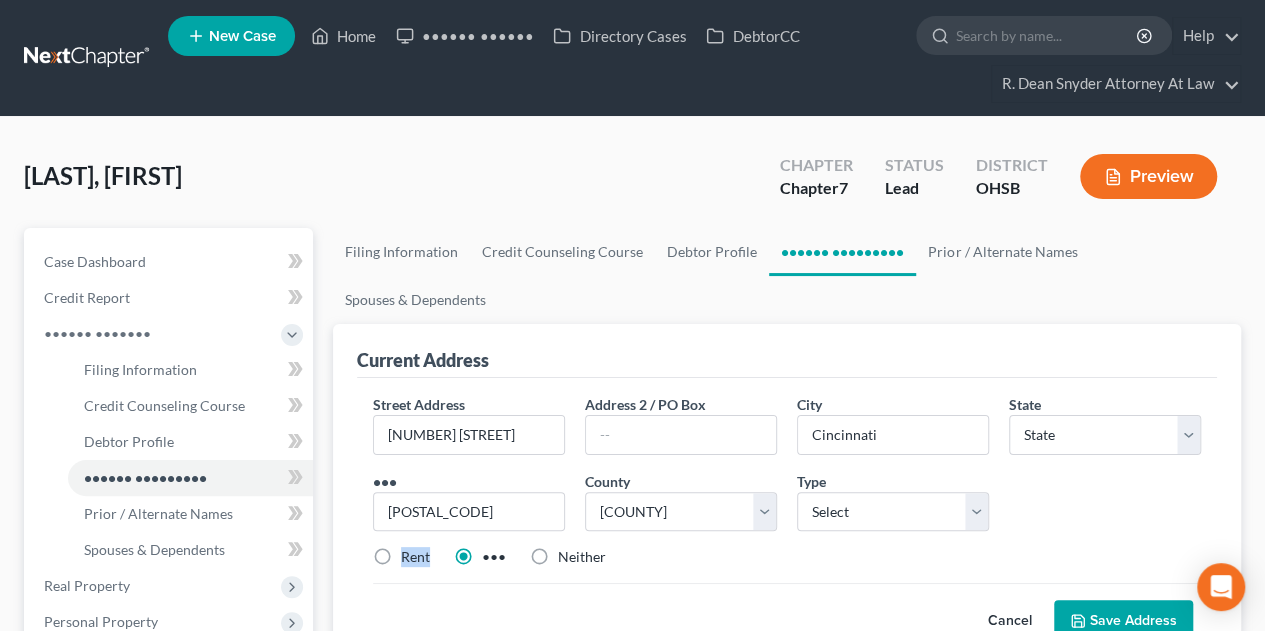 click on "Rent" at bounding box center (415, 557) 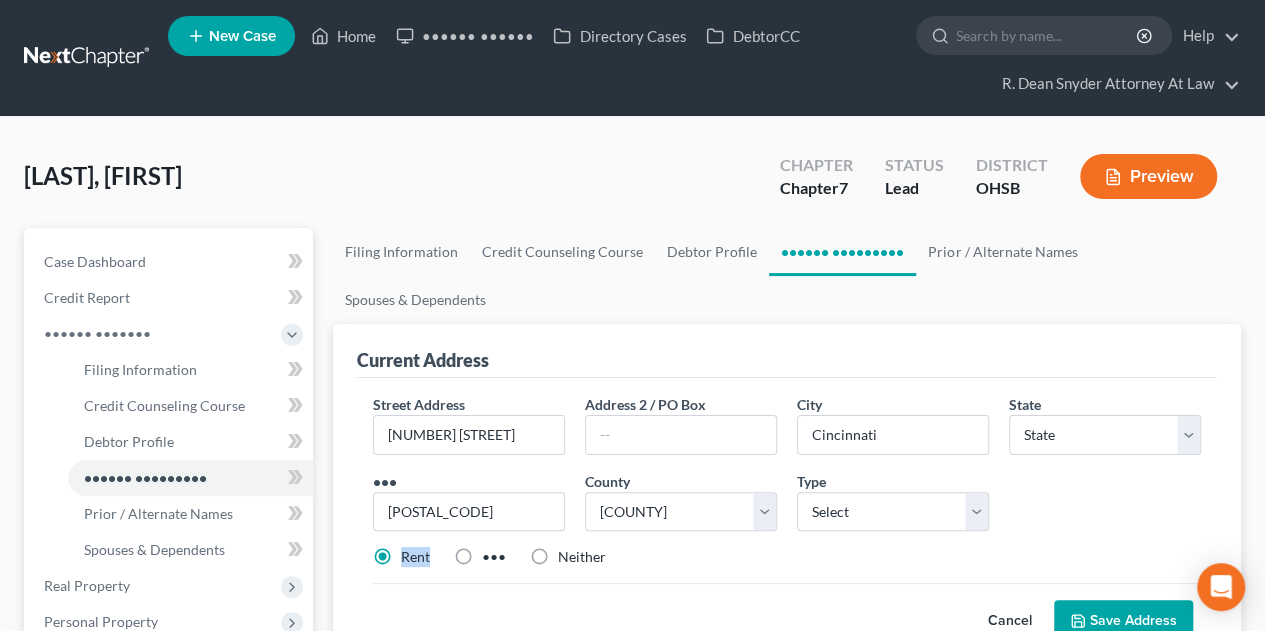 click on "Rent" at bounding box center [415, 557] 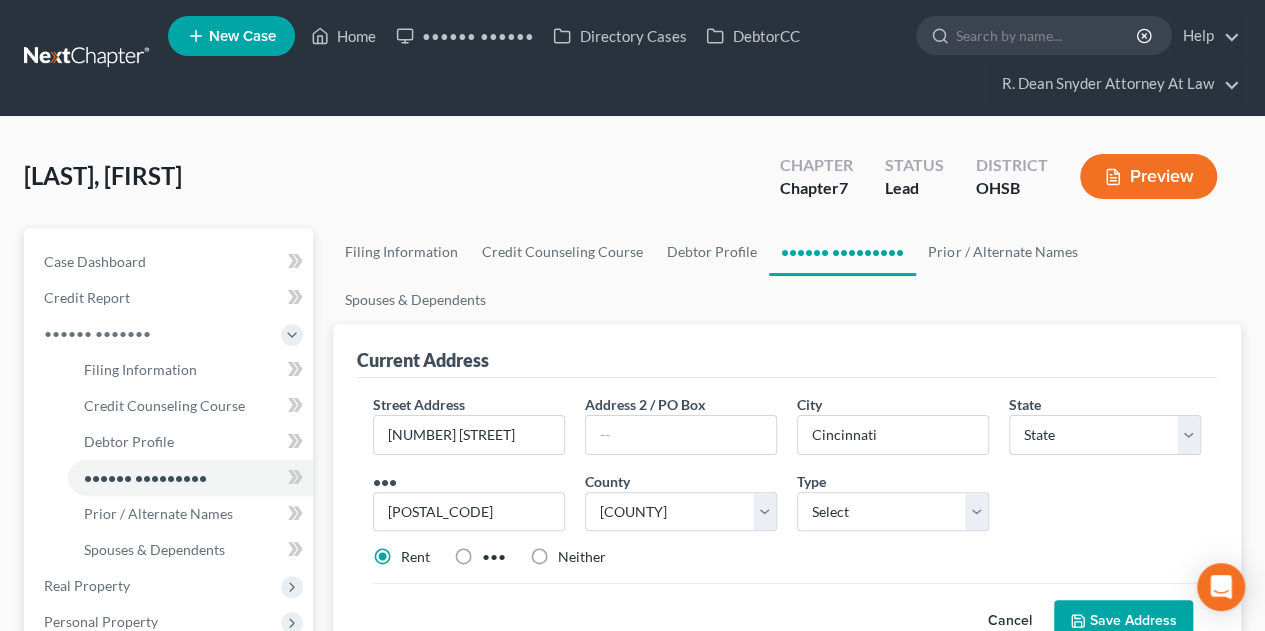 drag, startPoint x: 1112, startPoint y: 561, endPoint x: 1022, endPoint y: 571, distance: 90.55385 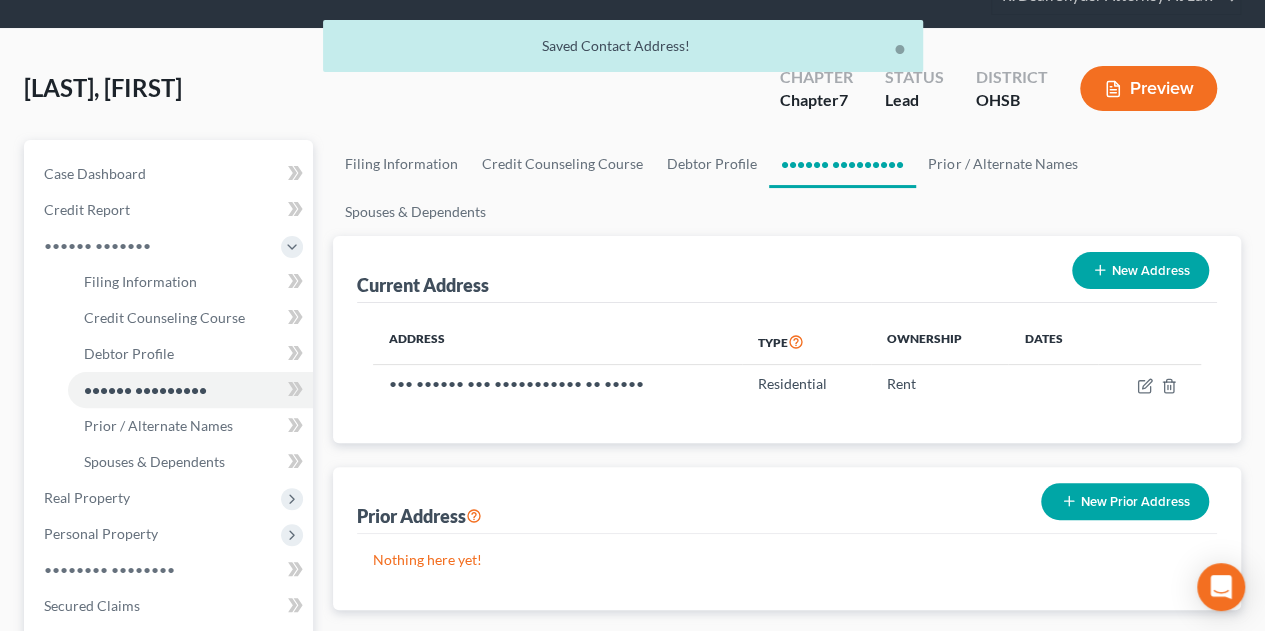 scroll, scrollTop: 266, scrollLeft: 0, axis: vertical 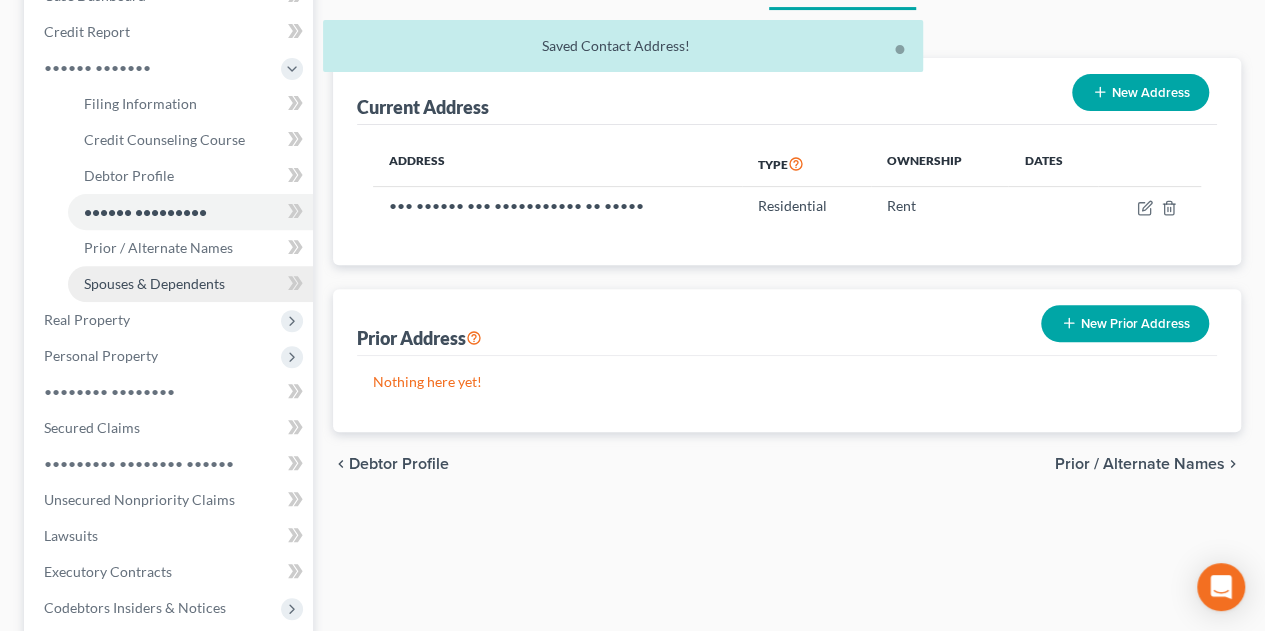 click on "Spouses & Dependents" at bounding box center (154, 283) 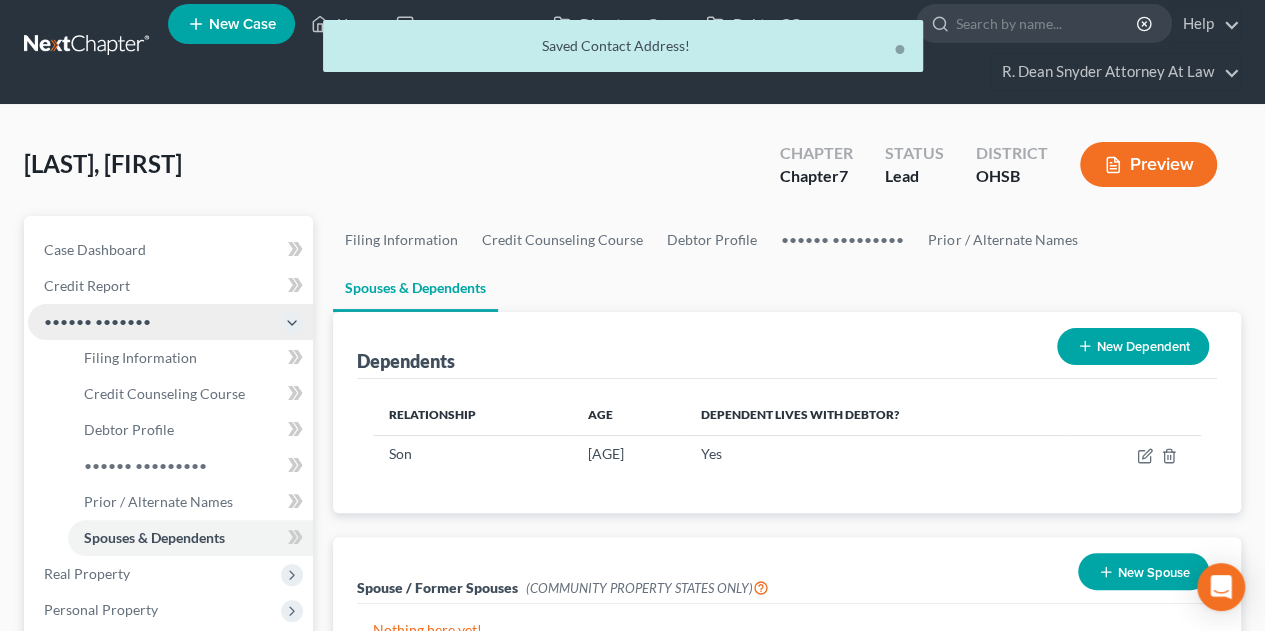 scroll, scrollTop: 0, scrollLeft: 0, axis: both 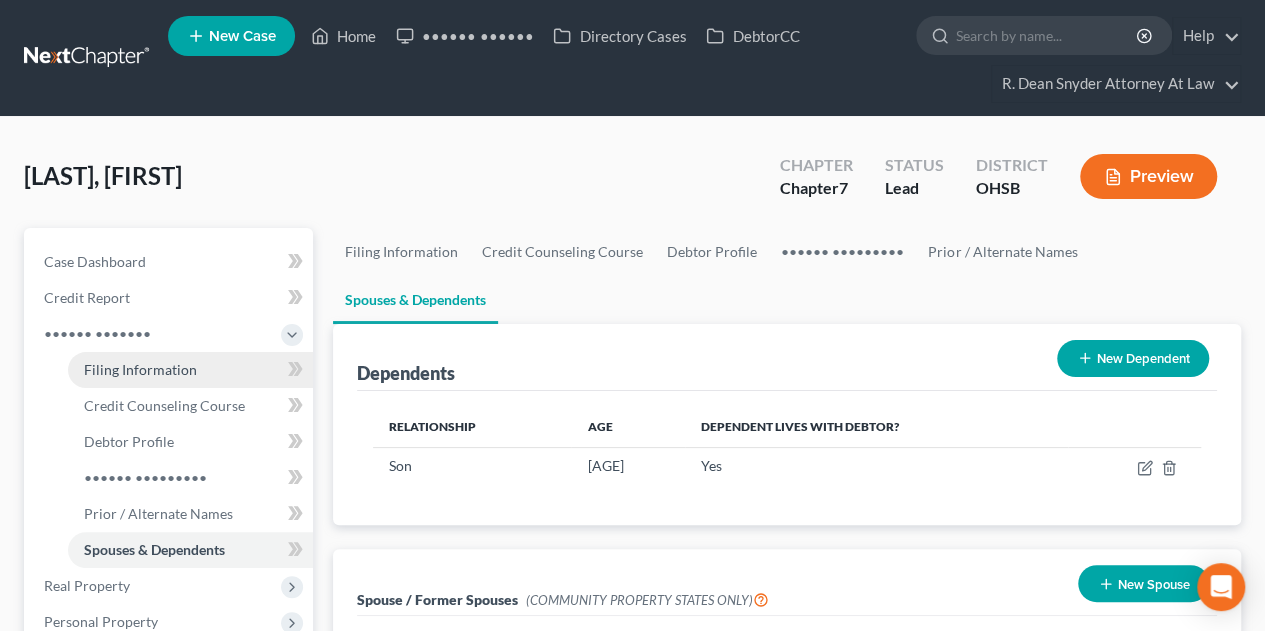 click on "Filing Information" at bounding box center [190, 370] 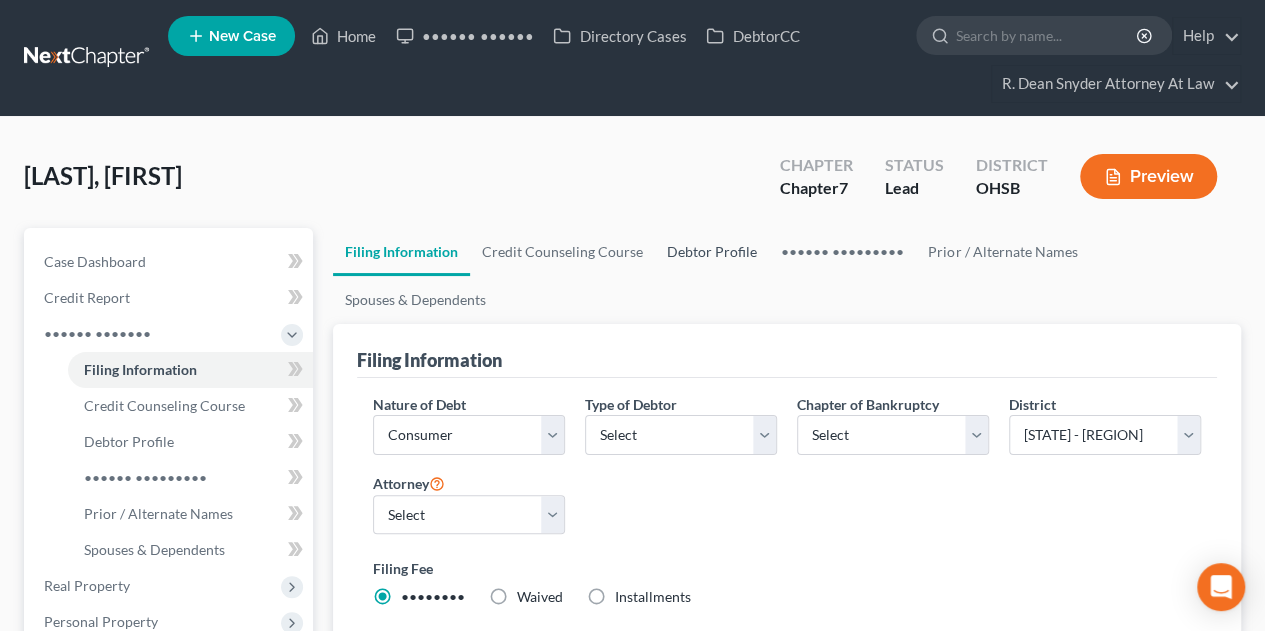 click on "Debtor Profile" at bounding box center (712, 252) 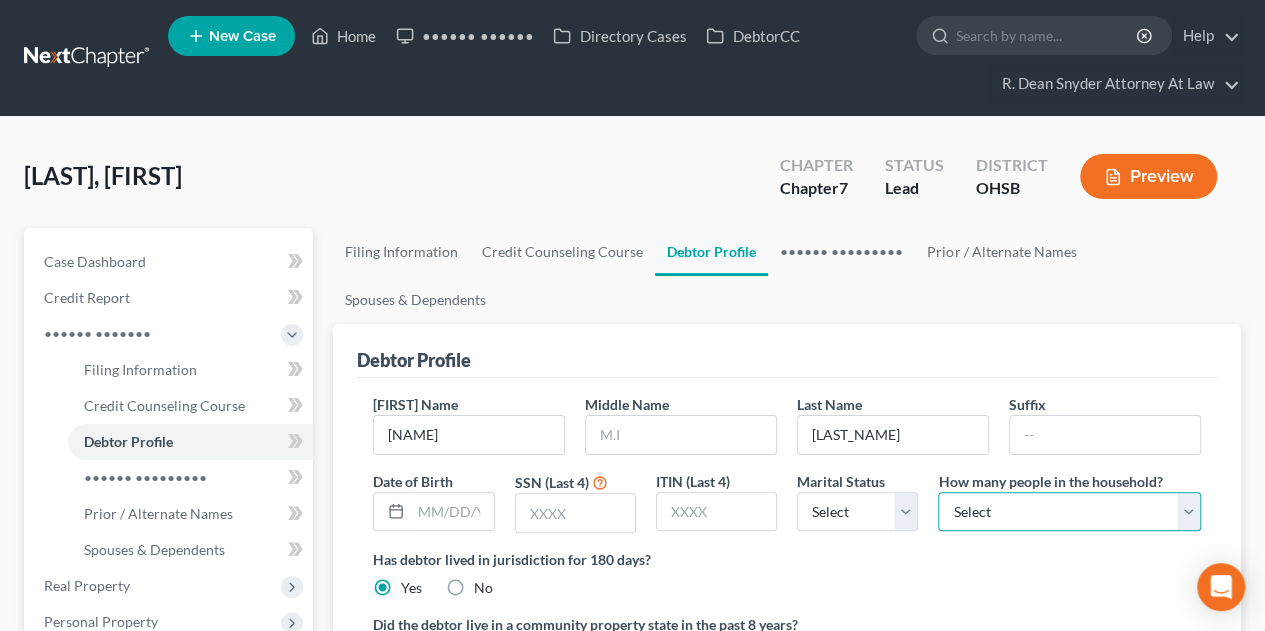 drag, startPoint x: 975, startPoint y: 456, endPoint x: 958, endPoint y: 444, distance: 20.808653 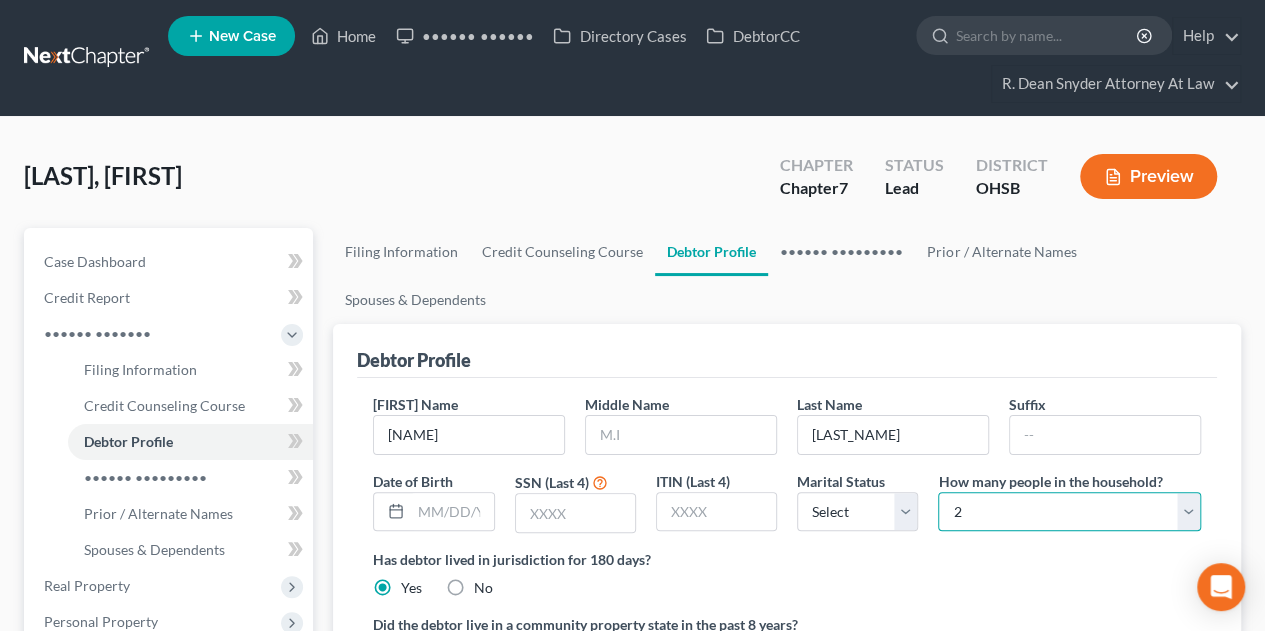 click on "•••••• • • • • • • • • • •• •• •• •• •• •• •• •• •• •• ••" at bounding box center [1069, 512] 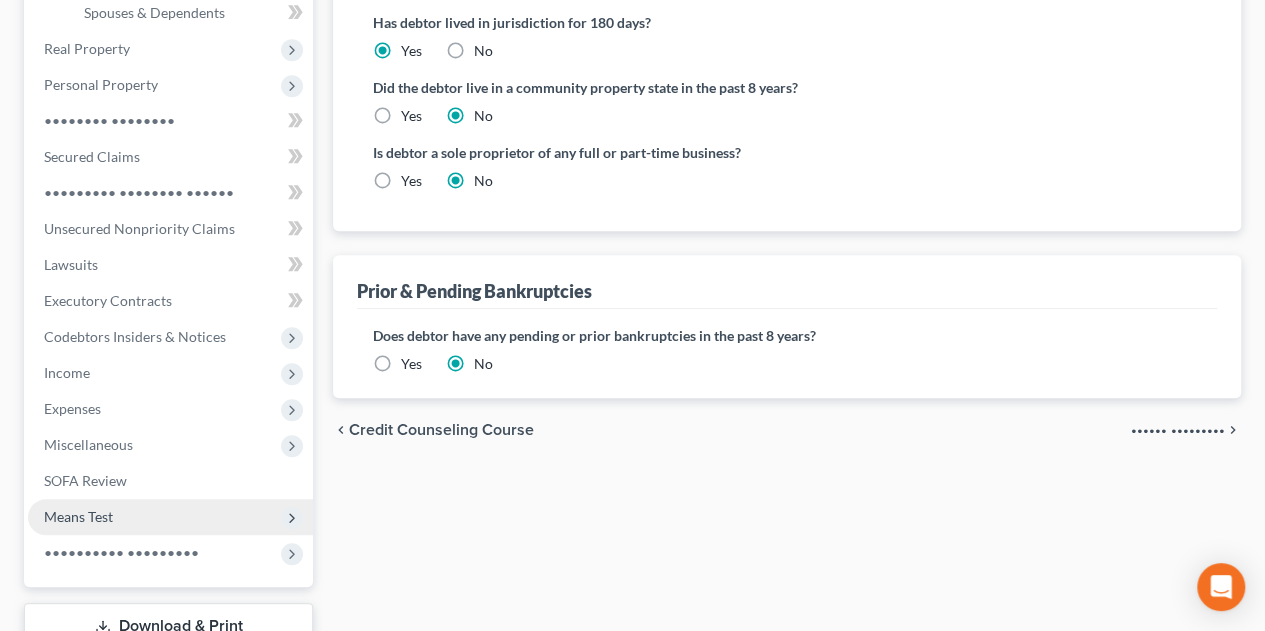 scroll, scrollTop: 666, scrollLeft: 0, axis: vertical 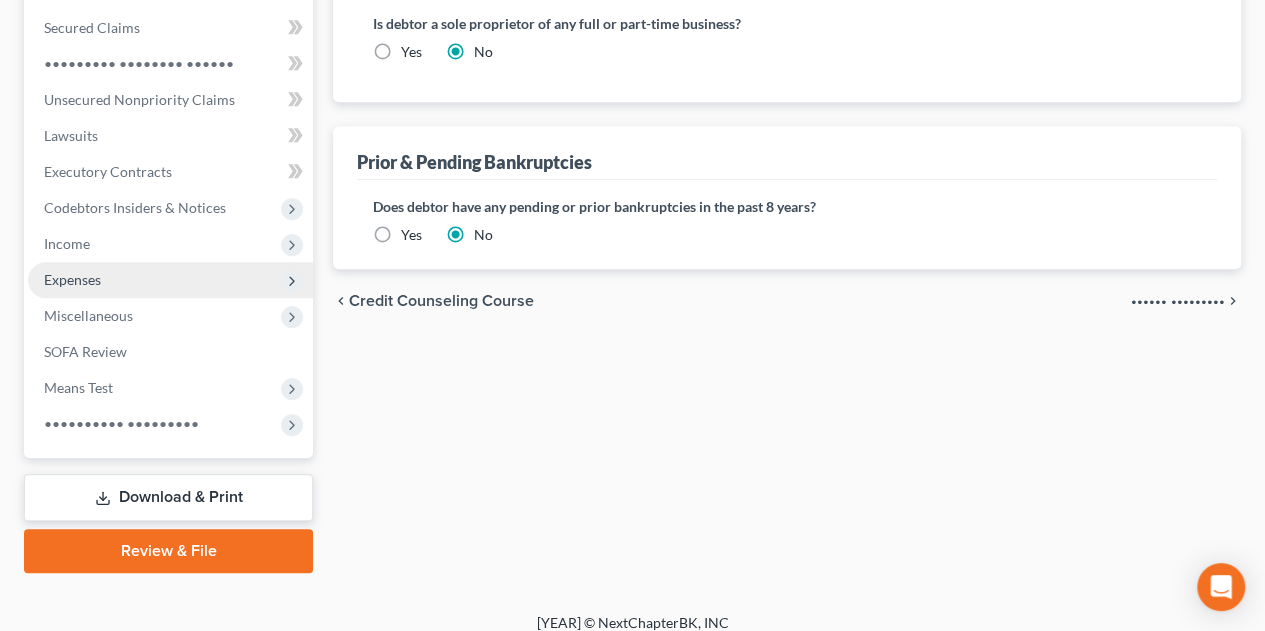 click on "Expenses" at bounding box center (0, 0) 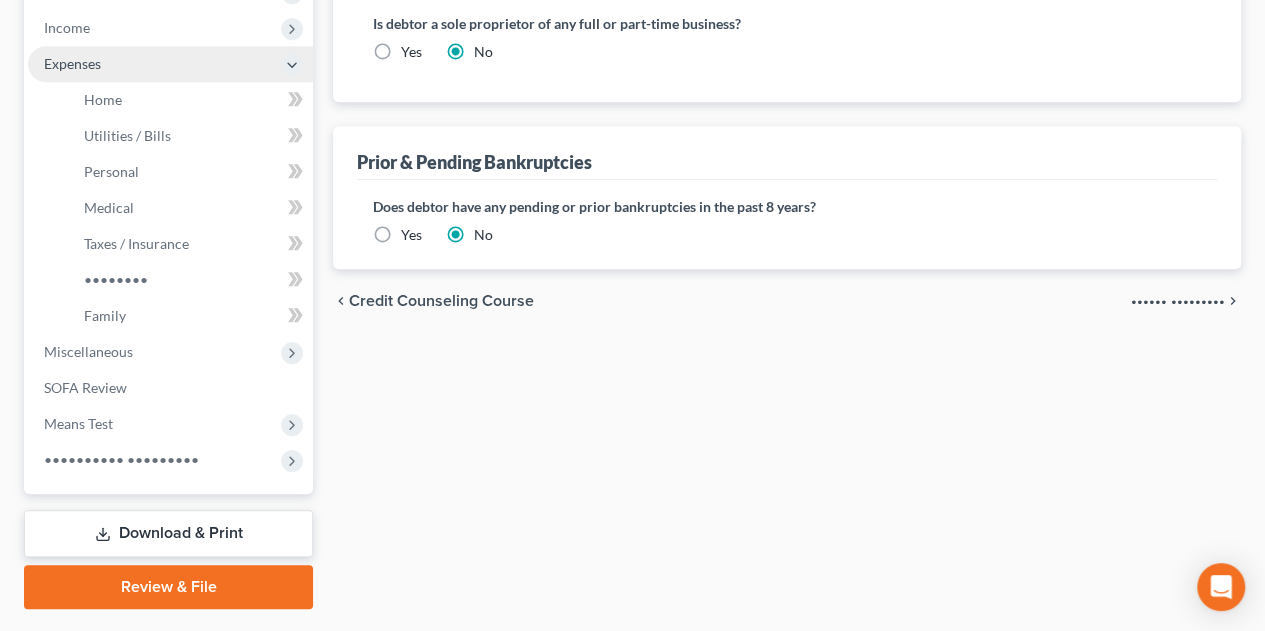 scroll, scrollTop: 450, scrollLeft: 0, axis: vertical 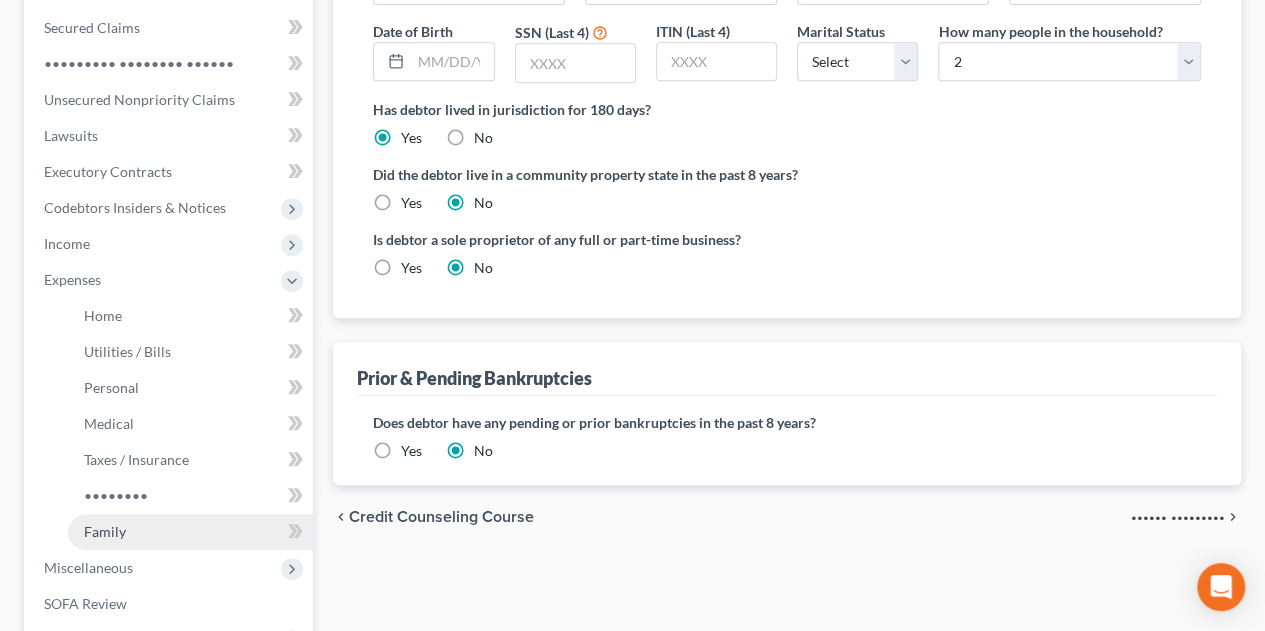 click on "Family" at bounding box center [190, 532] 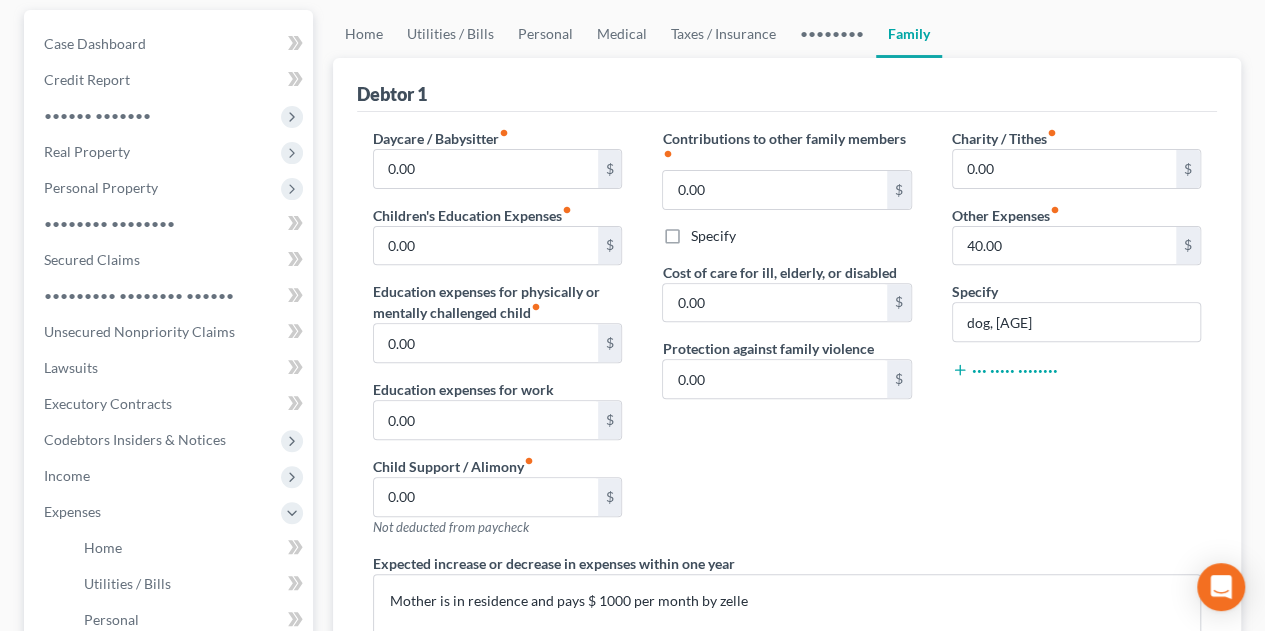 scroll, scrollTop: 400, scrollLeft: 0, axis: vertical 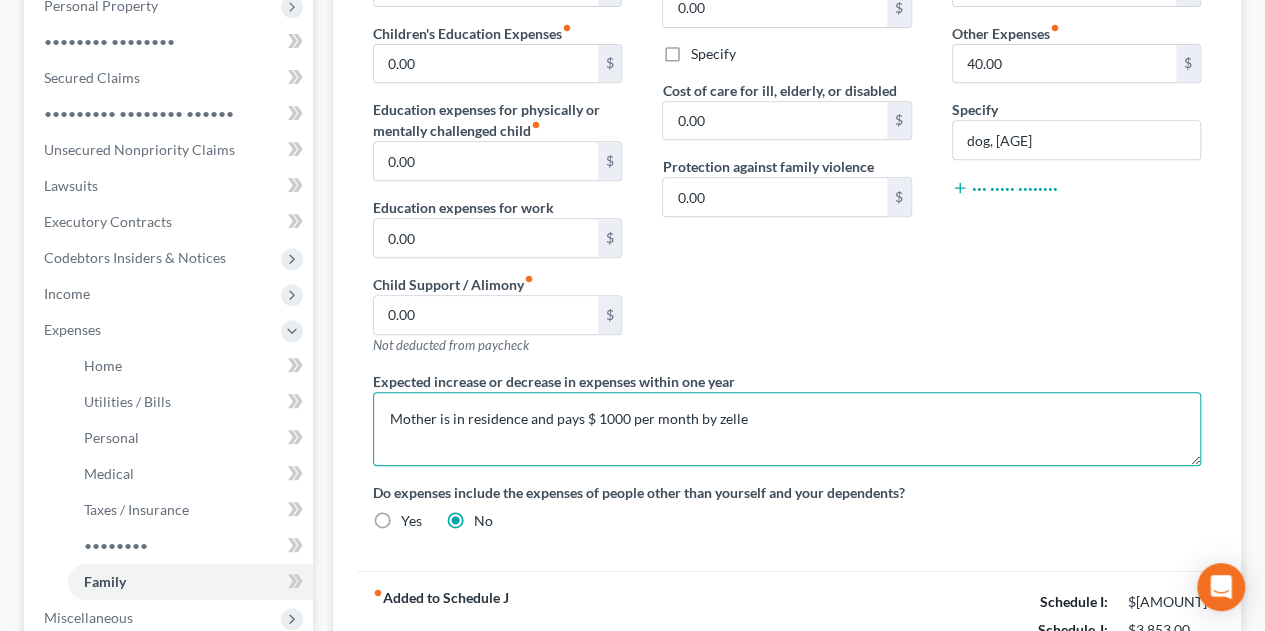 click on "Mother is in residence and pays $ 1000 per month by zelle" at bounding box center (787, 429) 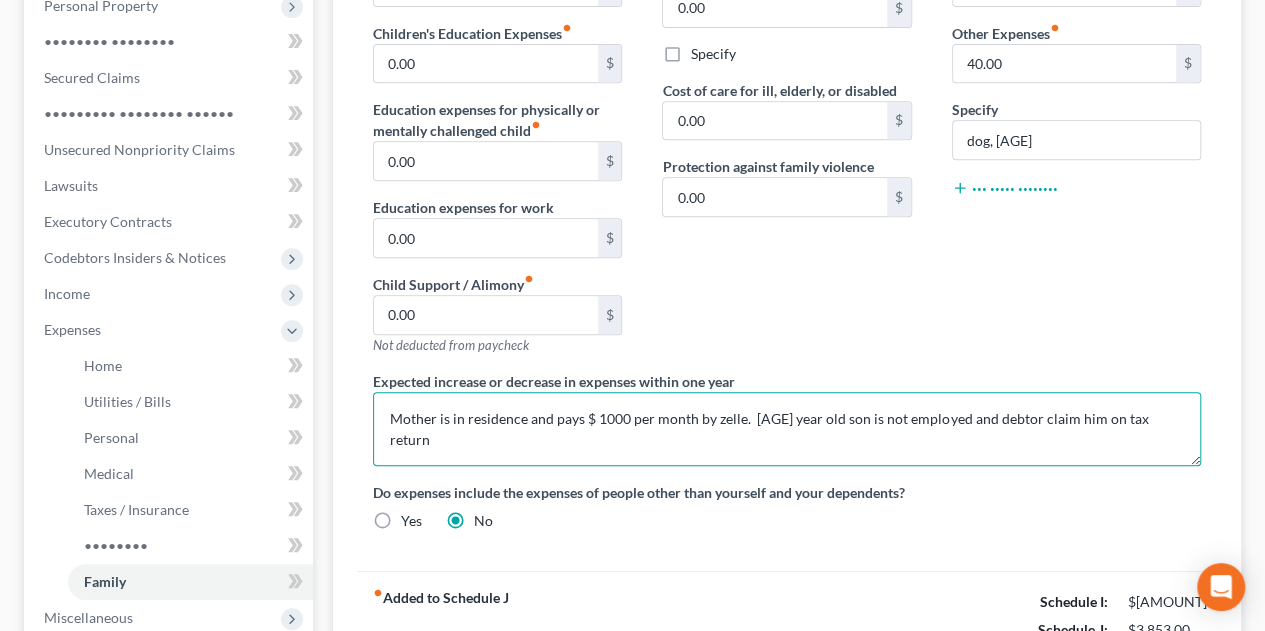 click on "Mother is in residence and pays $ 1000 per month by zelle.  [AGE] year old son is not employed and debtor claim him on tax return" at bounding box center (787, 429) 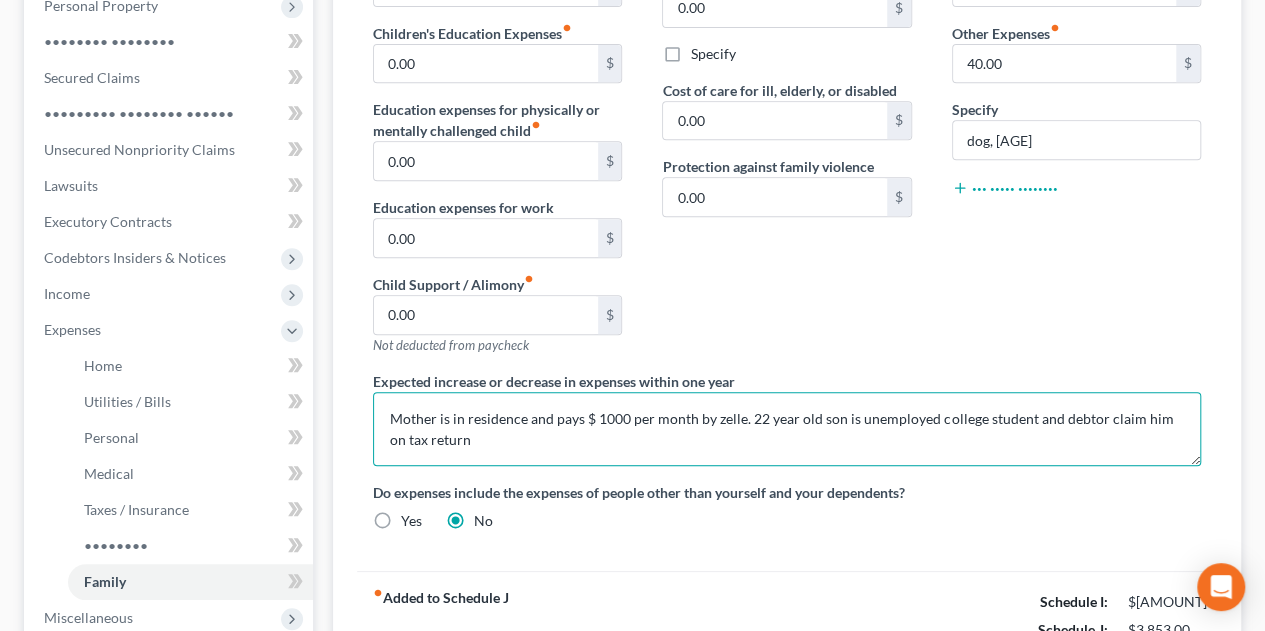 drag, startPoint x: 1098, startPoint y: 410, endPoint x: 1094, endPoint y: 383, distance: 27.294687 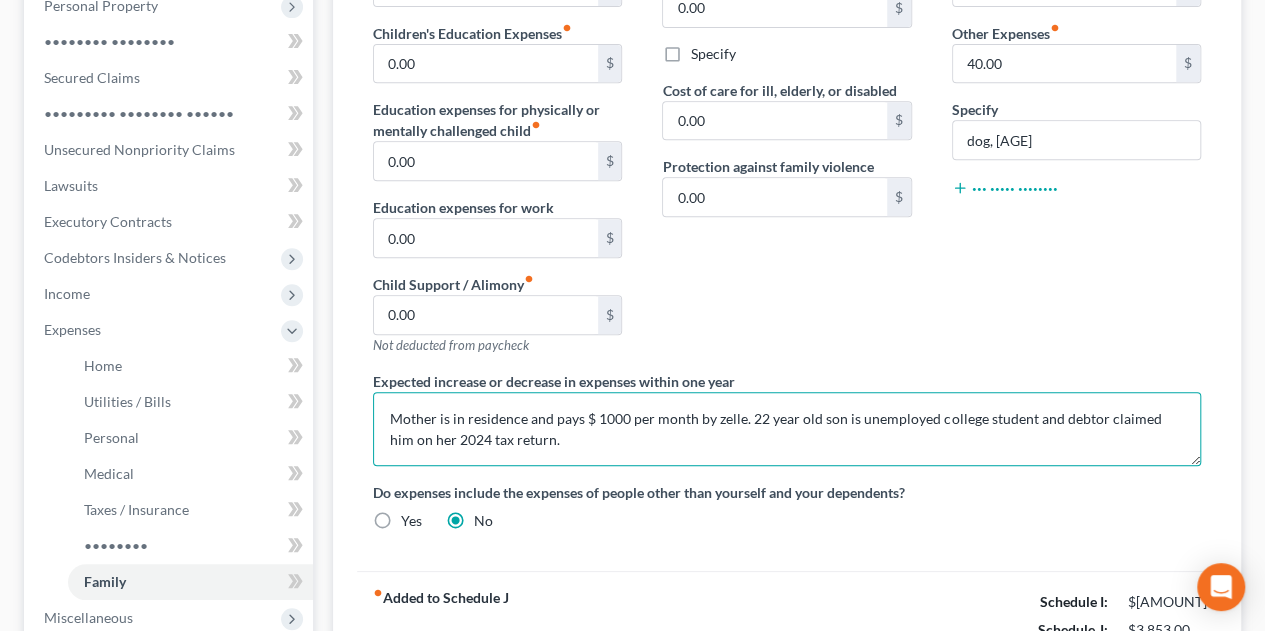 scroll, scrollTop: 716, scrollLeft: 0, axis: vertical 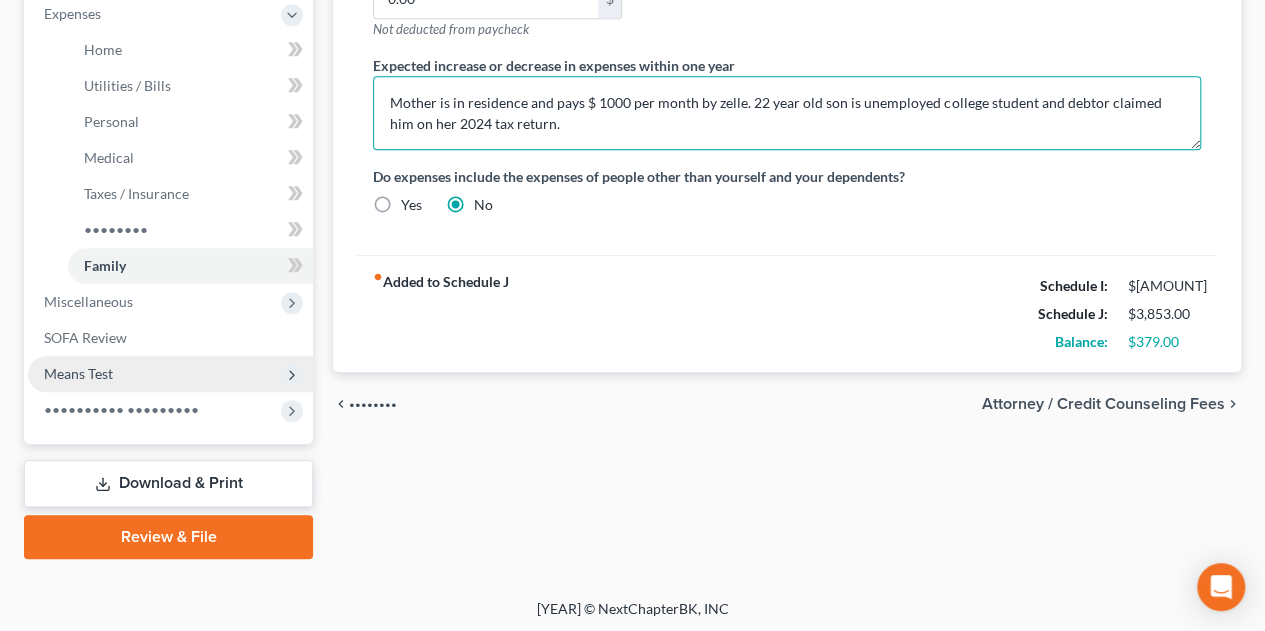 type on "Mother is in residence and pays $ 1000 per month by zelle. 22 year old son is unemployed college student and debtor claimed him on her 2024 tax return." 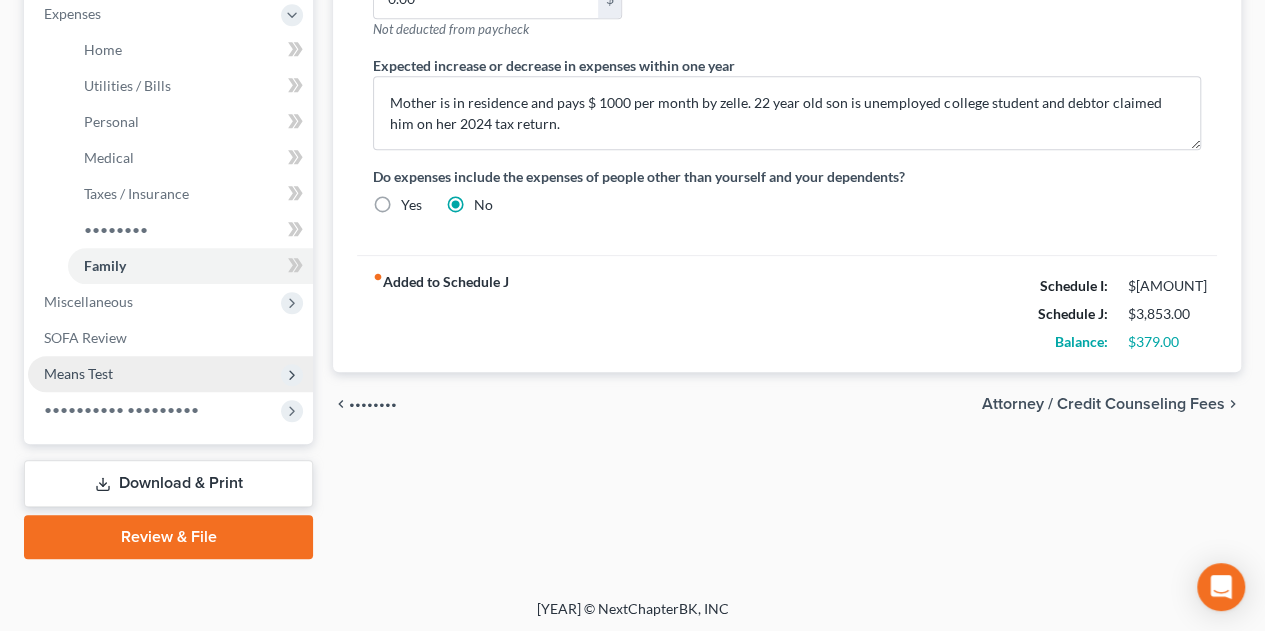 click on "Means Test" at bounding box center (0, 0) 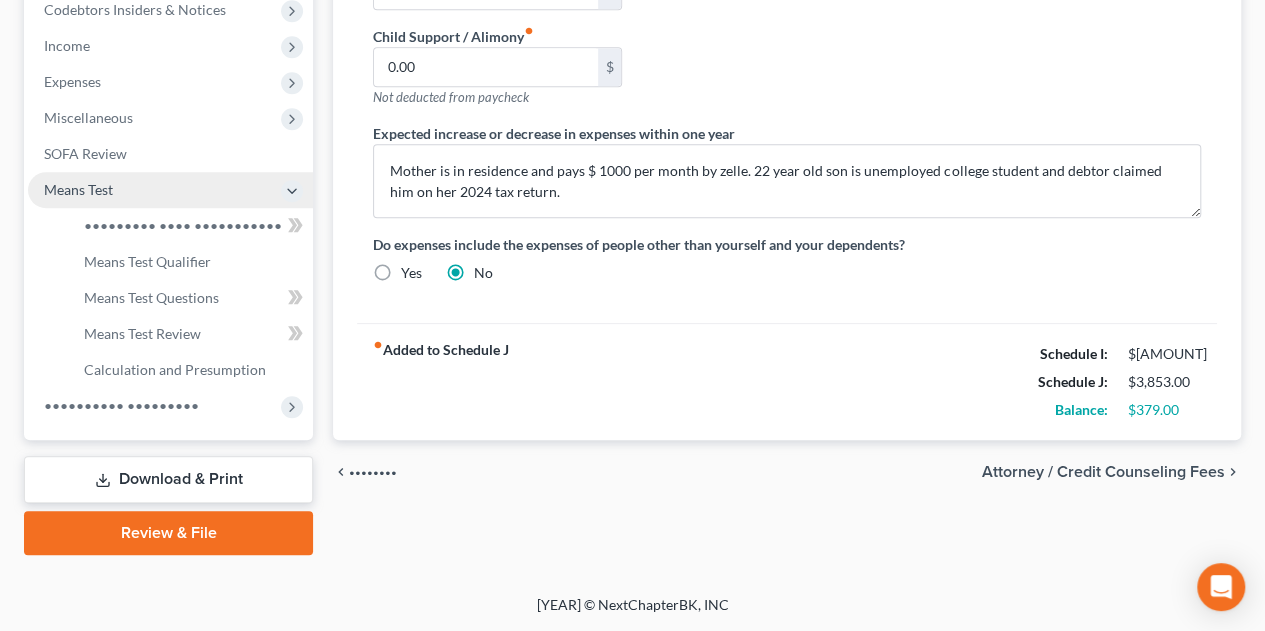 scroll, scrollTop: 644, scrollLeft: 0, axis: vertical 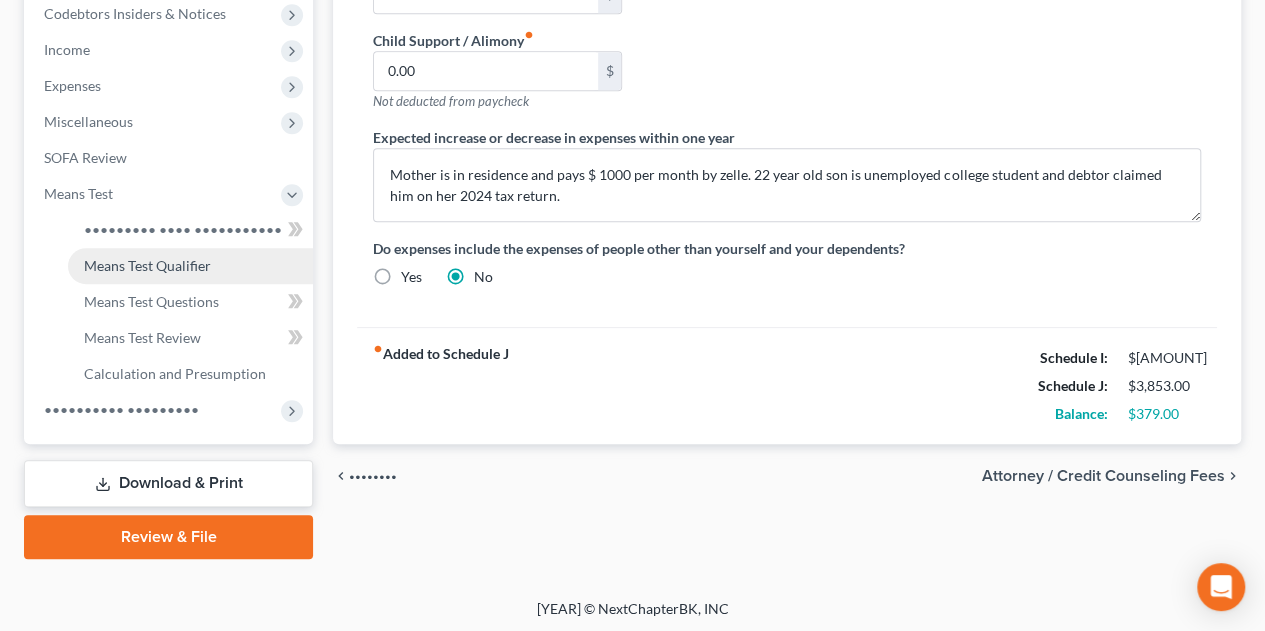 click on "Means Test Qualifier" at bounding box center (147, 265) 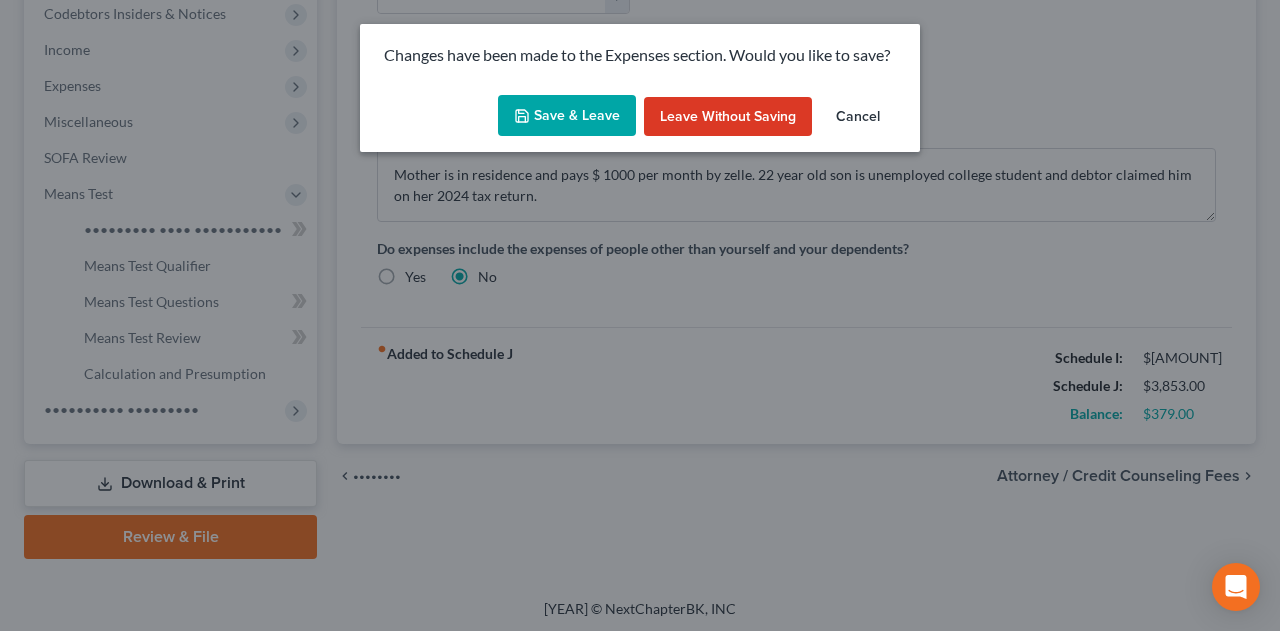 click on "Save & Leave" at bounding box center (567, 116) 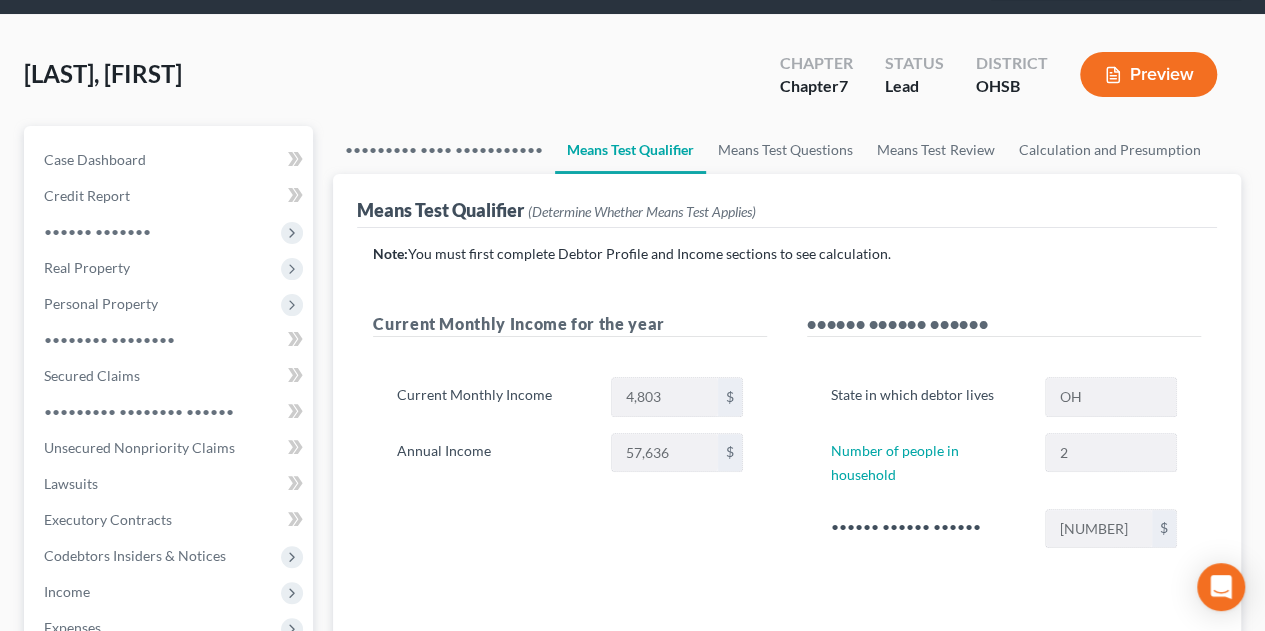 scroll, scrollTop: 266, scrollLeft: 0, axis: vertical 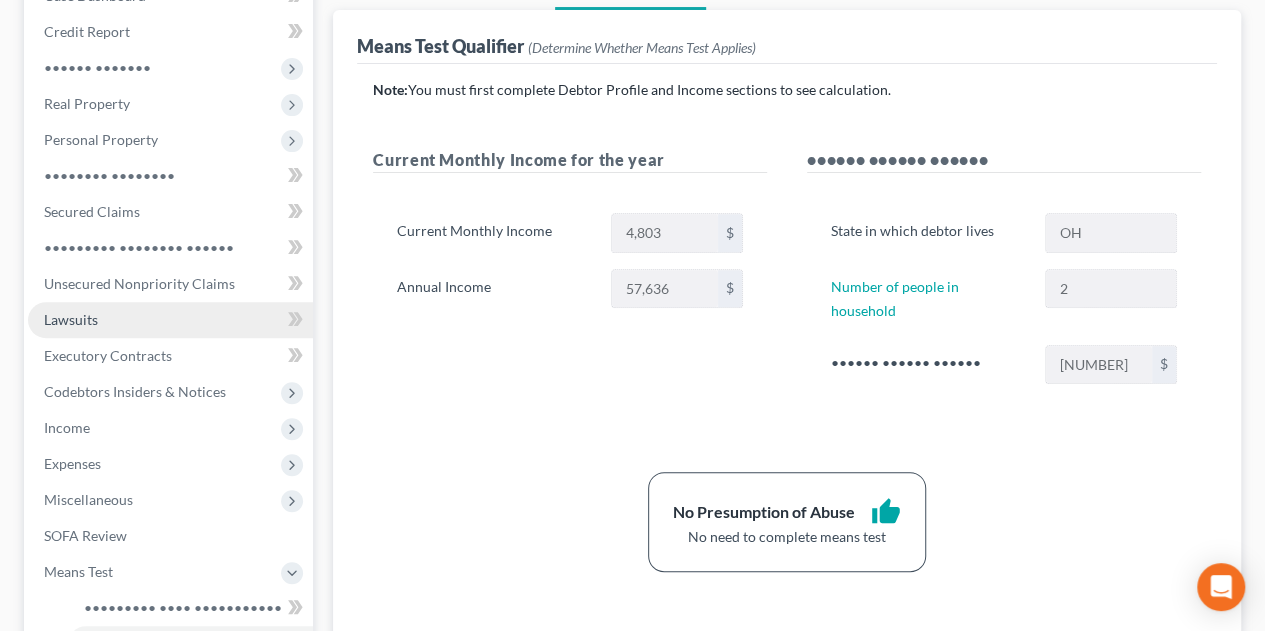click on "Lawsuits" at bounding box center [71, 319] 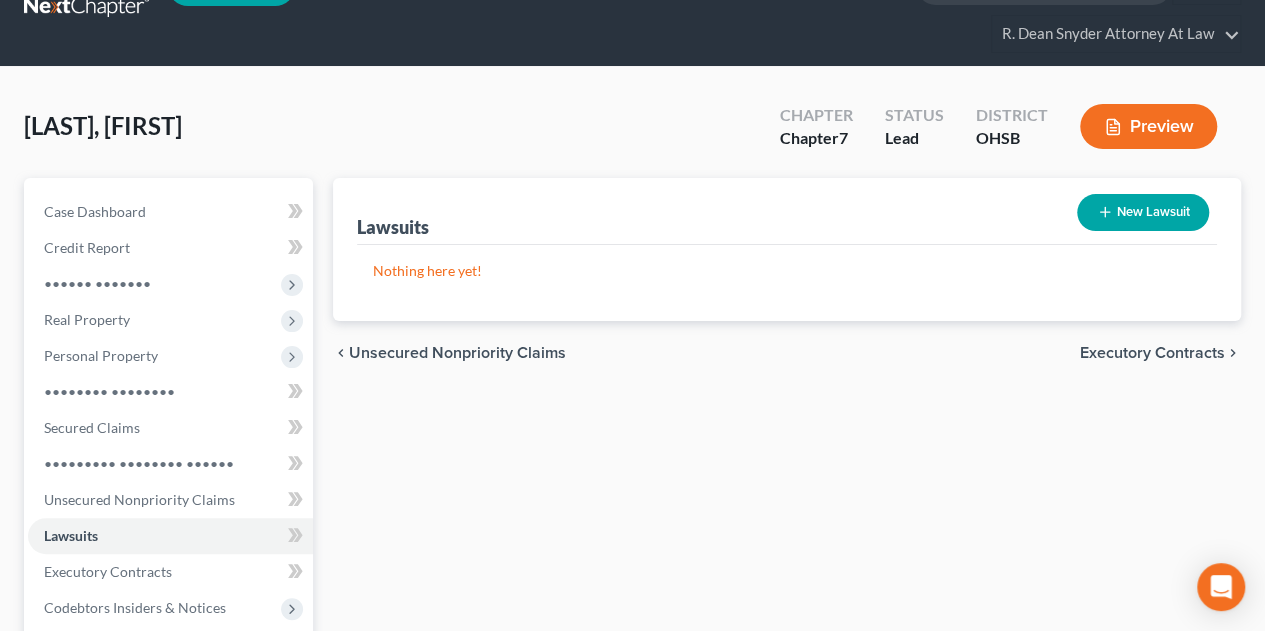 scroll, scrollTop: 0, scrollLeft: 0, axis: both 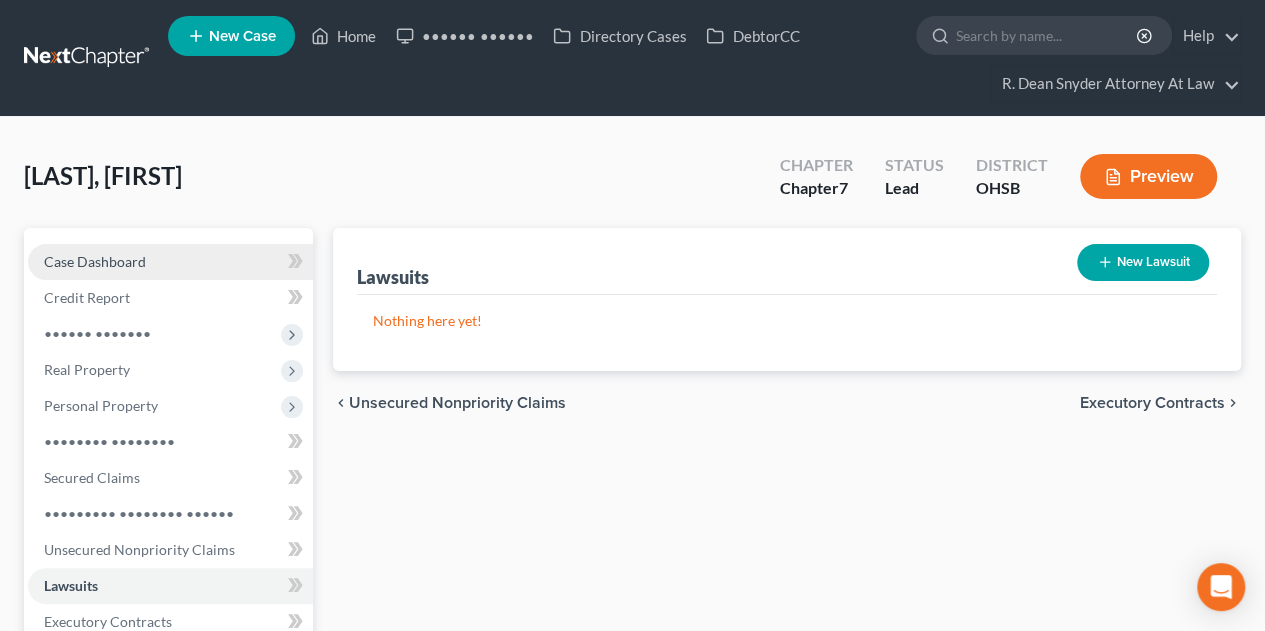 click on "Case Dashboard" at bounding box center (170, 262) 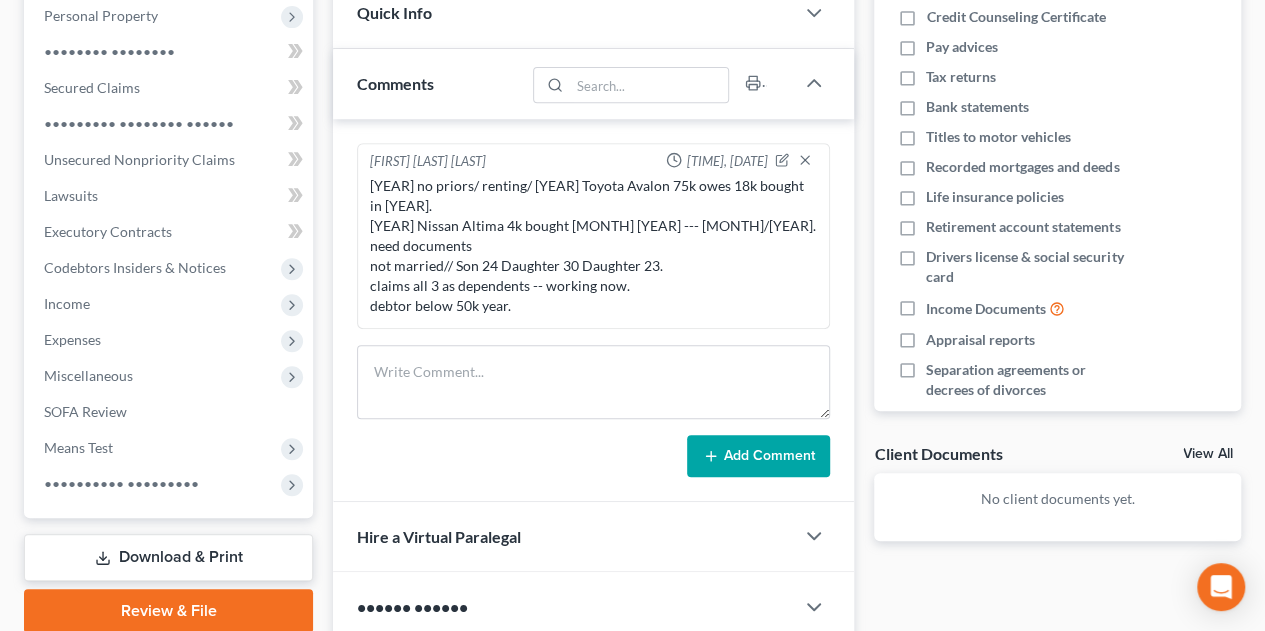 scroll, scrollTop: 400, scrollLeft: 0, axis: vertical 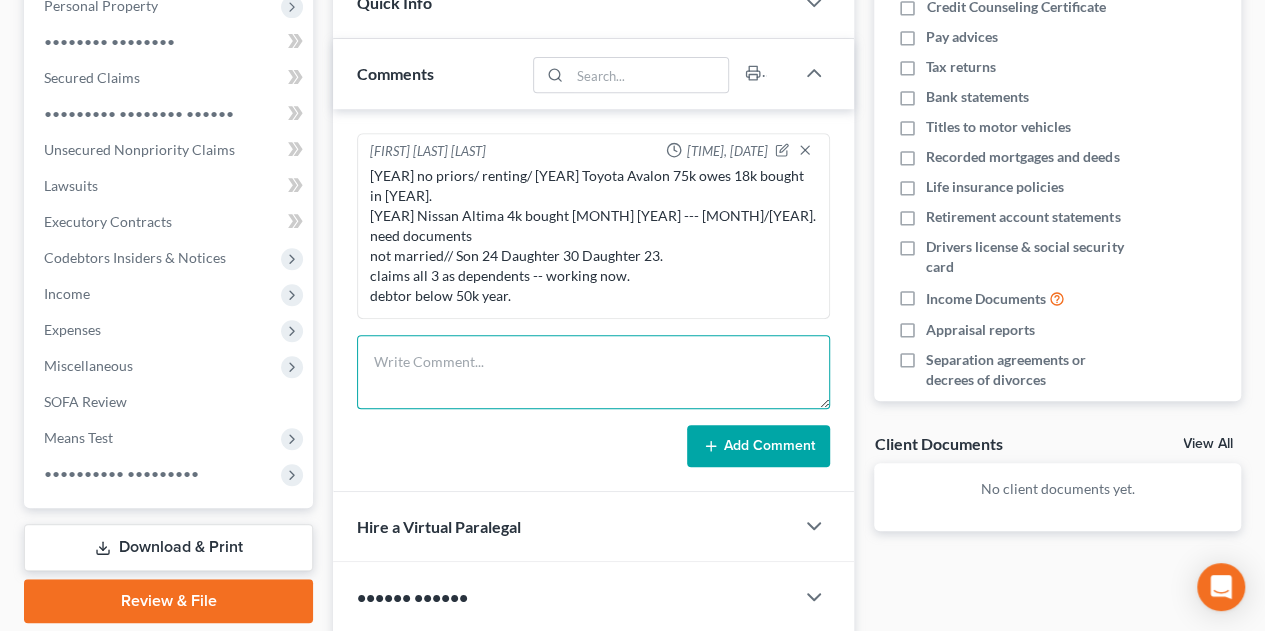 click at bounding box center [593, 372] 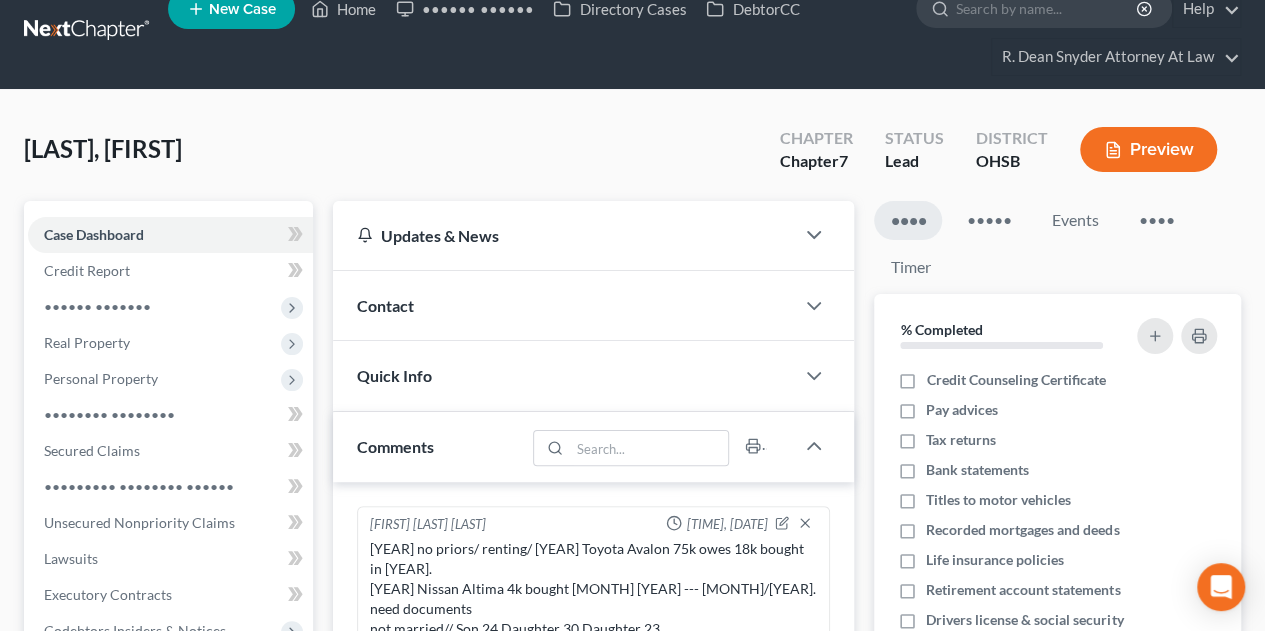scroll, scrollTop: 0, scrollLeft: 0, axis: both 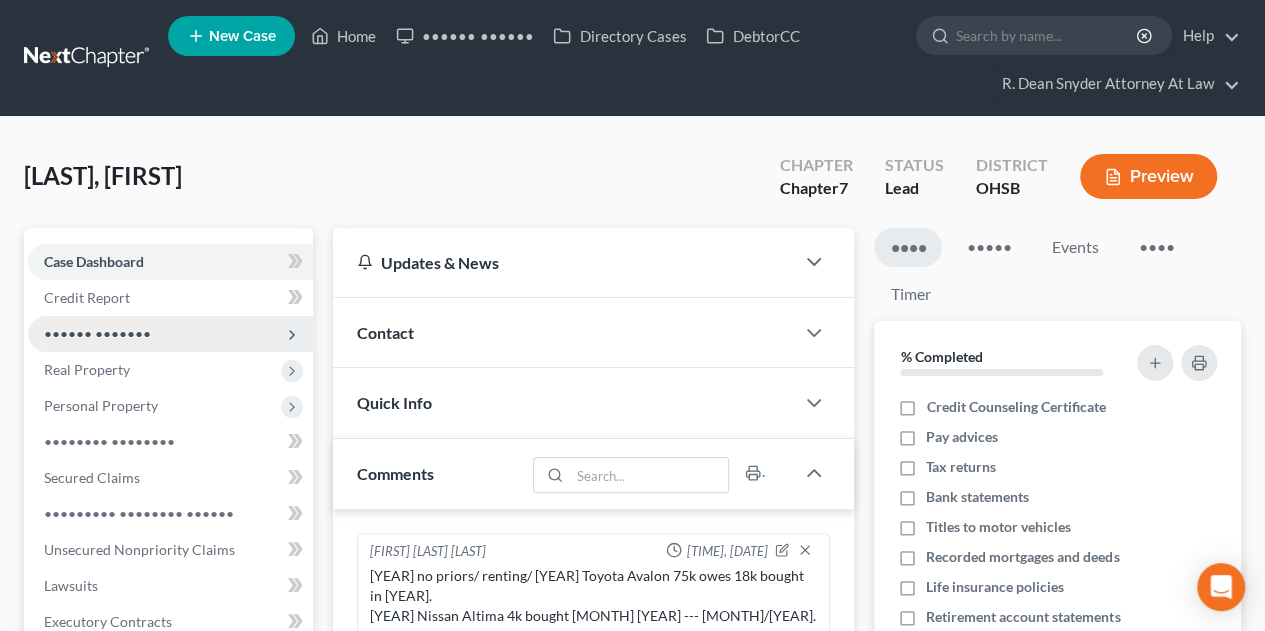 type on "[DATE] [SSN]" 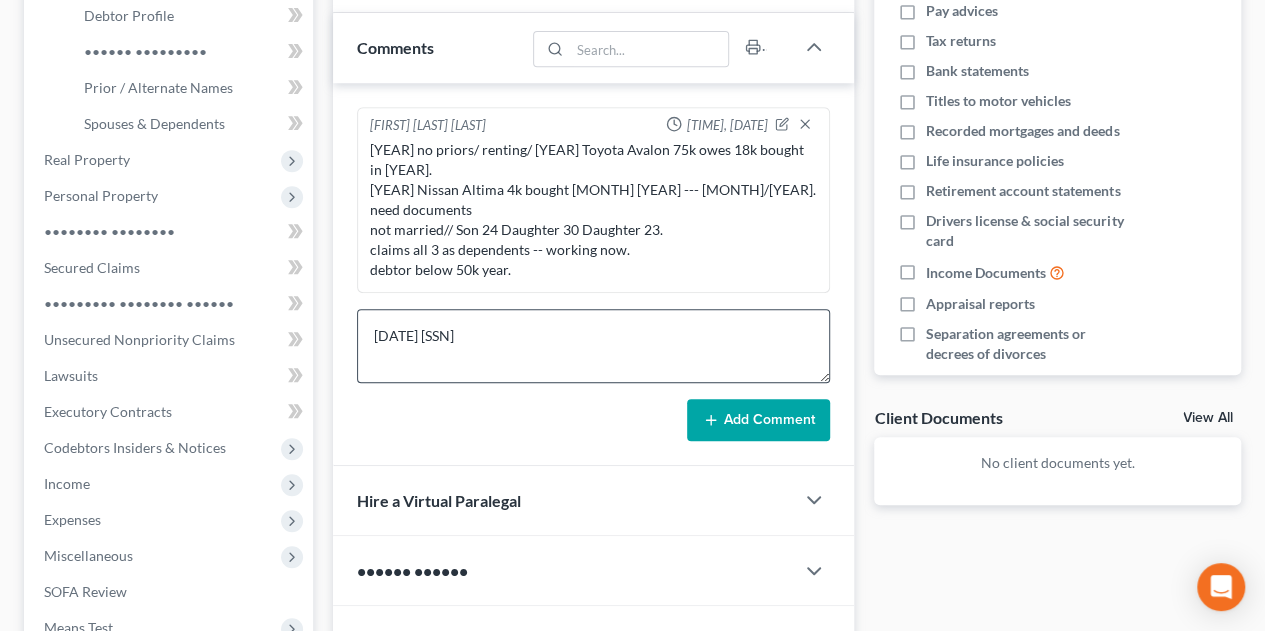 scroll, scrollTop: 533, scrollLeft: 0, axis: vertical 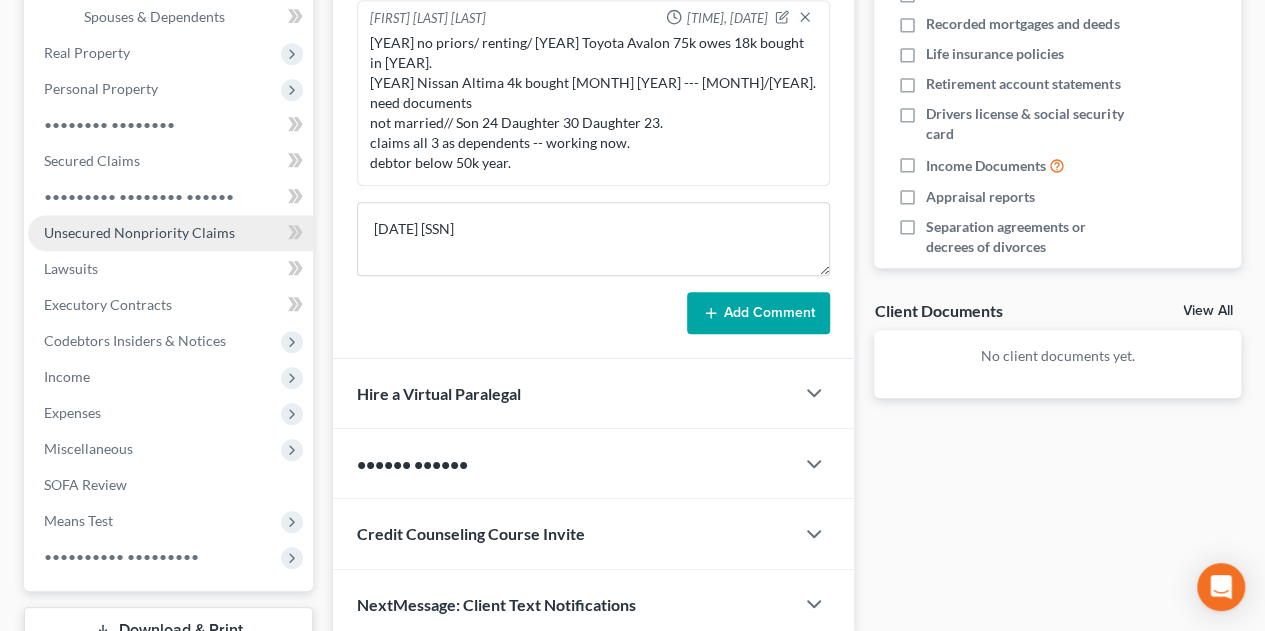 drag, startPoint x: 718, startPoint y: 277, endPoint x: 72, endPoint y: 236, distance: 647.2998 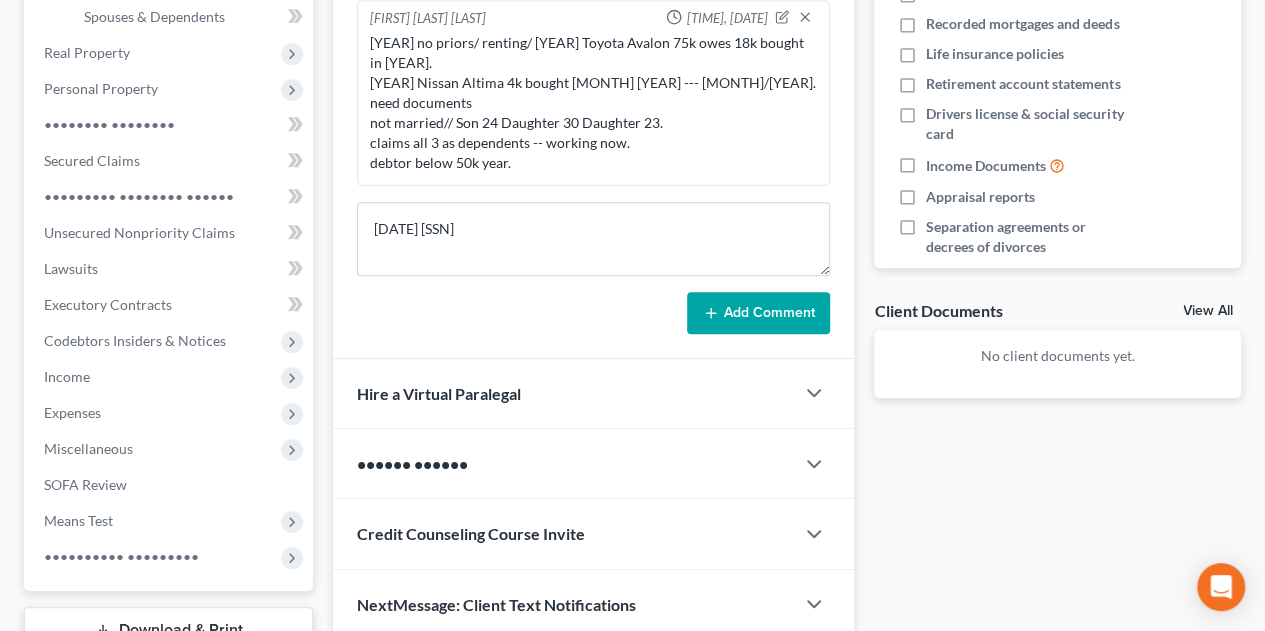 scroll, scrollTop: 133, scrollLeft: 0, axis: vertical 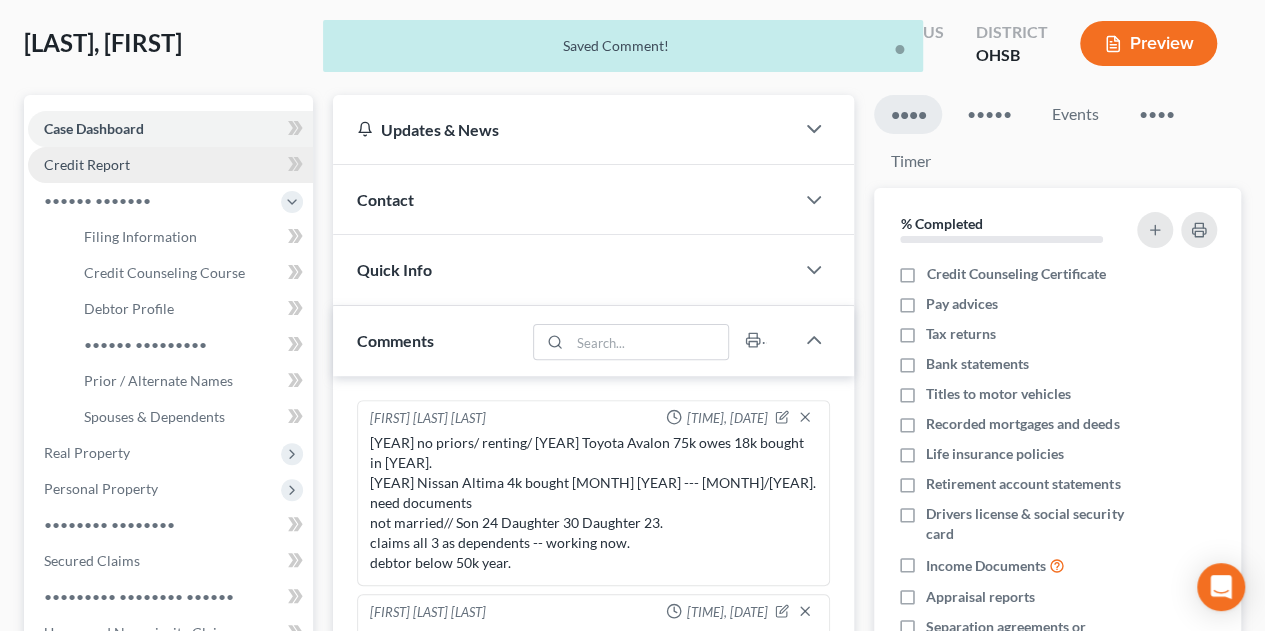click on "Credit Report" at bounding box center [87, 164] 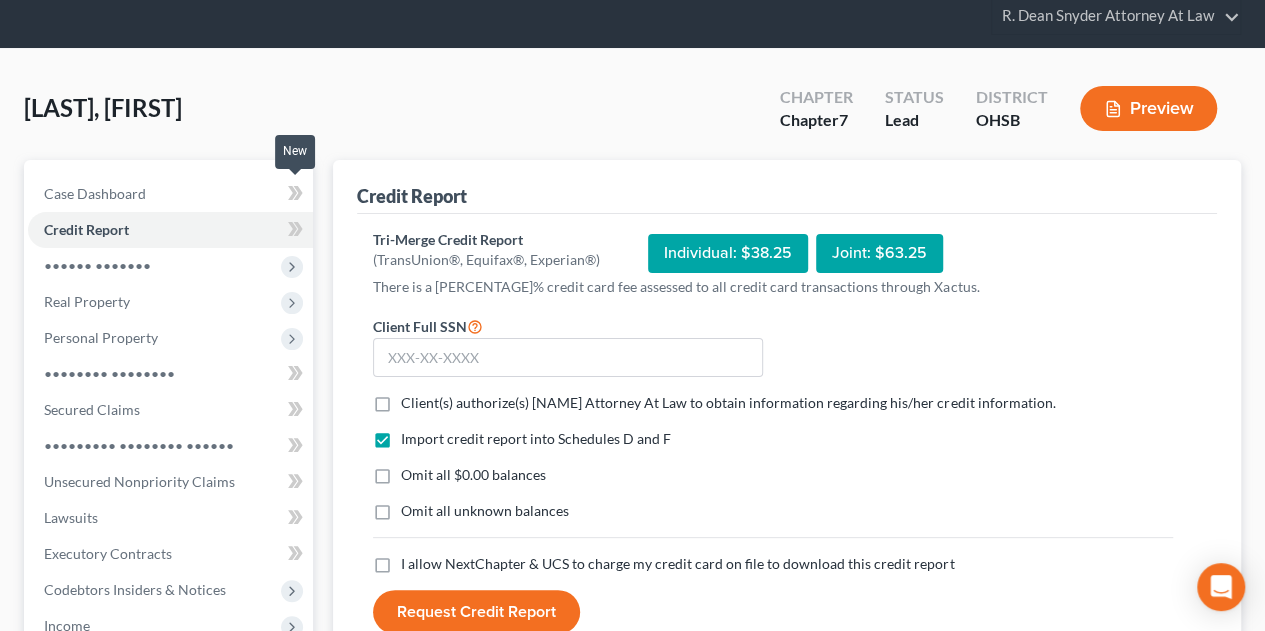 scroll, scrollTop: 0, scrollLeft: 0, axis: both 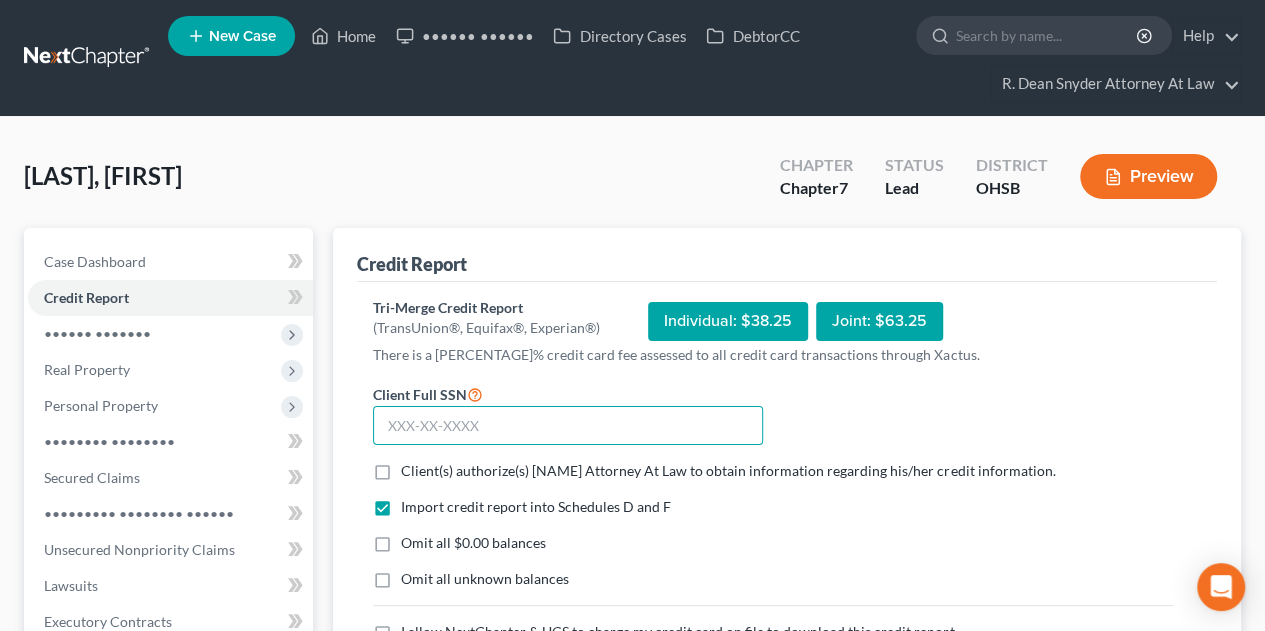 click at bounding box center (568, 426) 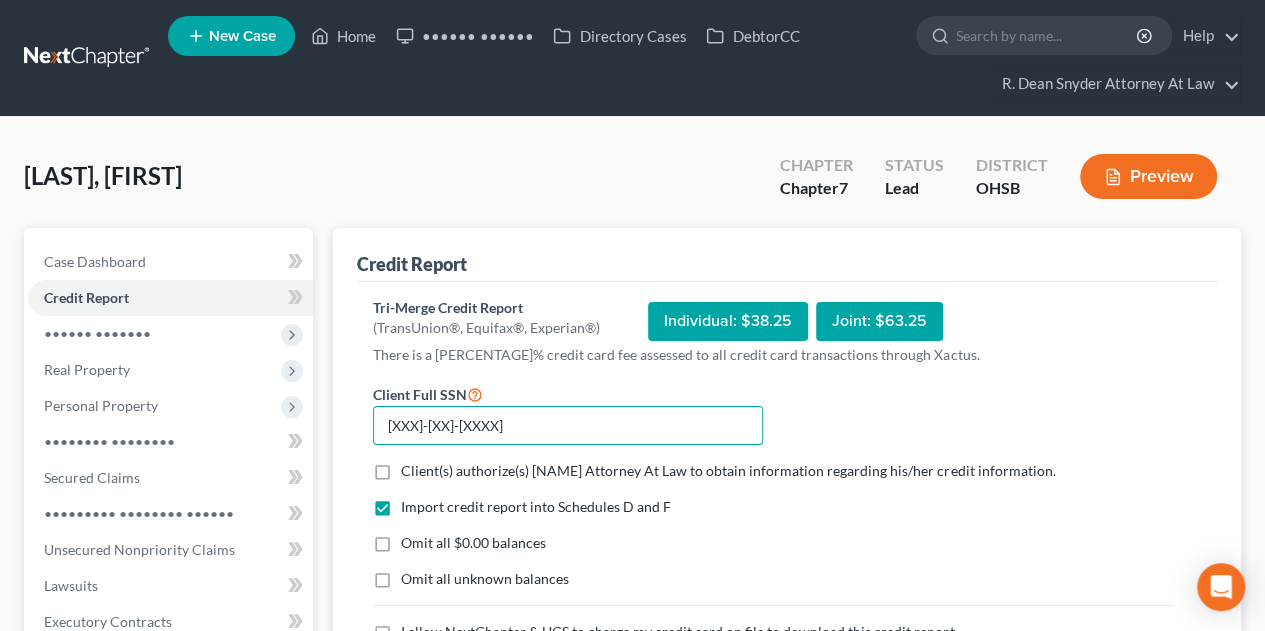 type on "[XXX]-[XX]-[XXXX]" 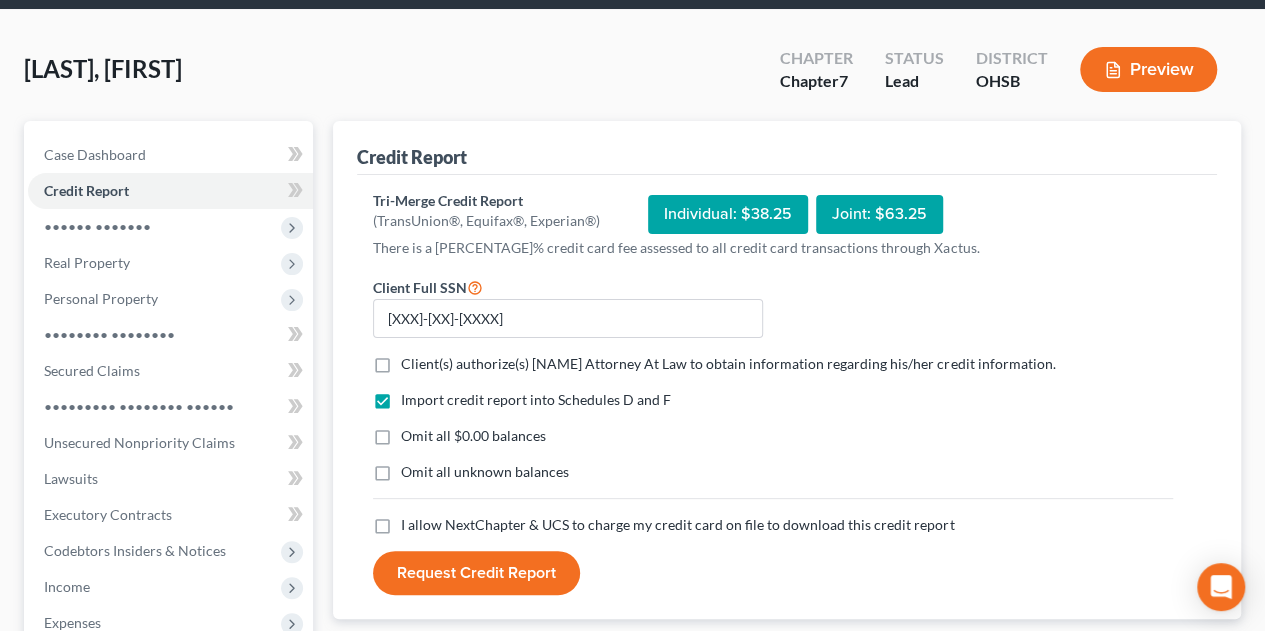 scroll, scrollTop: 133, scrollLeft: 0, axis: vertical 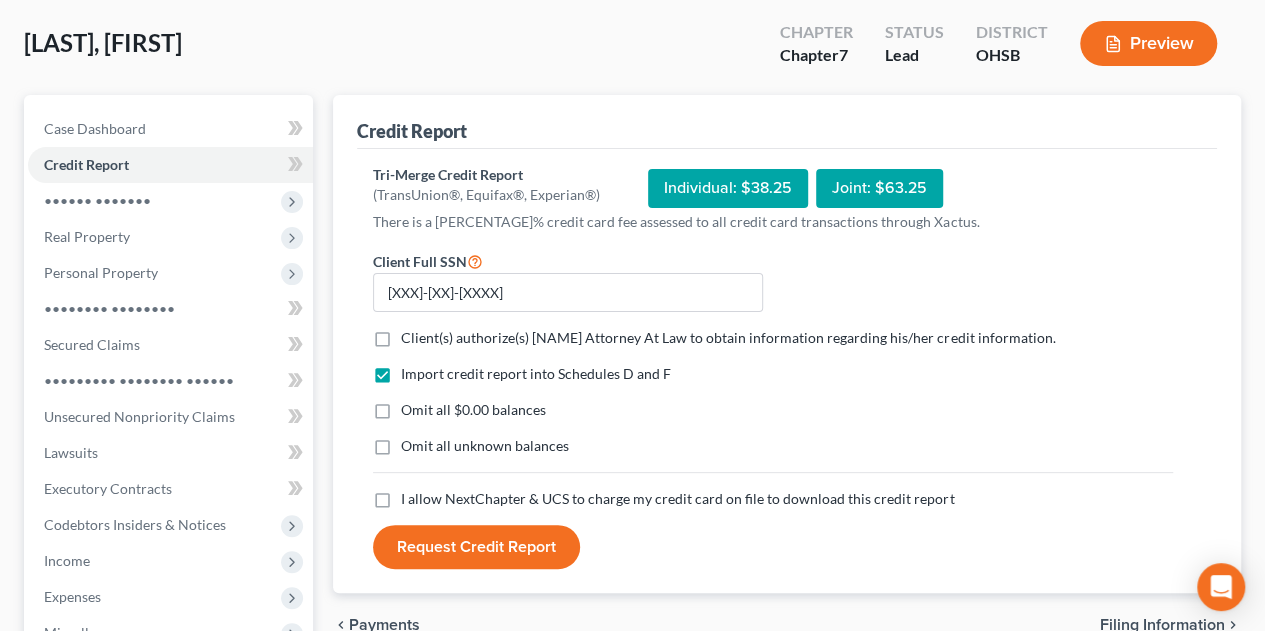 click on "I allow NextChapter & UCS to charge my credit card on file to download this credit report
*" at bounding box center (677, 499) 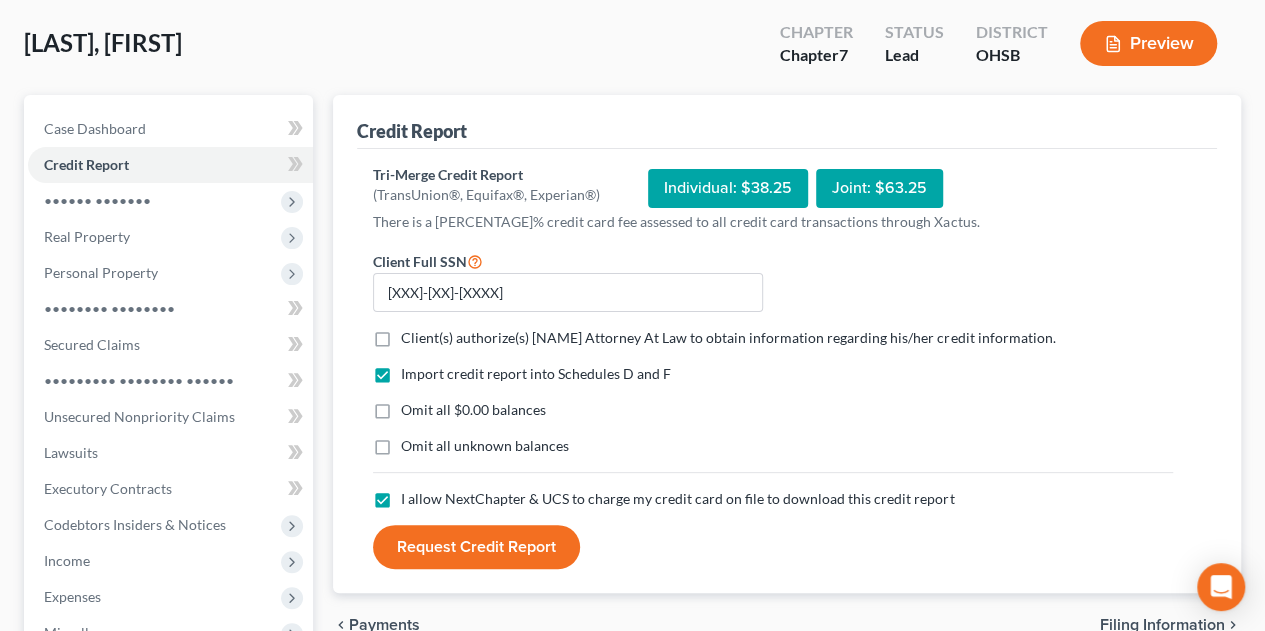 click on "Client(s) authorize(s) R. Dean Snyder Attorney At Law to obtain information regarding his/her credit information.
*" at bounding box center [728, 338] 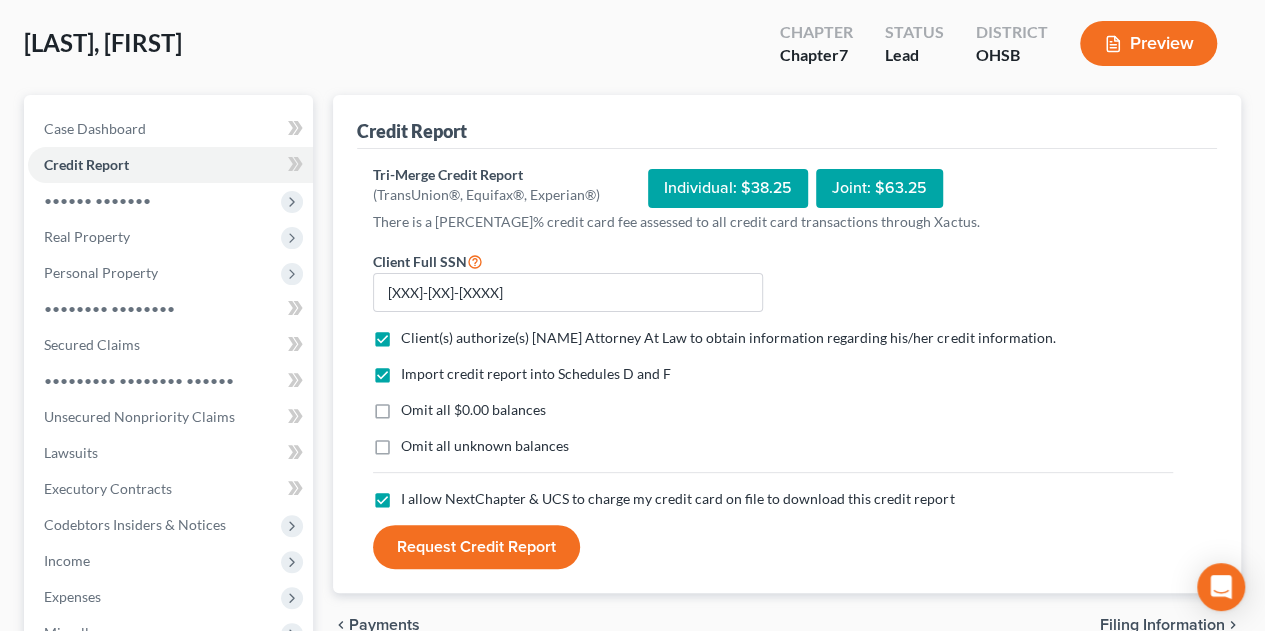 click on "I allow NextChapter & UCS to charge my credit card on file to download this credit report
*" at bounding box center [677, 499] 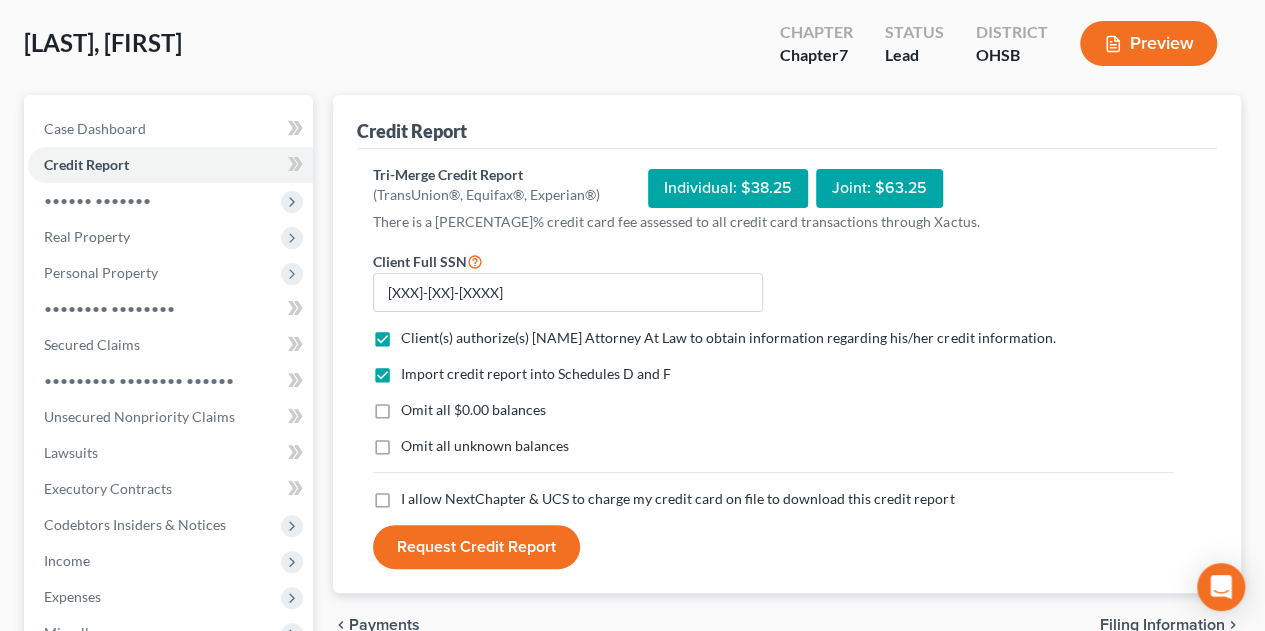click on "Request Credit Report" at bounding box center [476, 547] 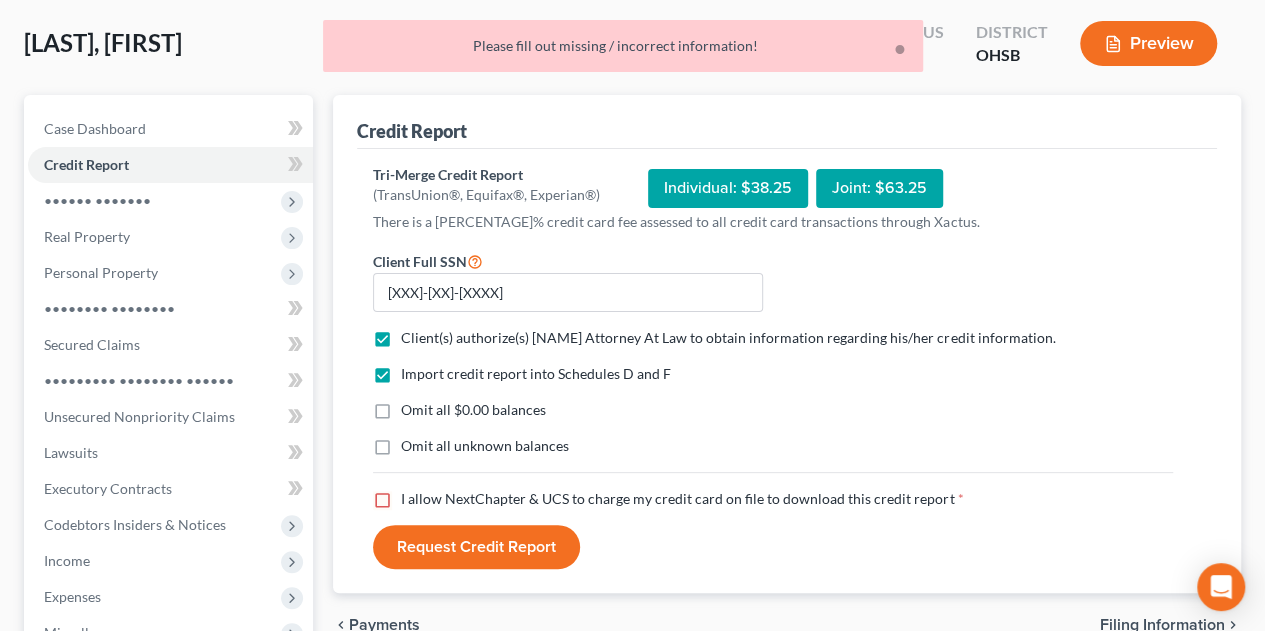 click on "I allow NextChapter & UCS to charge my credit card on file to download this credit report
*" at bounding box center (682, 499) 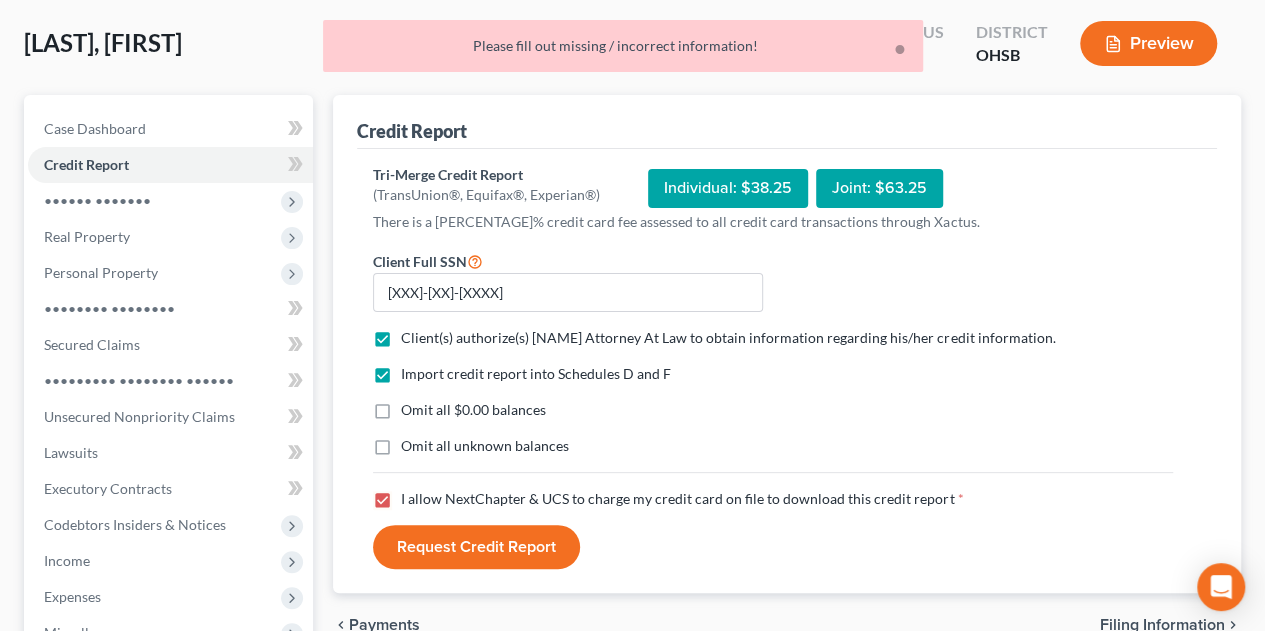 click on "I allow NextChapter & UCS to charge my credit card on file to download this credit report
*" at bounding box center (682, 499) 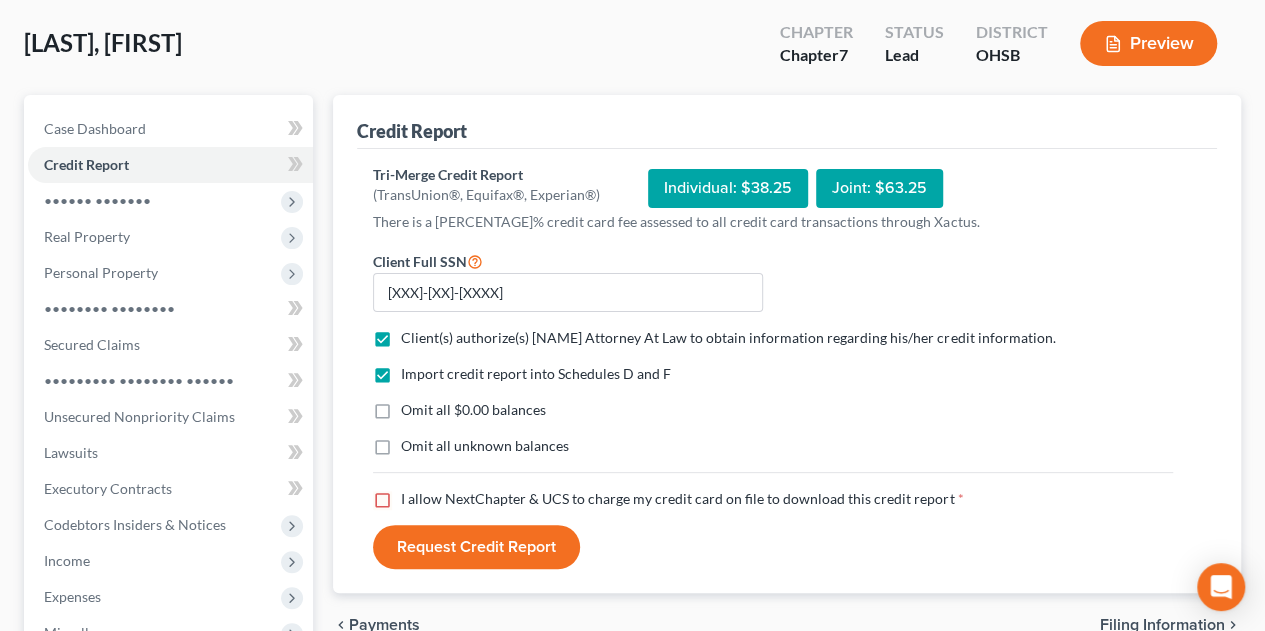 drag, startPoint x: 377, startPoint y: 493, endPoint x: 390, endPoint y: 507, distance: 19.104973 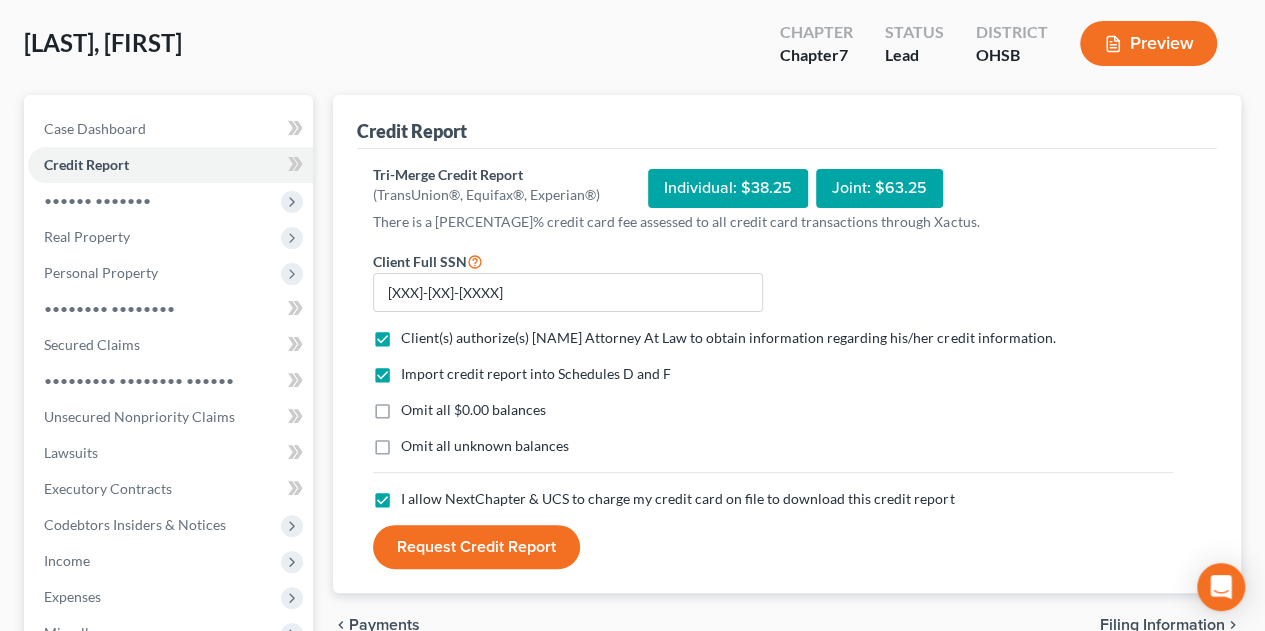 click on "Request Credit Report" at bounding box center (476, 547) 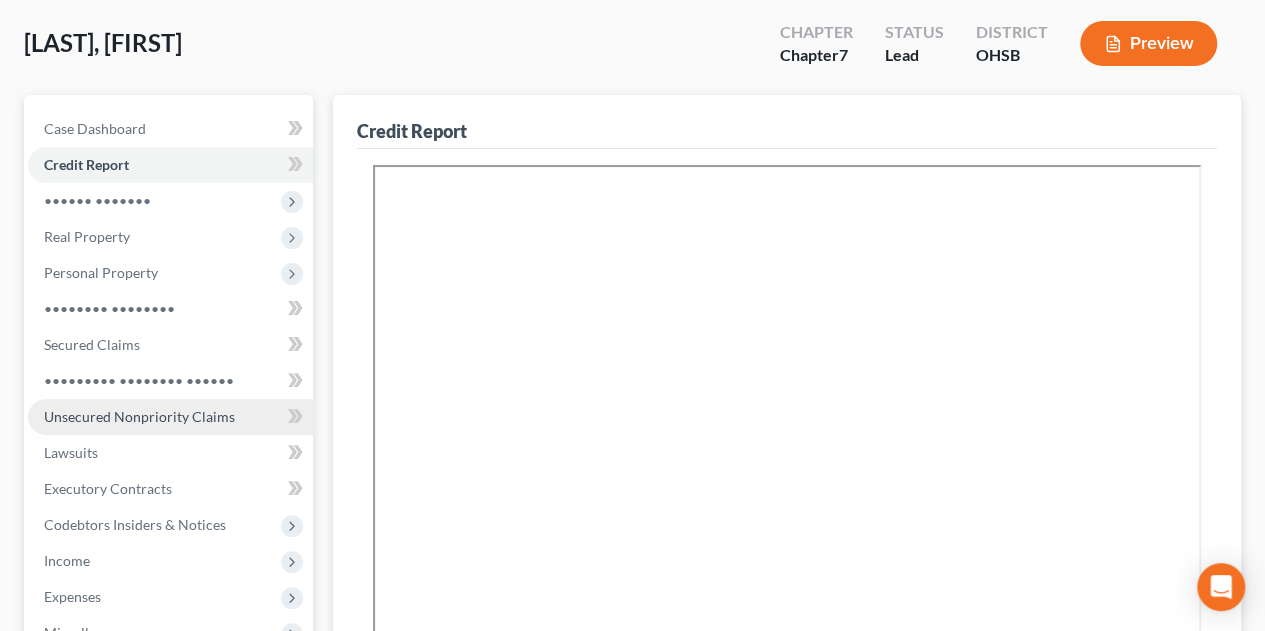 click on "Unsecured Nonpriority Claims" at bounding box center (139, 416) 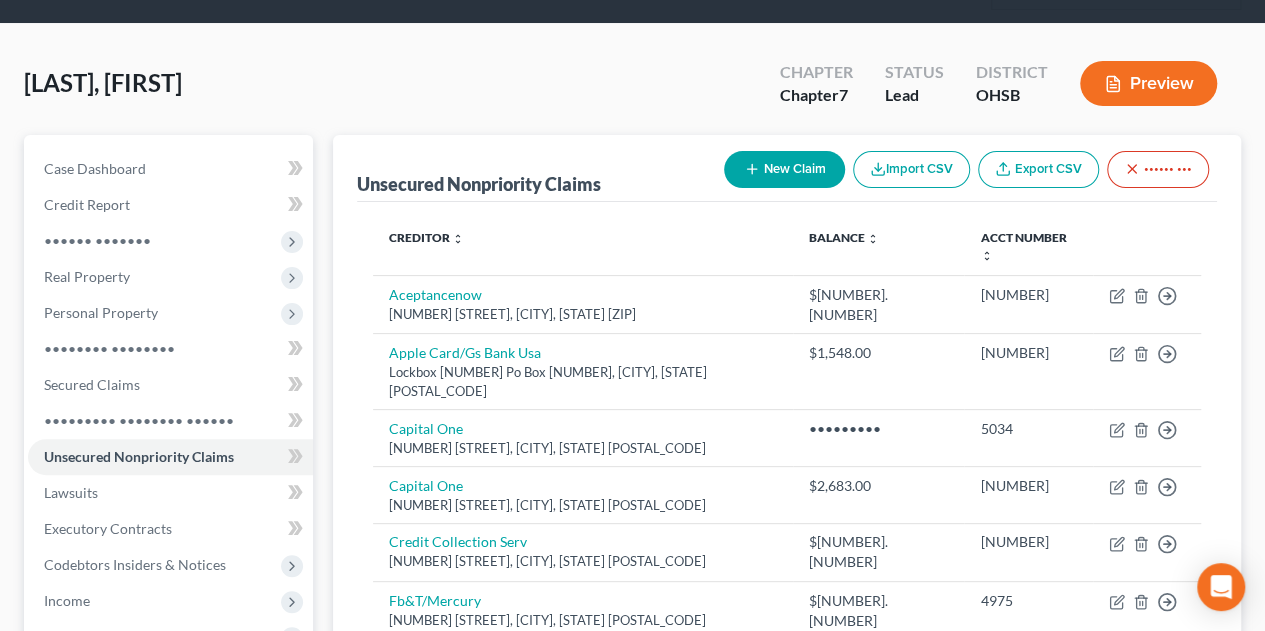 scroll, scrollTop: 0, scrollLeft: 0, axis: both 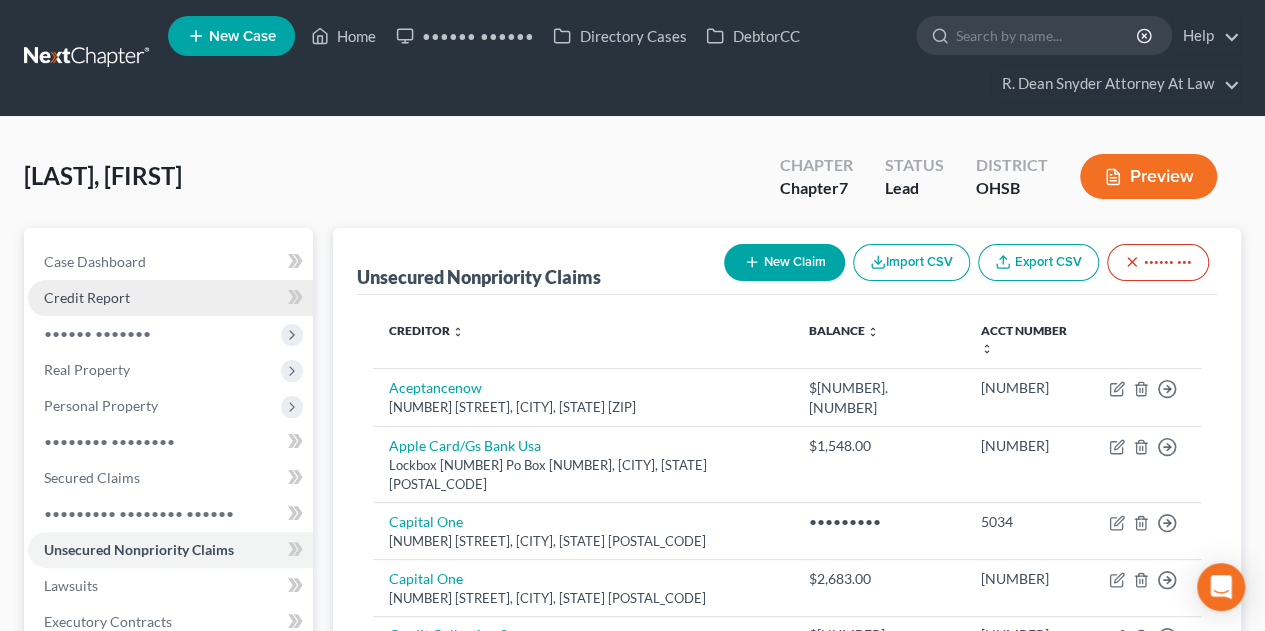 click on "Credit Report" at bounding box center (170, 298) 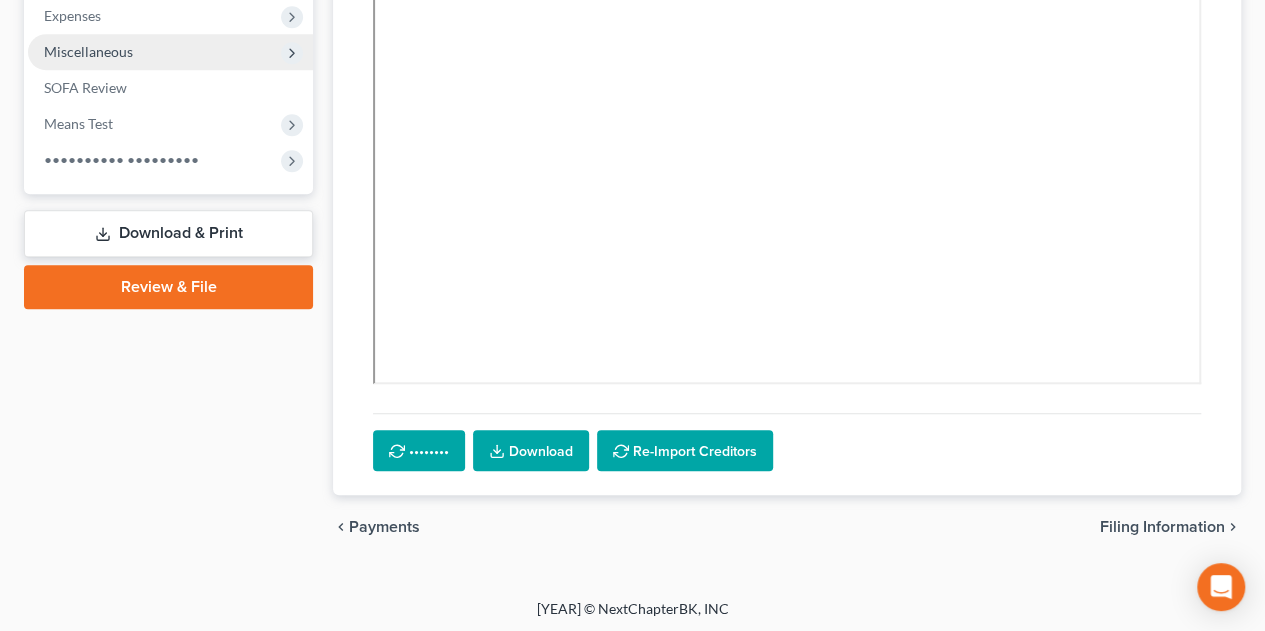 scroll, scrollTop: 716, scrollLeft: 0, axis: vertical 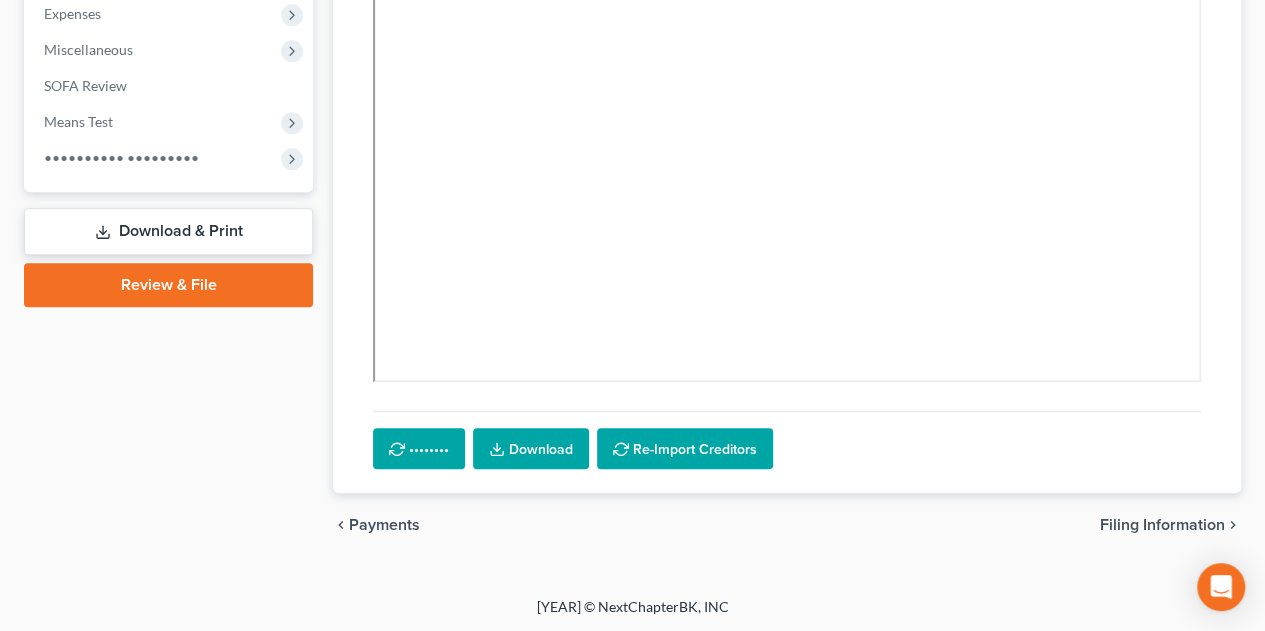 click on "Download & Print" at bounding box center (168, 231) 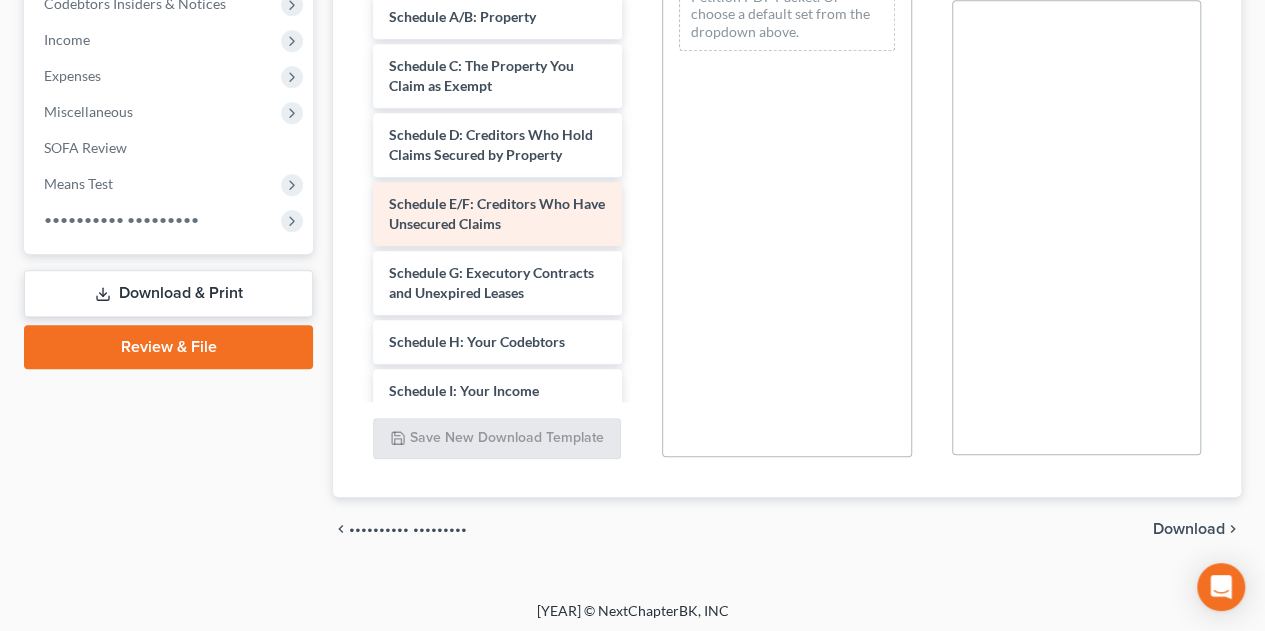 scroll, scrollTop: 657, scrollLeft: 0, axis: vertical 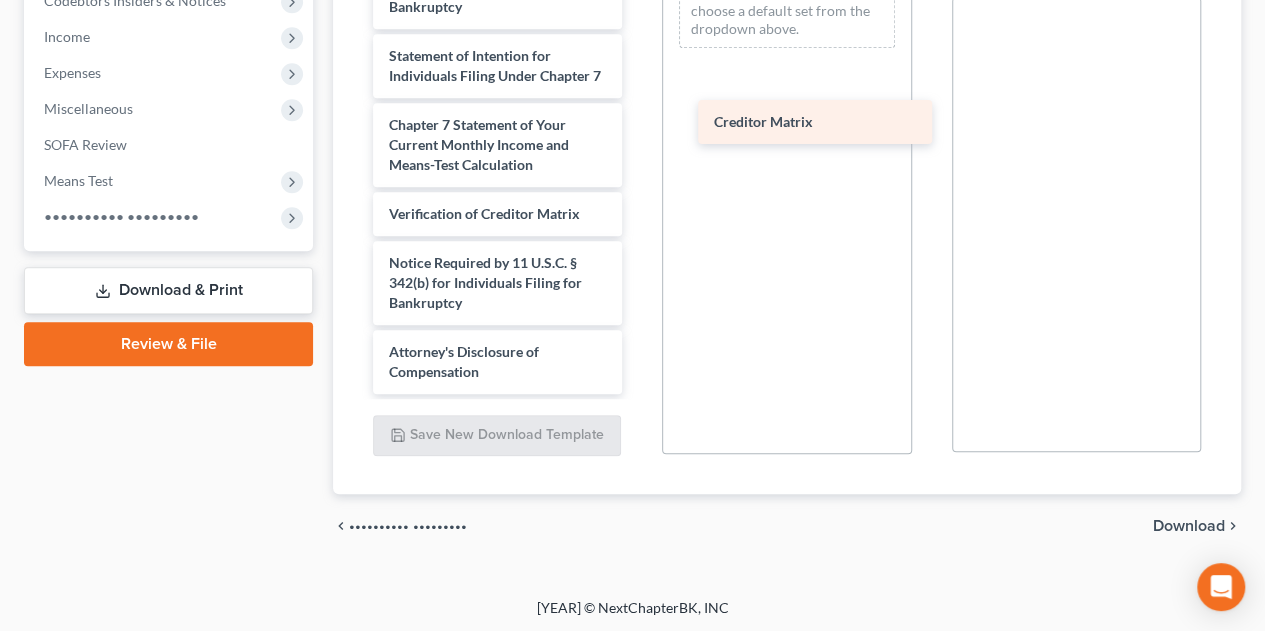 drag, startPoint x: 478, startPoint y: 161, endPoint x: 770, endPoint y: 121, distance: 294.727 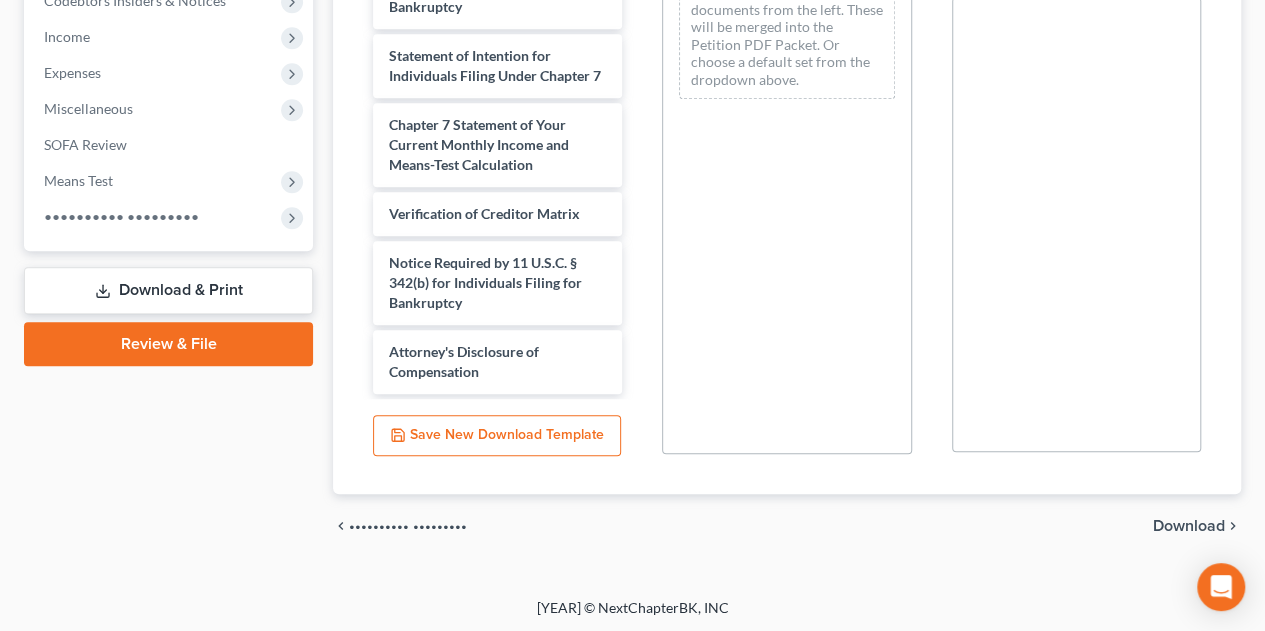 click on "Download" at bounding box center [1189, 526] 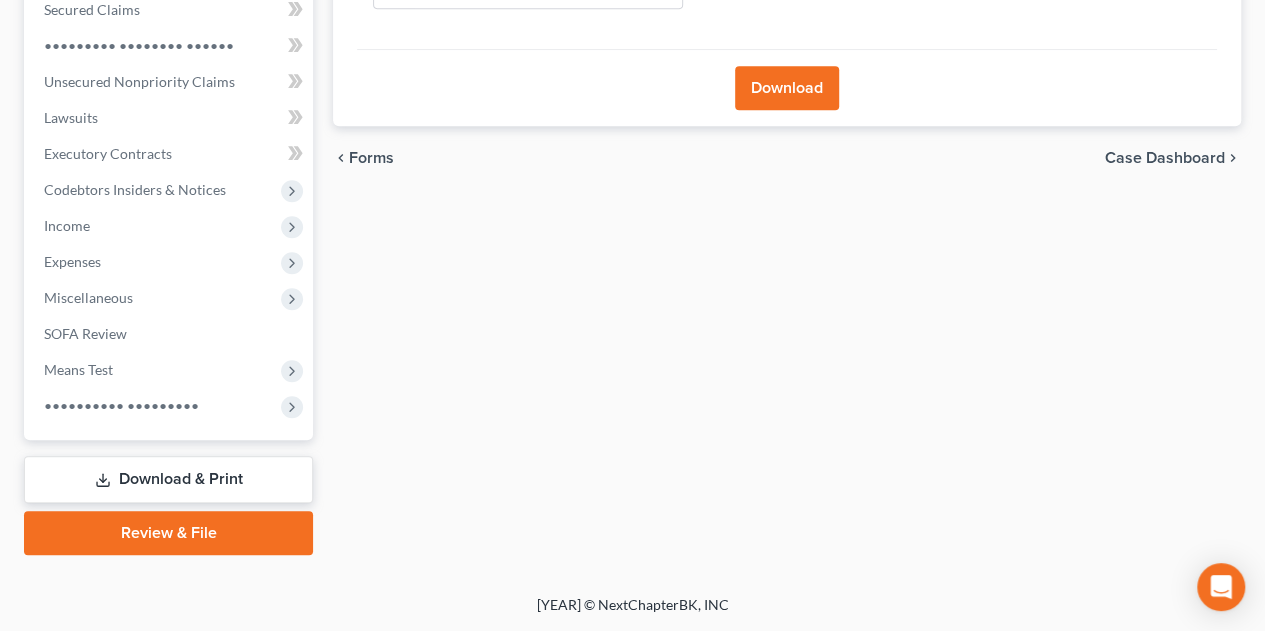 scroll, scrollTop: 464, scrollLeft: 0, axis: vertical 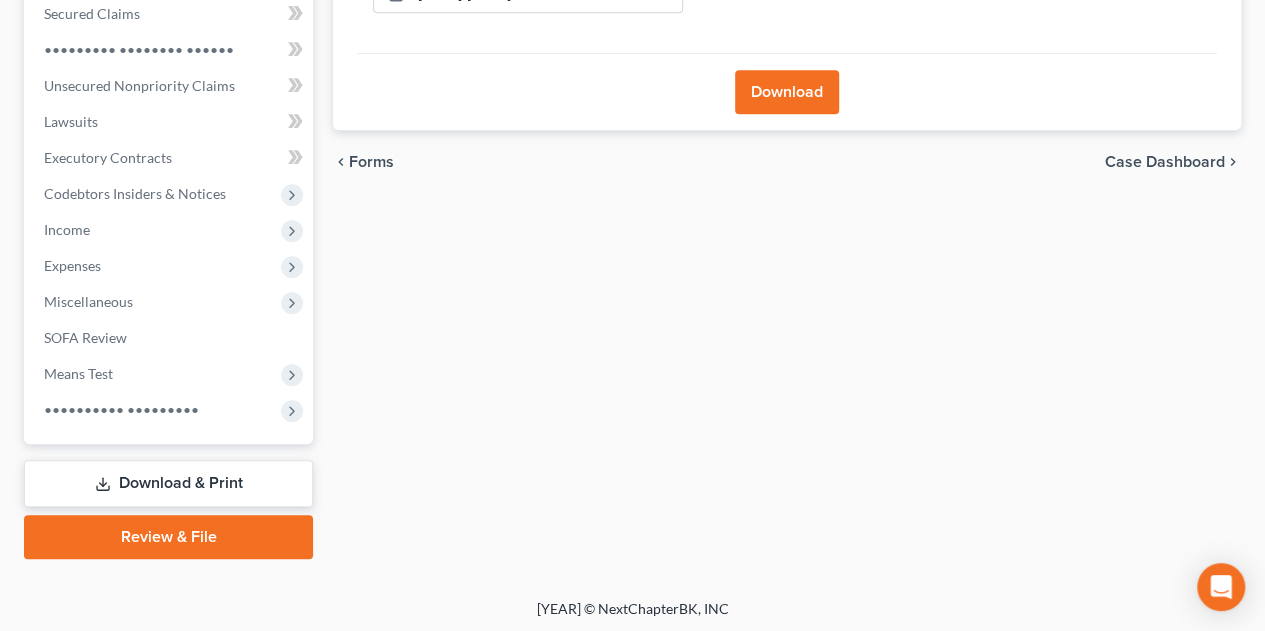 click on "Download" at bounding box center (787, 92) 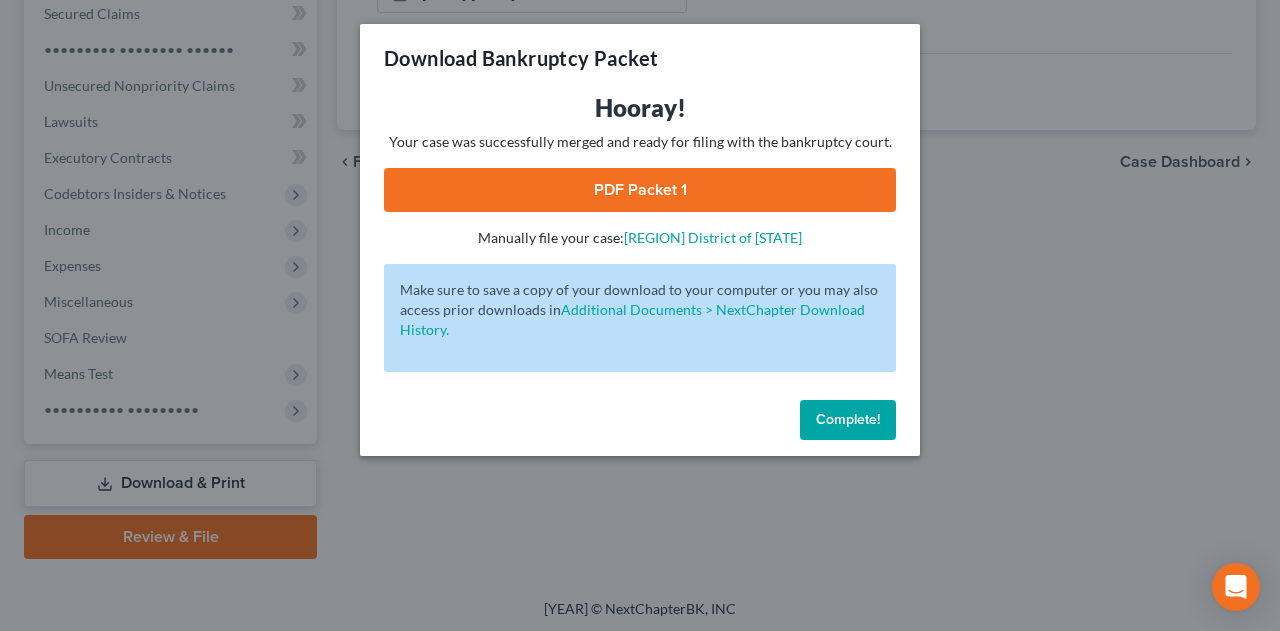drag, startPoint x: 608, startPoint y: 179, endPoint x: 620, endPoint y: 171, distance: 14.422205 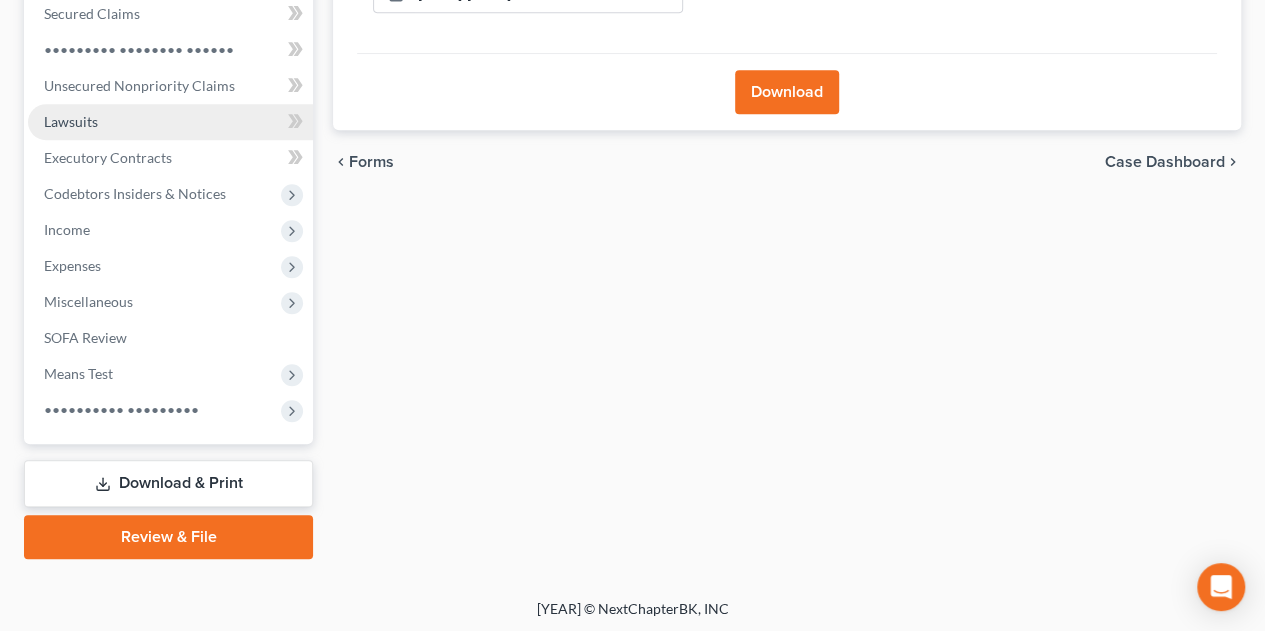 click on "Lawsuits" at bounding box center [71, 121] 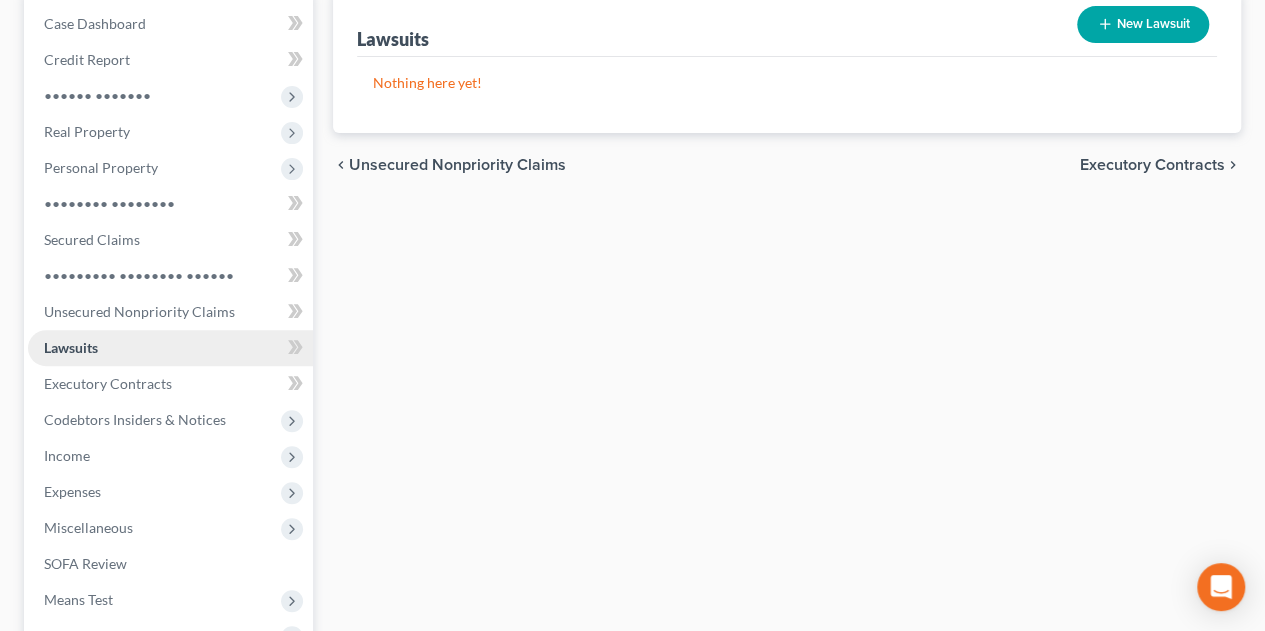 scroll, scrollTop: 0, scrollLeft: 0, axis: both 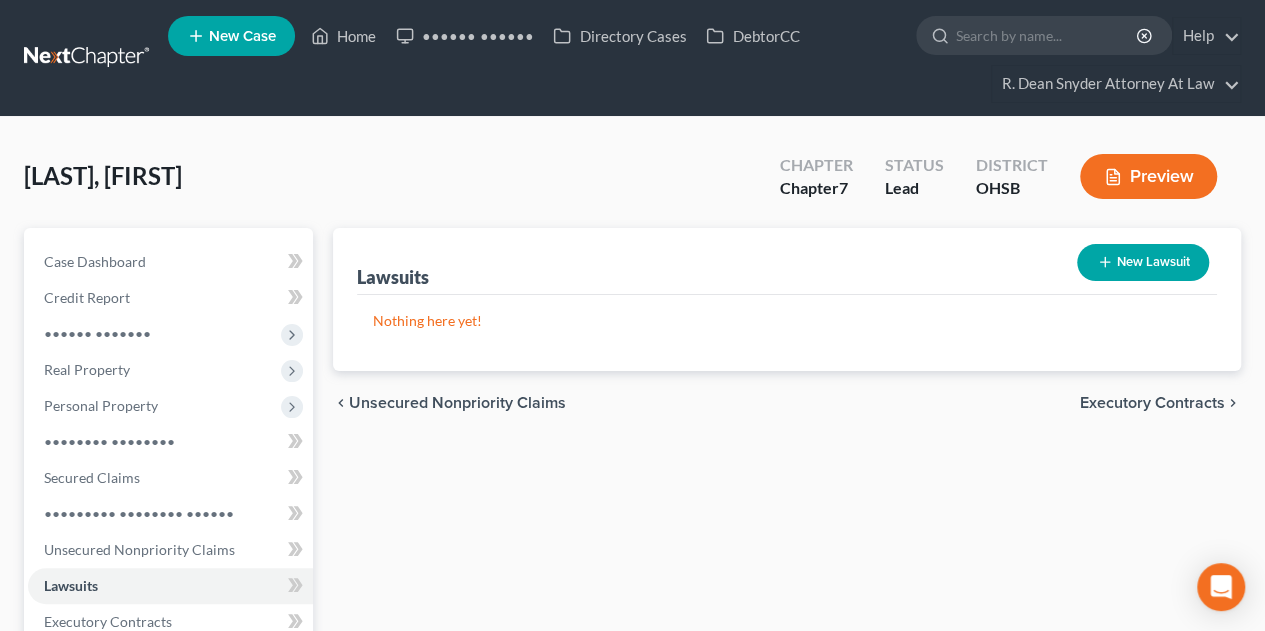 click on "New Lawsuit" at bounding box center [1143, 262] 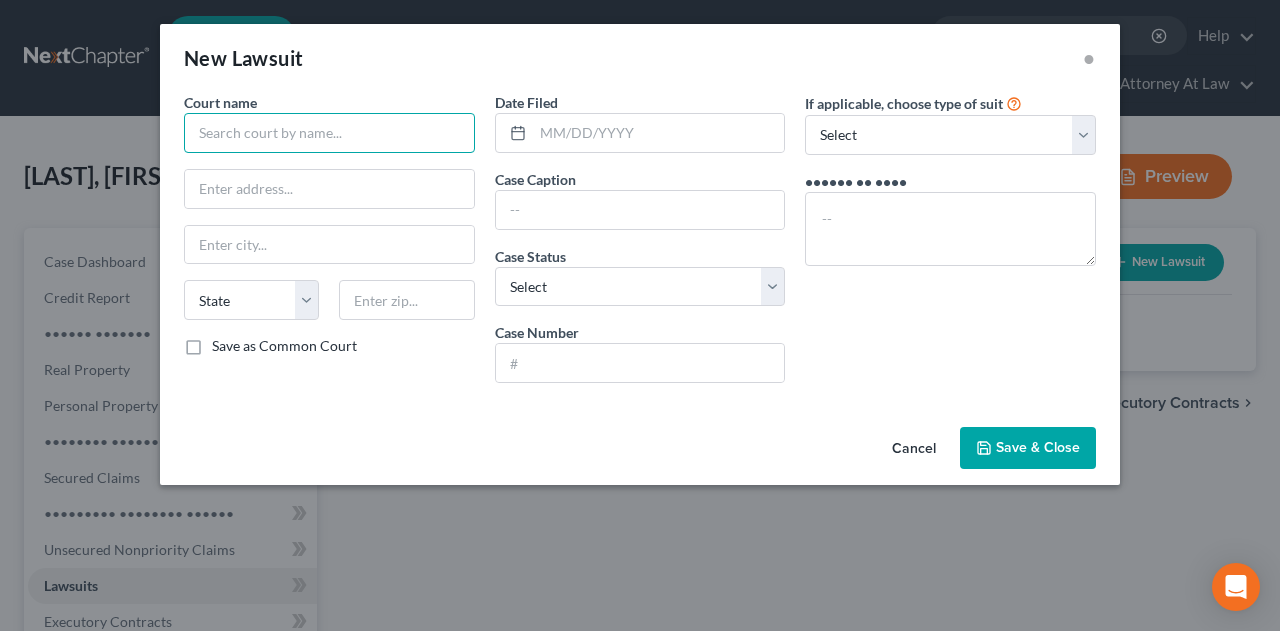 drag, startPoint x: 240, startPoint y: 121, endPoint x: 264, endPoint y: 79, distance: 48.373547 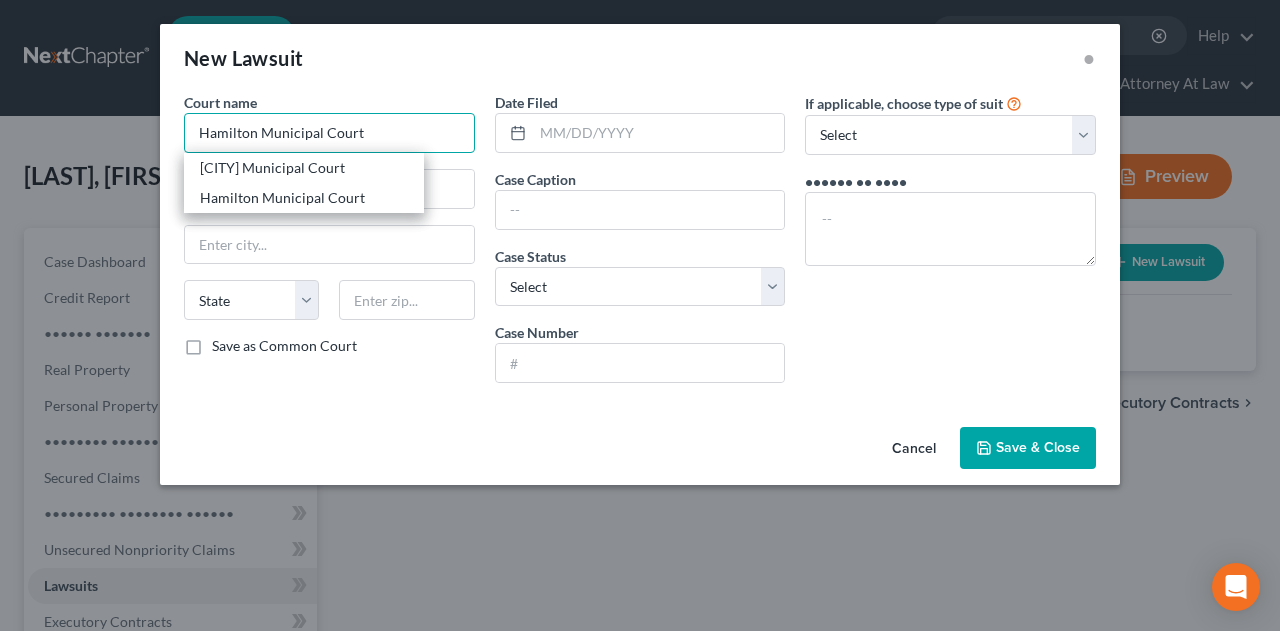 type on "Hamilton Municipal Court" 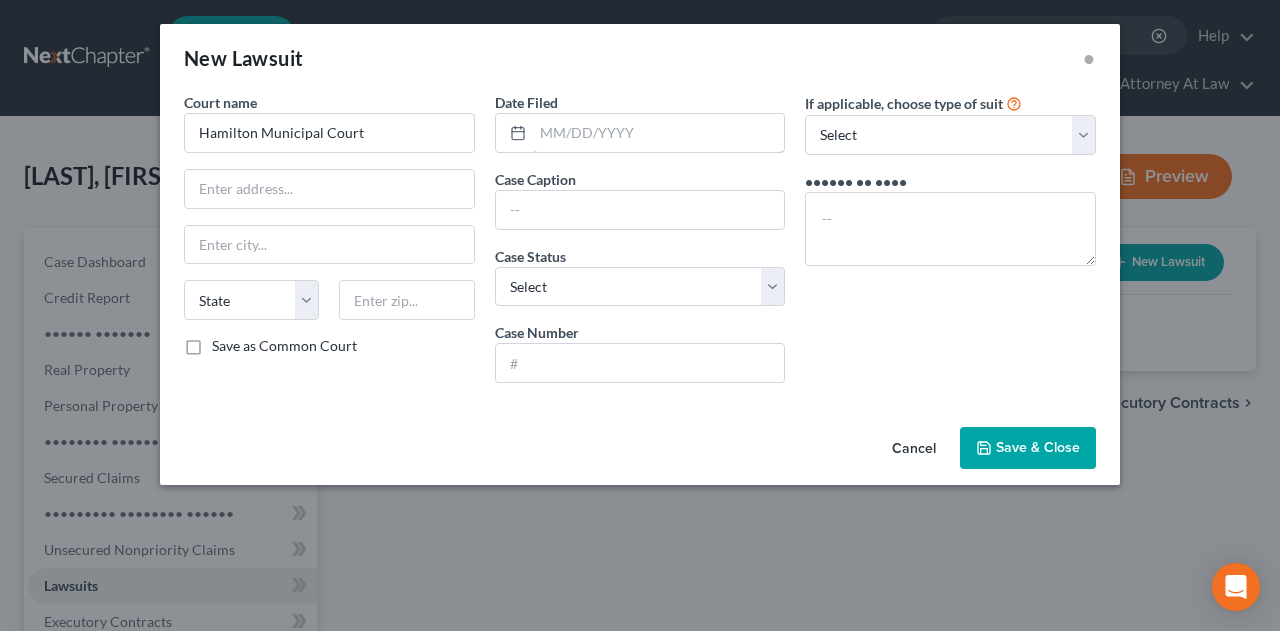 drag, startPoint x: 566, startPoint y: 141, endPoint x: 539, endPoint y: 109, distance: 41.868843 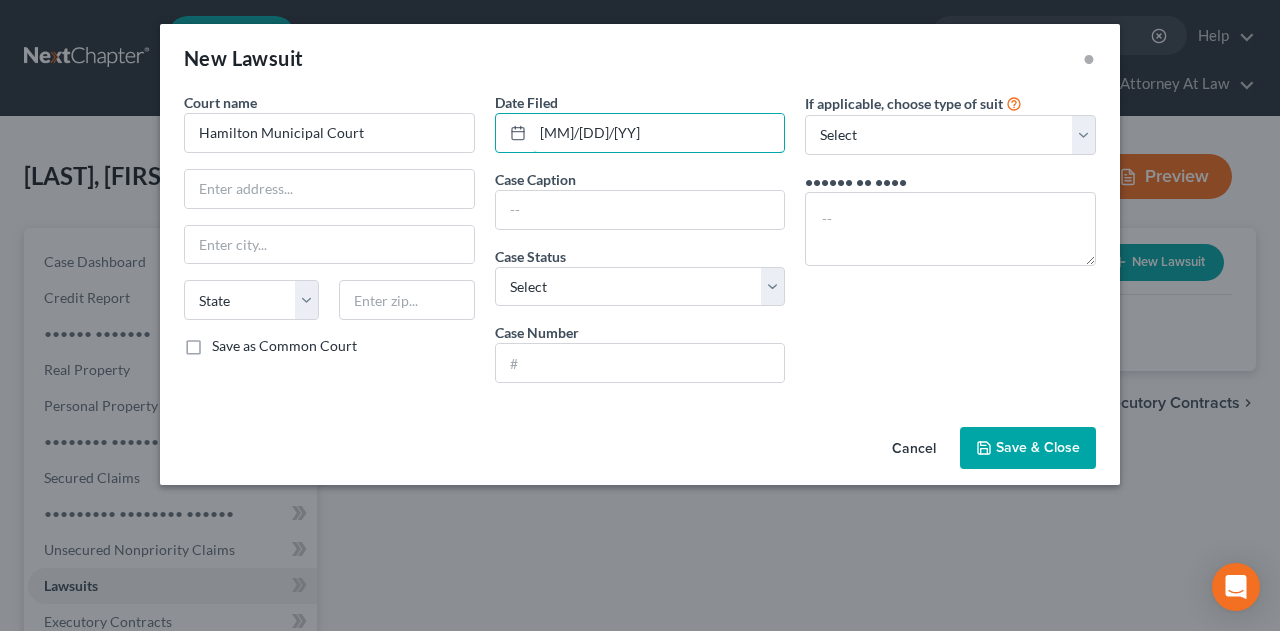 type on "[MM]/[DD]/[YY]" 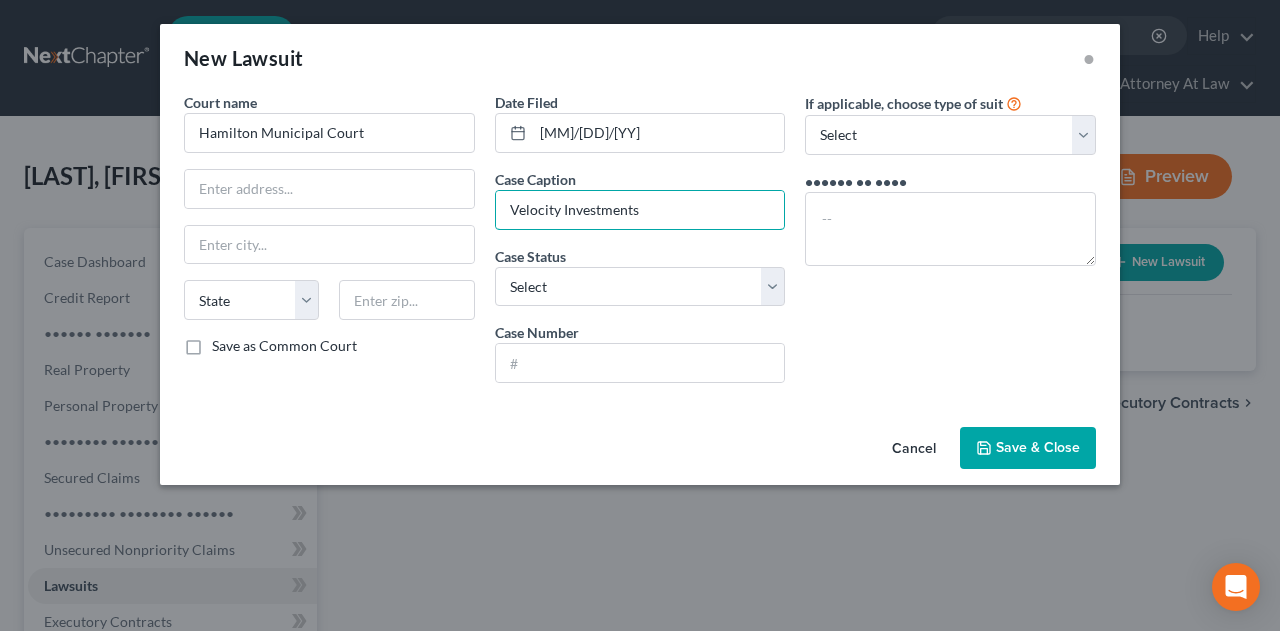 type on "Velocity Investments" 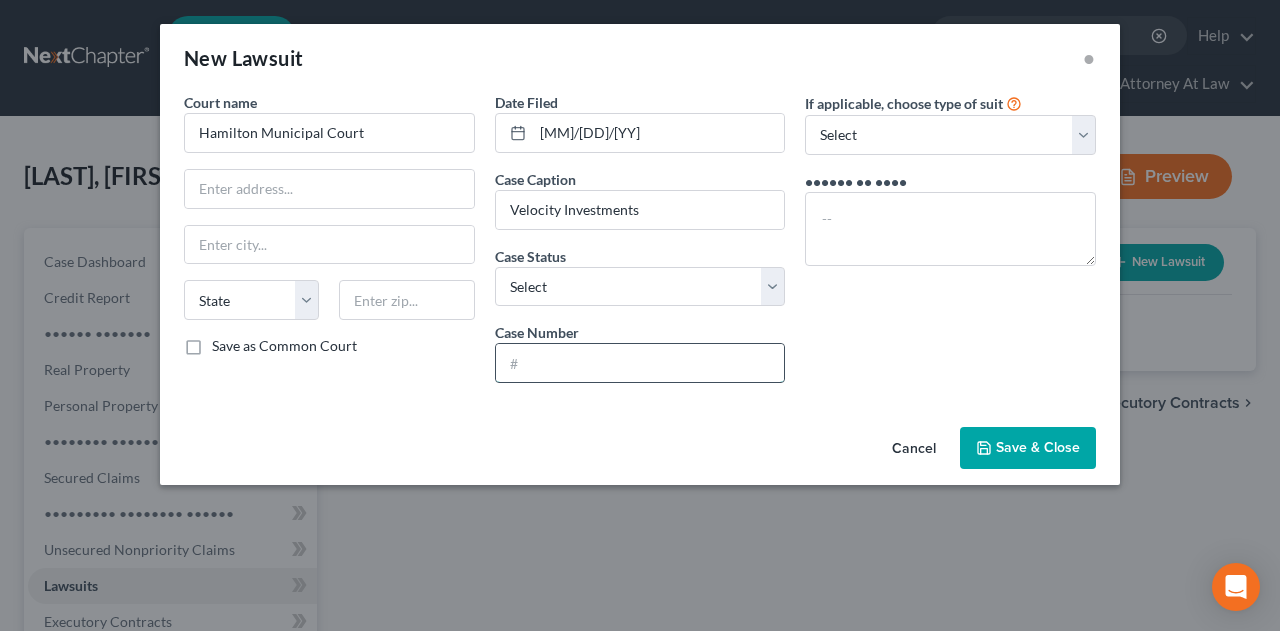 paste on "[CASE_NUMBER]" 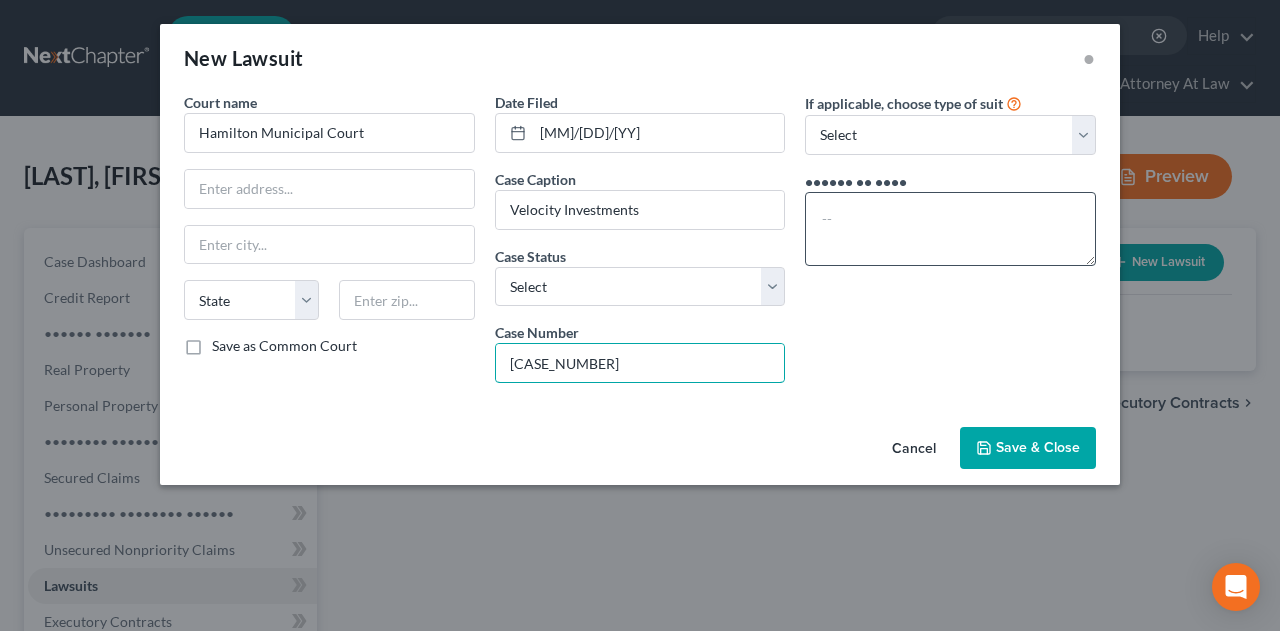 type on "[CASE_NUMBER]" 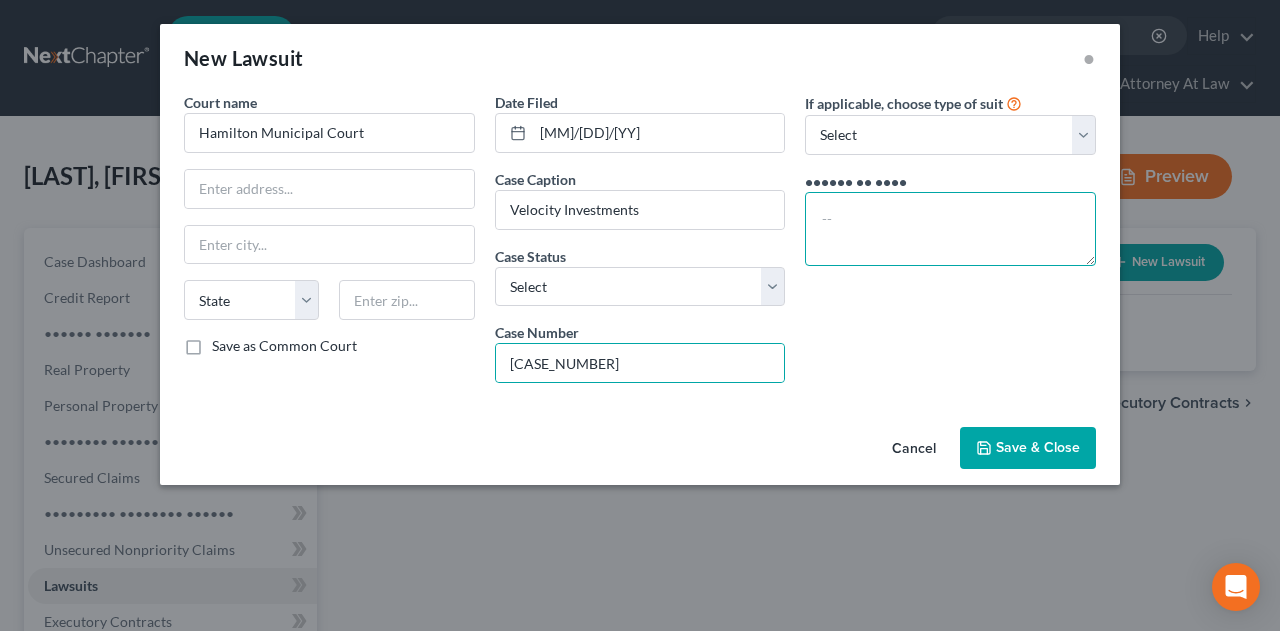 click at bounding box center [950, 229] 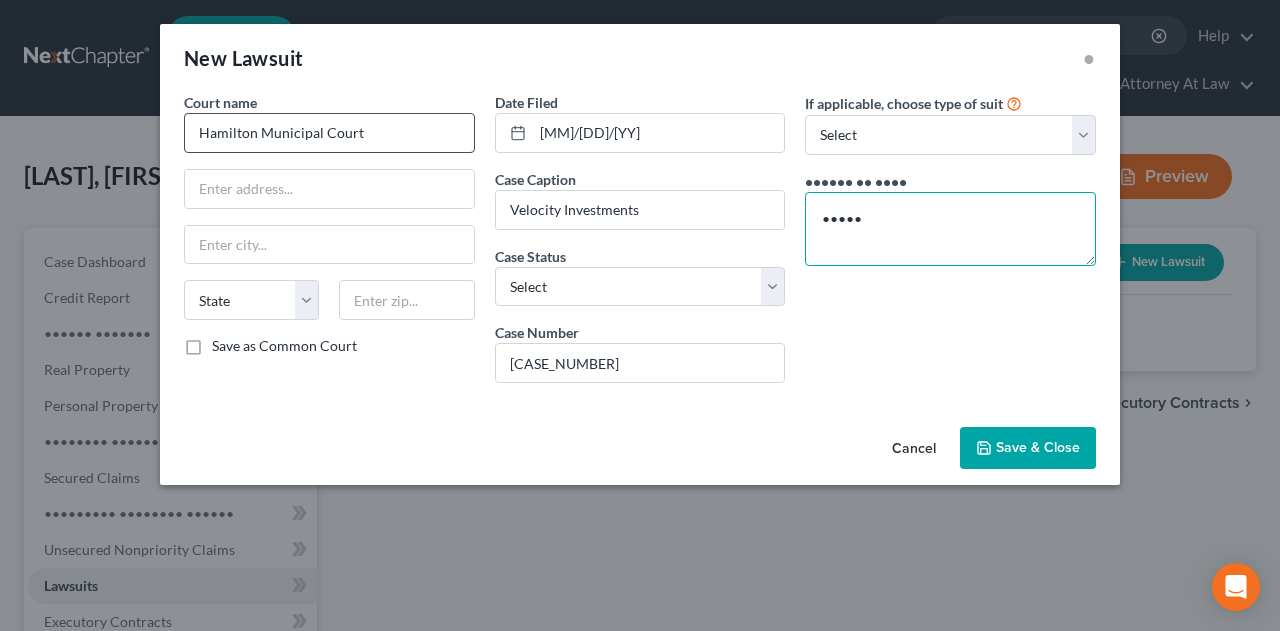 type on "•••••" 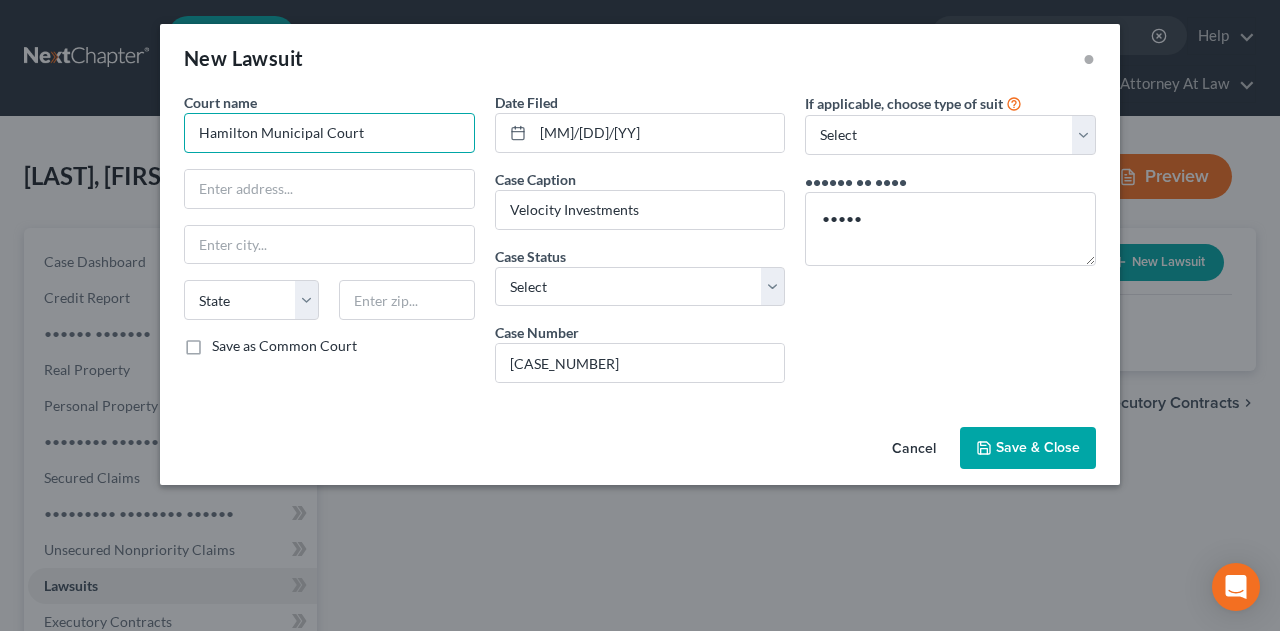 click on "Hamilton Municipal Court" at bounding box center [329, 133] 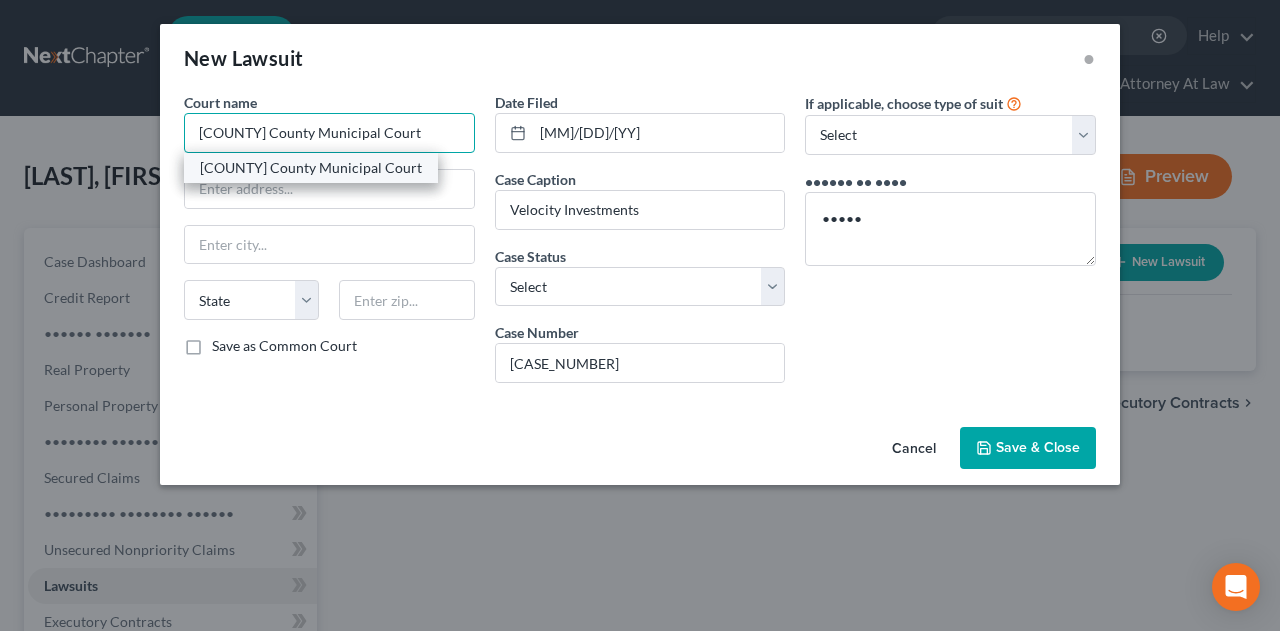 type on "[COUNTY] County Municipal Court" 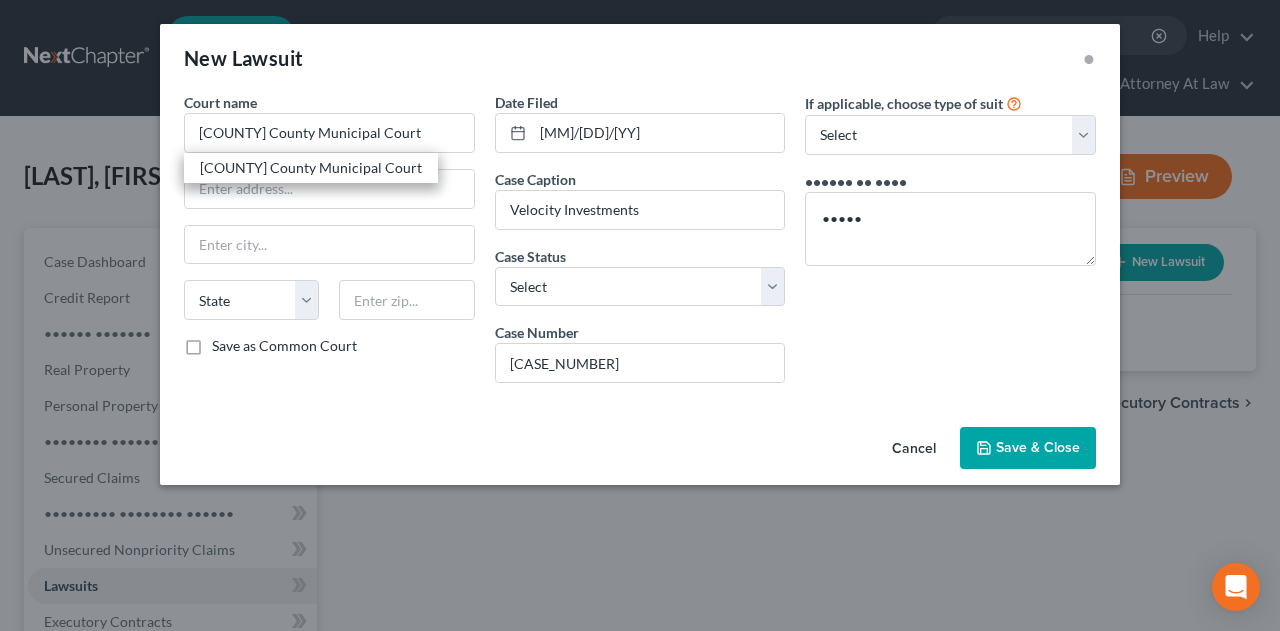drag, startPoint x: 296, startPoint y: 162, endPoint x: 1076, endPoint y: 434, distance: 826.06537 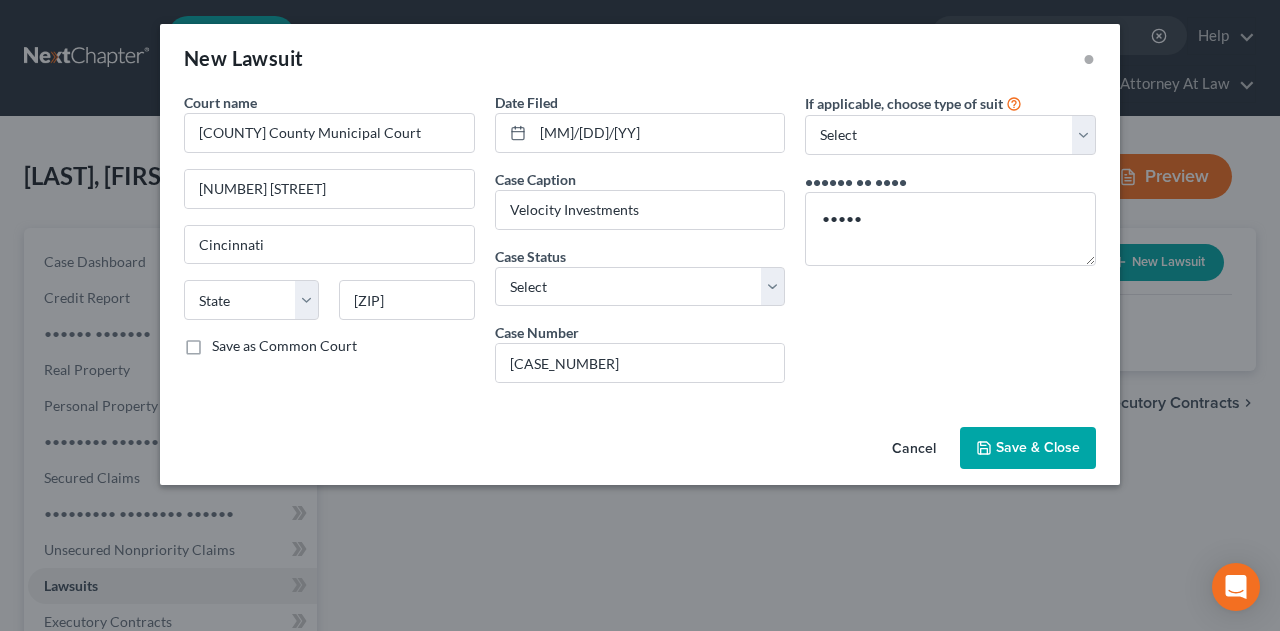 click on "Save & Close" at bounding box center (1038, 447) 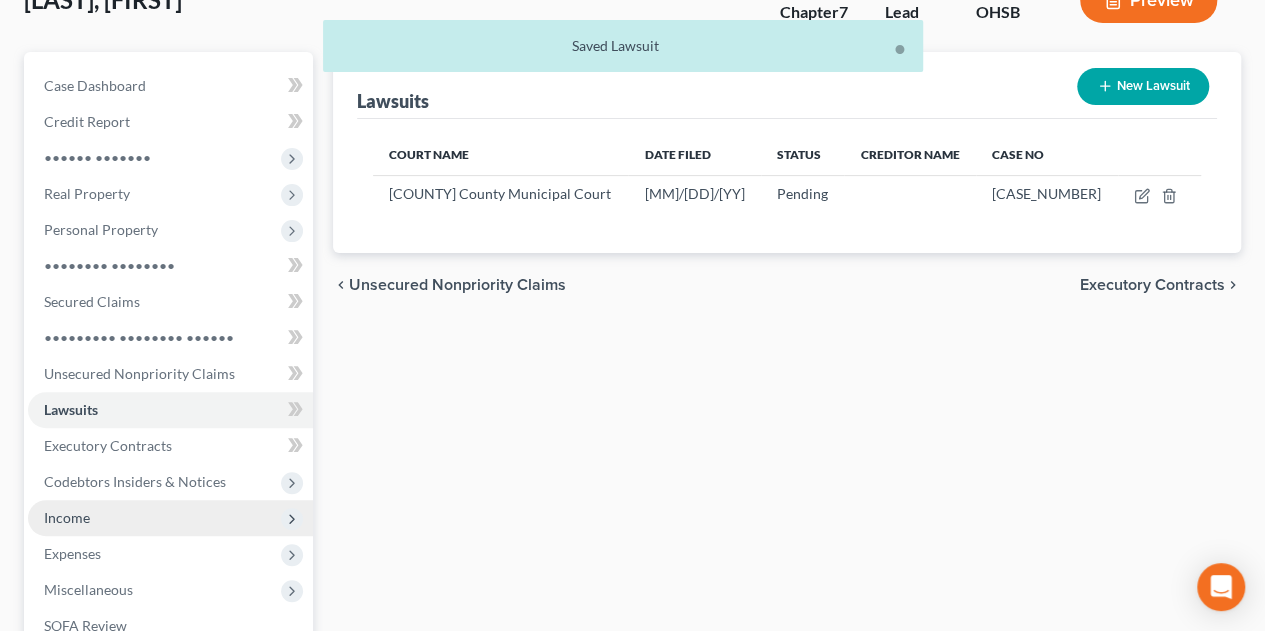 scroll, scrollTop: 266, scrollLeft: 0, axis: vertical 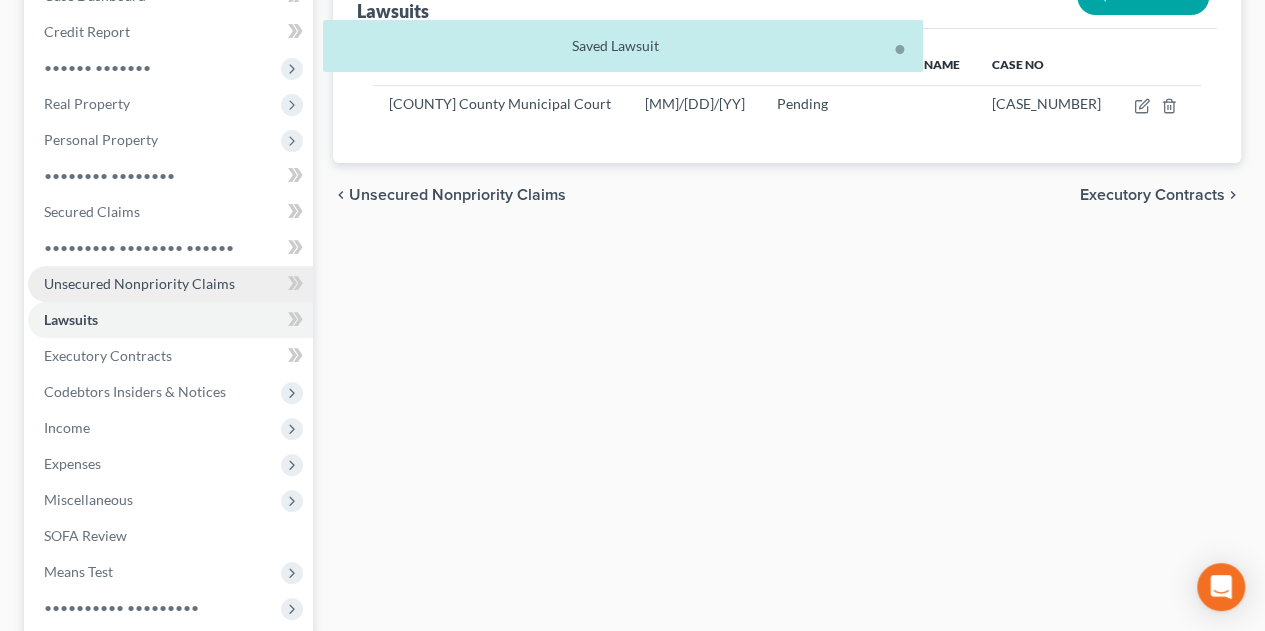 click on "Unsecured Nonpriority Claims" at bounding box center (139, 283) 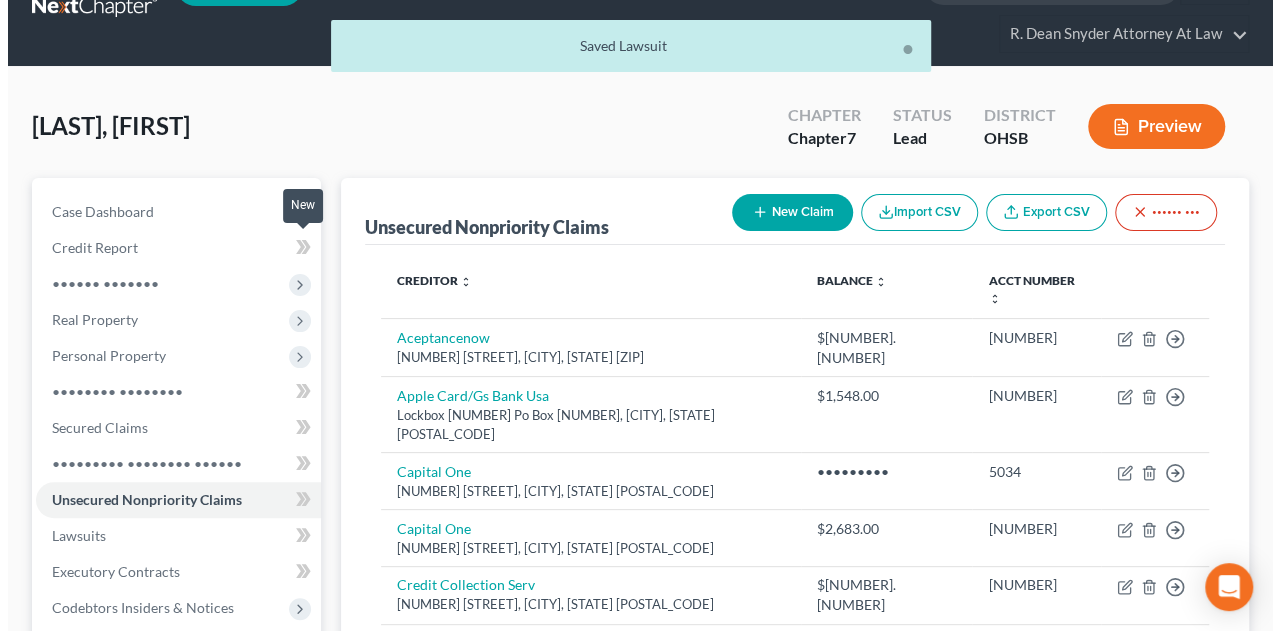 scroll, scrollTop: 0, scrollLeft: 0, axis: both 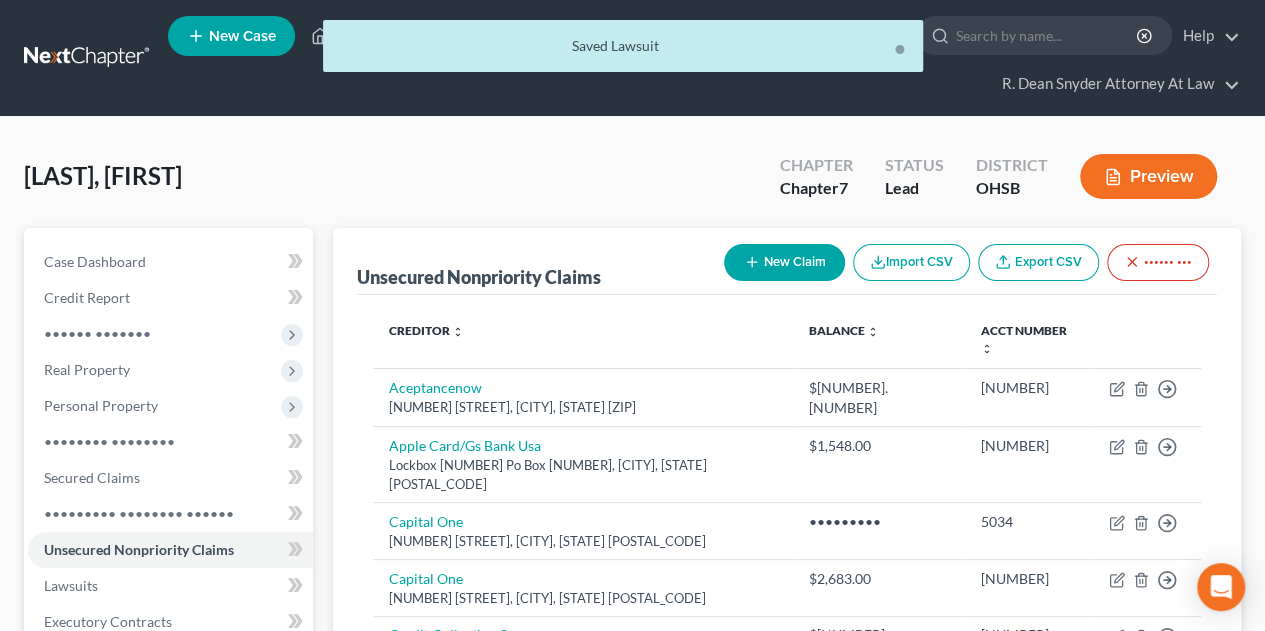 click on "New Claim" at bounding box center [784, 262] 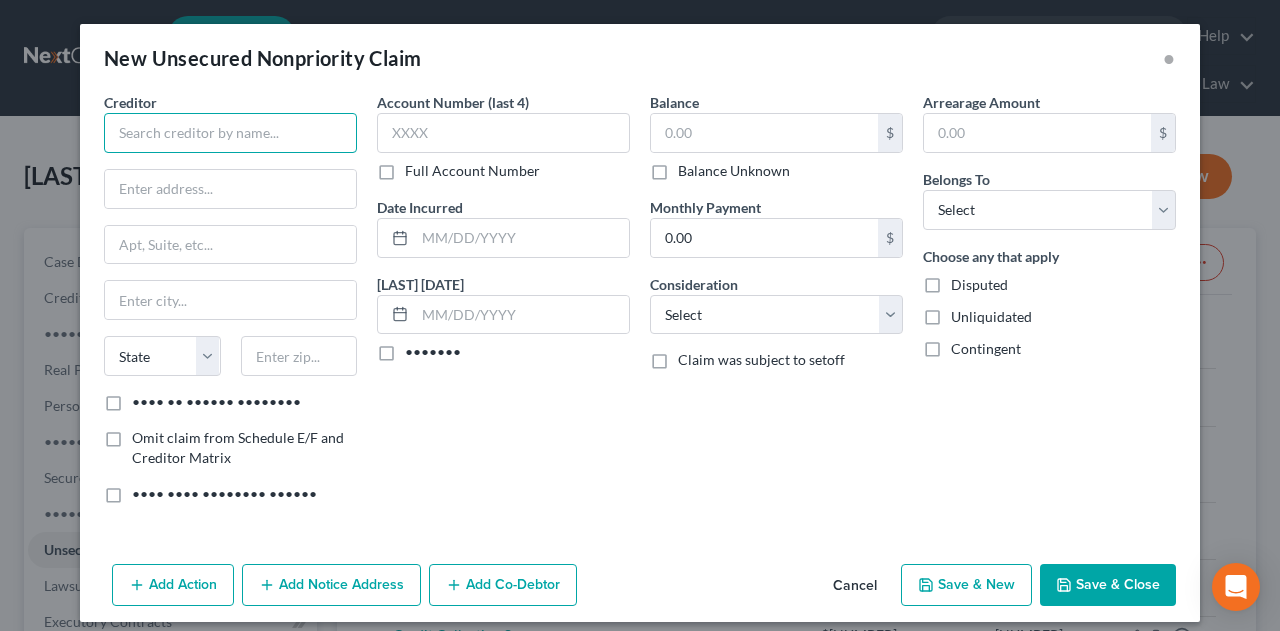 click at bounding box center (230, 133) 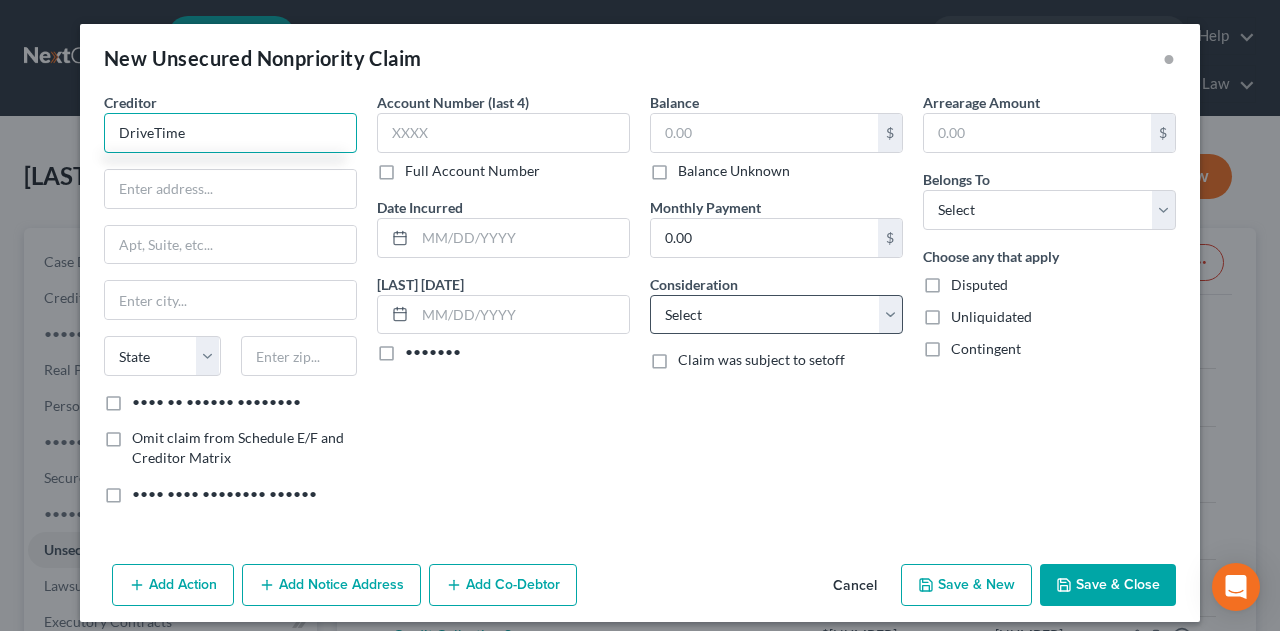 type on "DriveTime" 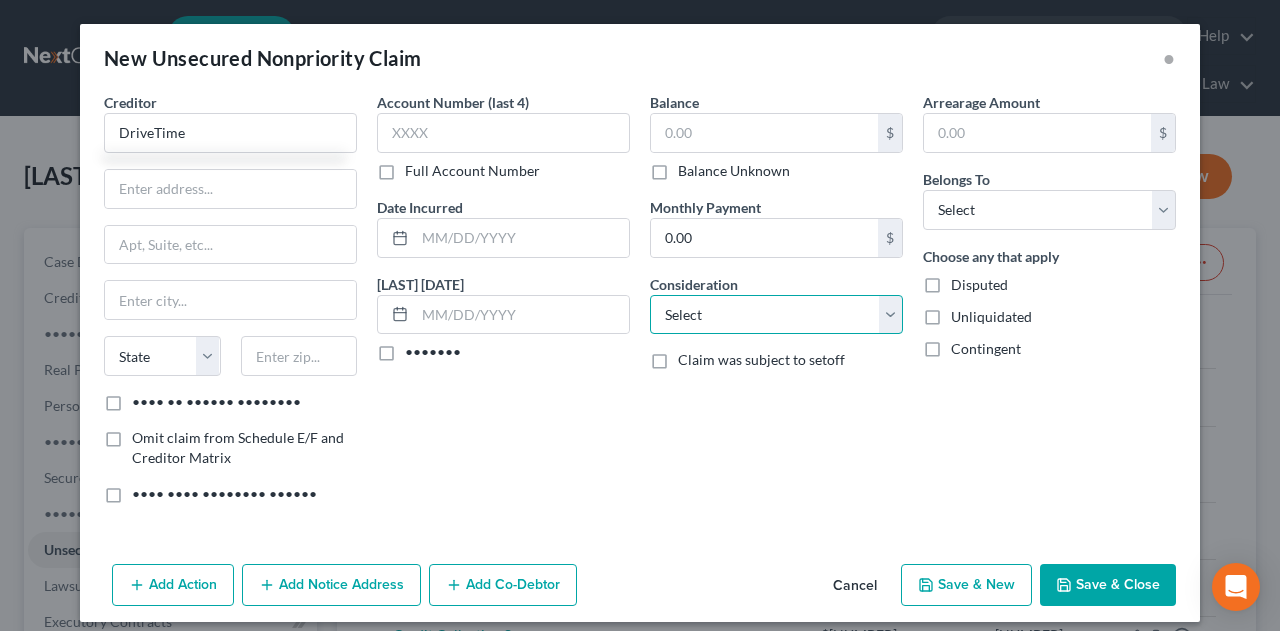 click on "Select Cable / Satellite Services Collection Agency Credit Card Debt Debt Counseling / Attorneys Deficiency Balance Domestic Support Obligations Home / Car Repairs Income Taxes Judgment Liens Medical Services Monies Loaned / Advanced Mortgage Obligation From Divorce Or Separation Obligation To Pensions Other Overdrawn Bank Account Promised To Help Pay Creditors Student Loans Suppliers And Vendors Telephone / Internet Services Utility Services" at bounding box center [776, 315] 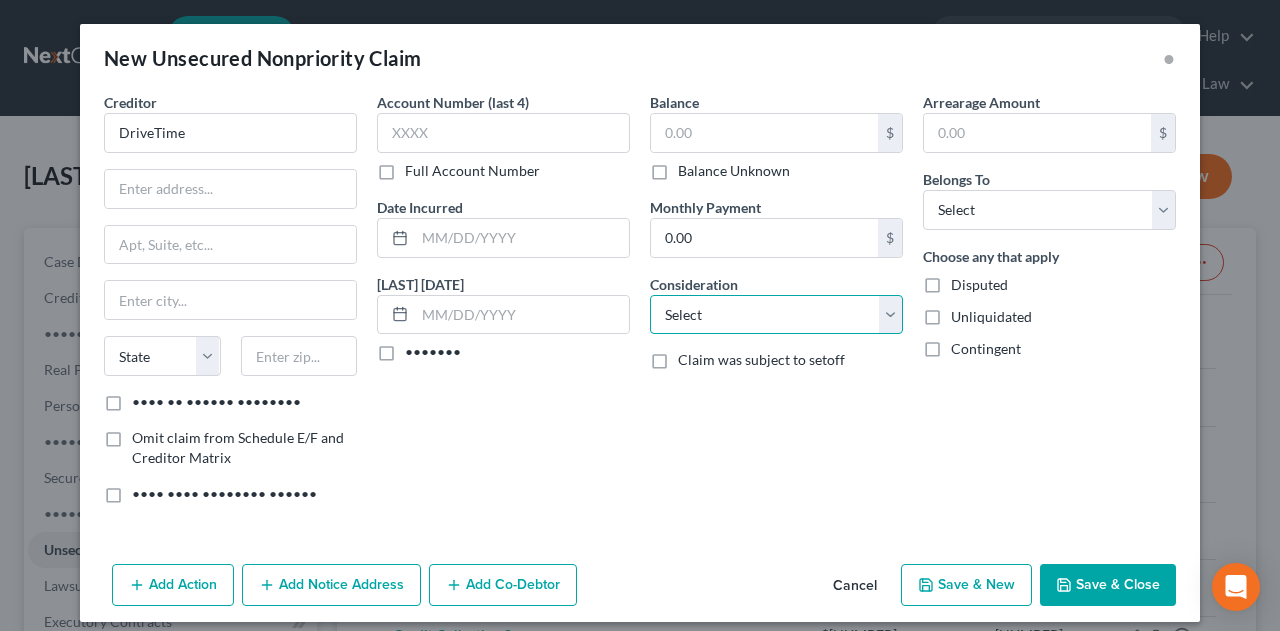 select on "14" 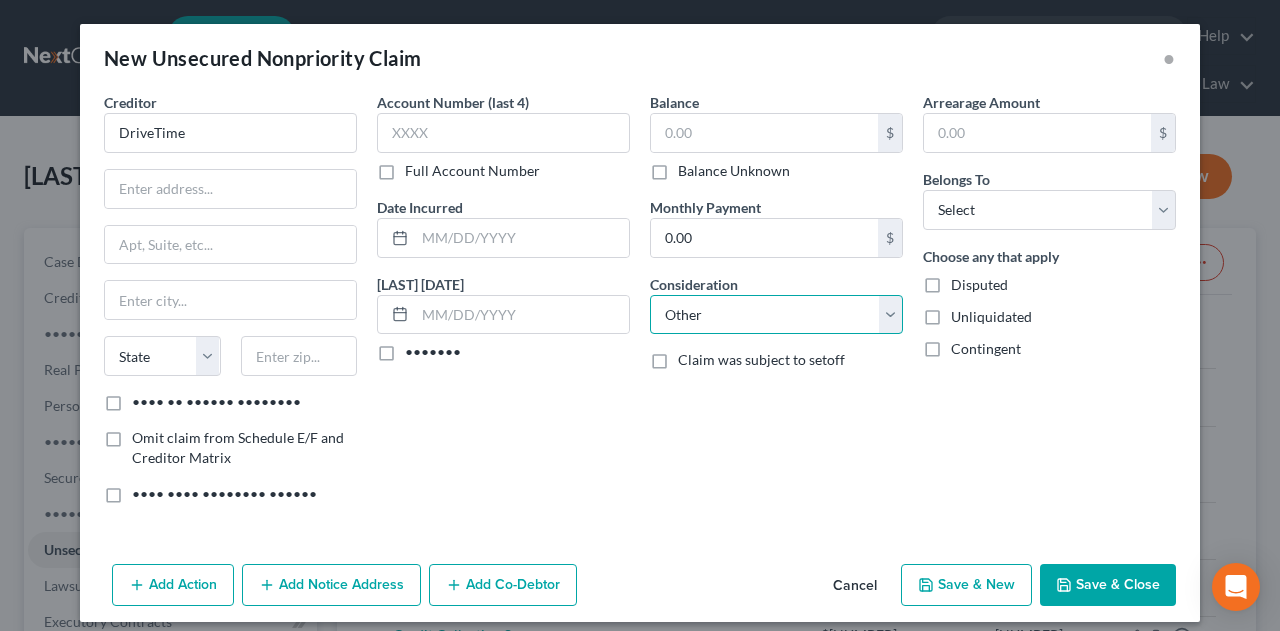 click on "Select Cable / Satellite Services Collection Agency Credit Card Debt Debt Counseling / Attorneys Deficiency Balance Domestic Support Obligations Home / Car Repairs Income Taxes Judgment Liens Medical Services Monies Loaned / Advanced Mortgage Obligation From Divorce Or Separation Obligation To Pensions Other Overdrawn Bank Account Promised To Help Pay Creditors Student Loans Suppliers And Vendors Telephone / Internet Services Utility Services" at bounding box center (776, 315) 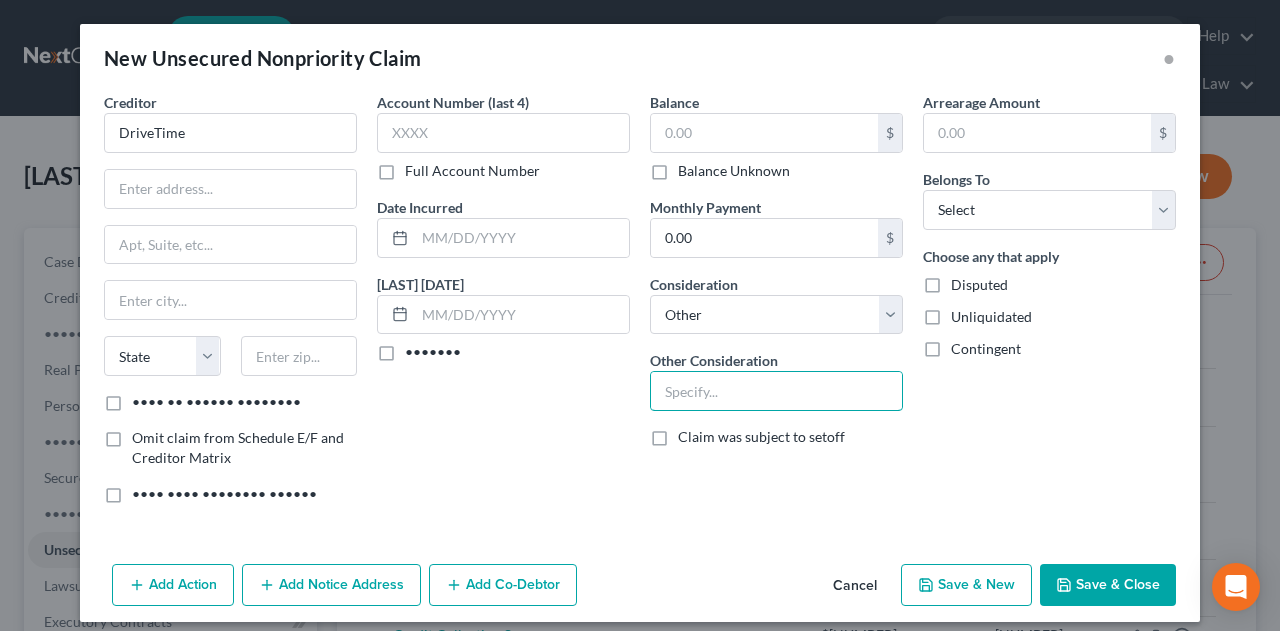 drag, startPoint x: 685, startPoint y: 387, endPoint x: 722, endPoint y: 367, distance: 42.059483 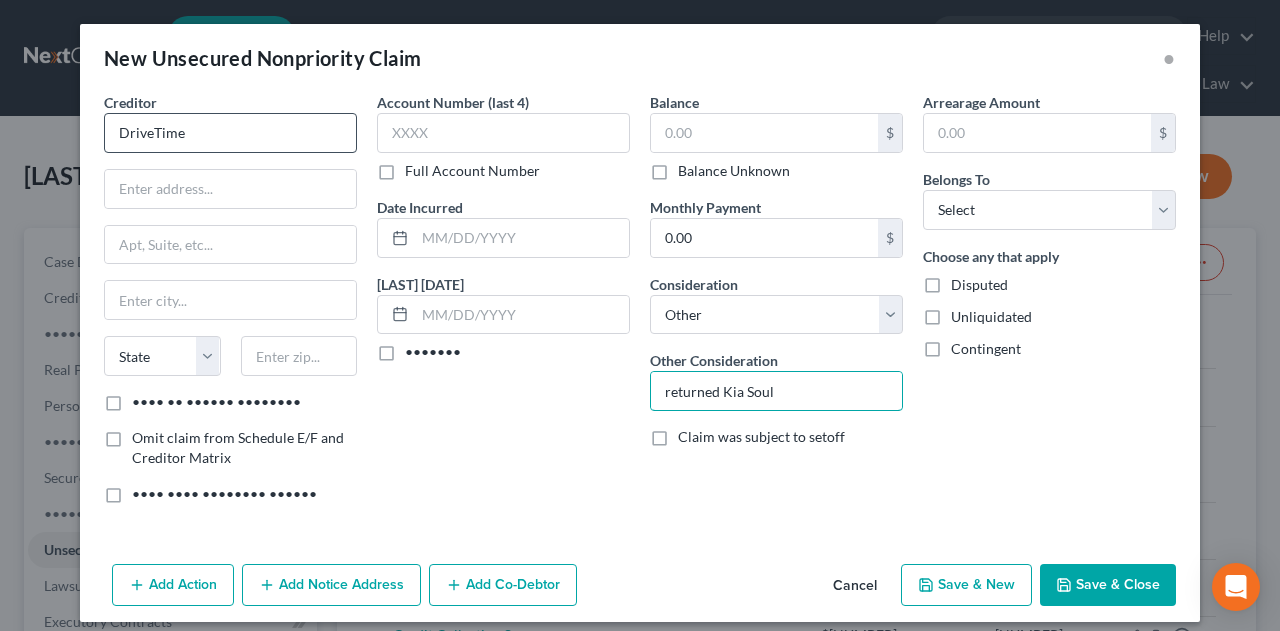 type on "returned Kia Soul" 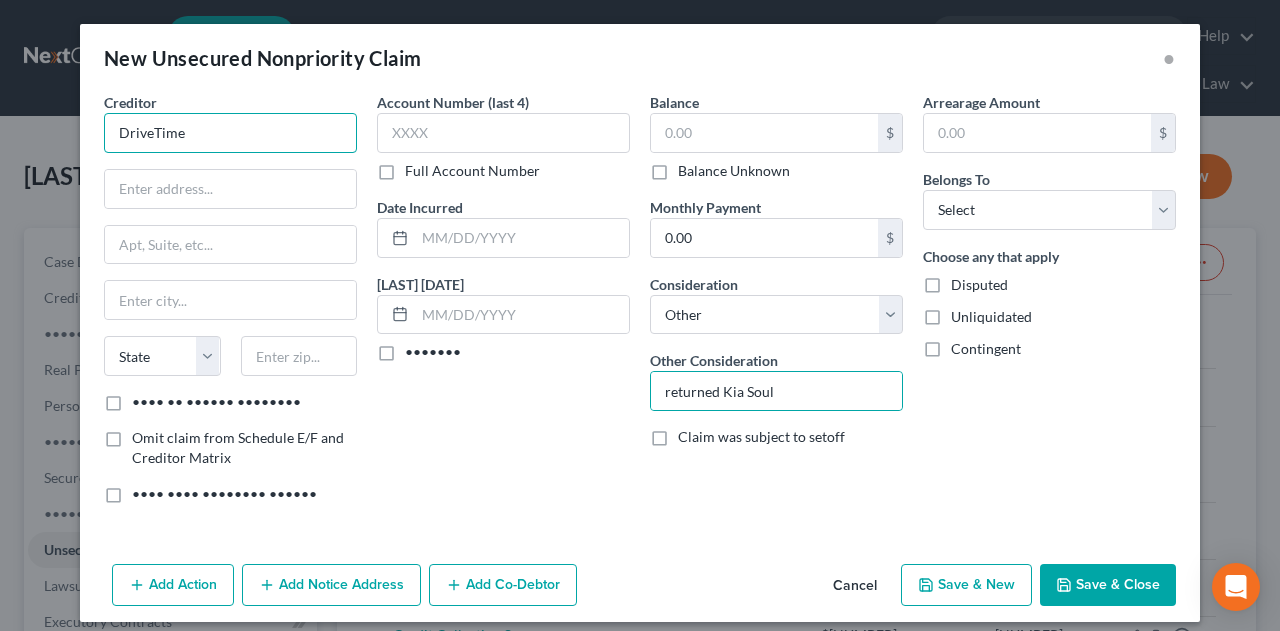 click on "DriveTime" at bounding box center [230, 133] 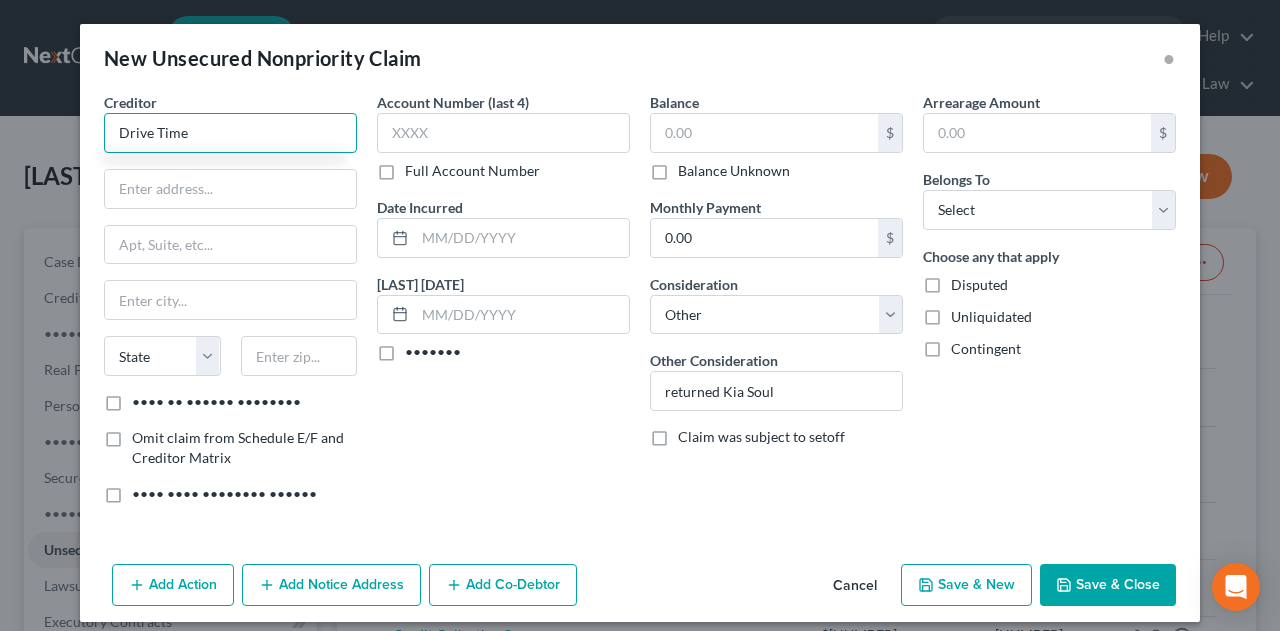 drag, startPoint x: 177, startPoint y: 130, endPoint x: 429, endPoint y: 12, distance: 278.25888 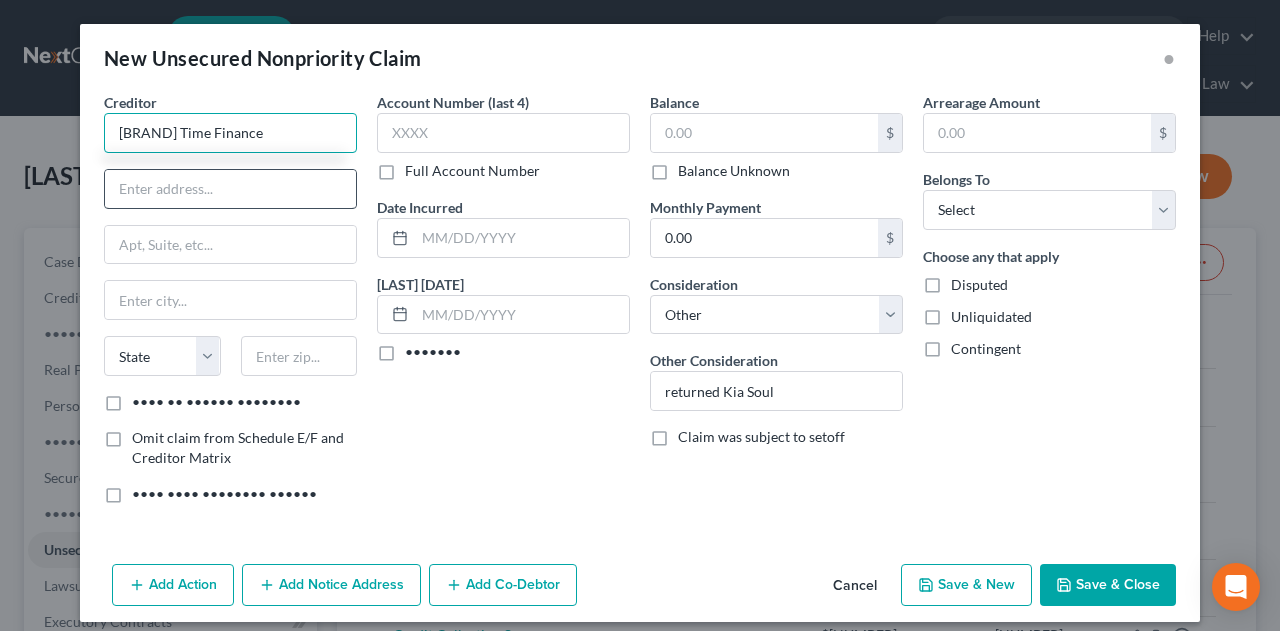 type on "[BRAND] Time Finance" 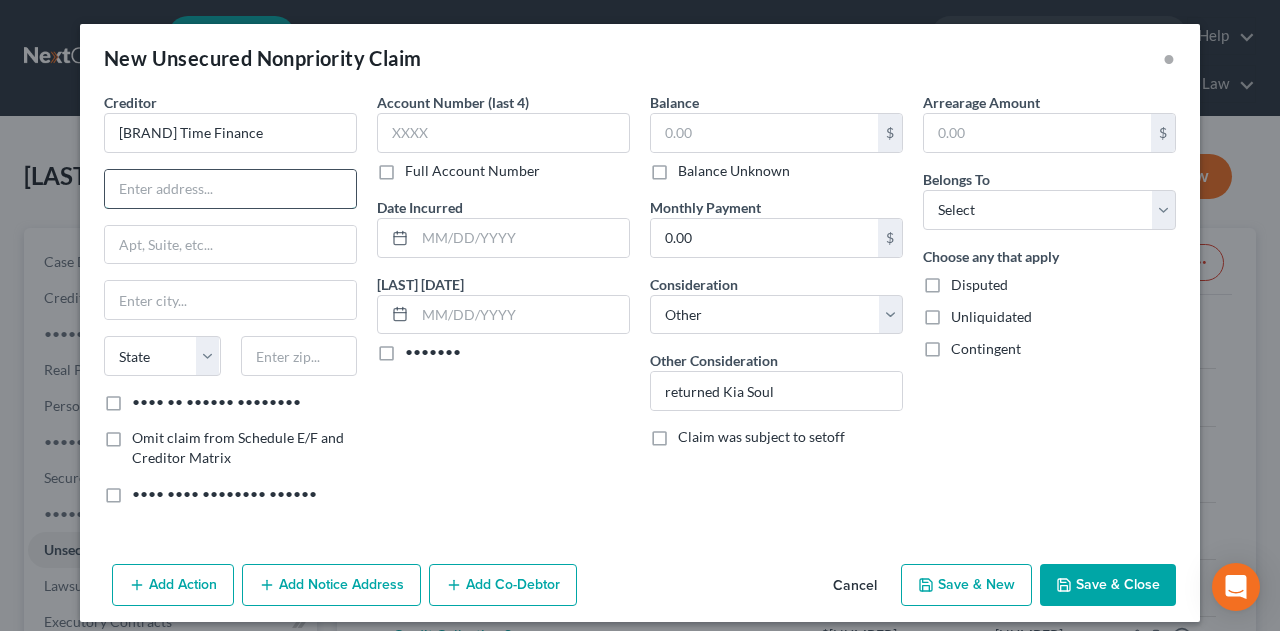 paste on "• •••• •••• •••••• •••••• ••••• •••••••• •• •••••" 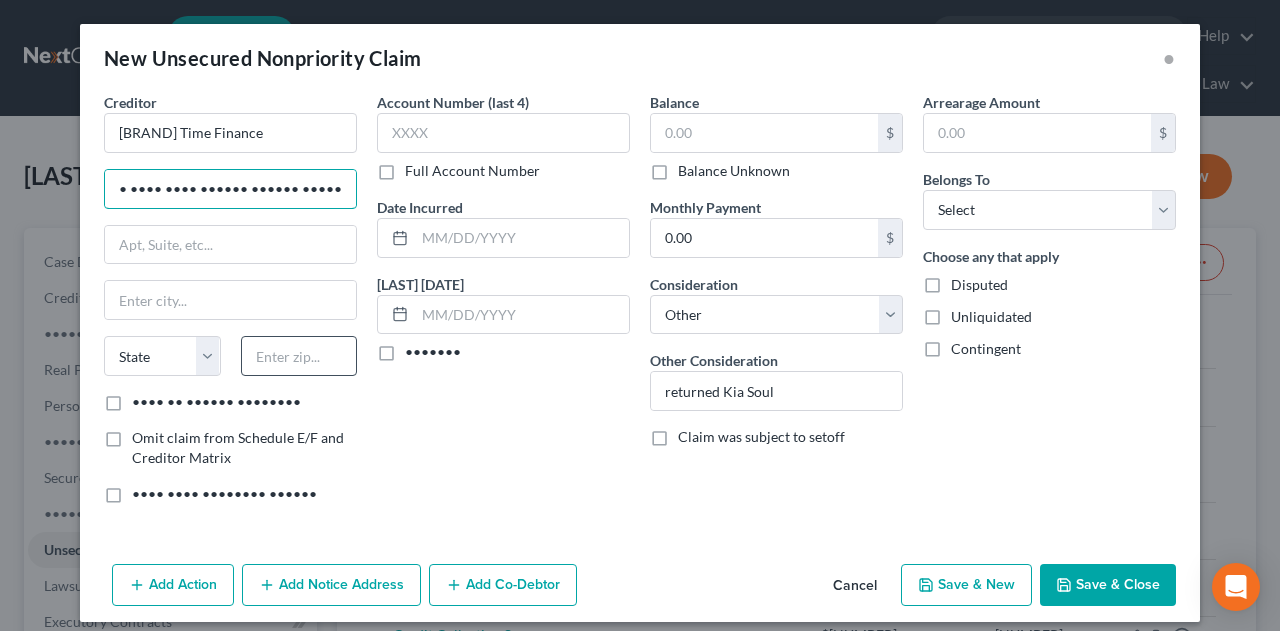 scroll, scrollTop: 0, scrollLeft: 86, axis: horizontal 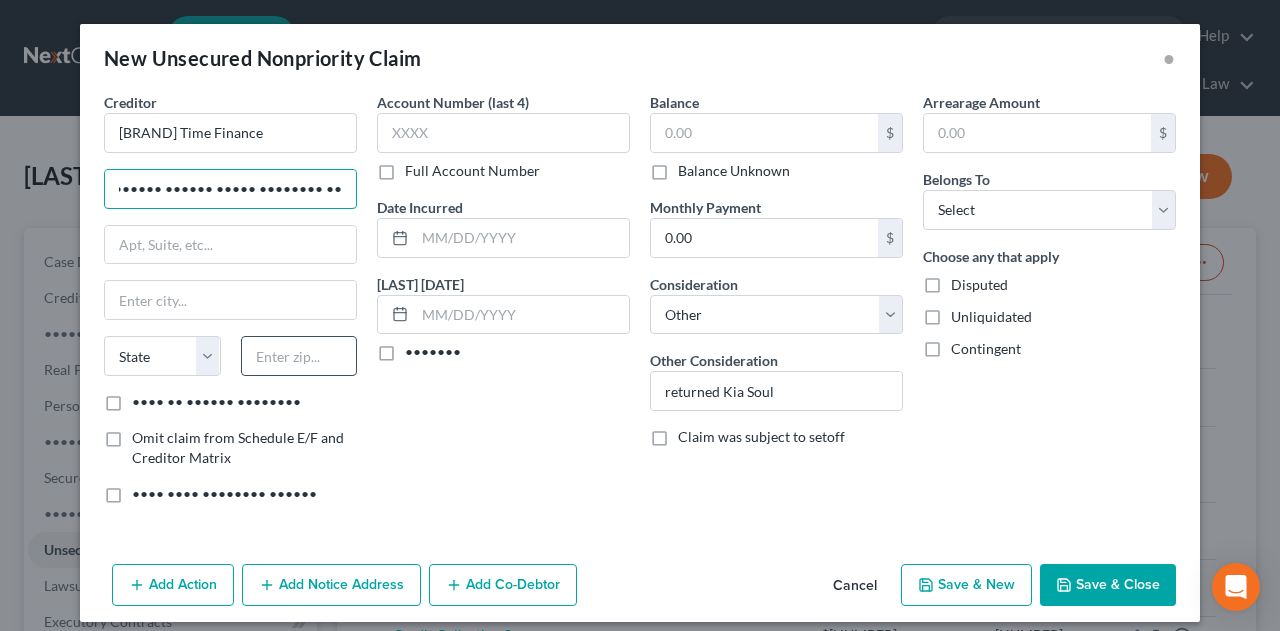type on "• •••• •••• •••••• •••••• ••••• •••••••• •• •••••" 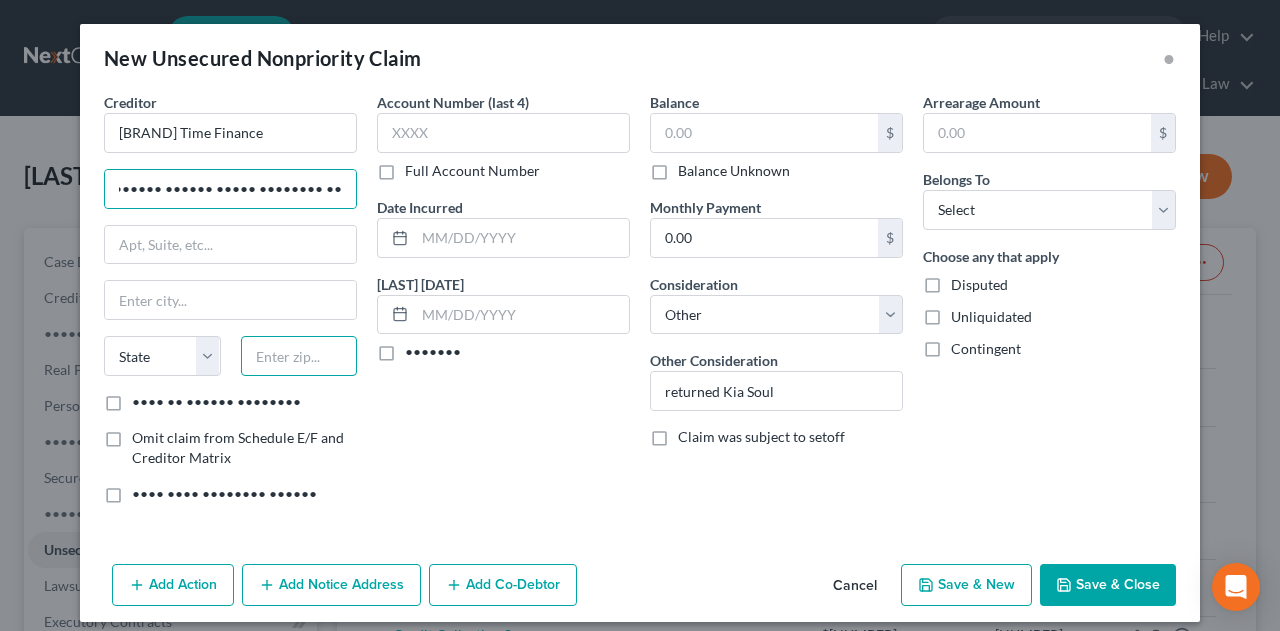 click at bounding box center (299, 356) 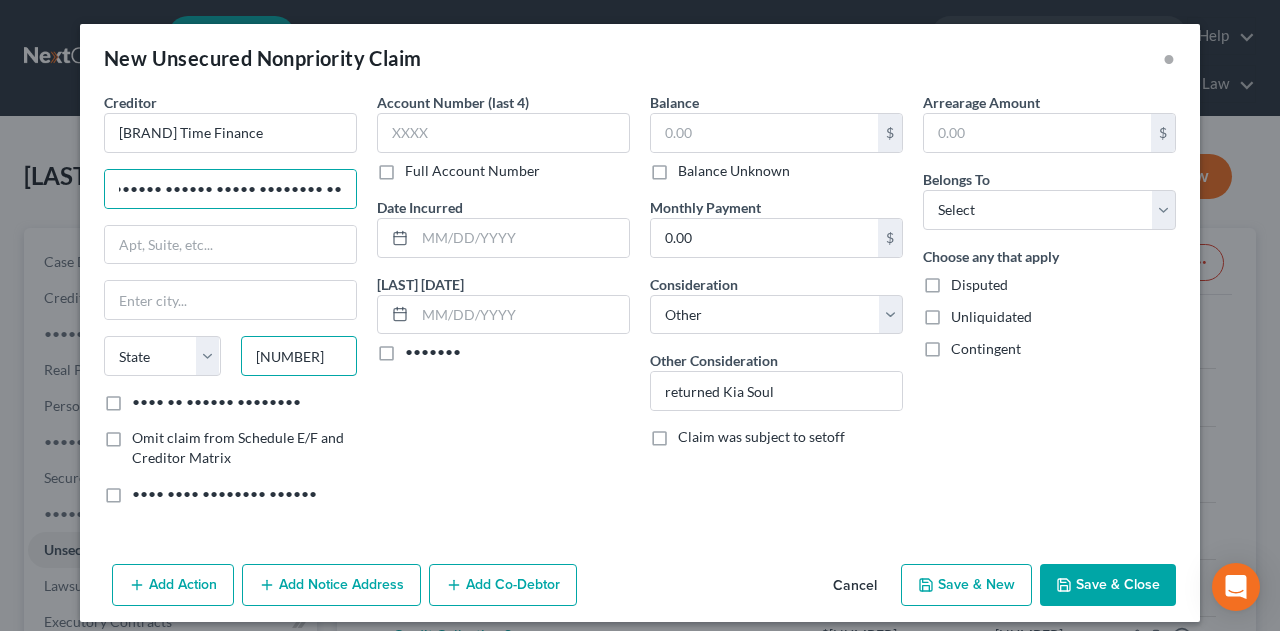 scroll, scrollTop: 0, scrollLeft: 0, axis: both 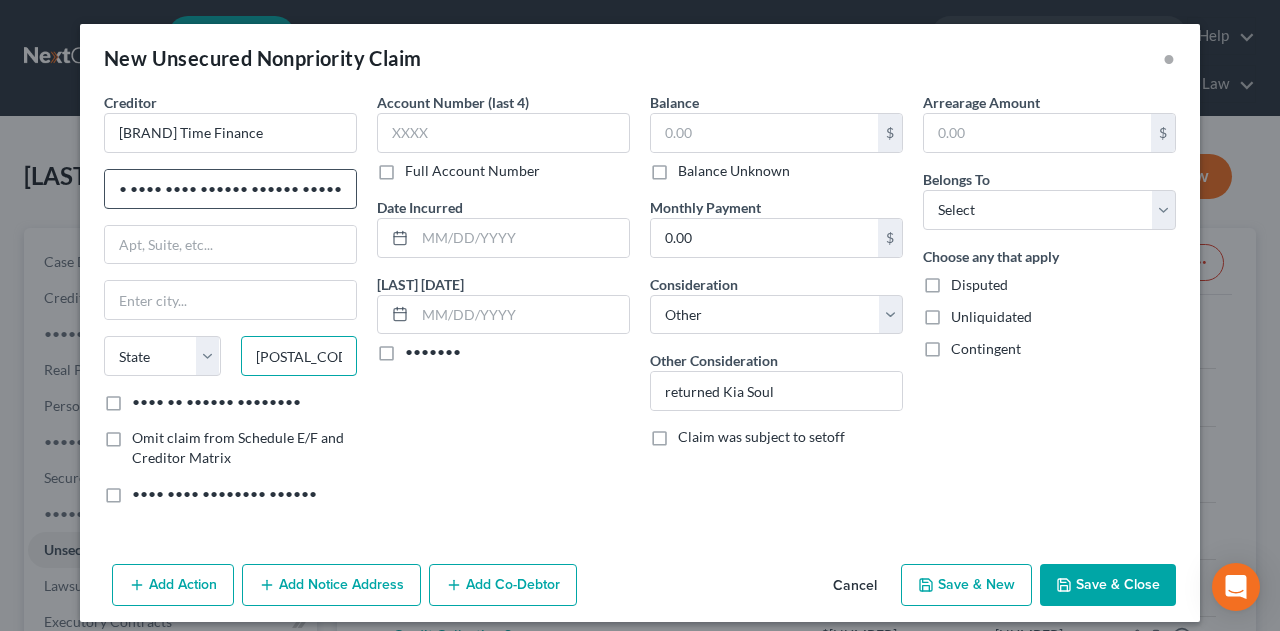 type on "[POSTAL_CODE]" 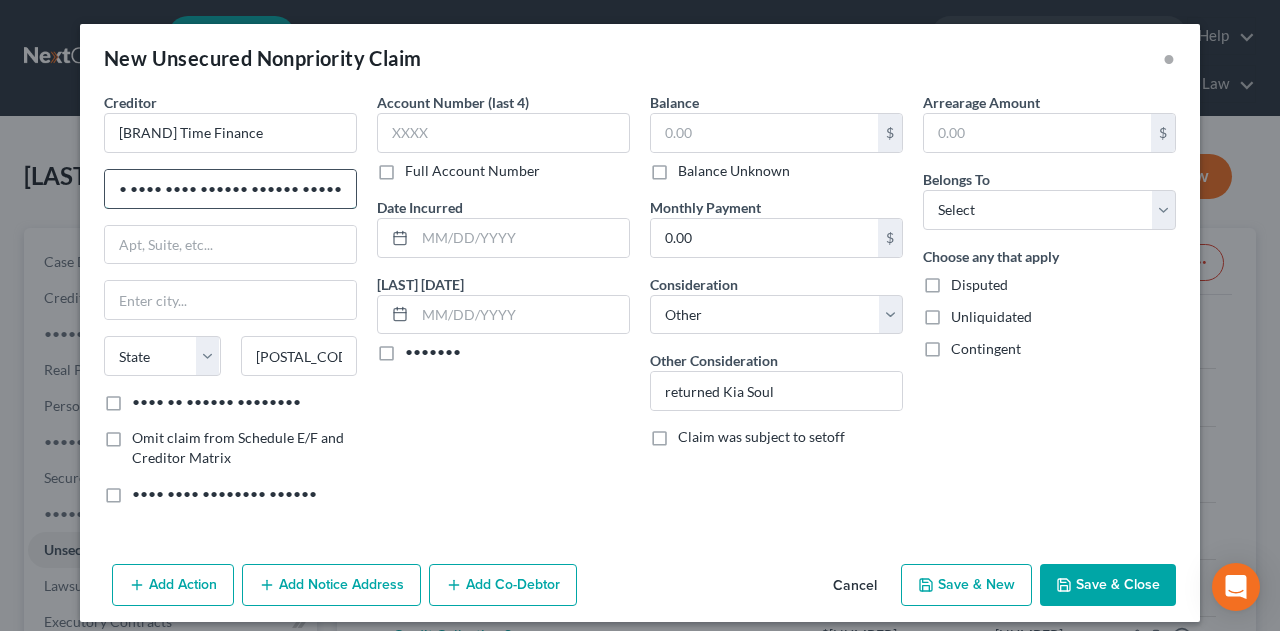click on "• •••• •••• •••••• •••••• ••••• •••••••• •• •••••" at bounding box center (230, 189) 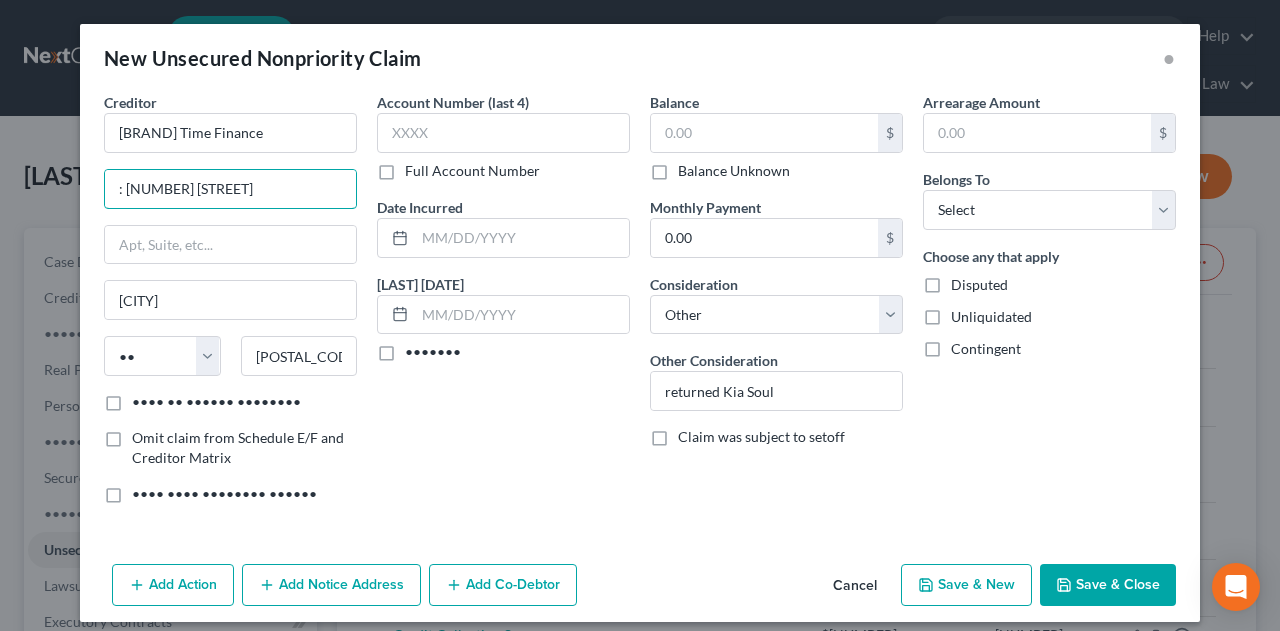 type on ": [NUMBER] [STREET]" 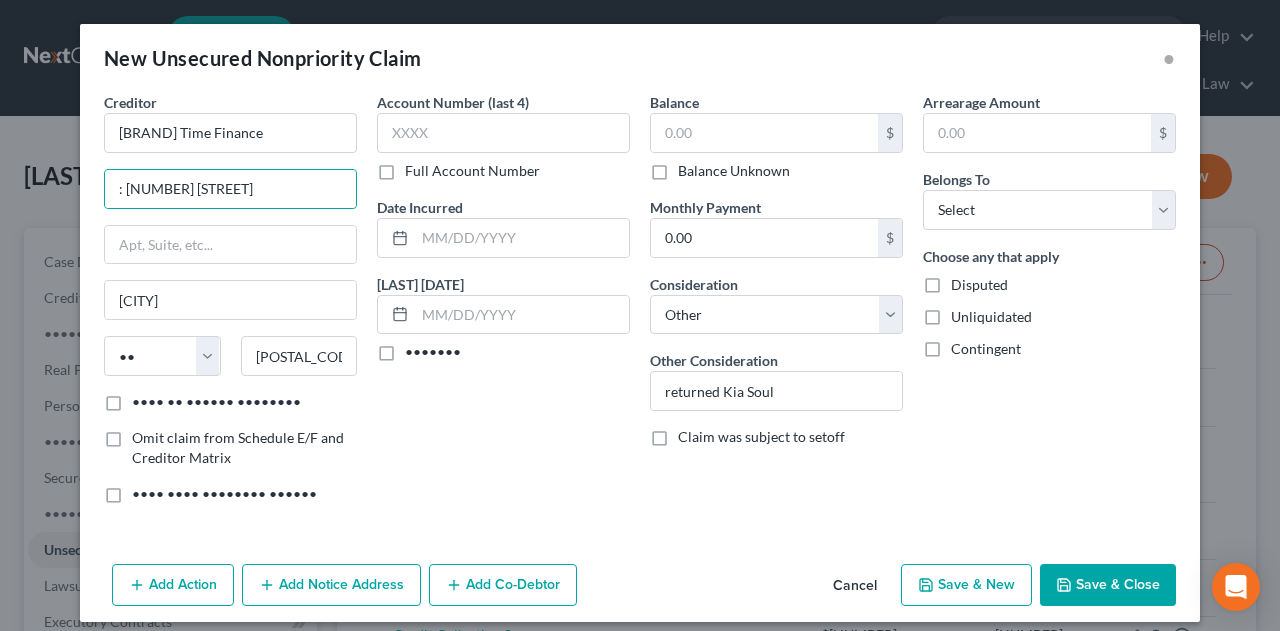 click on "Add Notice Address" at bounding box center [331, 585] 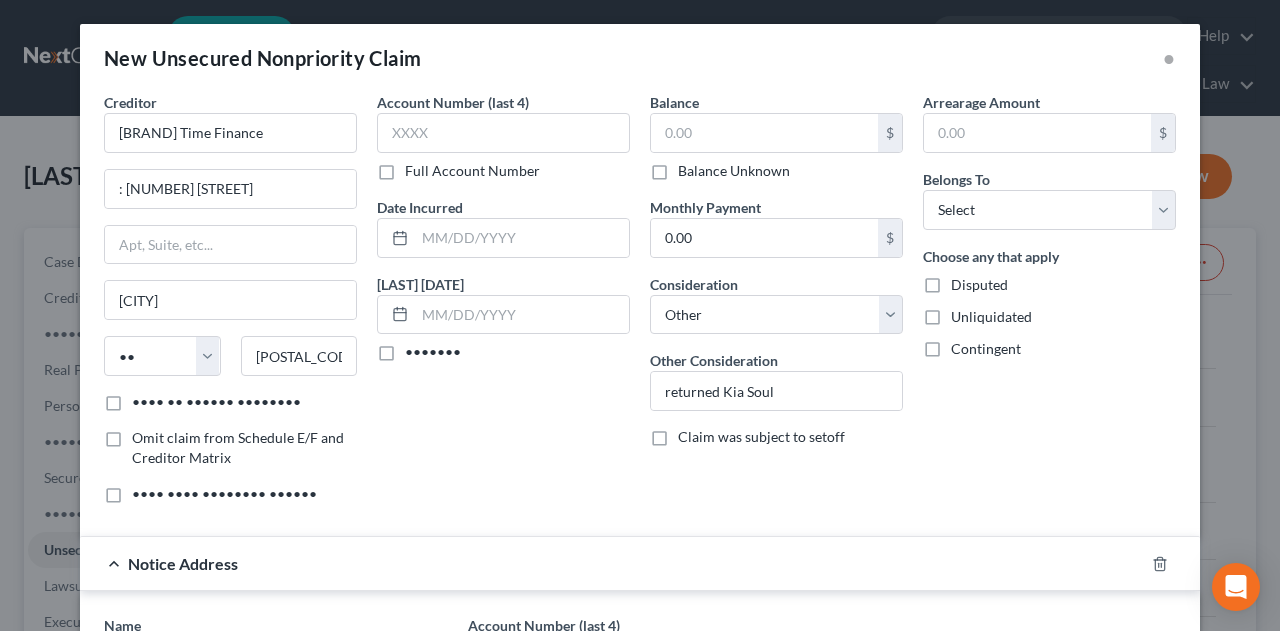 scroll, scrollTop: 266, scrollLeft: 0, axis: vertical 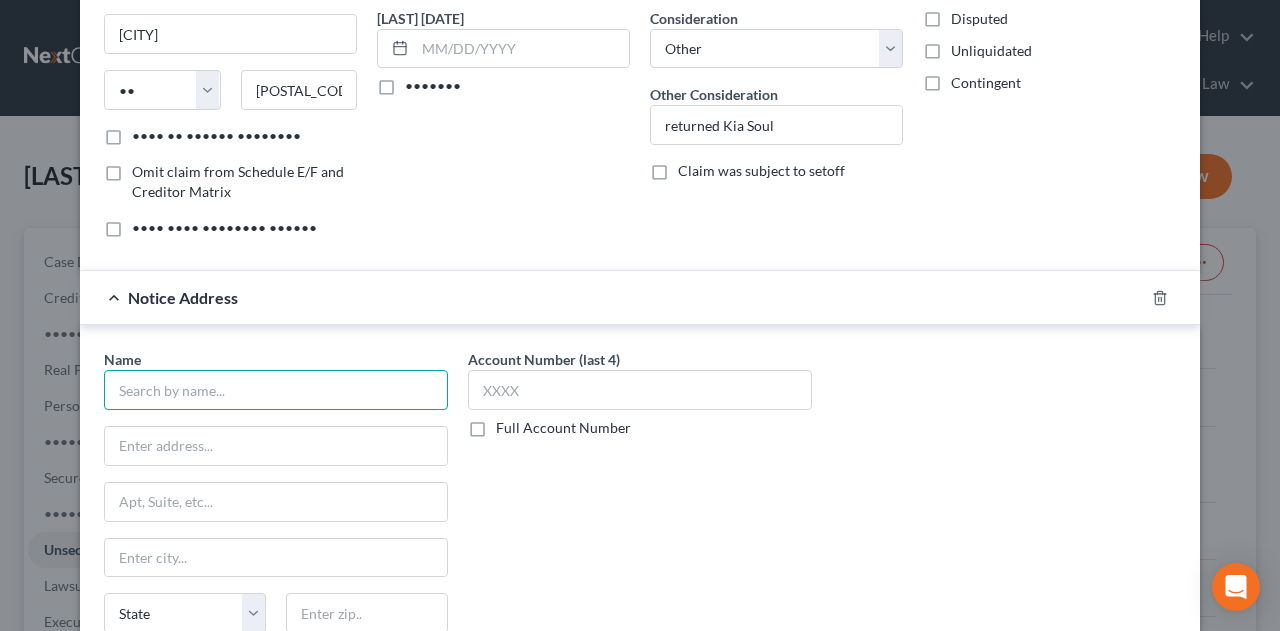 click at bounding box center (276, 390) 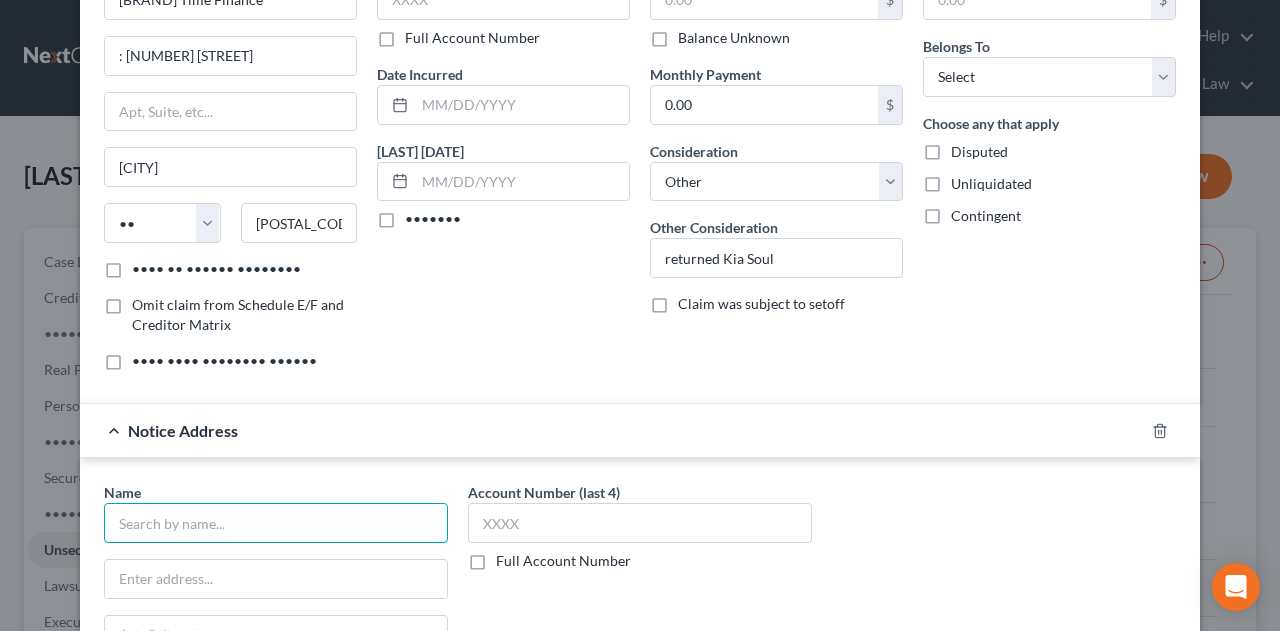 scroll, scrollTop: 0, scrollLeft: 0, axis: both 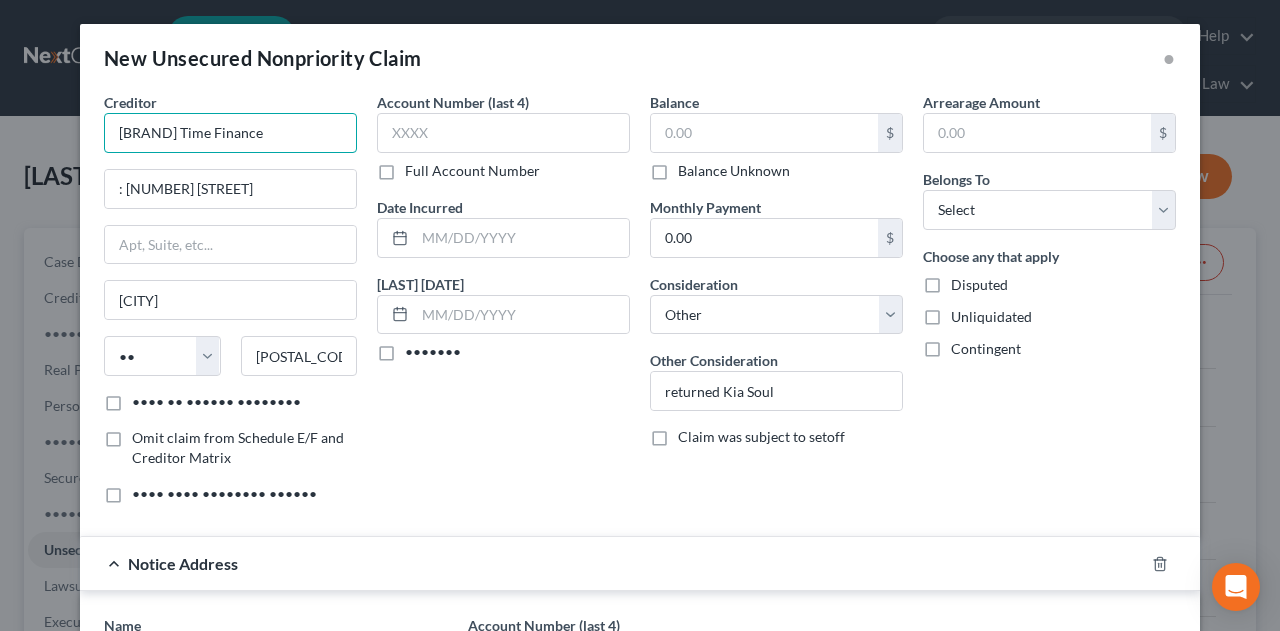 click on "[BRAND] Time Finance" at bounding box center [230, 133] 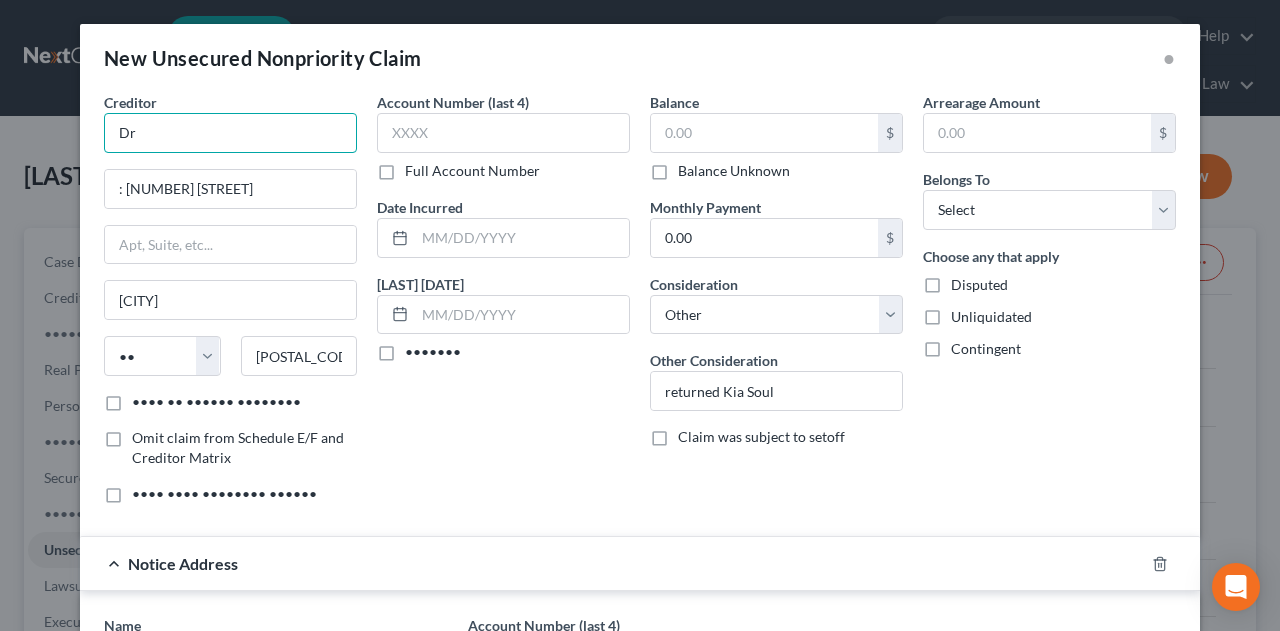 type on "[LETTER]" 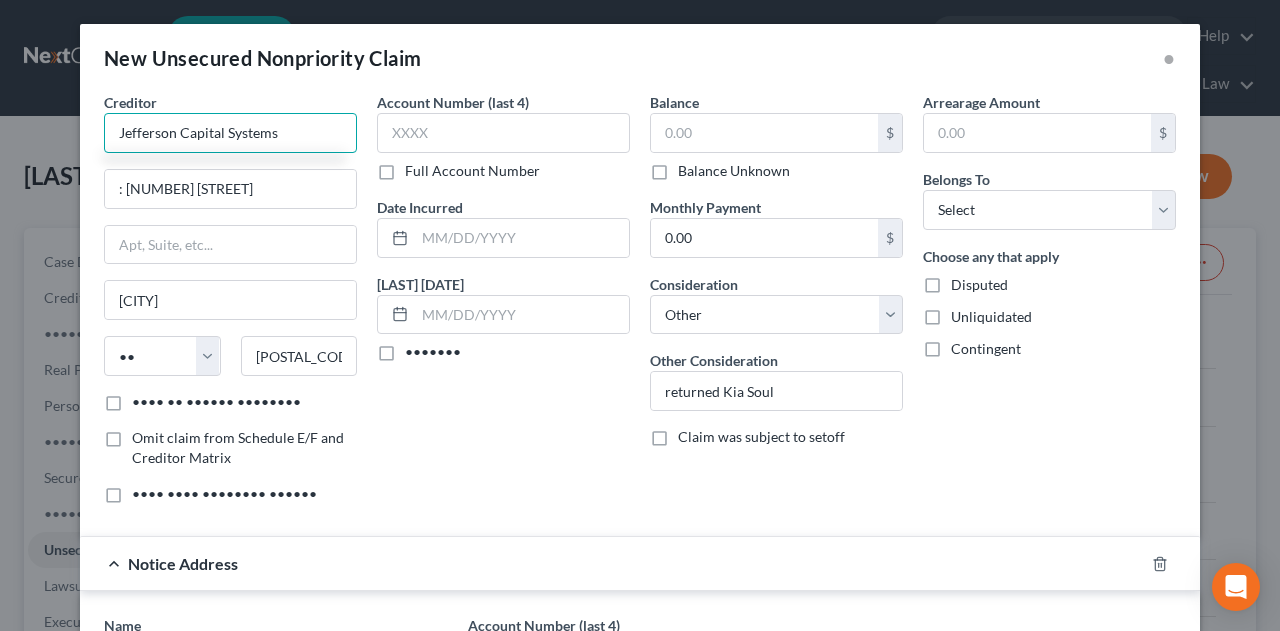 type on "Jefferson Capital Systems" 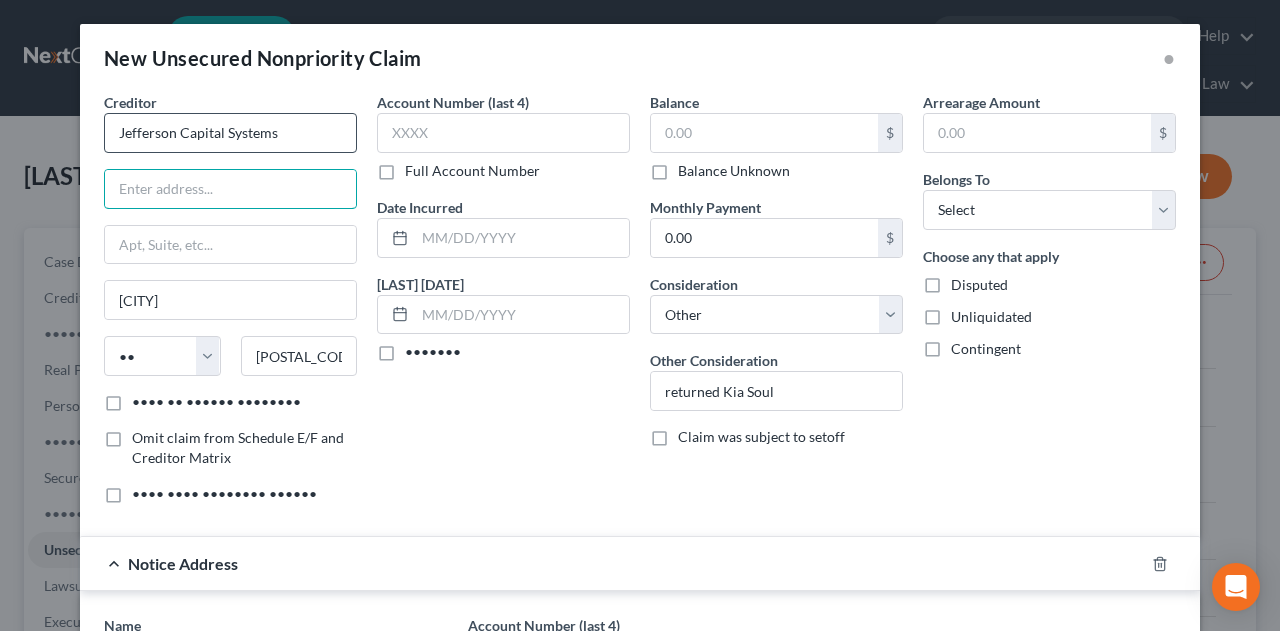 type 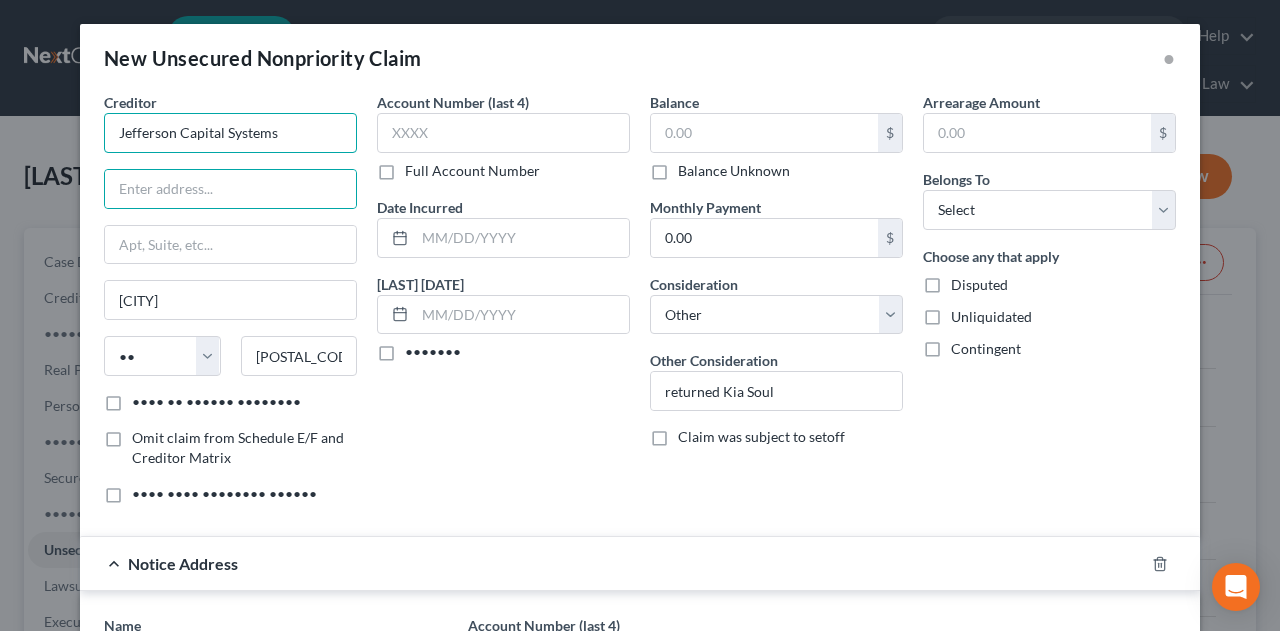 drag, startPoint x: 264, startPoint y: 131, endPoint x: 276, endPoint y: 141, distance: 15.6205 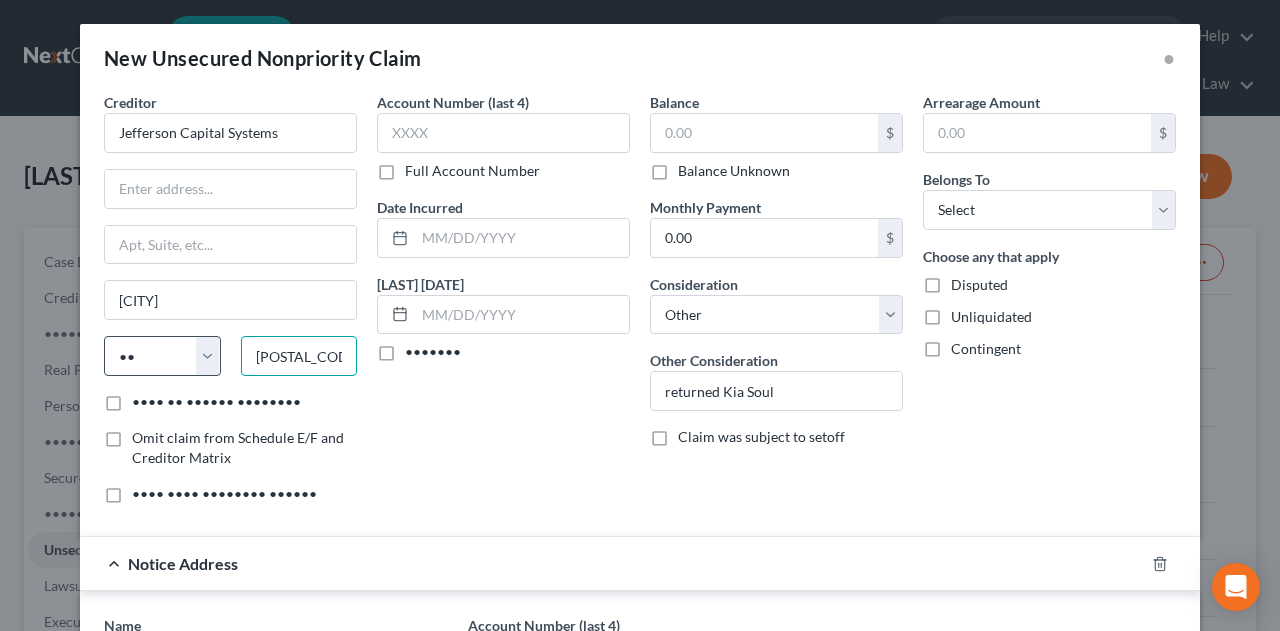 drag, startPoint x: 284, startPoint y: 357, endPoint x: 148, endPoint y: 365, distance: 136.23509 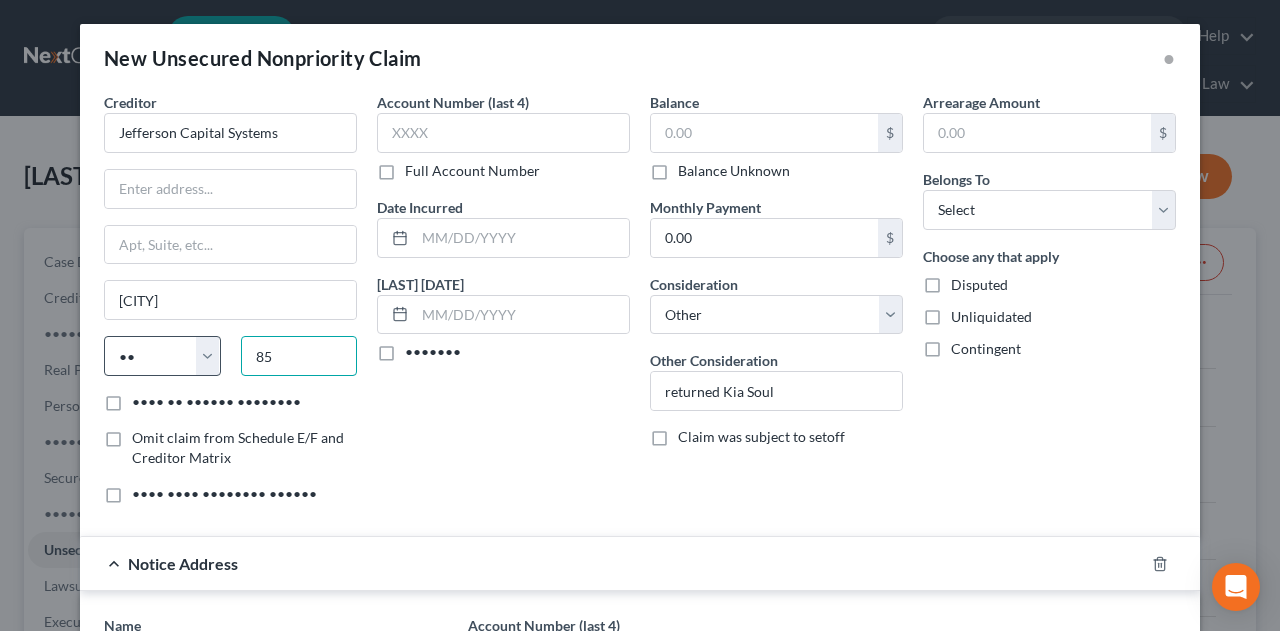 type on "8" 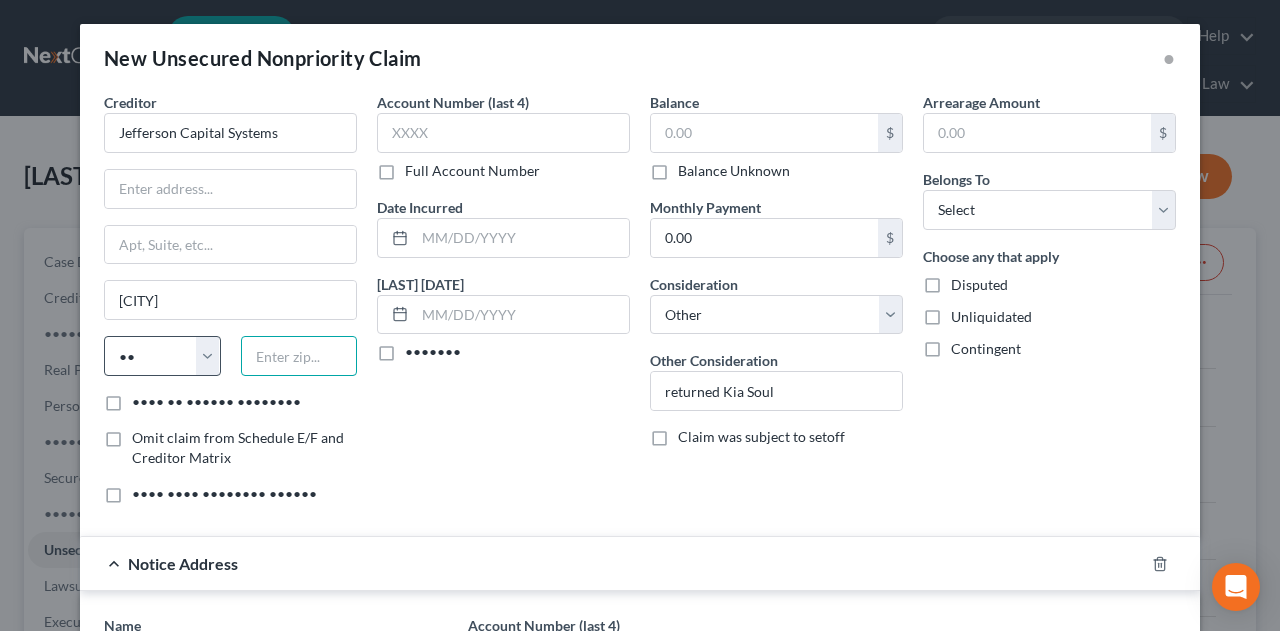 type 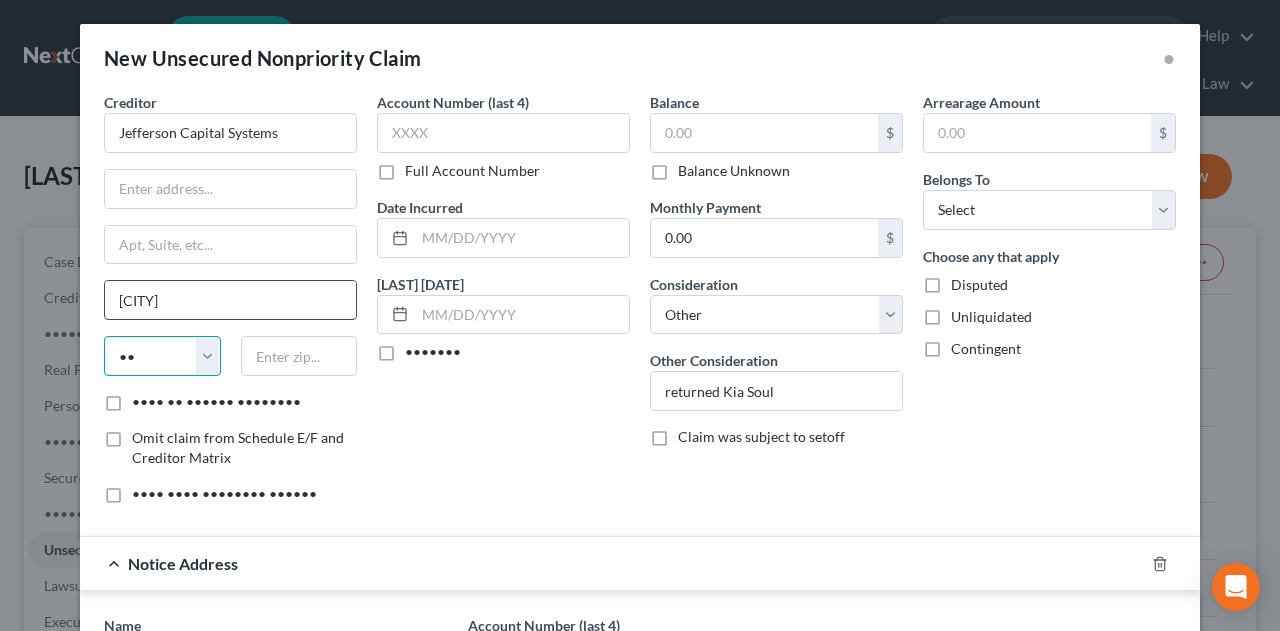 drag, startPoint x: 139, startPoint y: 356, endPoint x: 266, endPoint y: 298, distance: 139.61734 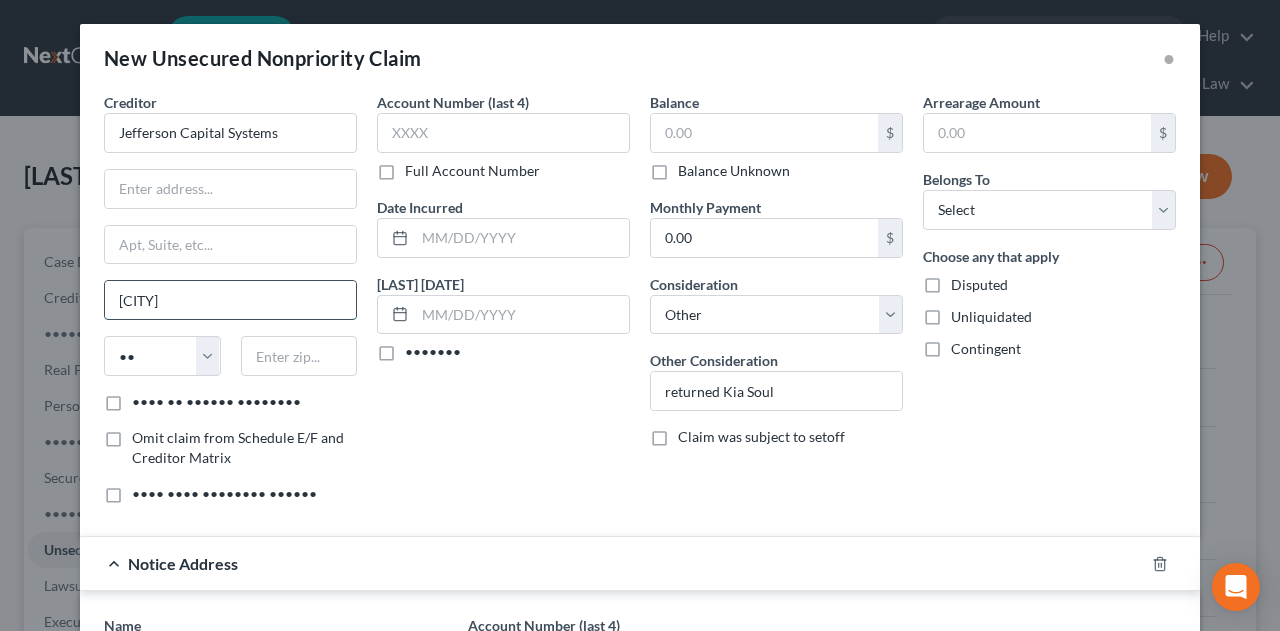 click on "[CITY]" at bounding box center [230, 300] 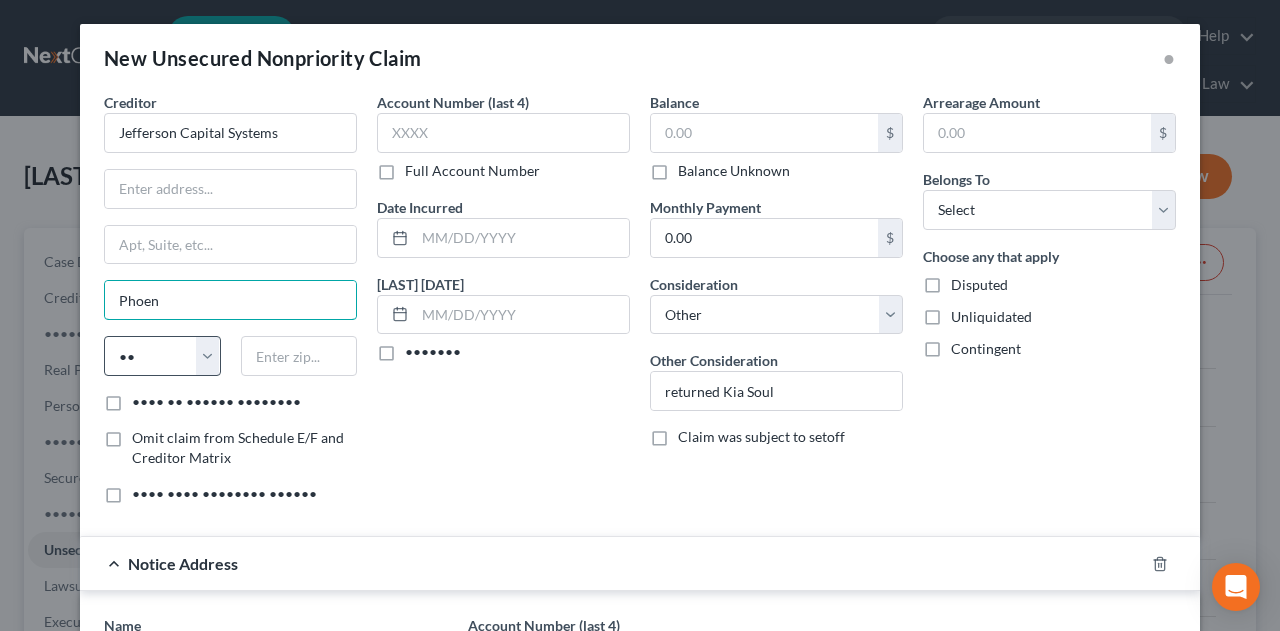 type on "Phoe" 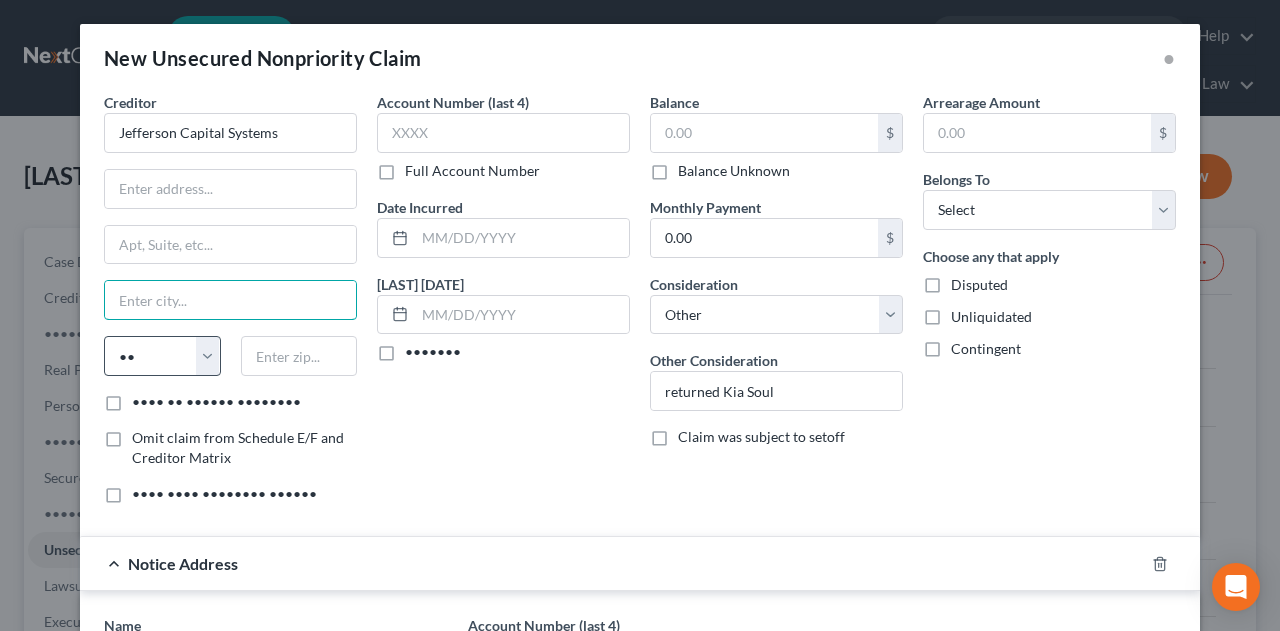 type 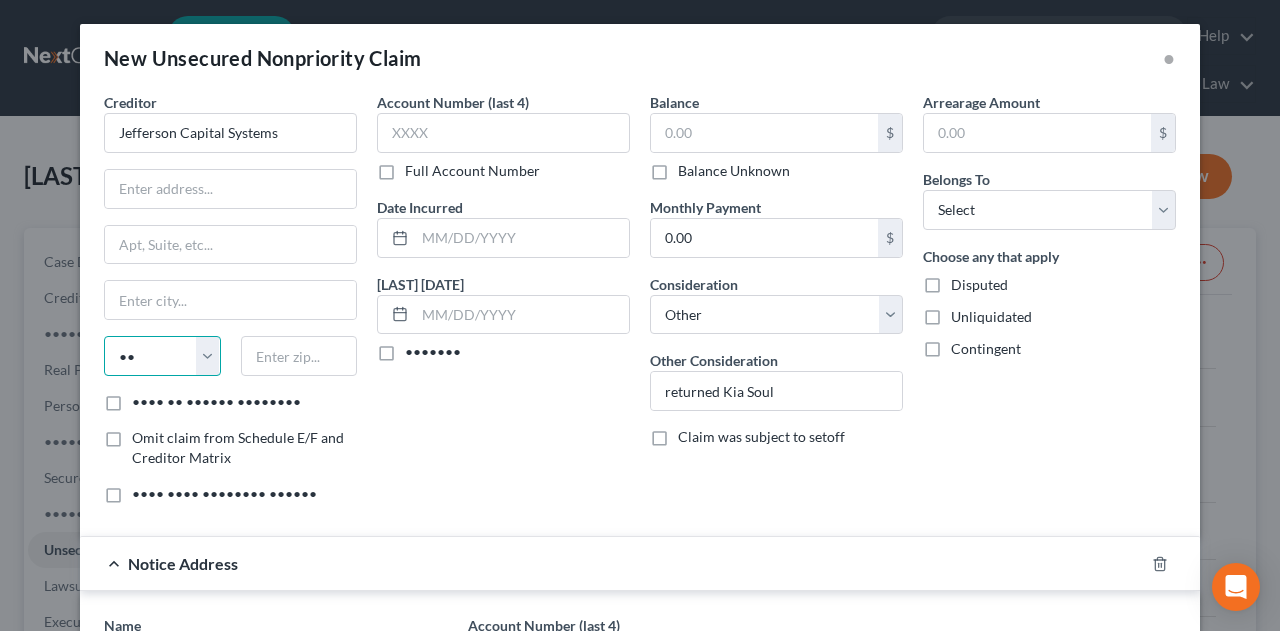 drag, startPoint x: 149, startPoint y: 350, endPoint x: 142, endPoint y: 363, distance: 14.764823 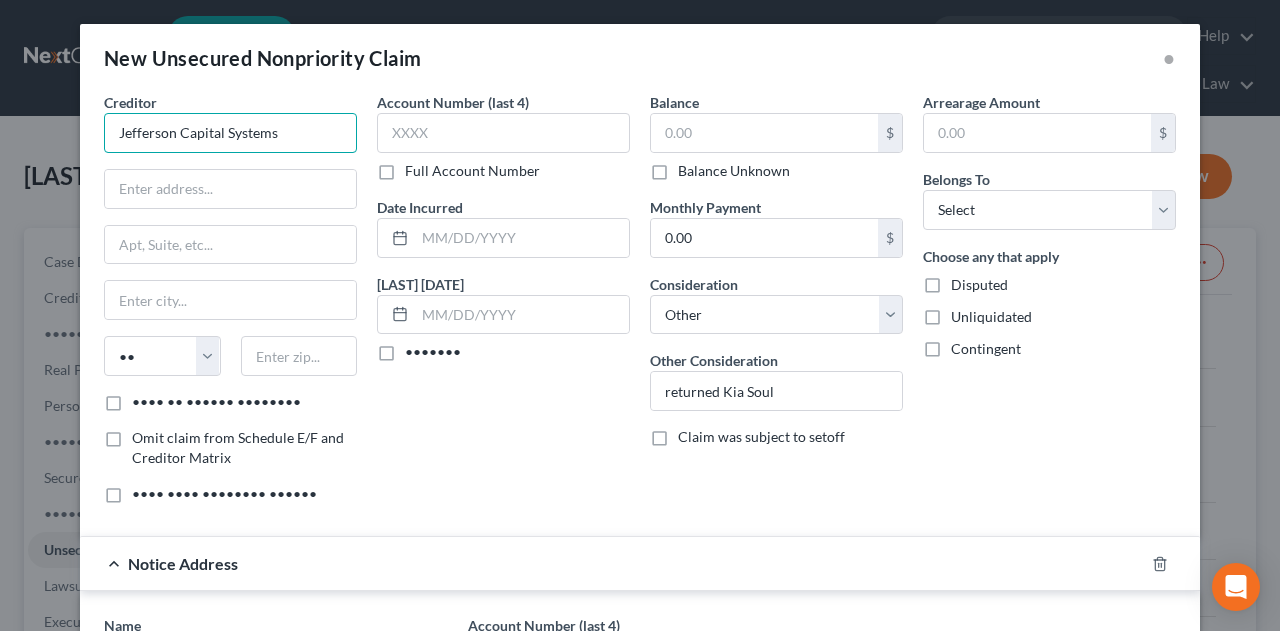 click on "Jefferson Capital Systems" at bounding box center (230, 133) 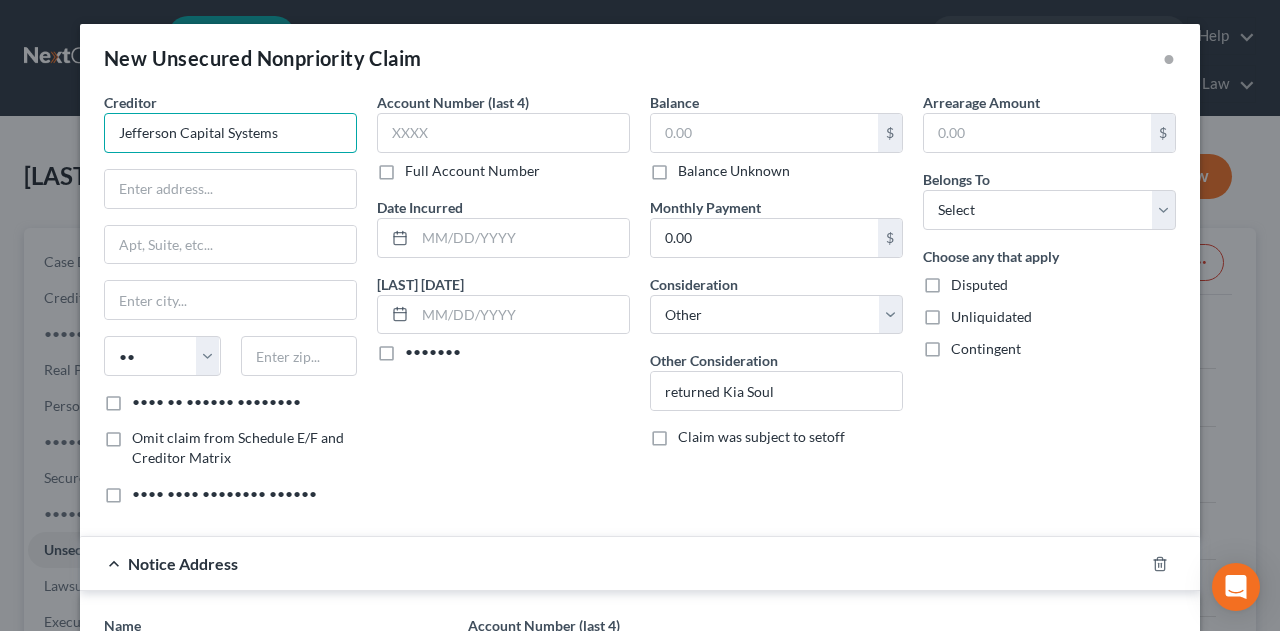 drag, startPoint x: 255, startPoint y: 137, endPoint x: 280, endPoint y: 131, distance: 25.70992 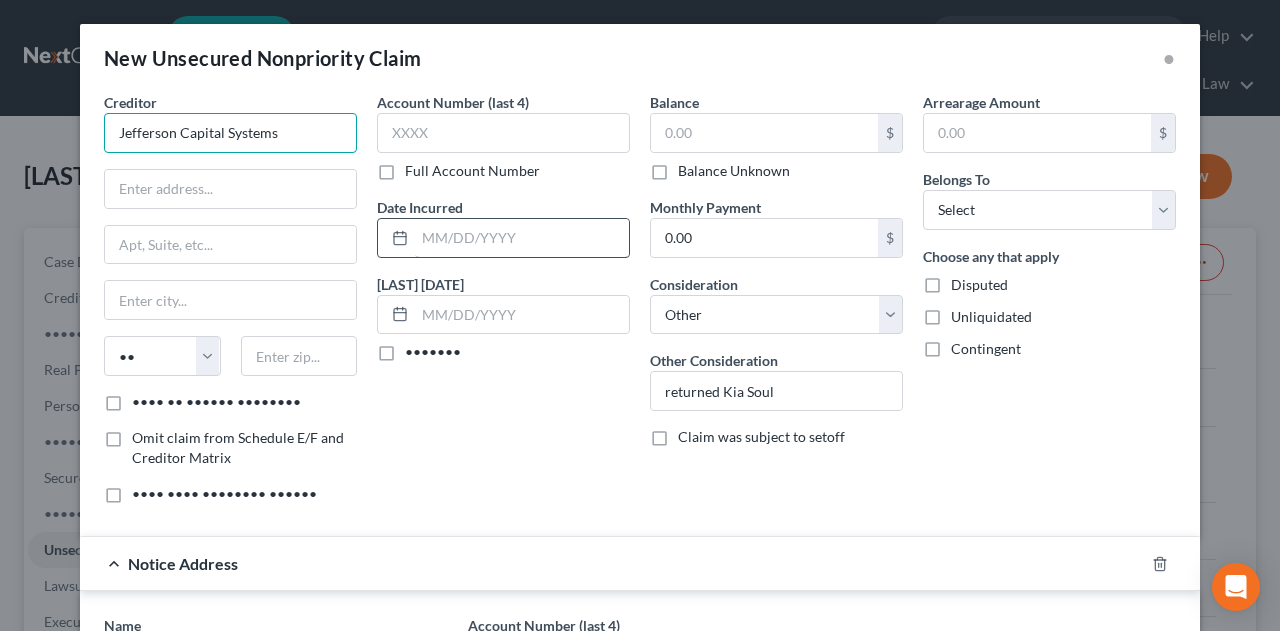 drag, startPoint x: 280, startPoint y: 131, endPoint x: 430, endPoint y: 239, distance: 184.83507 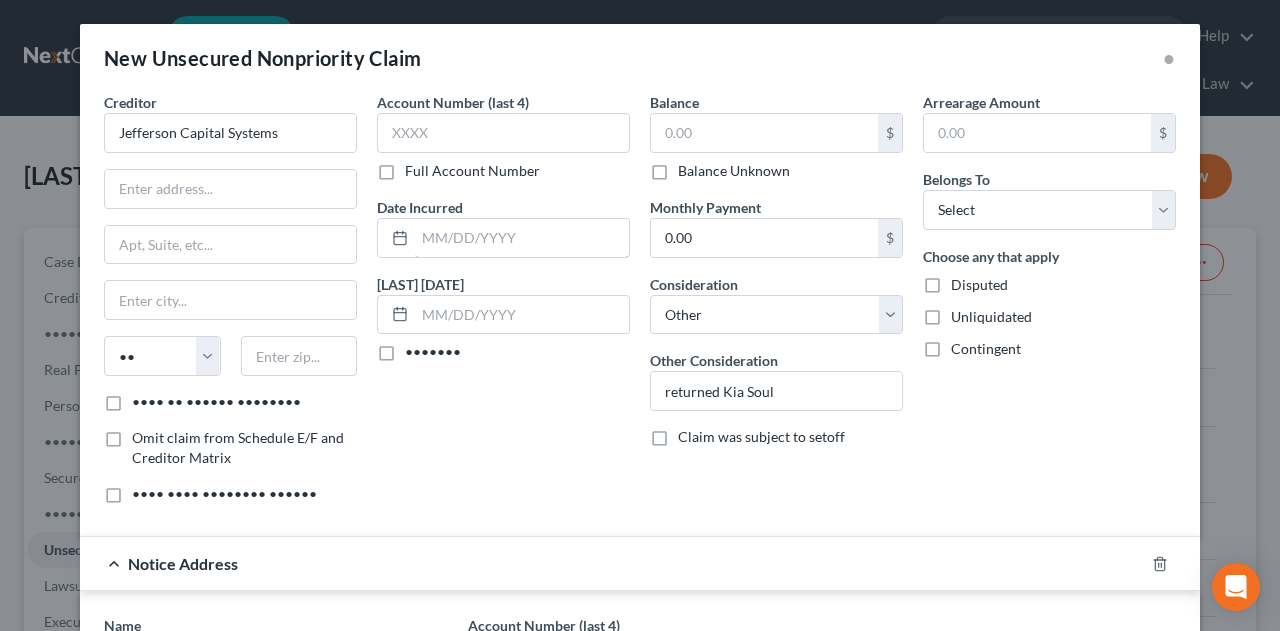 drag, startPoint x: 430, startPoint y: 239, endPoint x: 412, endPoint y: 177, distance: 64.56005 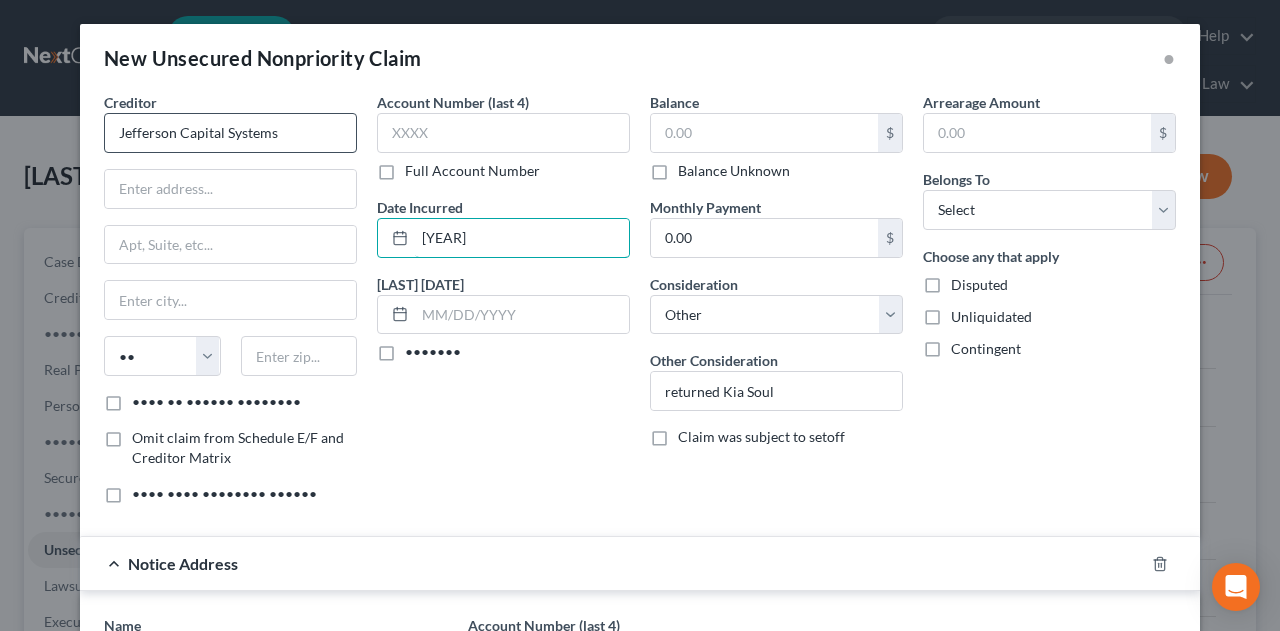 type on "[YEAR]" 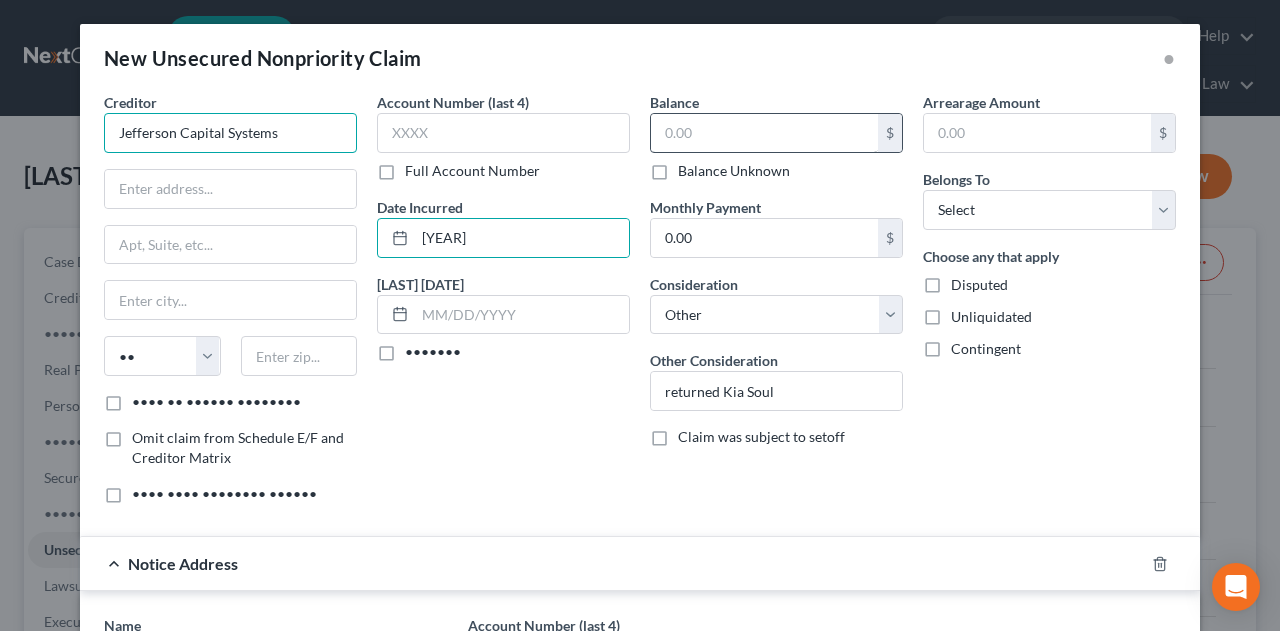 drag, startPoint x: 153, startPoint y: 133, endPoint x: 778, endPoint y: 141, distance: 625.0512 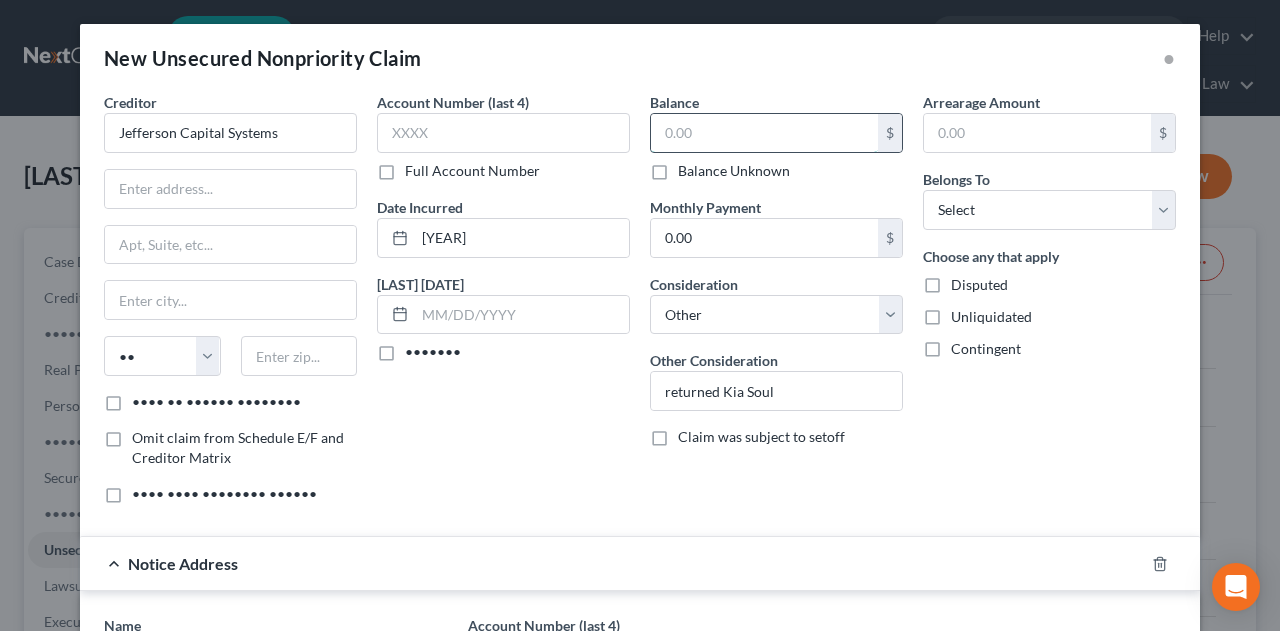 click at bounding box center (0, 0) 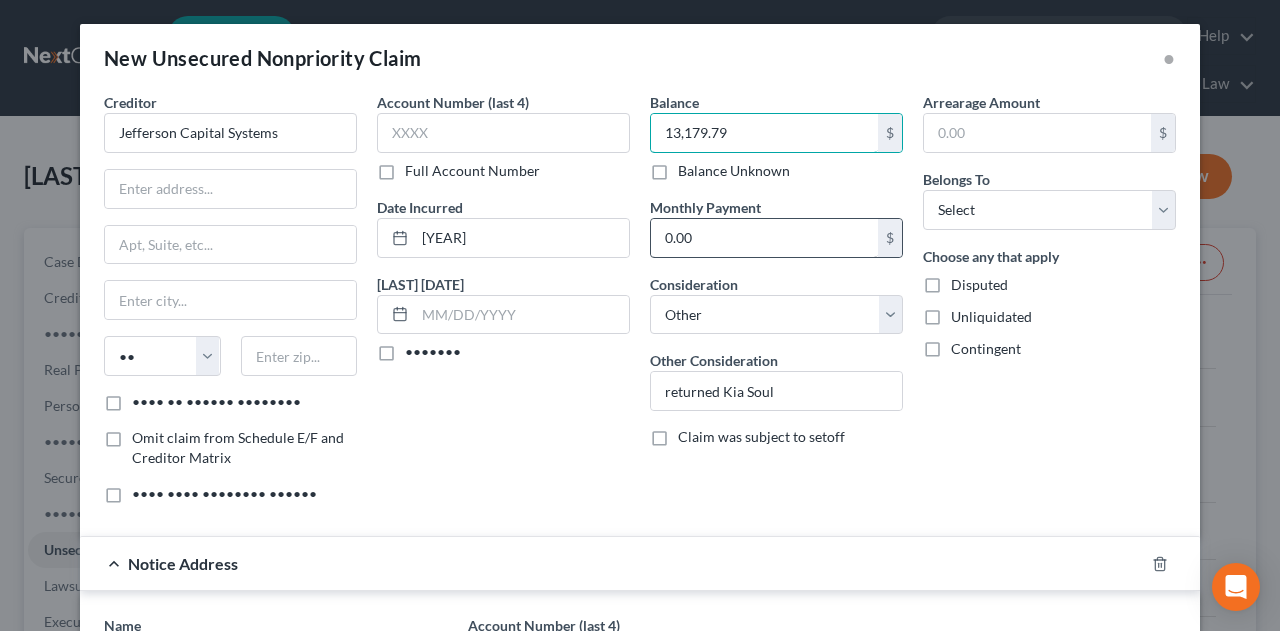 type on "13,179.79" 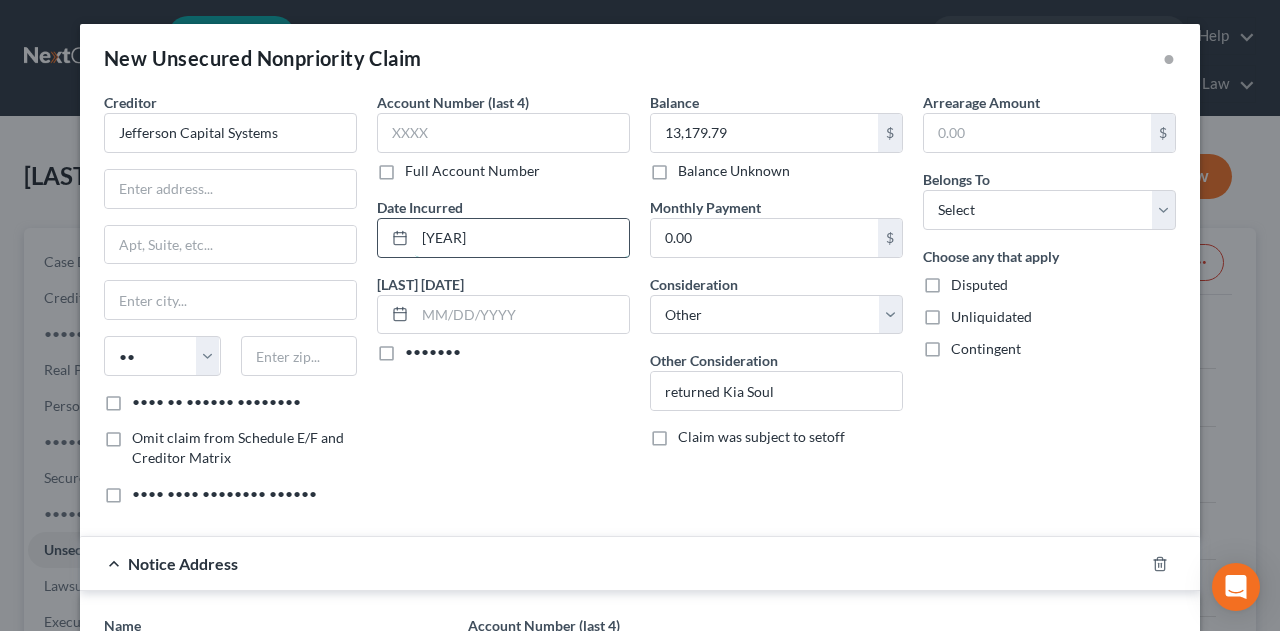 drag, startPoint x: 528, startPoint y: 226, endPoint x: 538, endPoint y: 209, distance: 19.723083 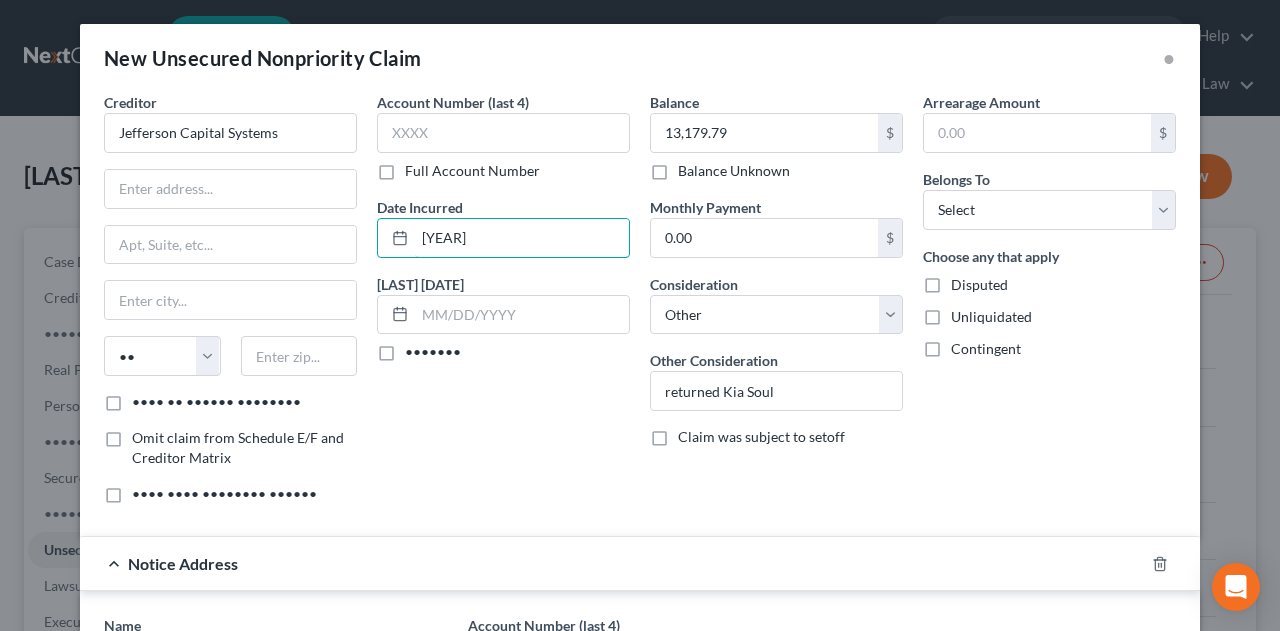 click on "[YEAR]" at bounding box center (522, 238) 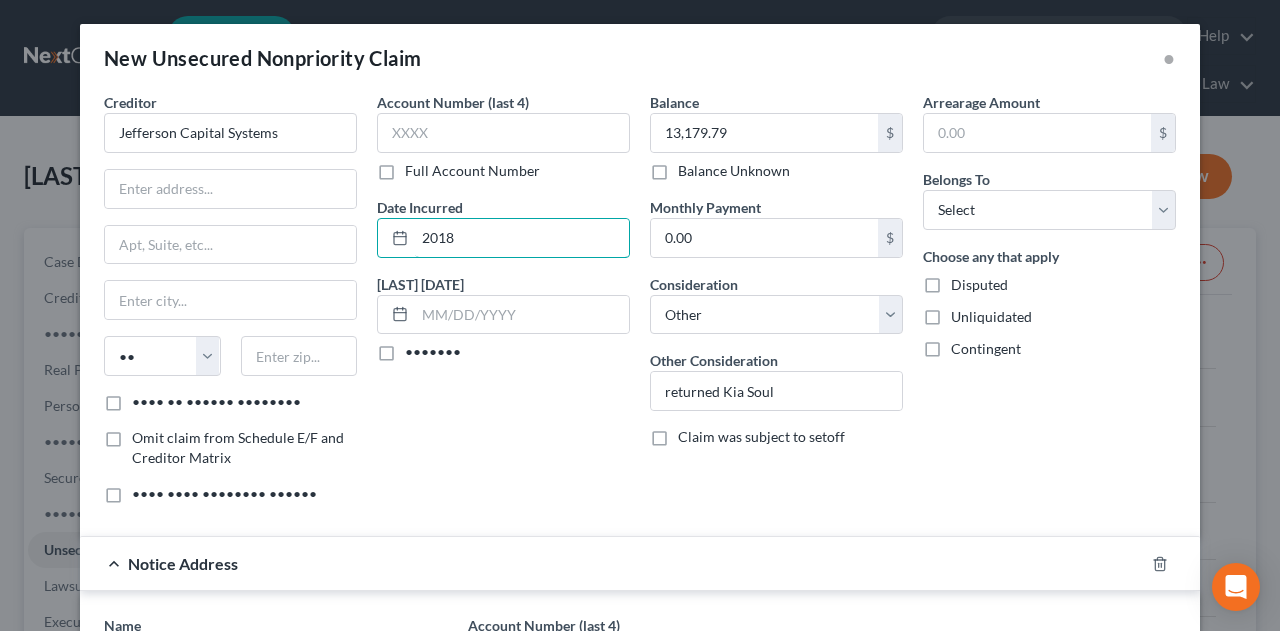 type on "2018" 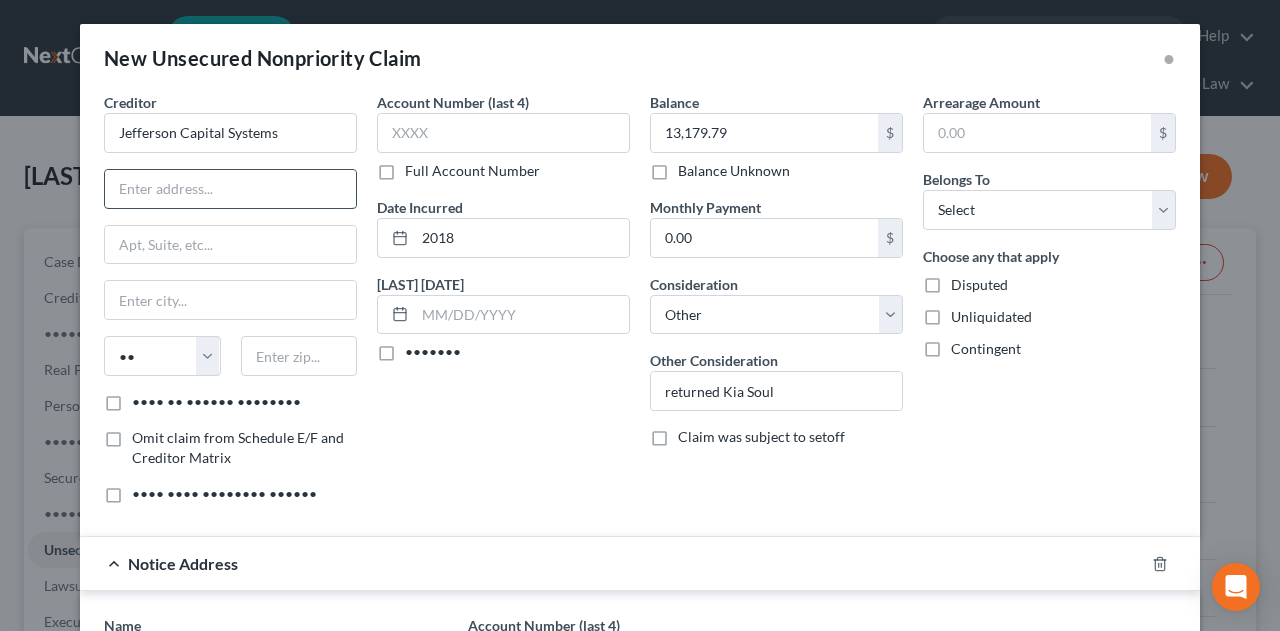 paste on "[NUMBER] [STREET], [CITY], [STATE] [POSTAL_CODE], USA" 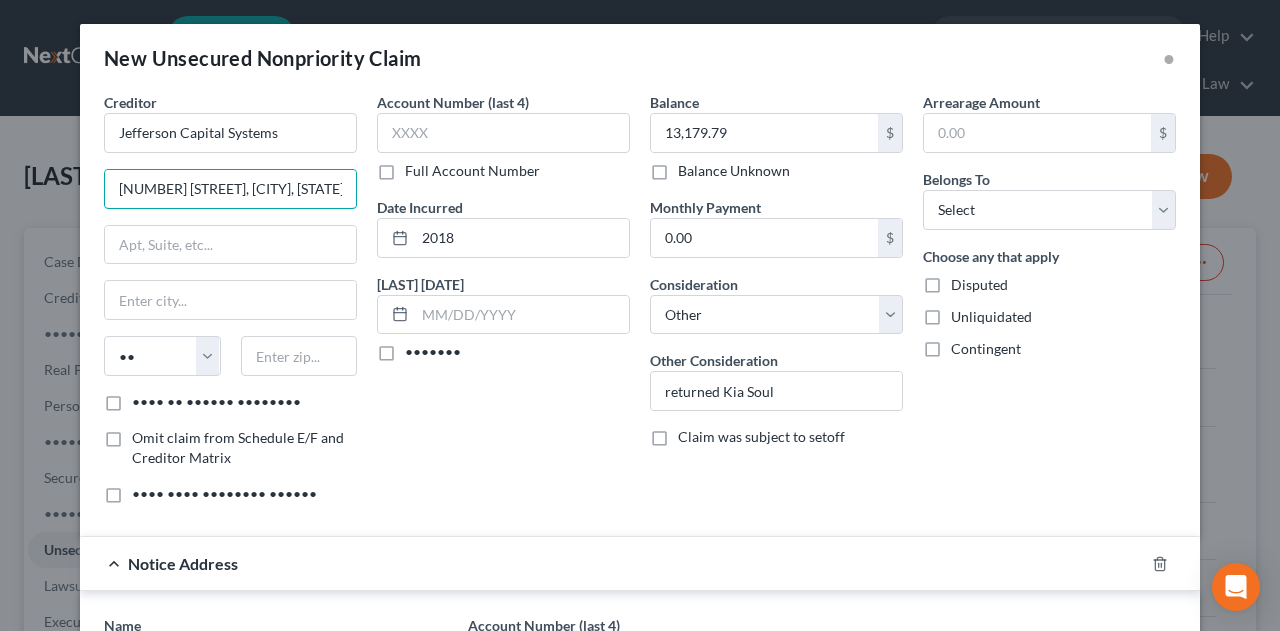 scroll, scrollTop: 0, scrollLeft: 16, axis: horizontal 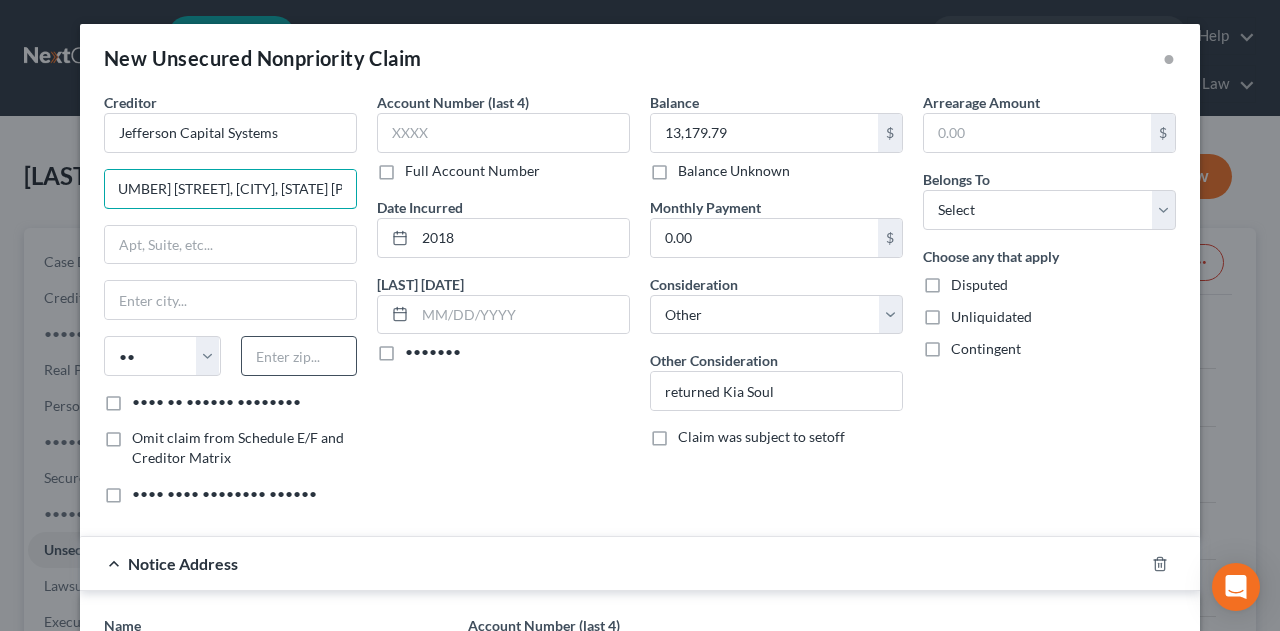 type on "[NUMBER] [STREET], [CITY], [STATE] [POSTAL_CODE], USA" 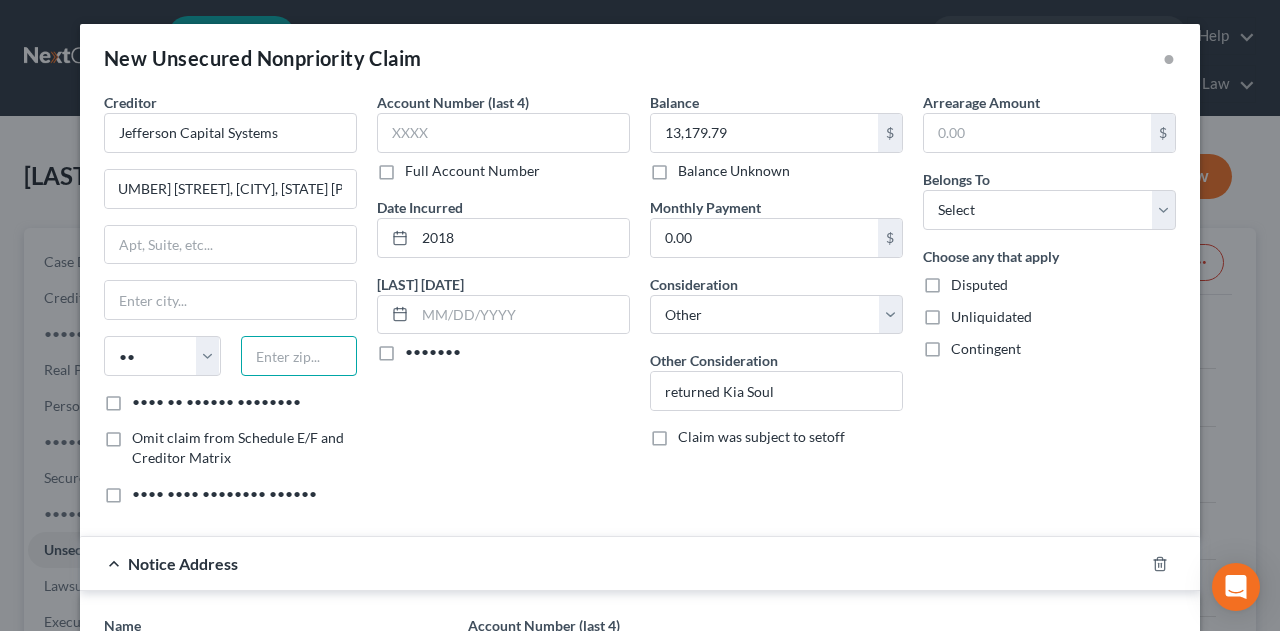drag, startPoint x: 296, startPoint y: 356, endPoint x: 316, endPoint y: 339, distance: 26.24881 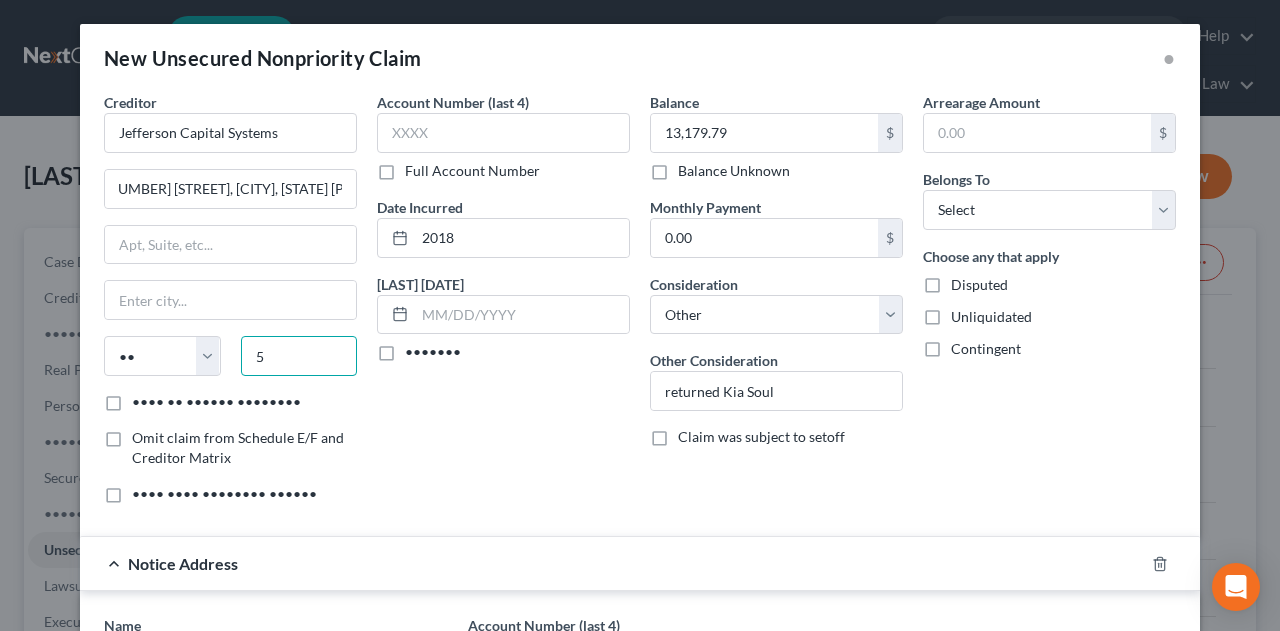 scroll, scrollTop: 0, scrollLeft: 0, axis: both 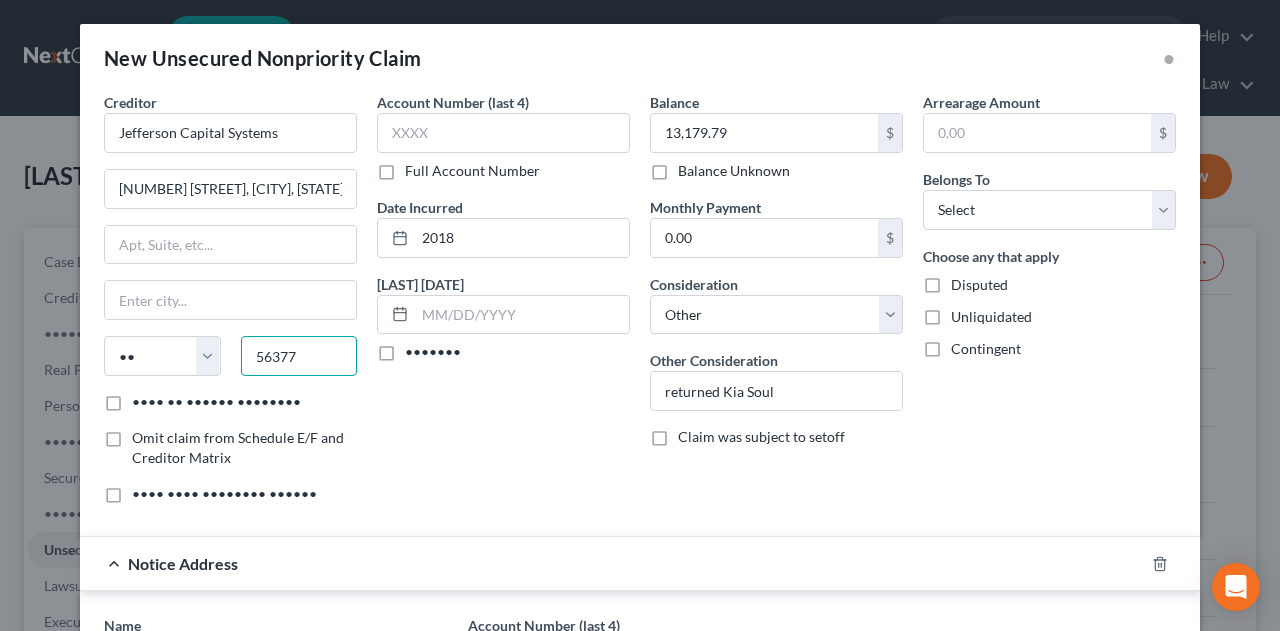 type on "56377" 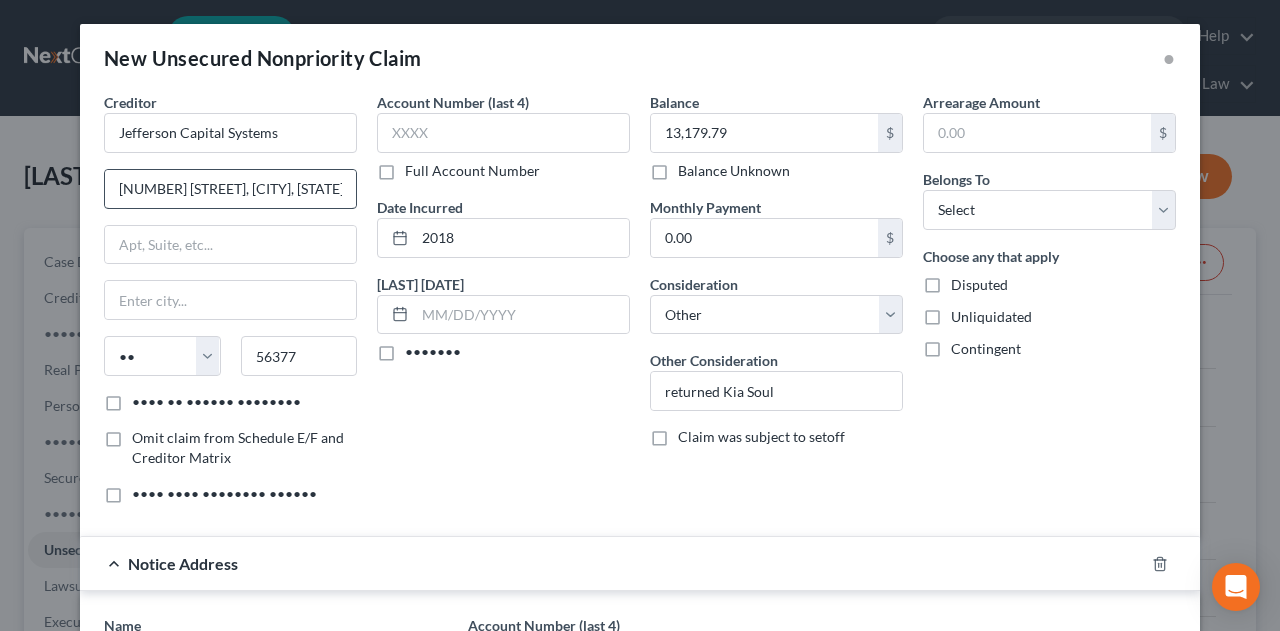 drag, startPoint x: 100, startPoint y: 401, endPoint x: 252, endPoint y: 196, distance: 255.20384 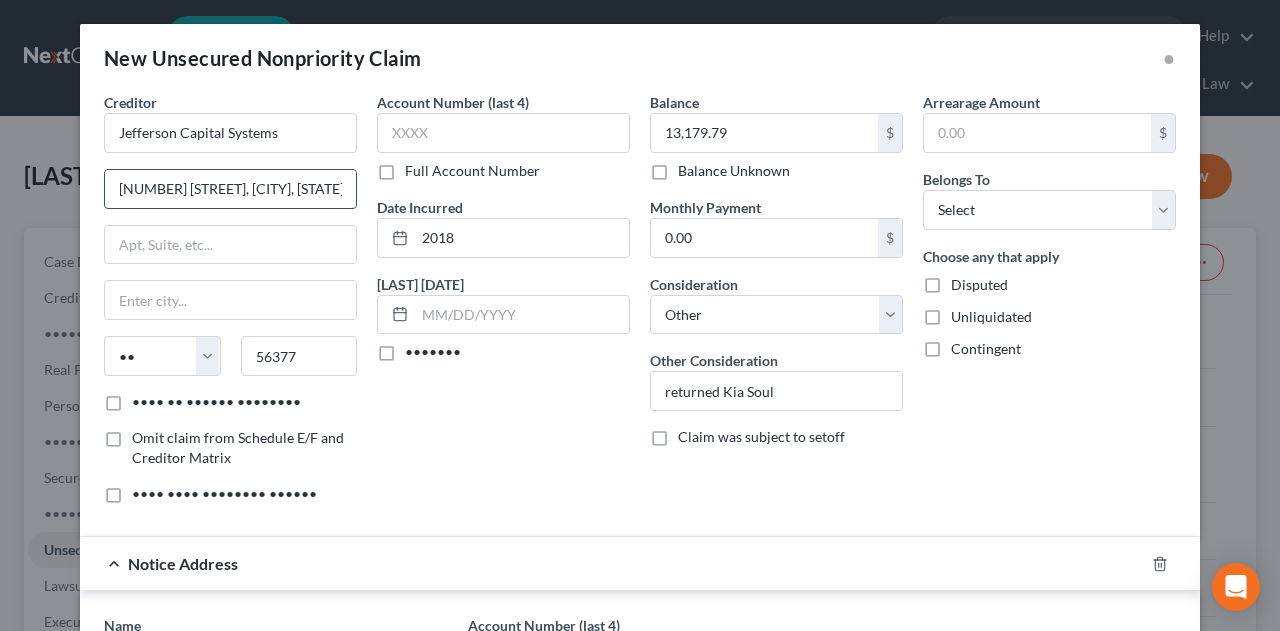 click on "•••• •• •••••• ••••••••" at bounding box center [146, 398] 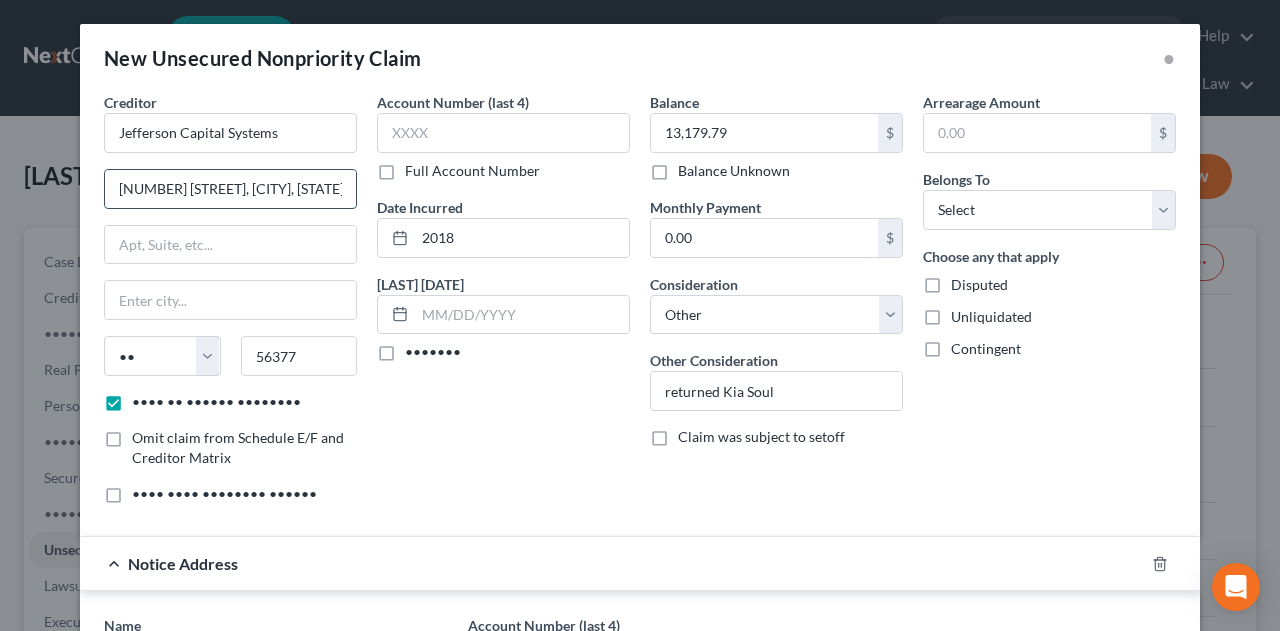 click on "[NUMBER] [STREET], [CITY], [STATE] [POSTAL_CODE], USA" at bounding box center (230, 189) 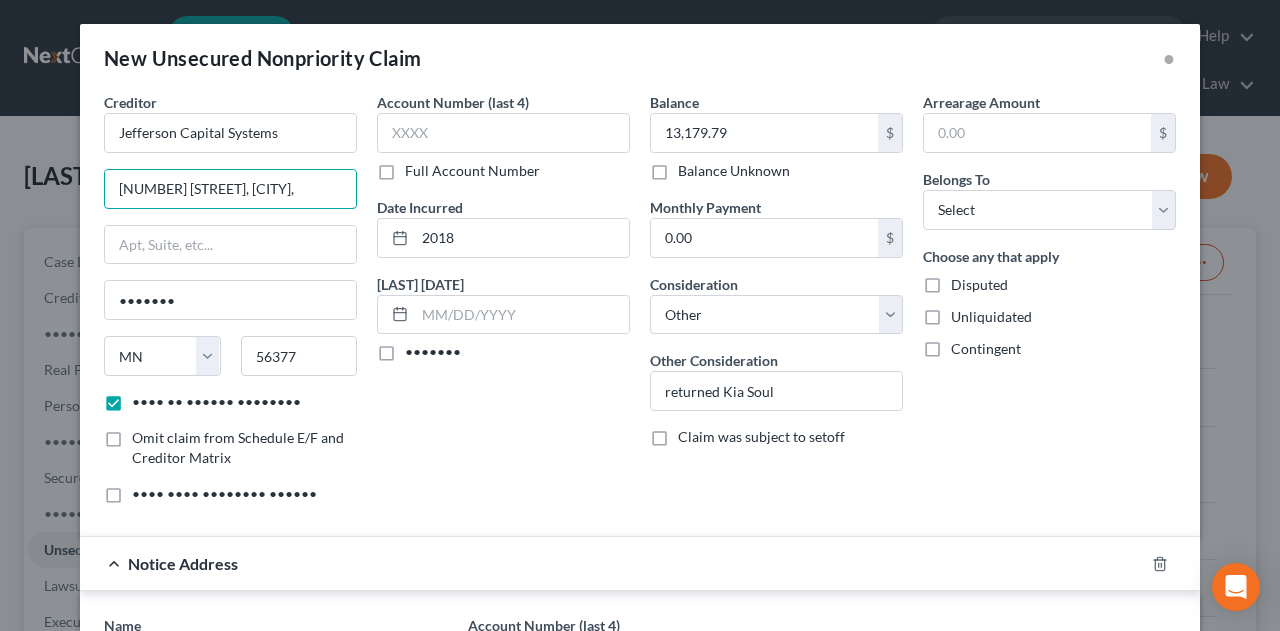type on "[NUMBER] [STREET], [CITY]," 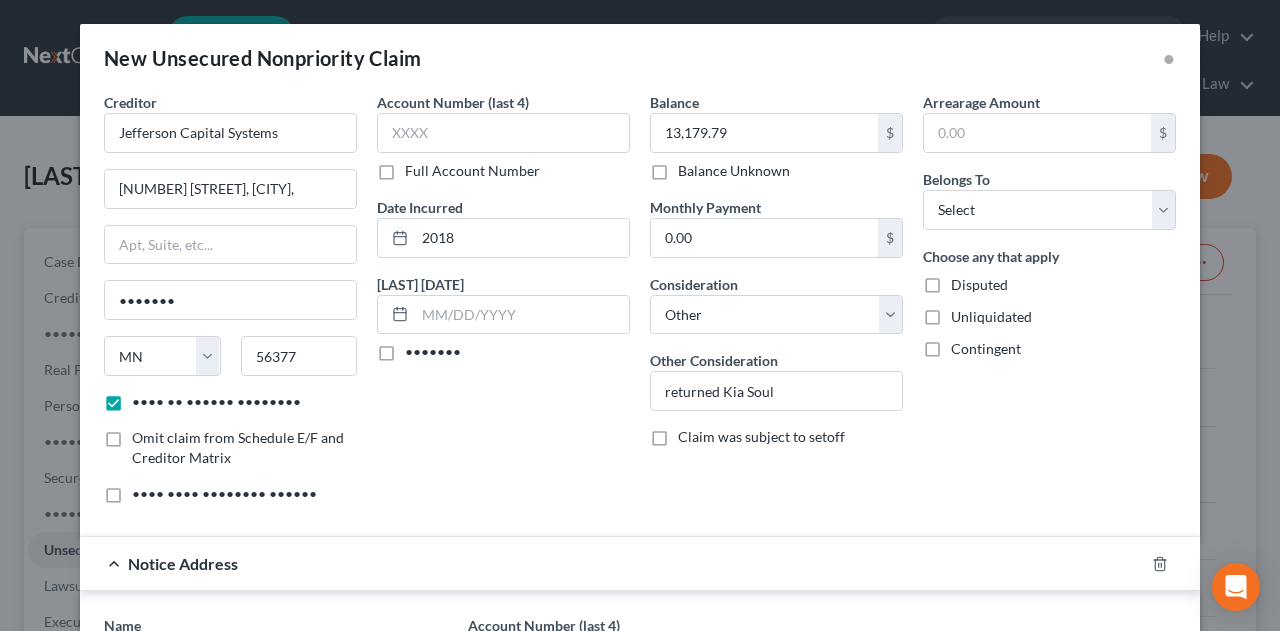 click on "Account Number (last 4)
Full Account Number
Date Incurred         [YEAR] Last Payment Date         Unknown" at bounding box center (503, 306) 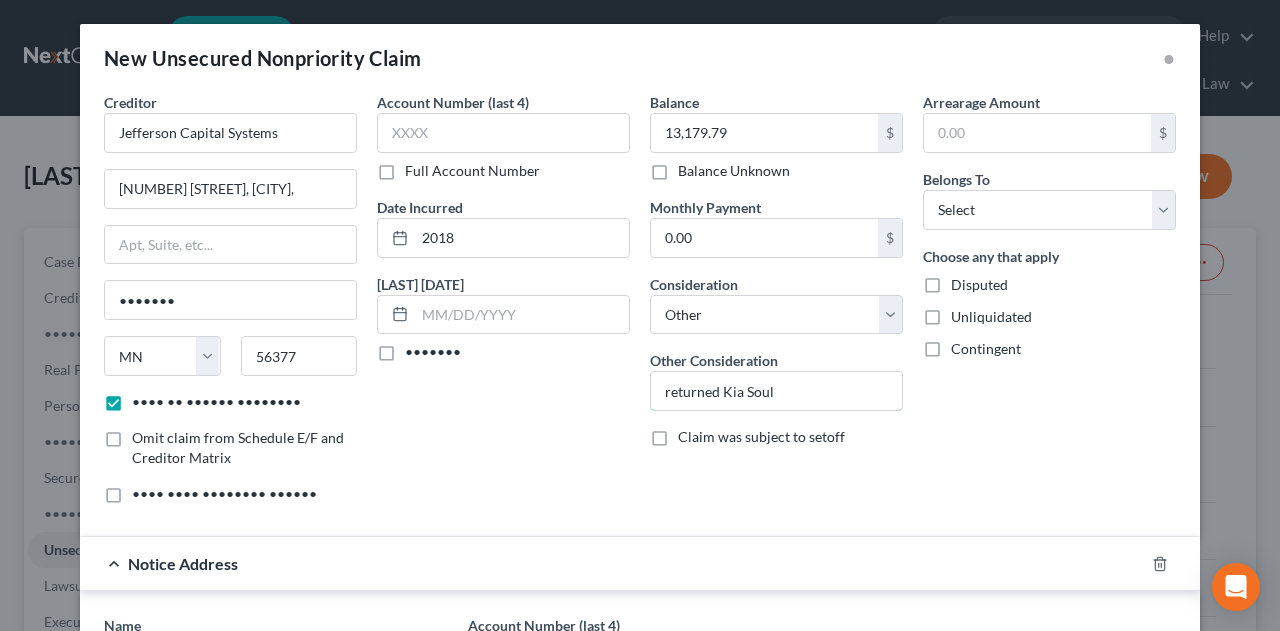 drag, startPoint x: 716, startPoint y: 389, endPoint x: 646, endPoint y: 344, distance: 83.21658 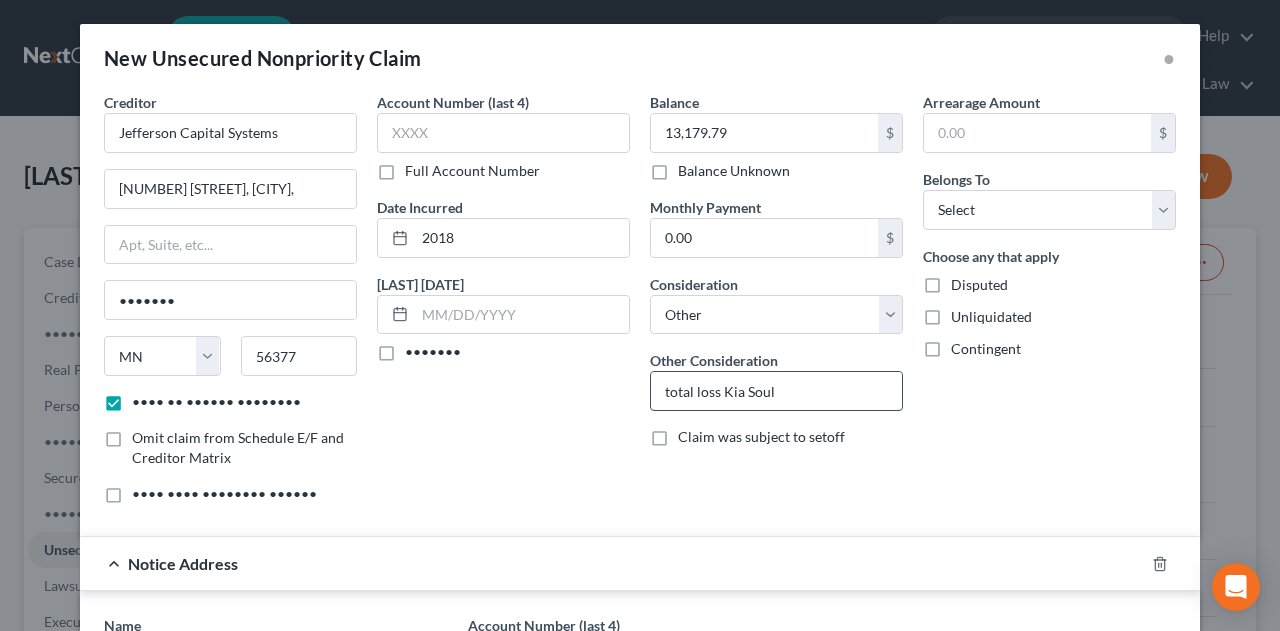 click on "total loss Kia Soul" at bounding box center [776, 391] 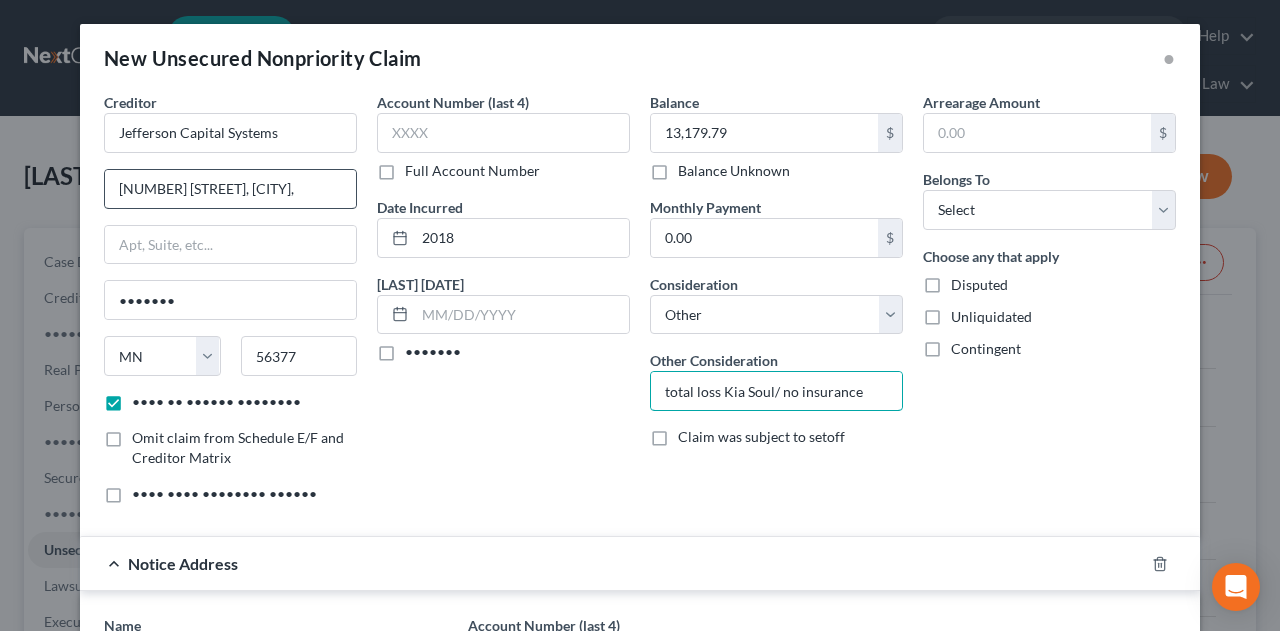 type on "total loss Kia Soul/ no insurance" 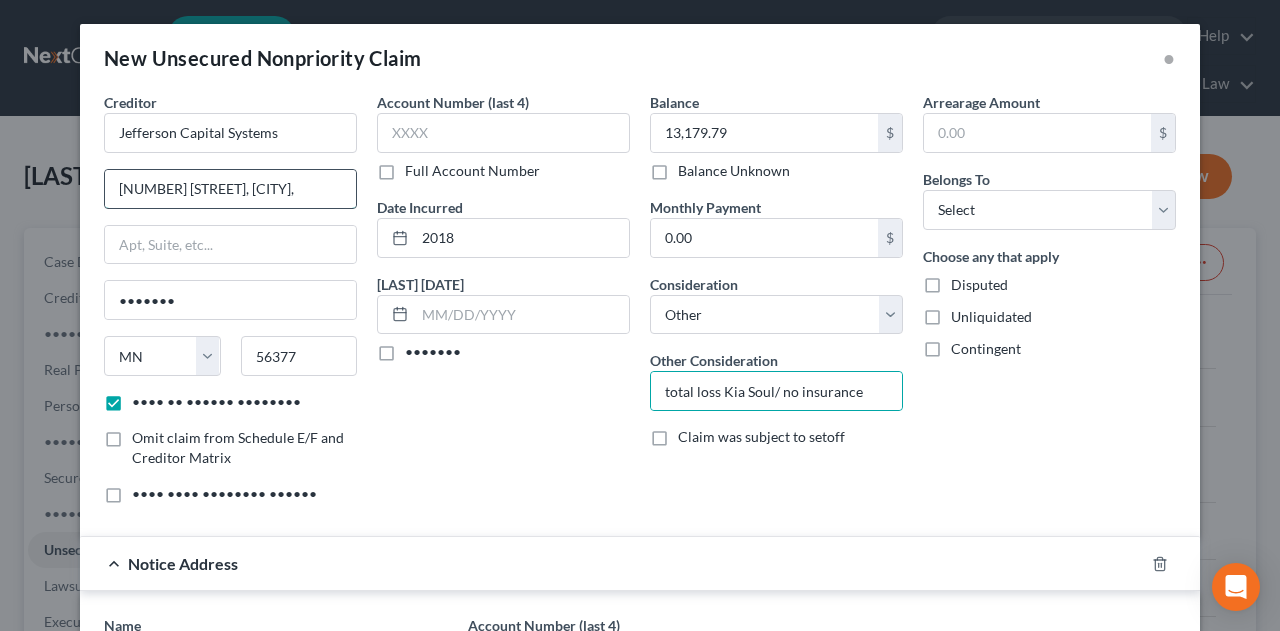 drag, startPoint x: 301, startPoint y: 187, endPoint x: 273, endPoint y: 181, distance: 28.635643 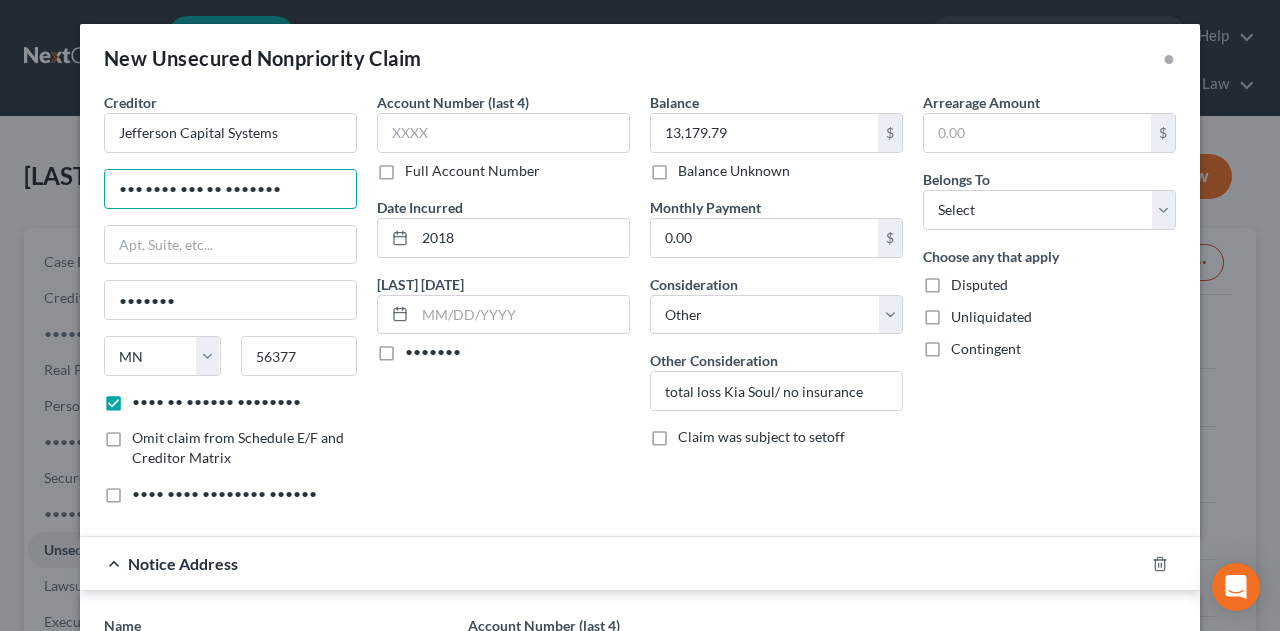 type on "••• •••• ••• •• •••••••" 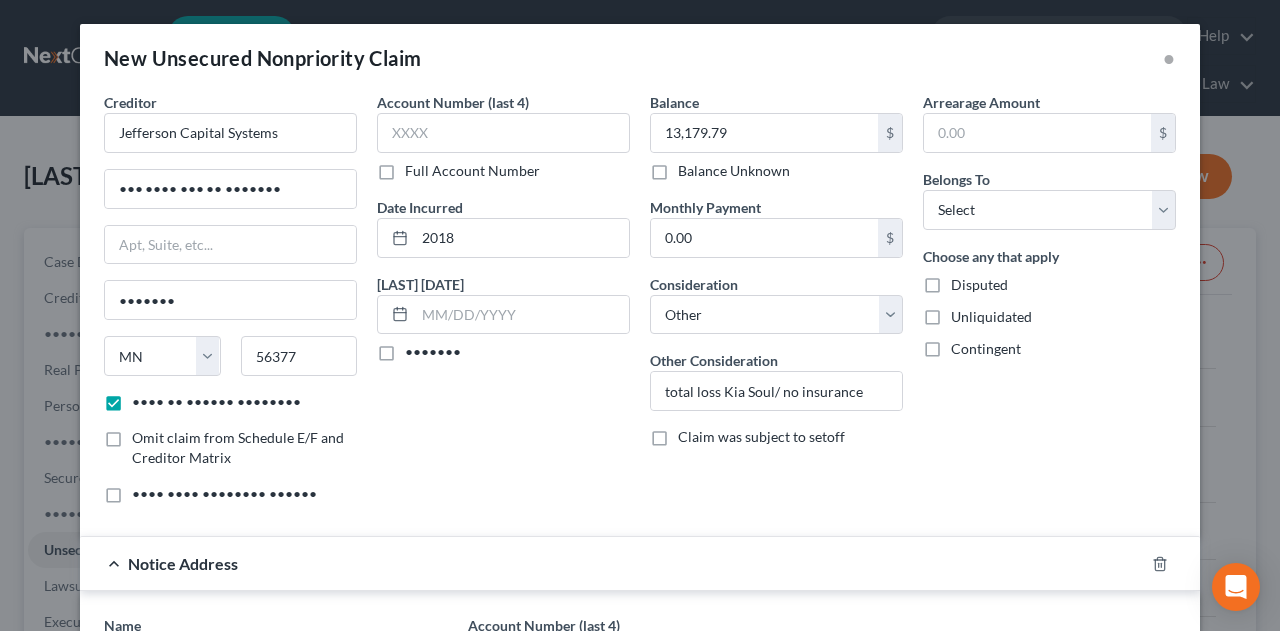 click on "Account Number (last 4)
Full Account Number
Date Incurred         [YEAR] Last Payment Date         Unknown" at bounding box center [503, 306] 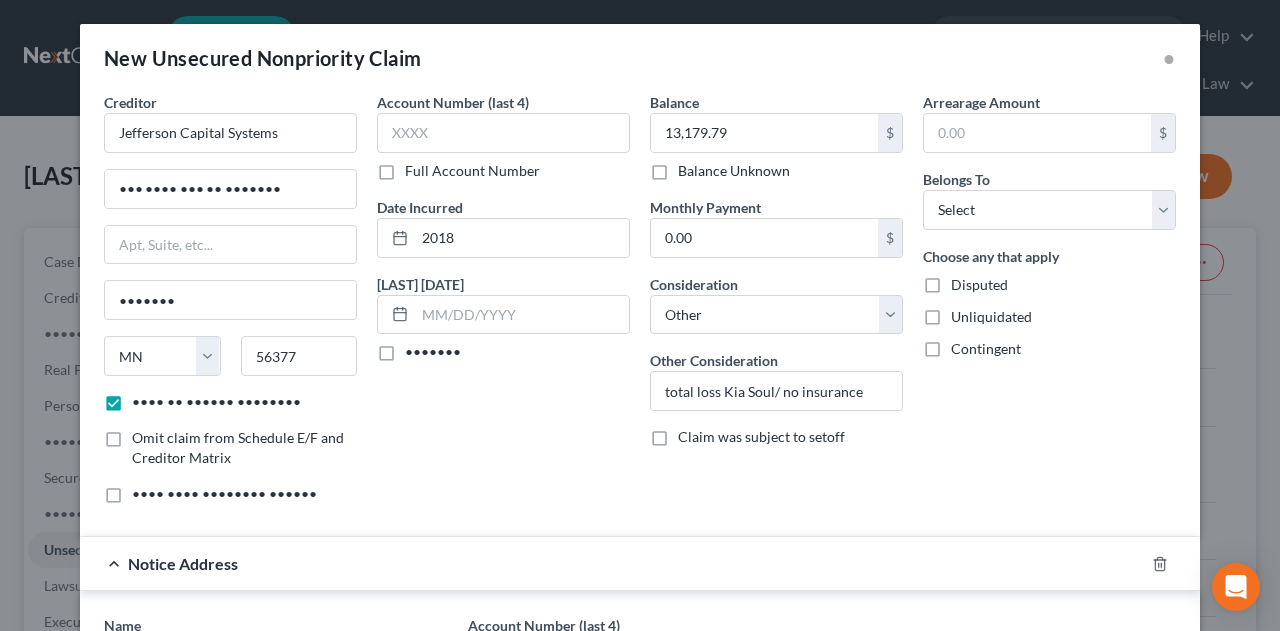 scroll, scrollTop: 438, scrollLeft: 0, axis: vertical 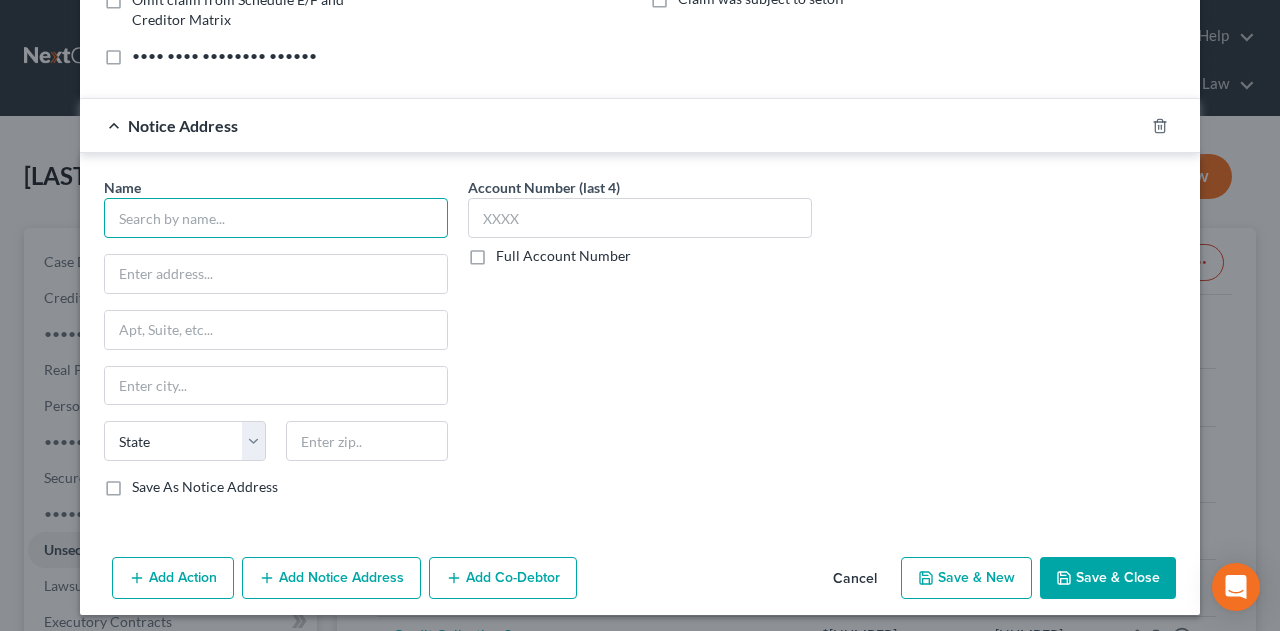 click at bounding box center [276, 218] 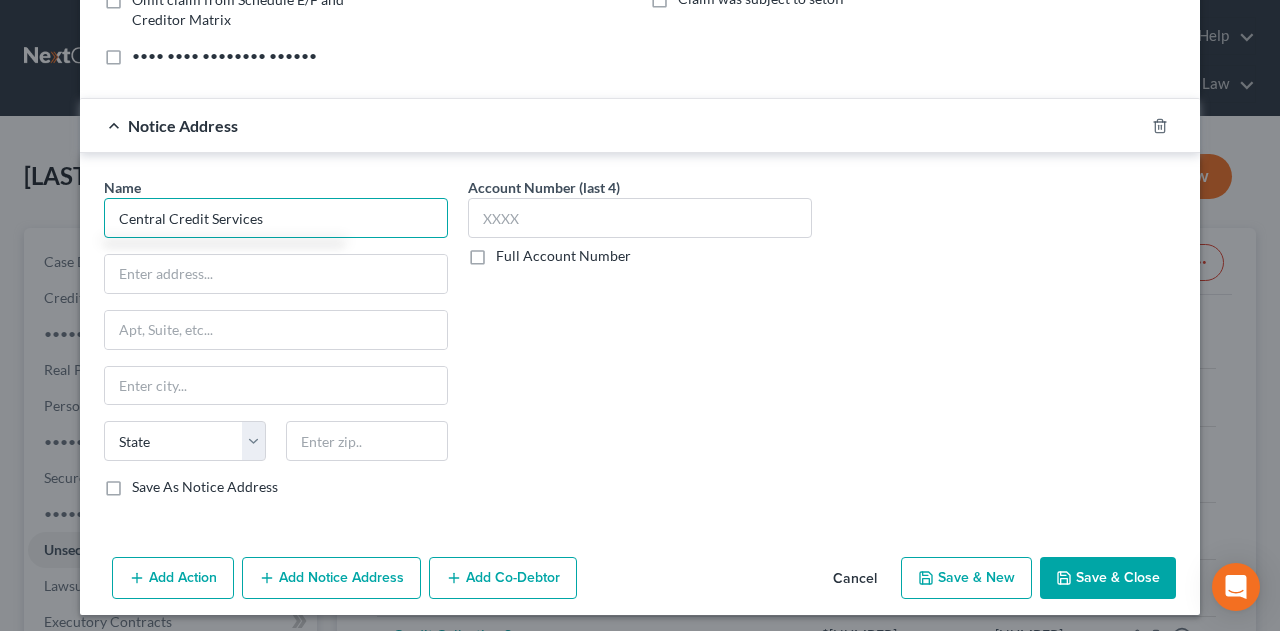 type on "Central Credit Services" 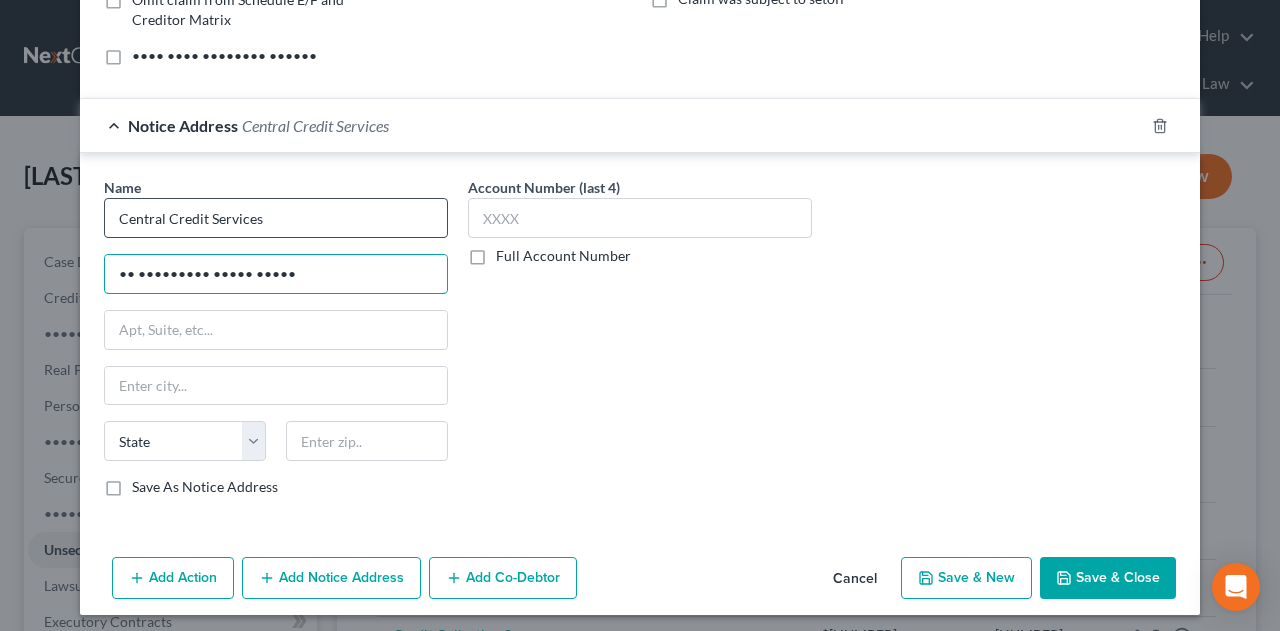 type on "•• ••••••••• ••••• •••••" 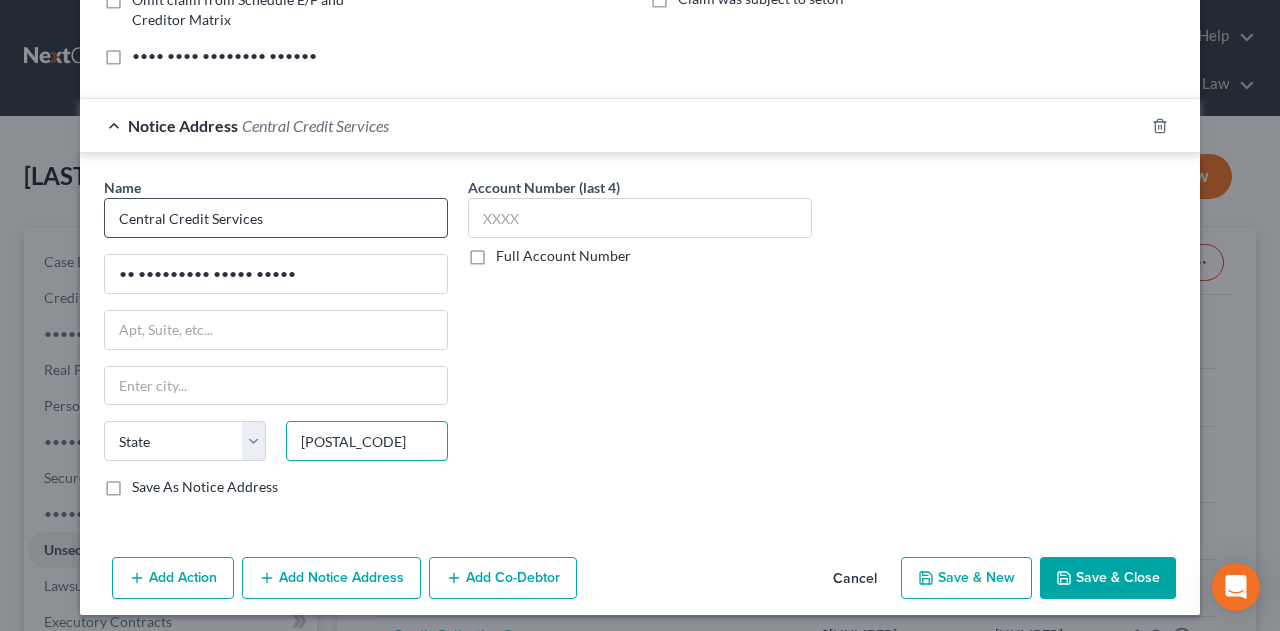 type on "[POSTAL_CODE]" 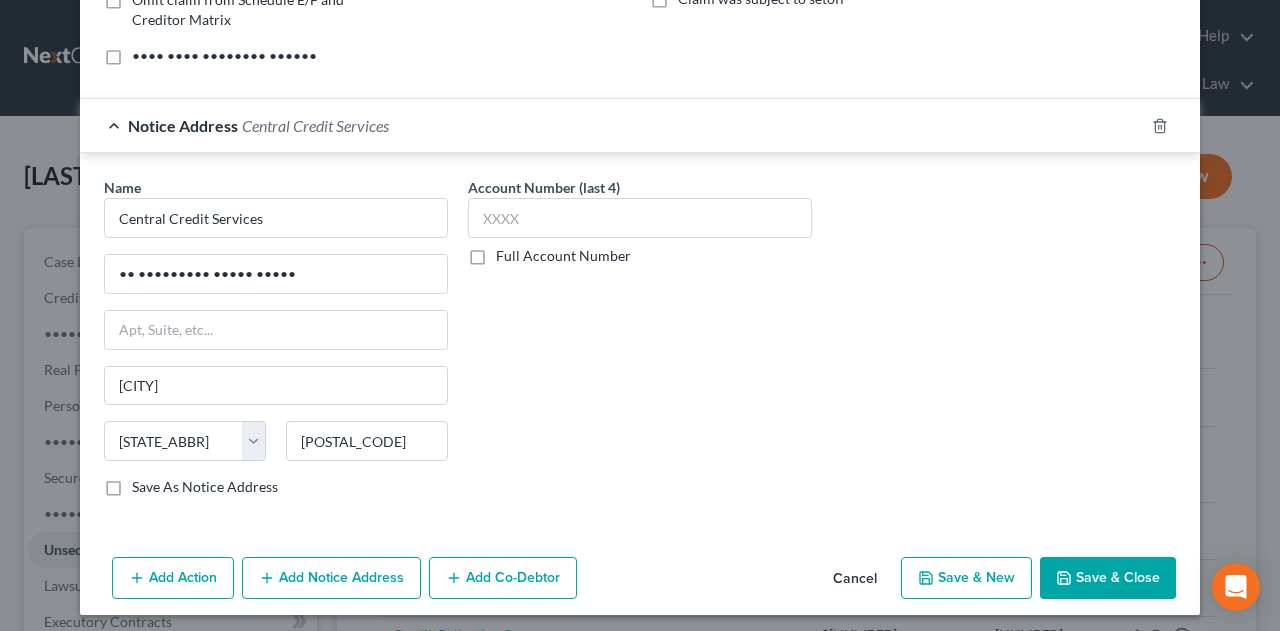 click on "Save & Close" at bounding box center [1108, 578] 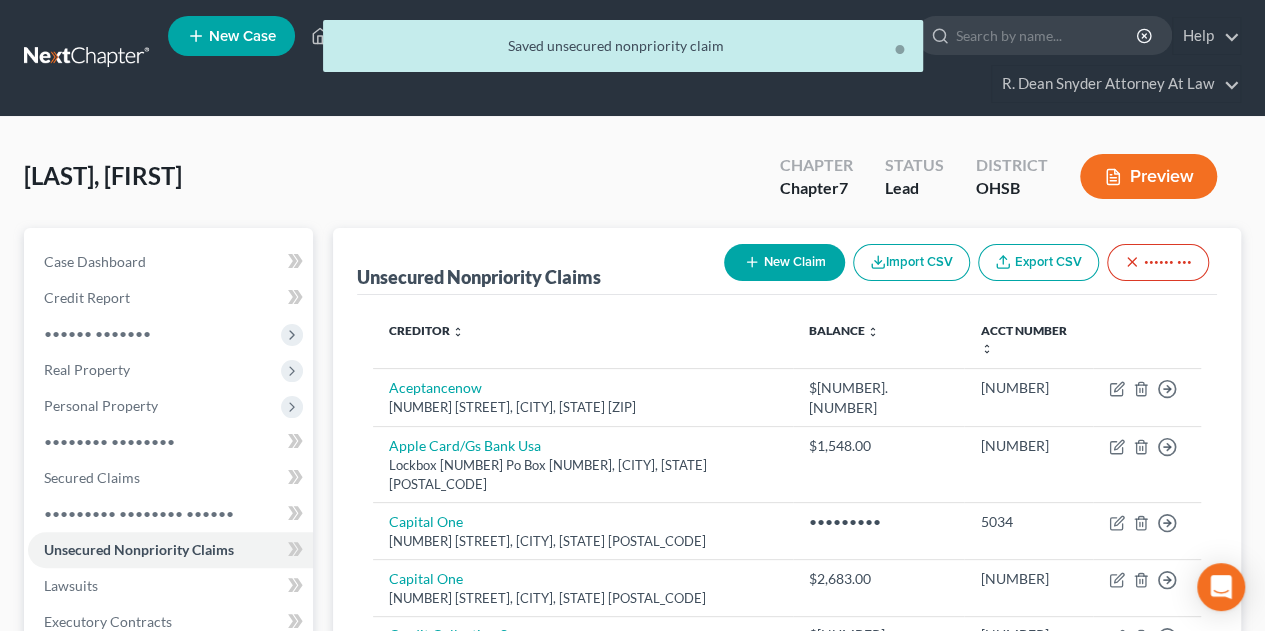 click on "New Claim" at bounding box center (784, 262) 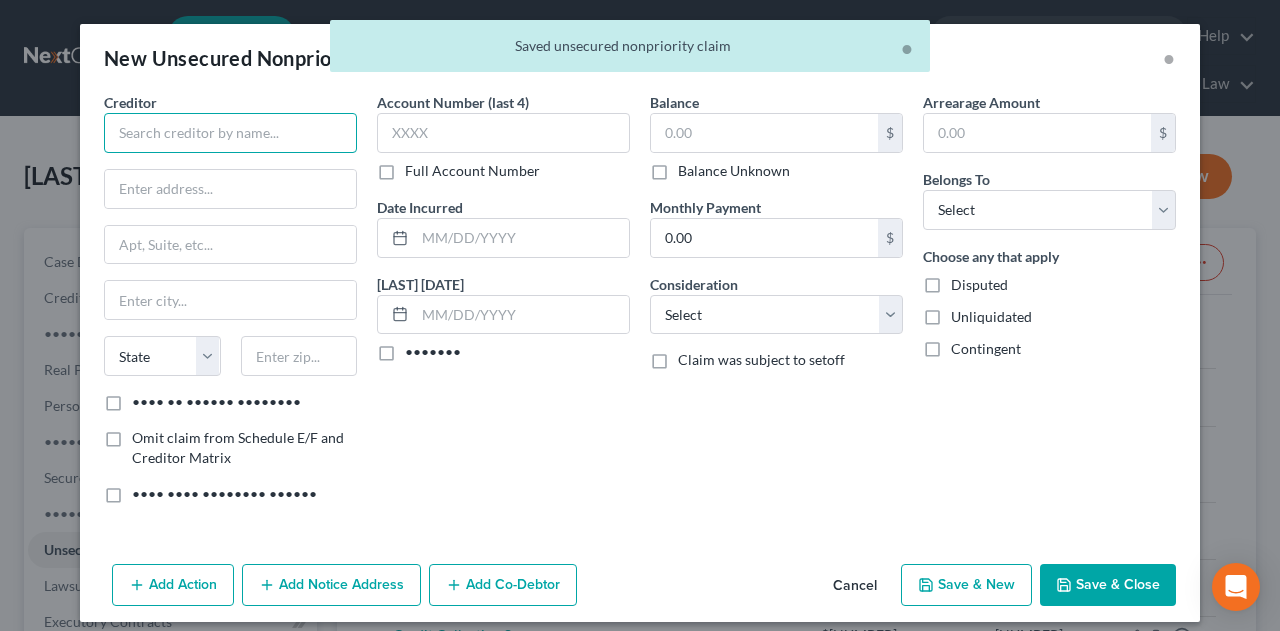 click at bounding box center [230, 133] 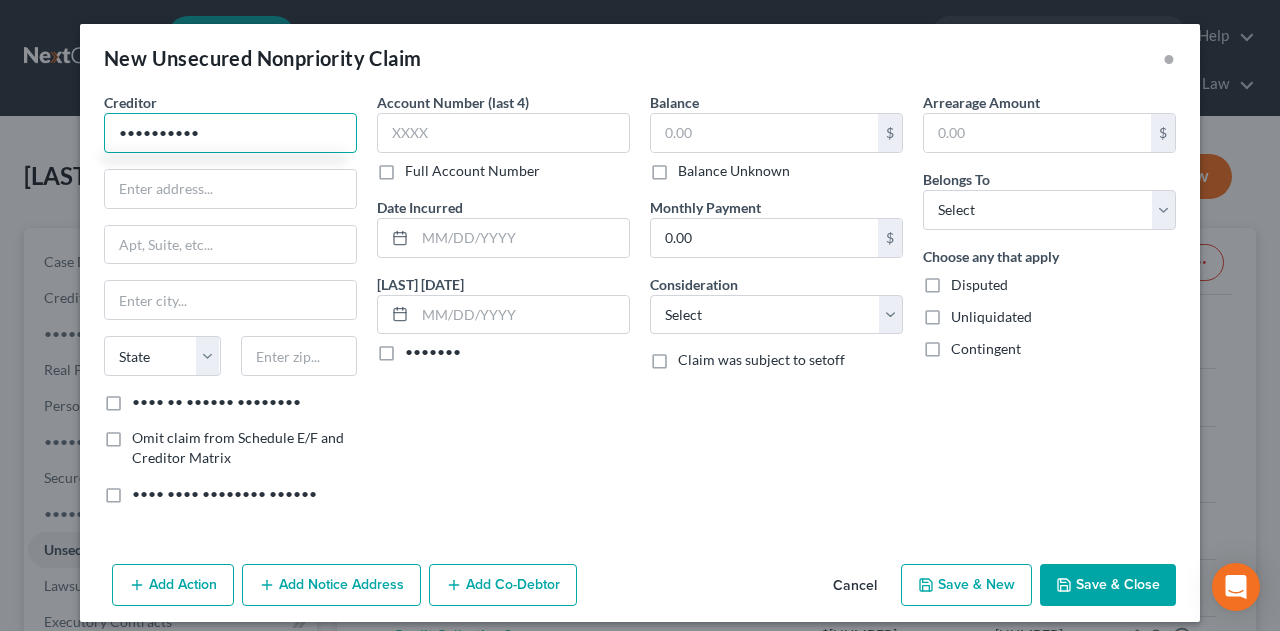 type on "••••••••••" 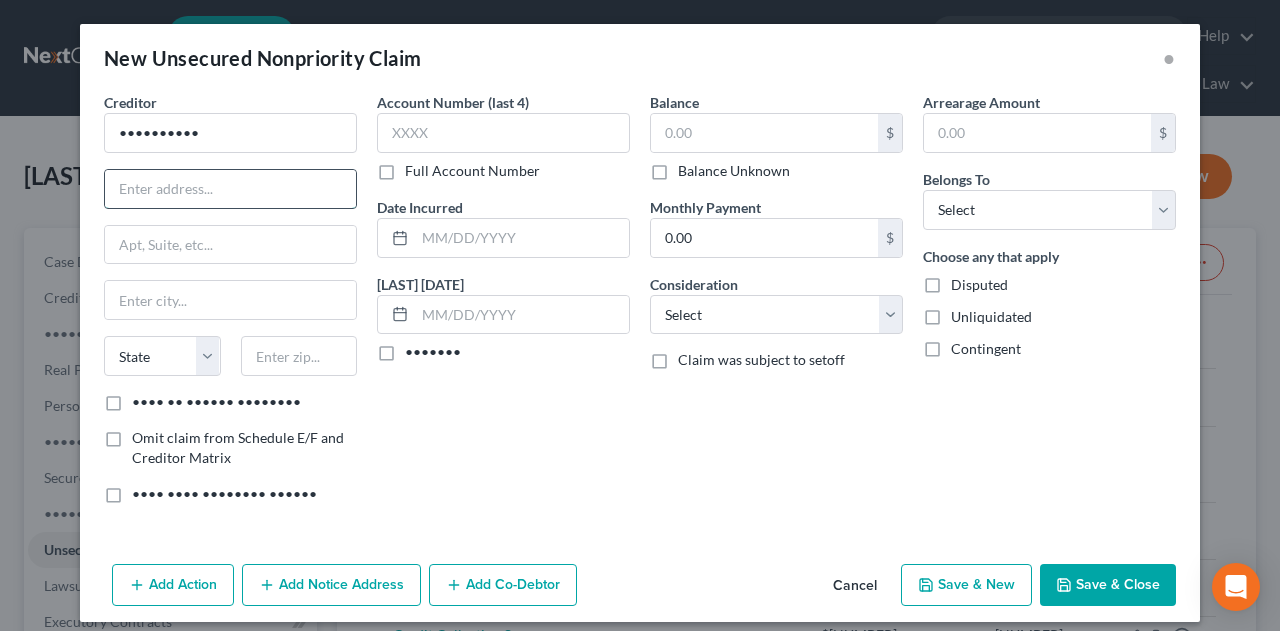 paste on "Enterprise Holdings, Inc. [NUMBER] [STREET] [CITY], [STATE] [POSTAL_CODE]" 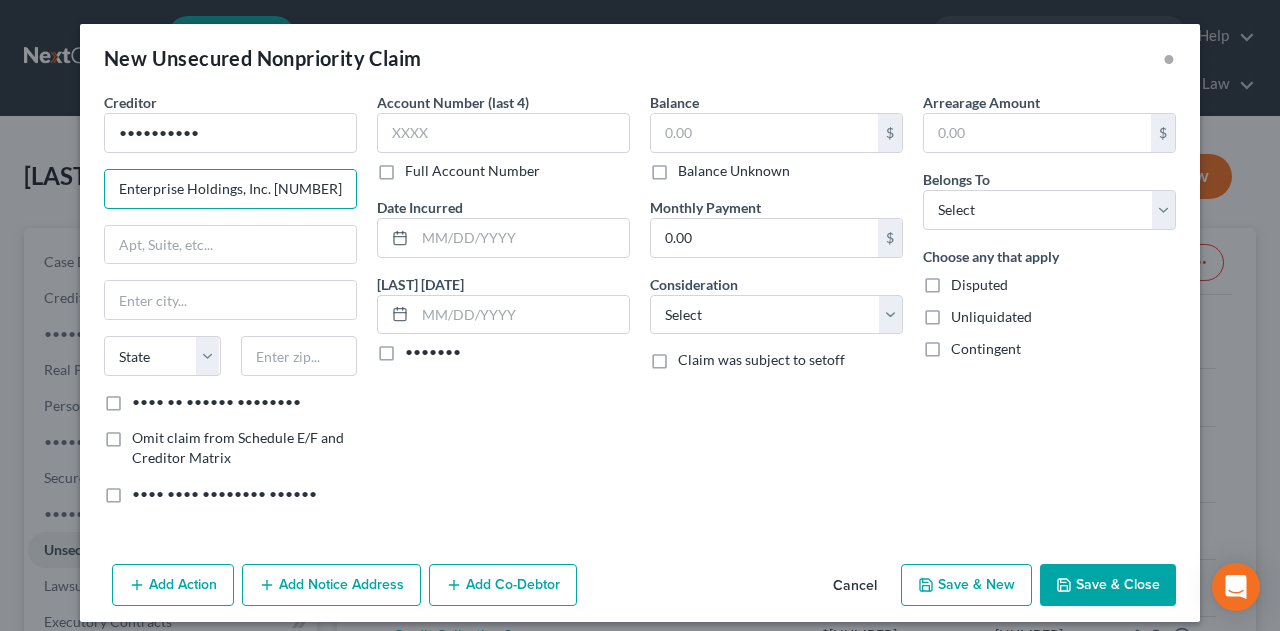 scroll, scrollTop: 0, scrollLeft: 212, axis: horizontal 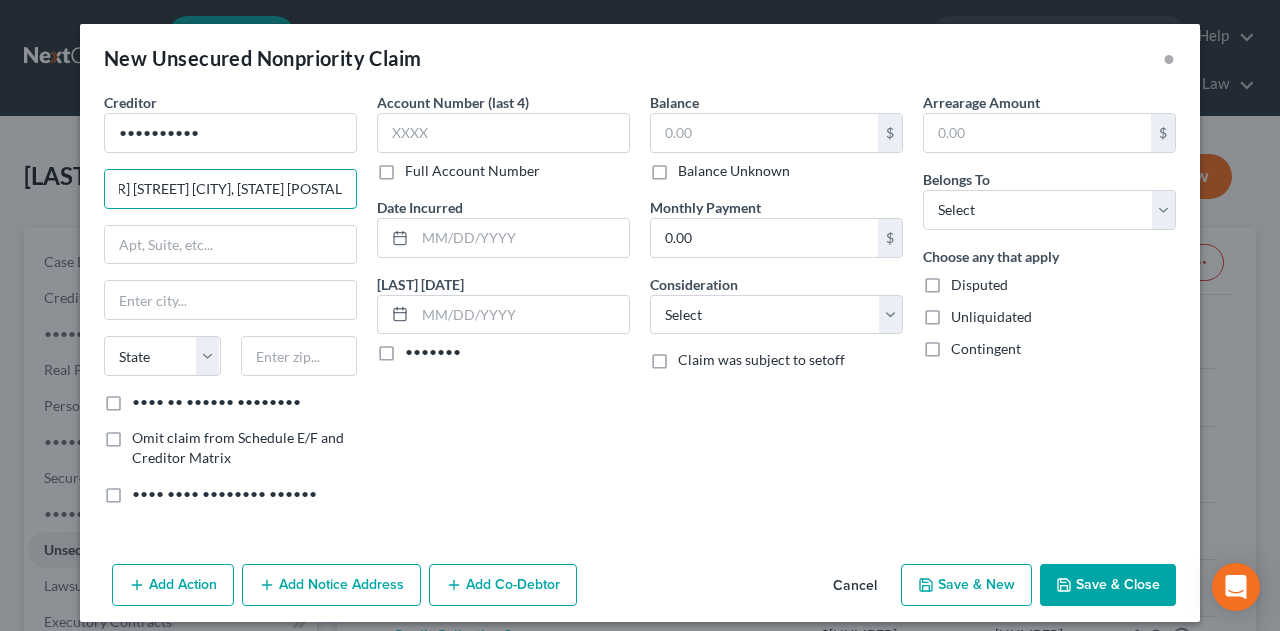 type on "Enterprise Holdings, Inc. [NUMBER] [STREET] [CITY], [STATE] [POSTAL_CODE]" 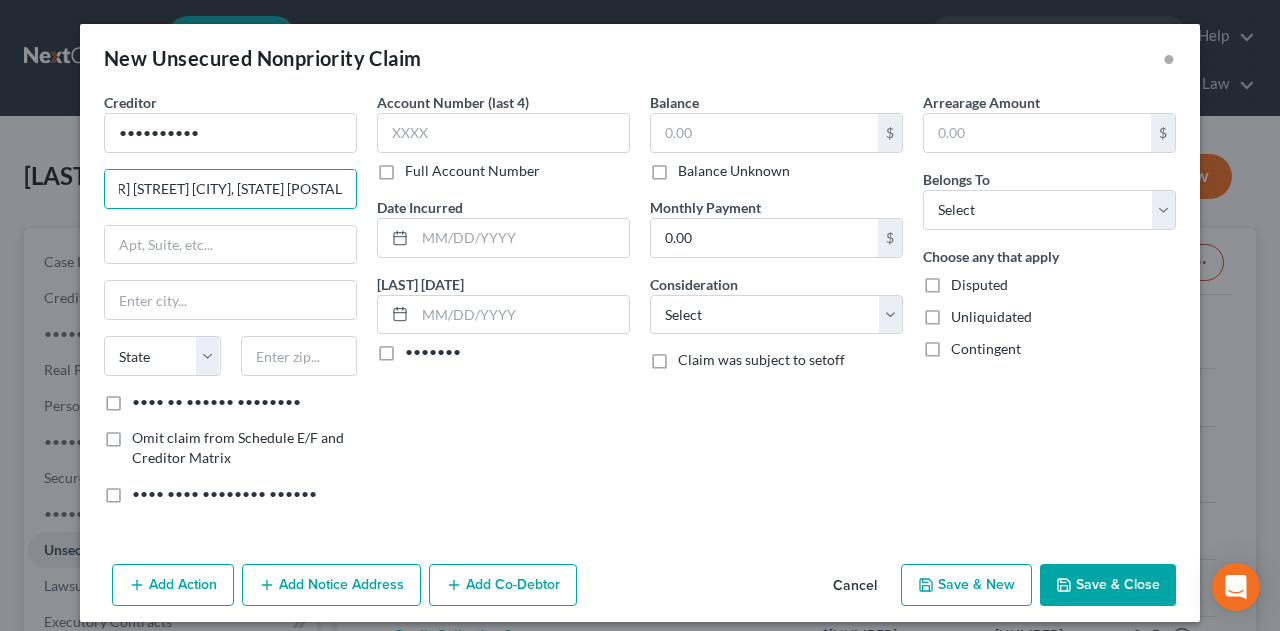 click on "State AL AK AR AZ CA CO CT DE DC FL GA GU HI ID IL IN IA KS KY LA ME MD MA MI MN MS MO MT NC ND NE NV NH NJ NM NY OH OK OR PA PR RI SC SD TN TX UT VI VA VT WA WV WI WY" at bounding box center (230, 364) 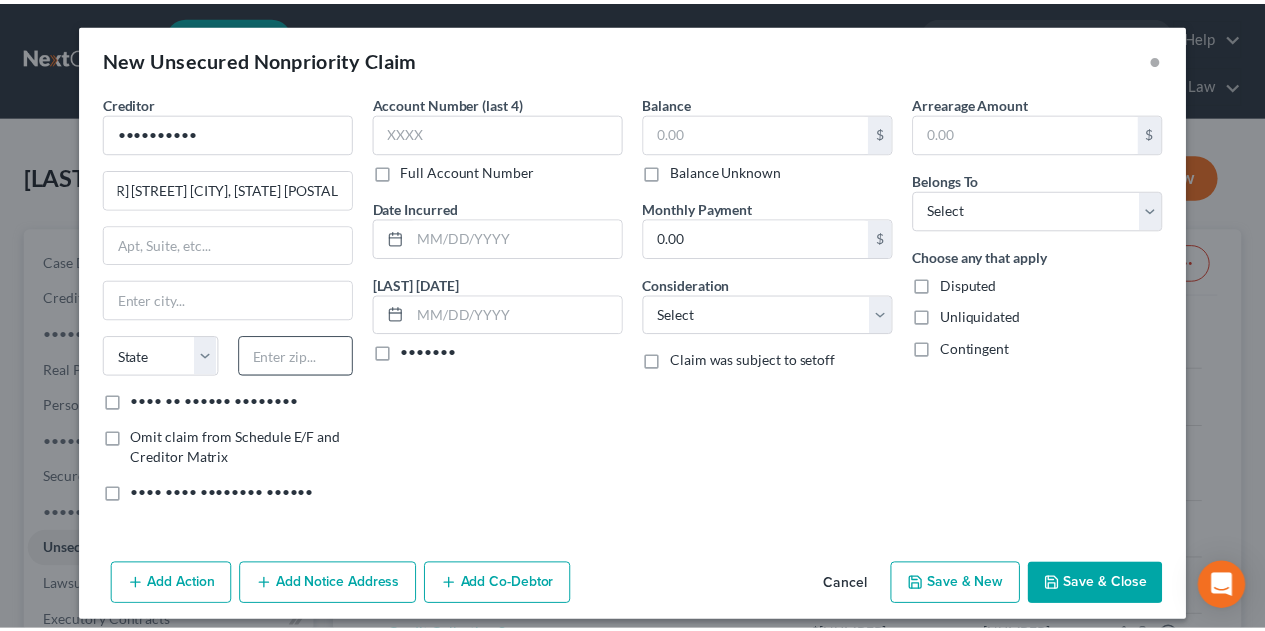 scroll, scrollTop: 0, scrollLeft: 0, axis: both 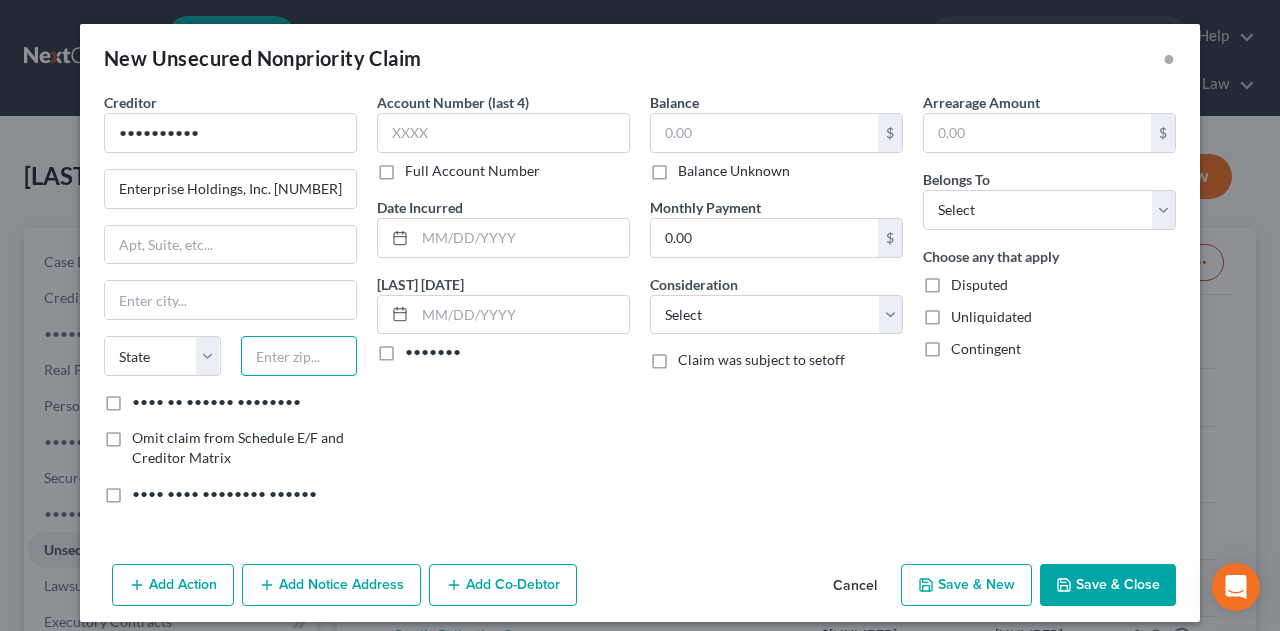 drag, startPoint x: 257, startPoint y: 346, endPoint x: 229, endPoint y: 346, distance: 28 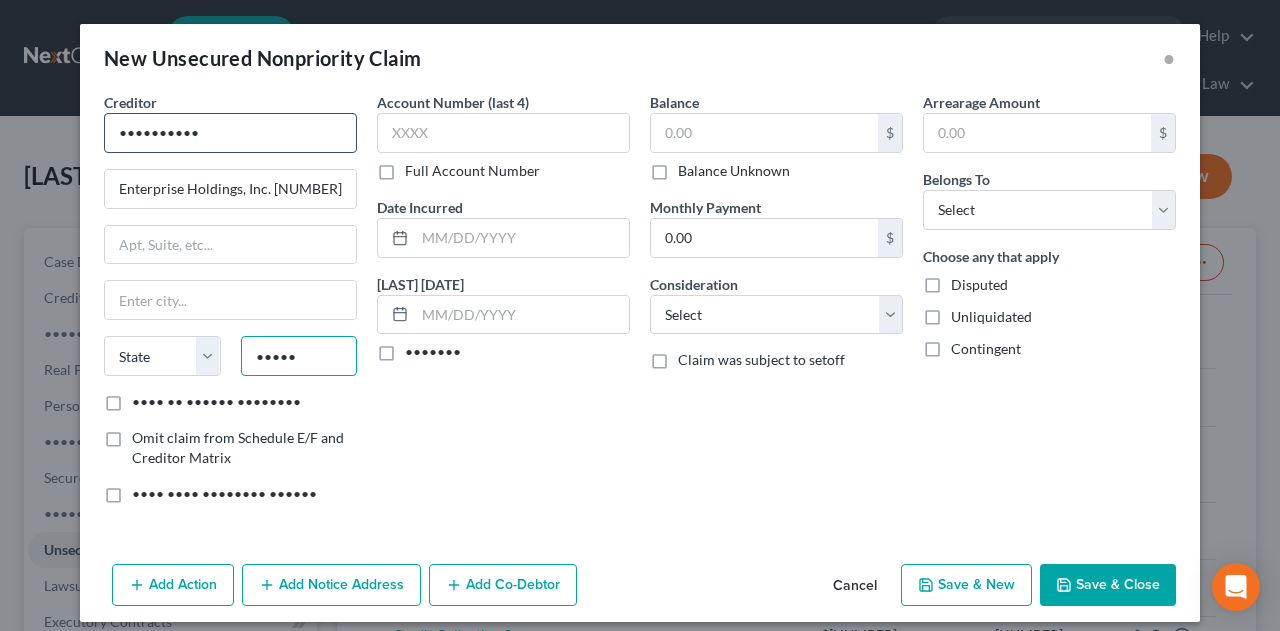 type on "•••••" 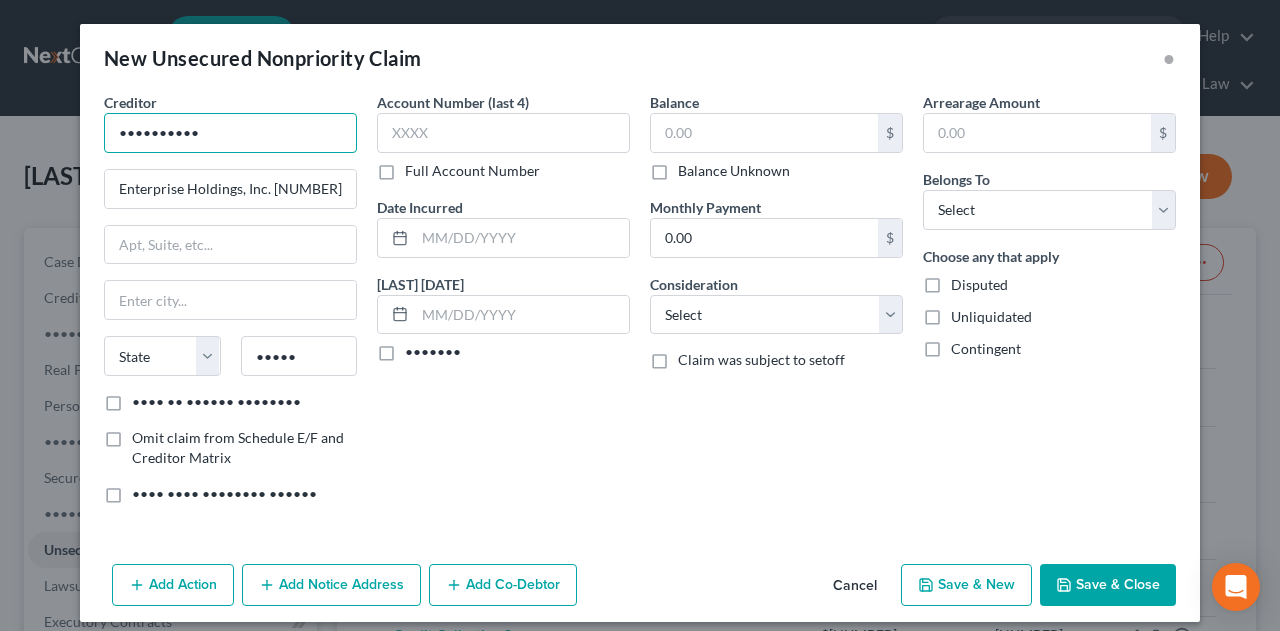 click on "••••••••••" at bounding box center [230, 133] 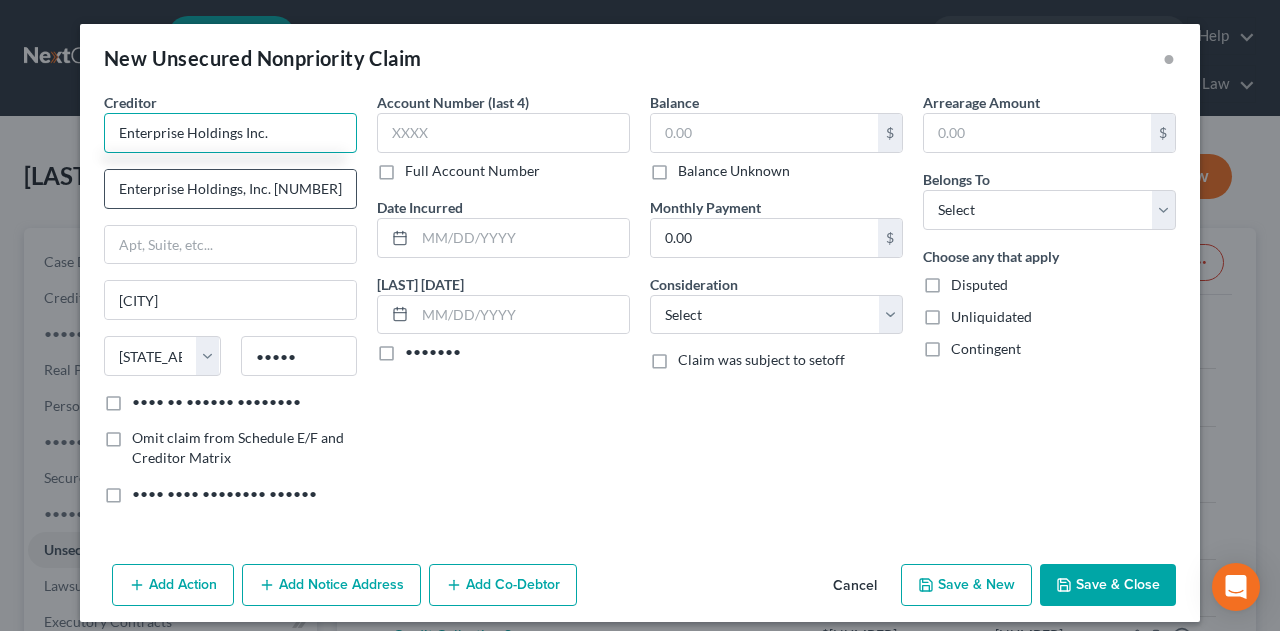 type on "Enterprise Holdings Inc." 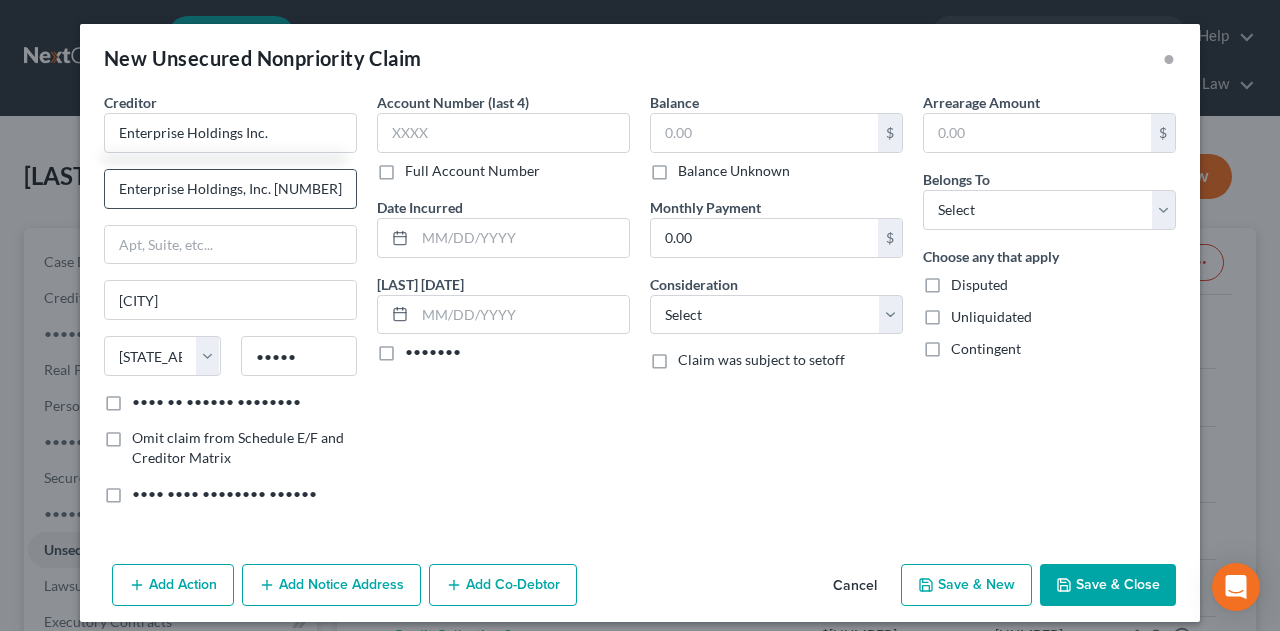 click on "Enterprise Holdings, Inc. [NUMBER] [STREET] [CITY], [STATE] [POSTAL_CODE]" at bounding box center (230, 189) 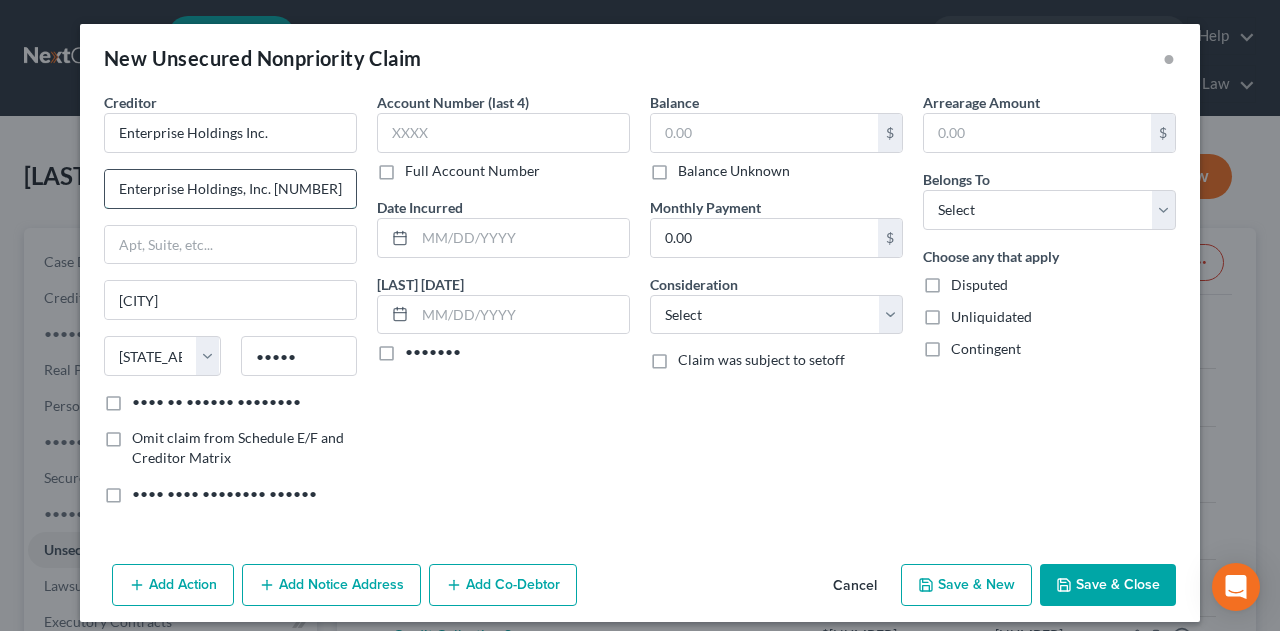 click on "Enterprise Holdings, Inc. [NUMBER] [STREET] [CITY], [STATE] [POSTAL_CODE]" at bounding box center (230, 189) 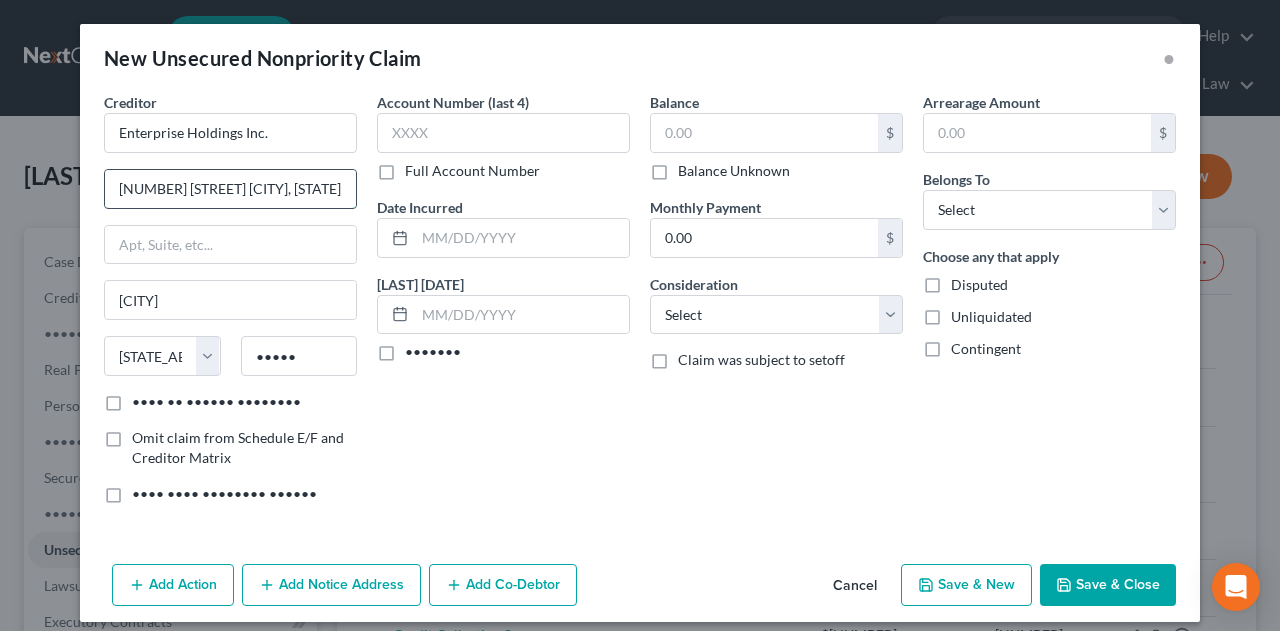 click on "[NUMBER] [STREET] [CITY], [STATE] [POSTAL_CODE]" at bounding box center [230, 189] 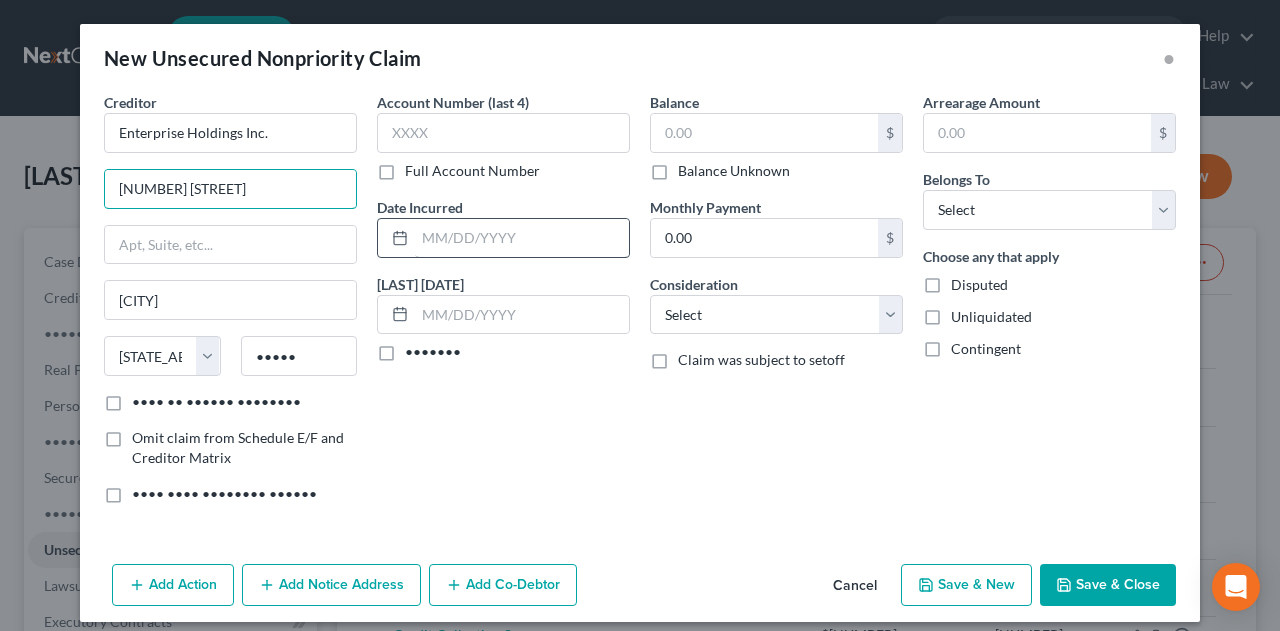 type on "[NUMBER] [STREET]" 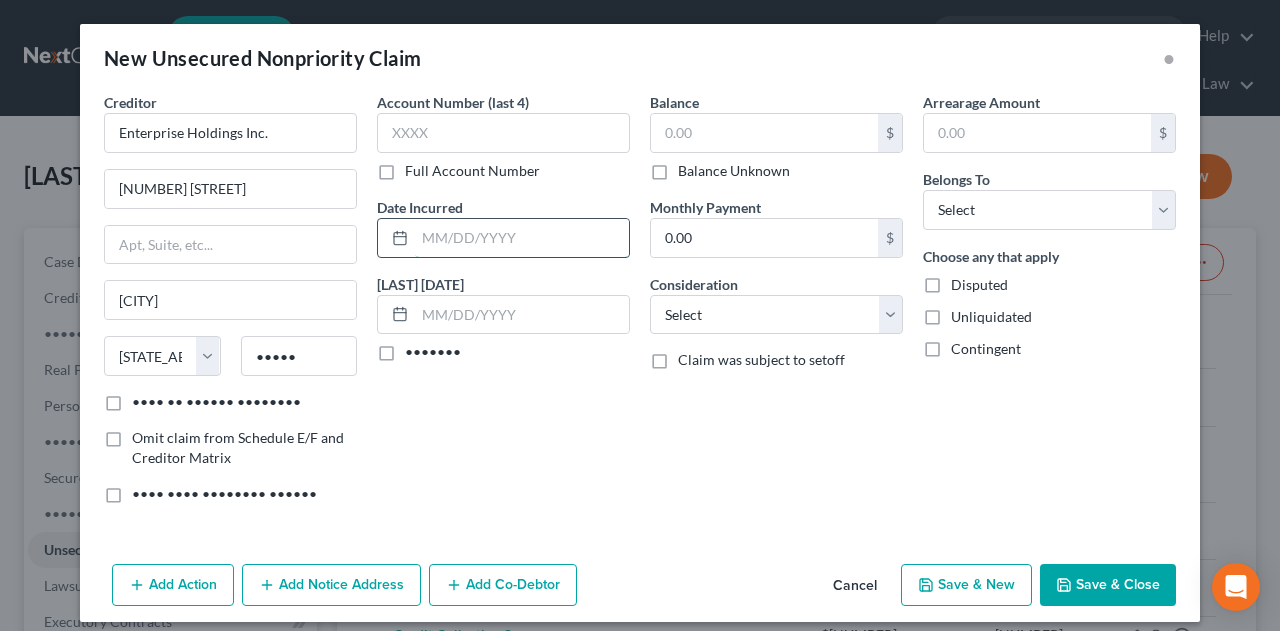 click at bounding box center [522, 238] 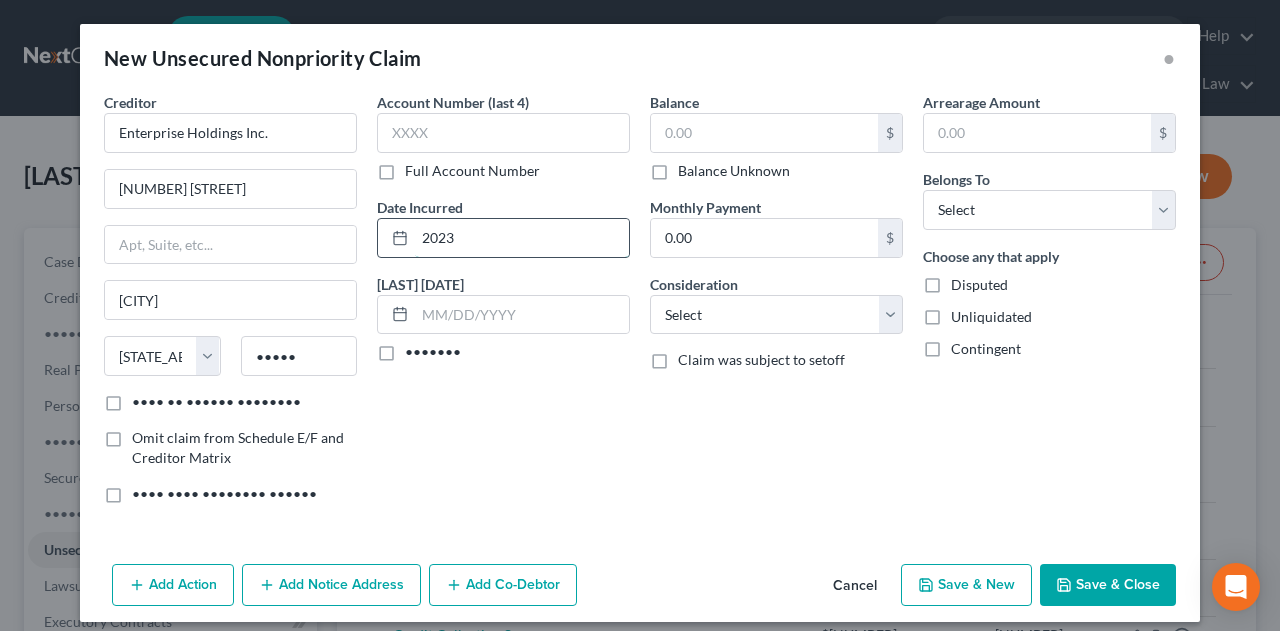 type on "2023" 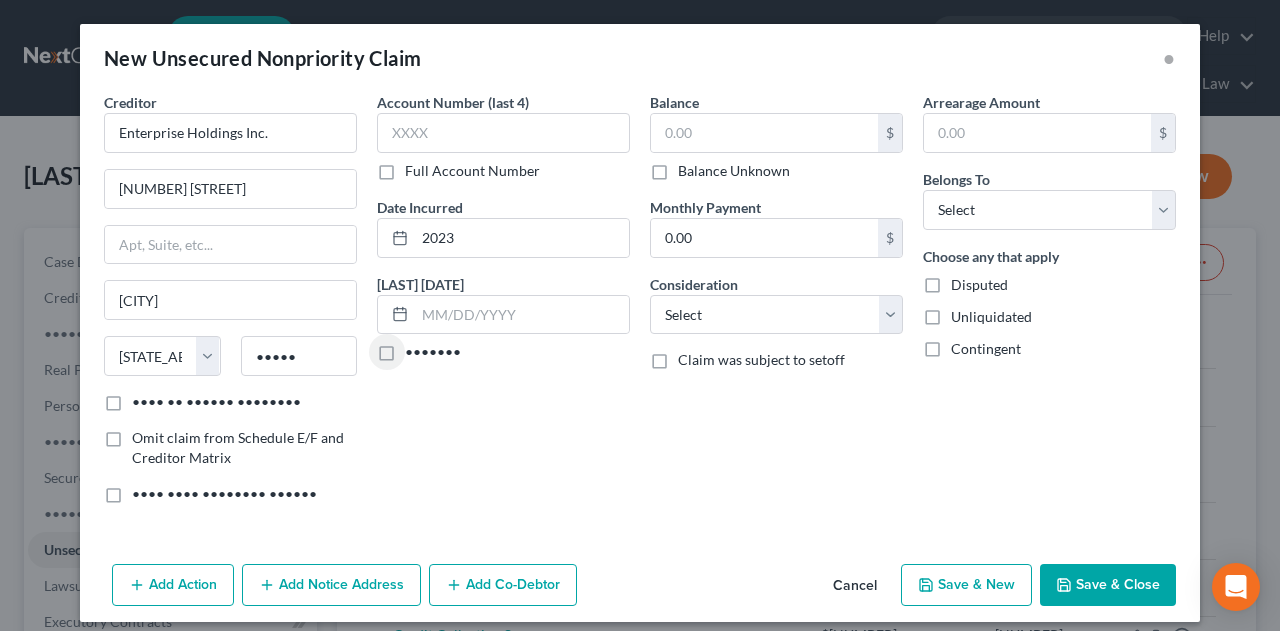 click on "Balance Unknown" at bounding box center (734, 171) 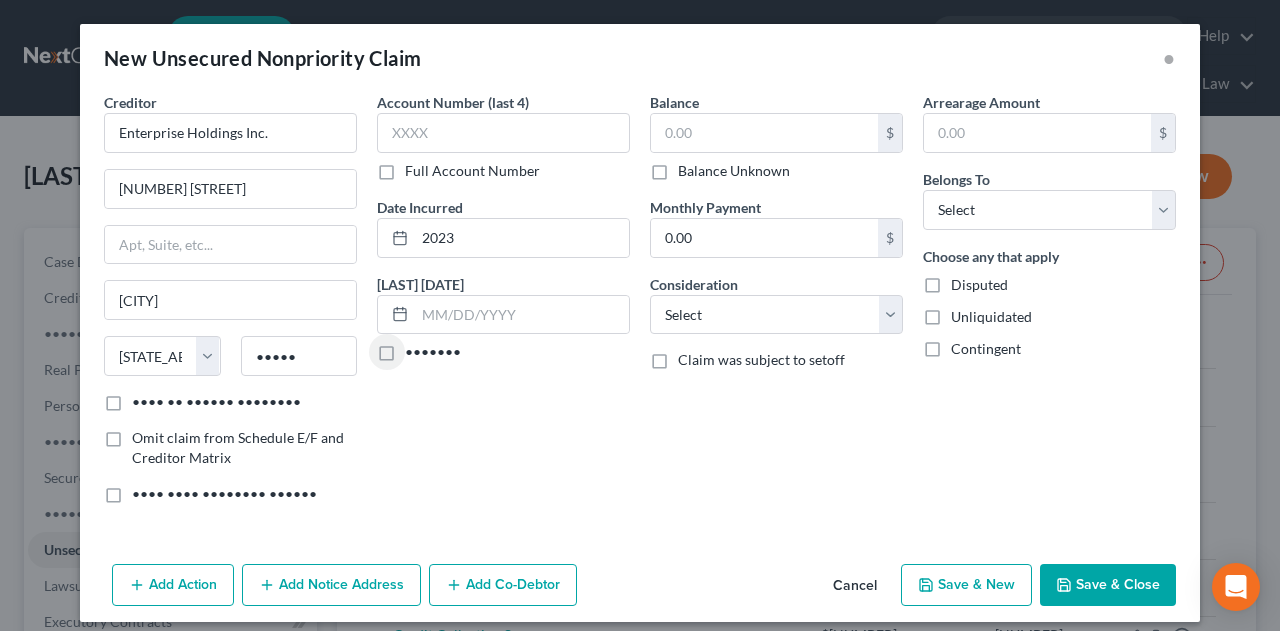 click on "Balance Unknown" at bounding box center [692, 167] 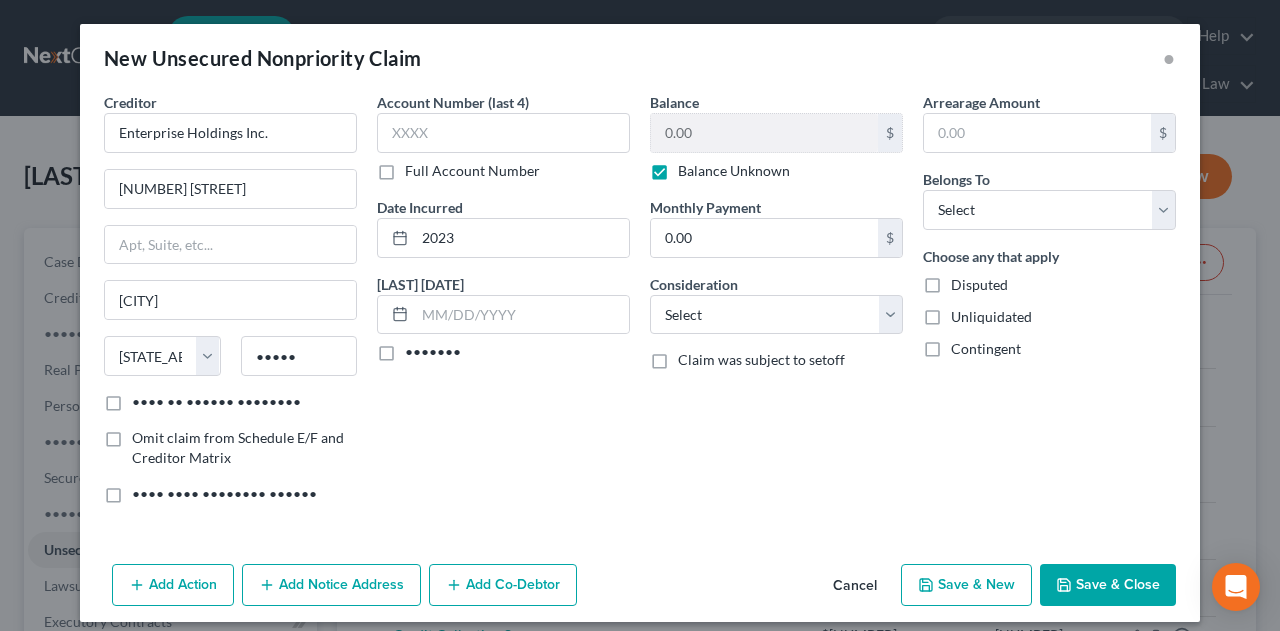 click on "Balance Unknown" at bounding box center [734, 171] 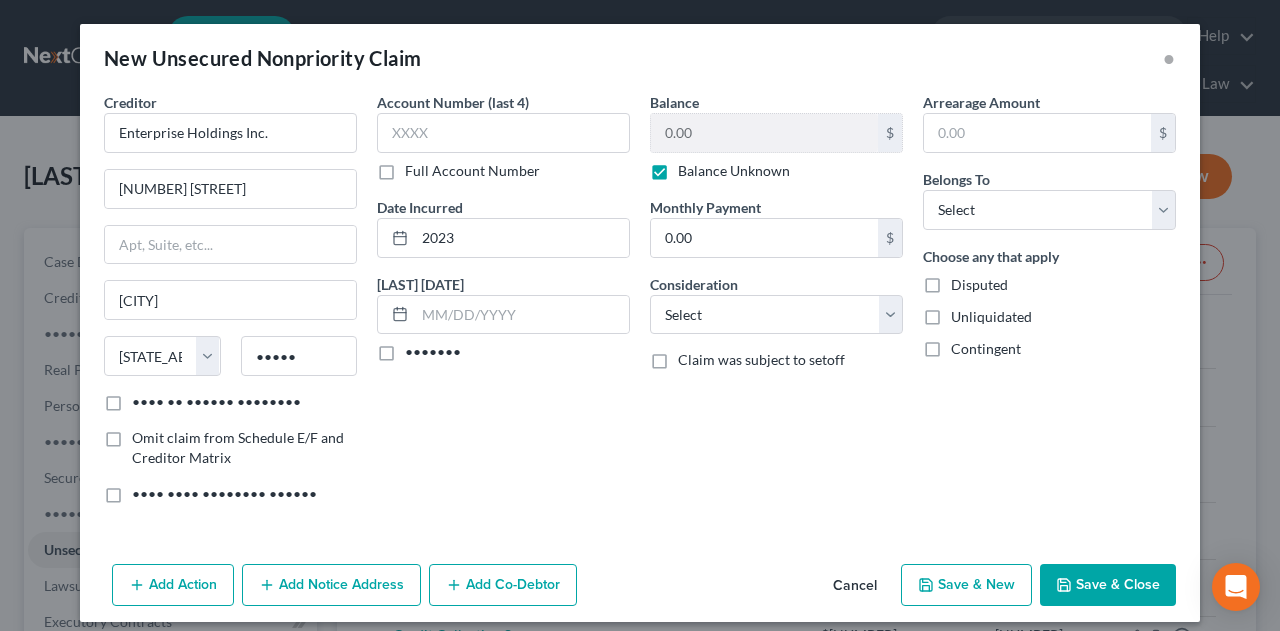 click on "Balance Unknown" at bounding box center (692, 167) 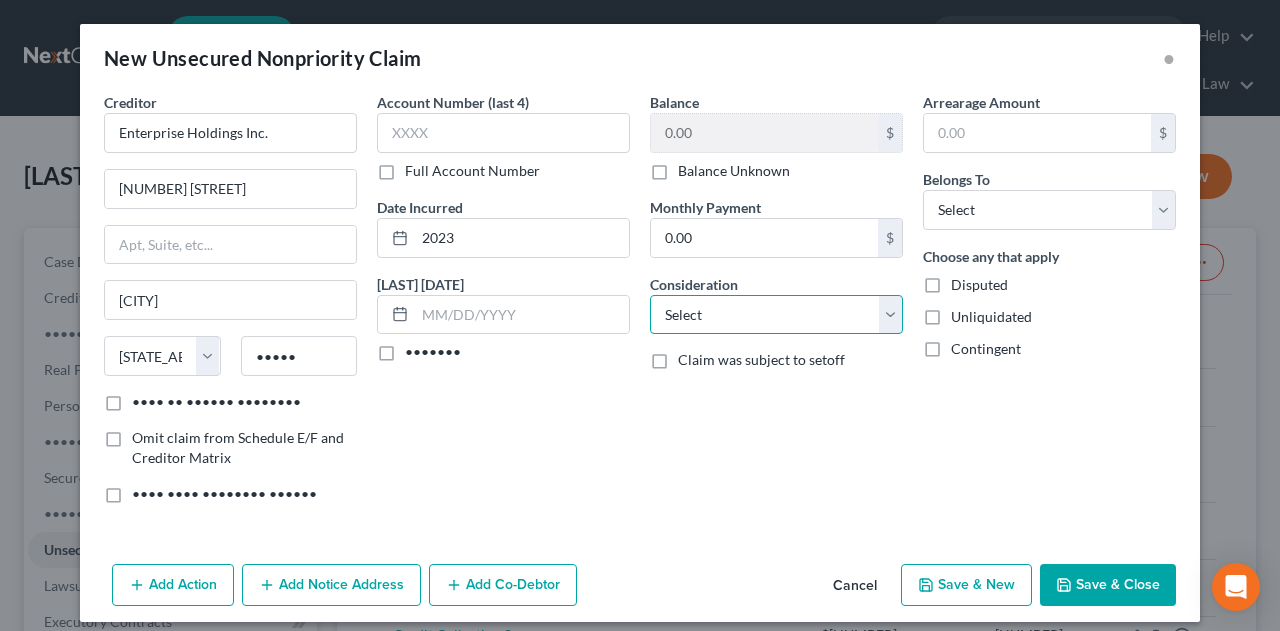 click on "Select Cable / Satellite Services Collection Agency Credit Card Debt Debt Counseling / Attorneys Deficiency Balance Domestic Support Obligations Home / Car Repairs Income Taxes Judgment Liens Medical Services Monies Loaned / Advanced Mortgage Obligation From Divorce Or Separation Obligation To Pensions Other Overdrawn Bank Account Promised To Help Pay Creditors Student Loans Suppliers And Vendors Telephone / Internet Services Utility Services" at bounding box center (776, 315) 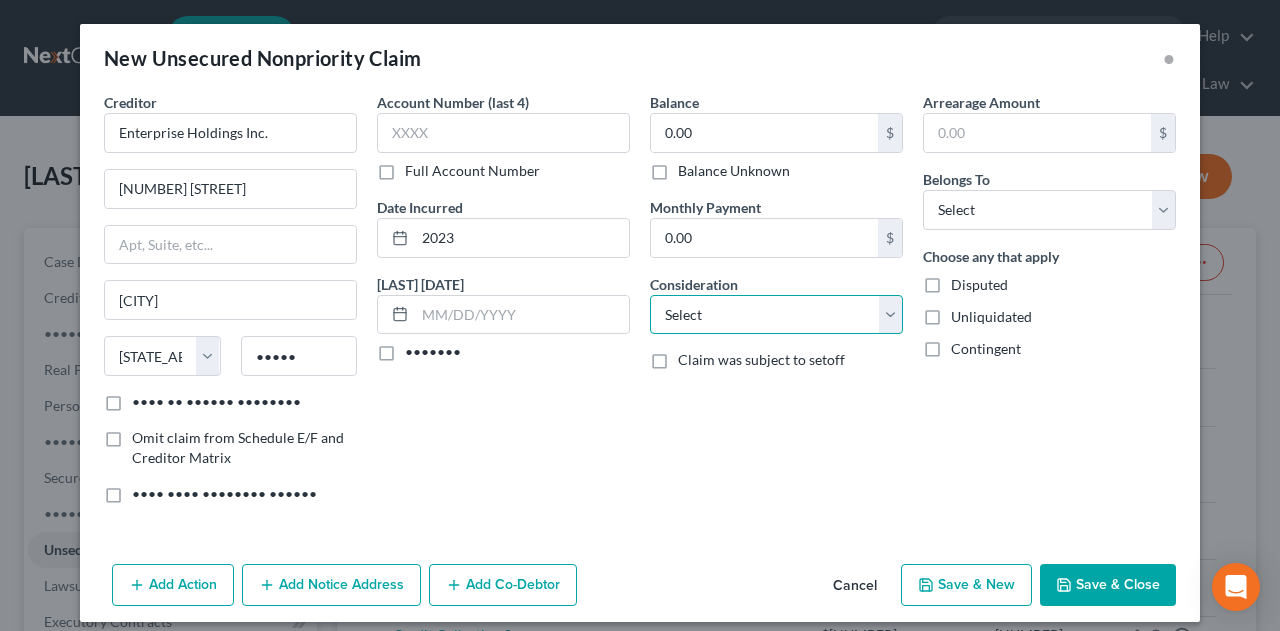 select on "14" 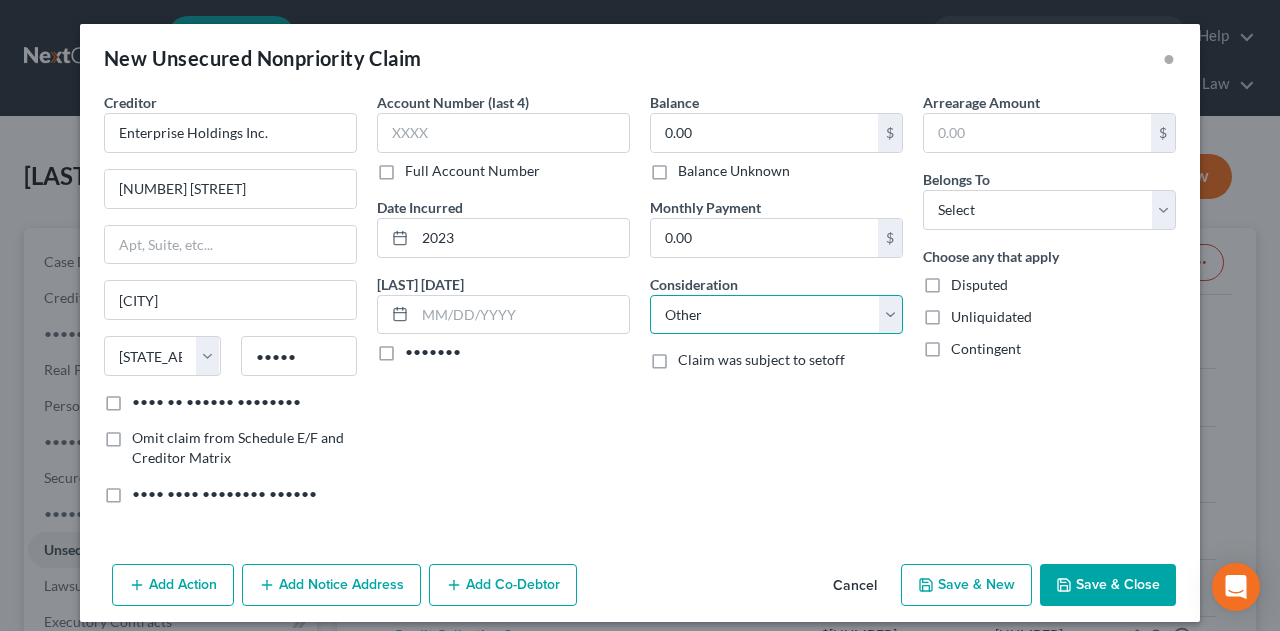 click on "Select Cable / Satellite Services Collection Agency Credit Card Debt Debt Counseling / Attorneys Deficiency Balance Domestic Support Obligations Home / Car Repairs Income Taxes Judgment Liens Medical Services Monies Loaned / Advanced Mortgage Obligation From Divorce Or Separation Obligation To Pensions Other Overdrawn Bank Account Promised To Help Pay Creditors Student Loans Suppliers And Vendors Telephone / Internet Services Utility Services" at bounding box center (776, 315) 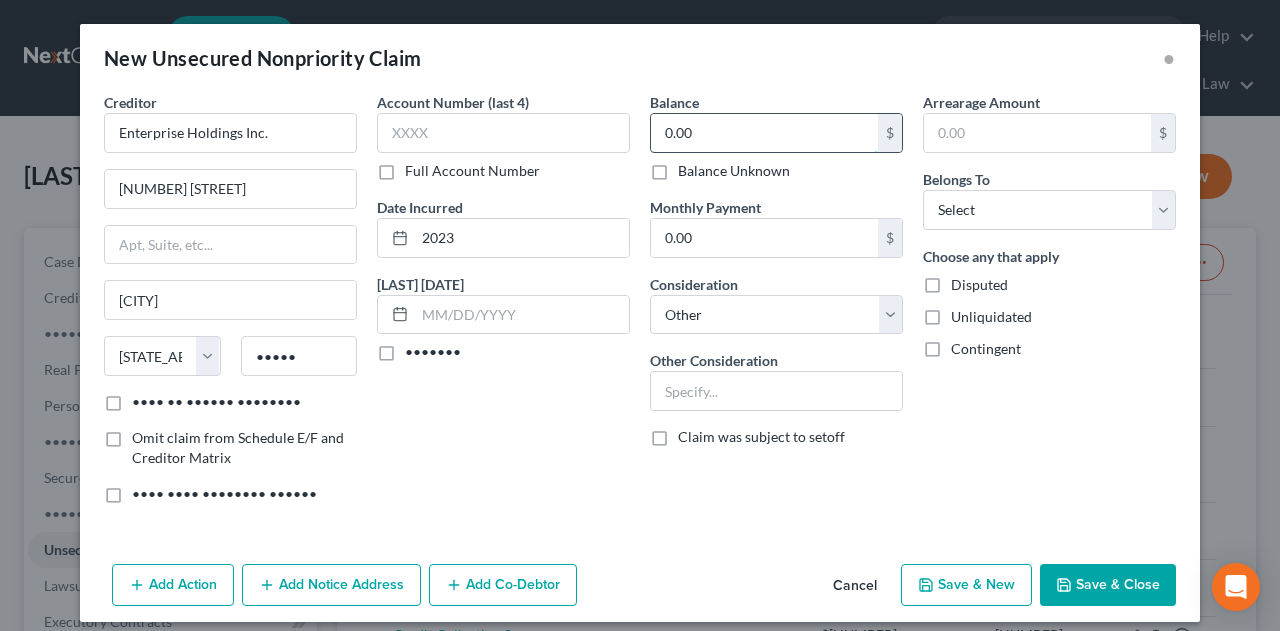 click on "0.00" at bounding box center (764, 133) 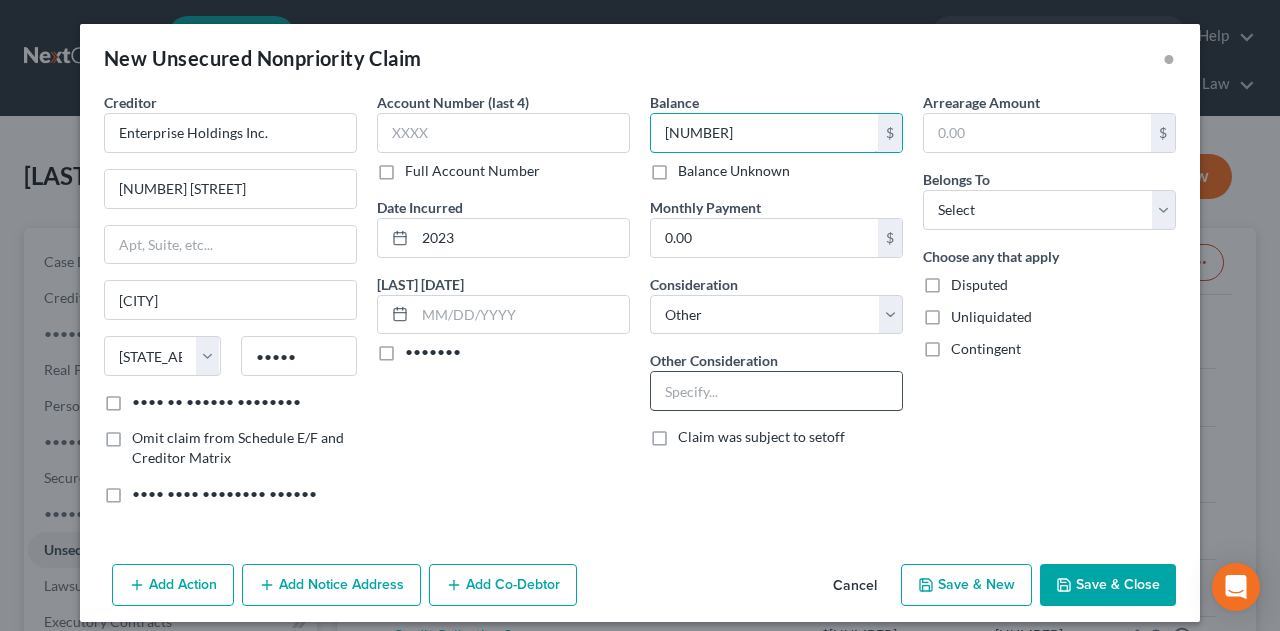 type on "[NUMBER]" 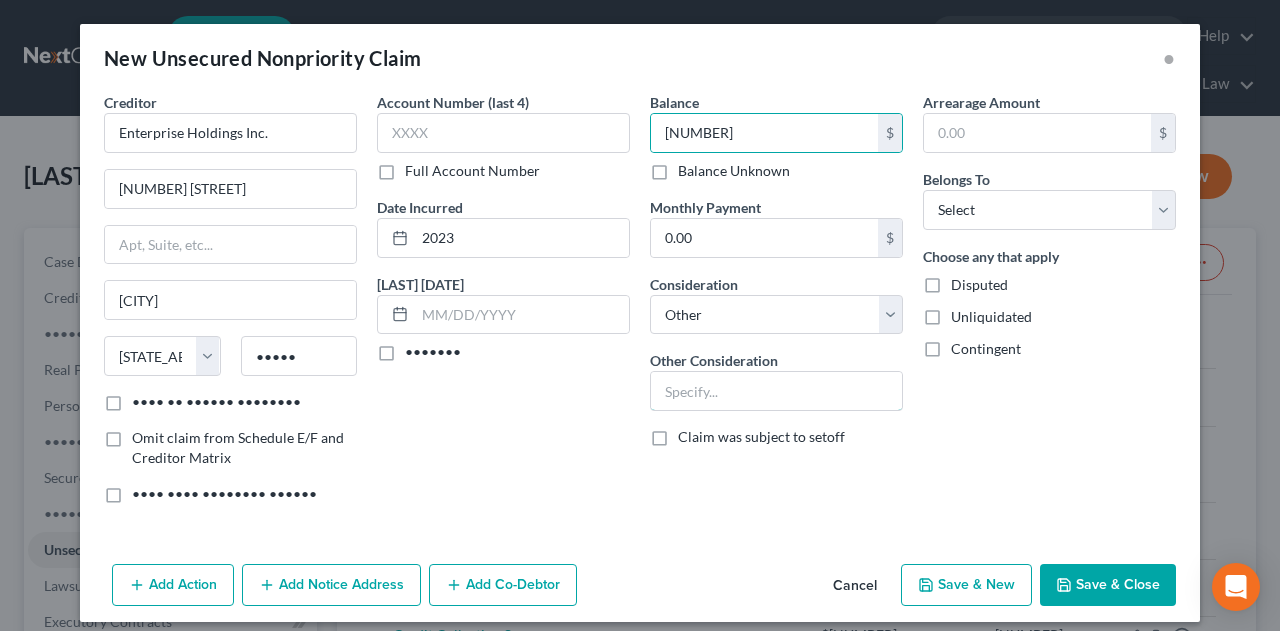 drag, startPoint x: 690, startPoint y: 394, endPoint x: 702, endPoint y: 339, distance: 56.293873 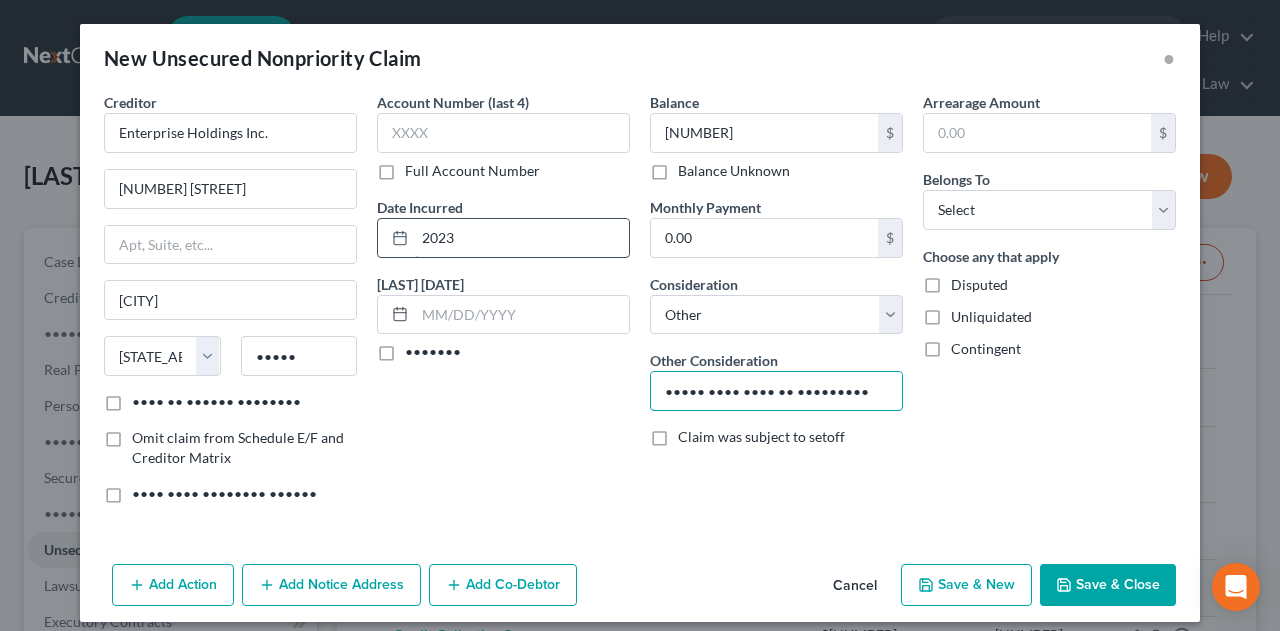 type on "••••• •••• •••• •• •••••••••" 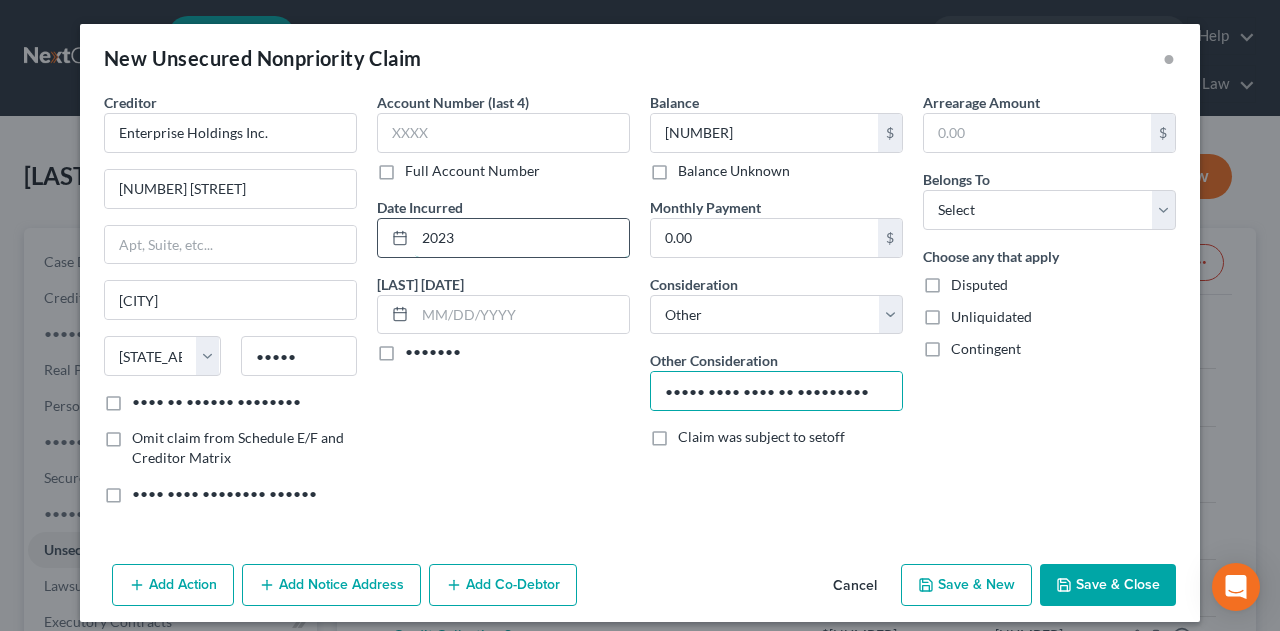 click on "2023" at bounding box center (522, 238) 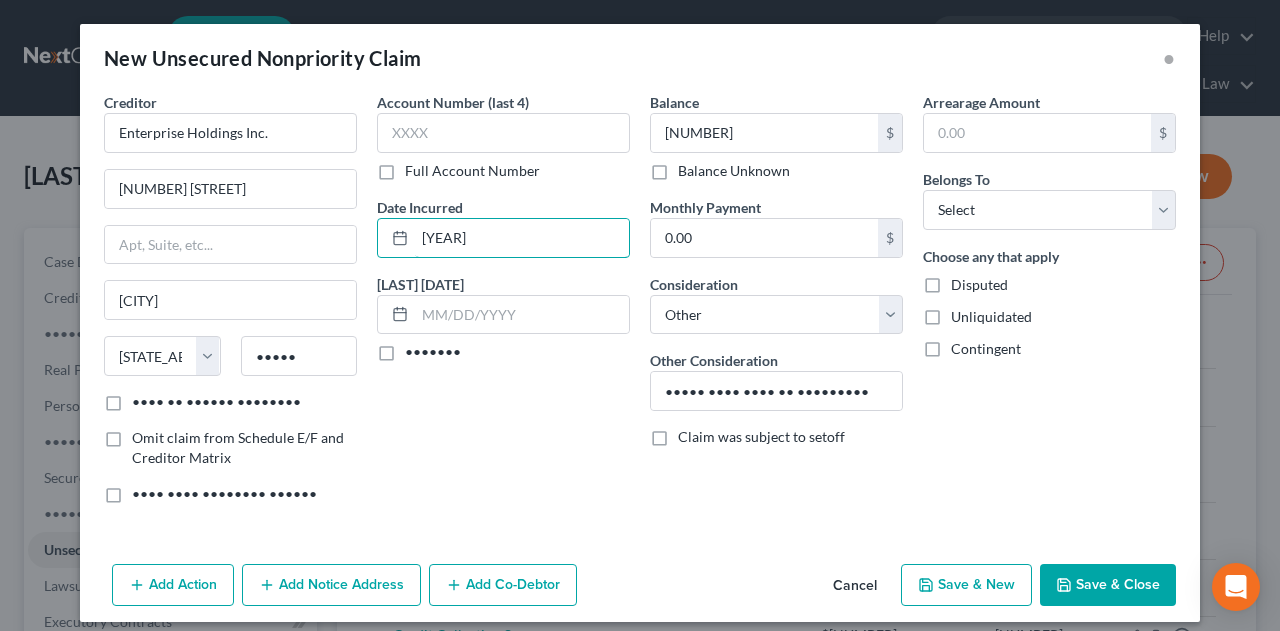 type on "[YEAR]" 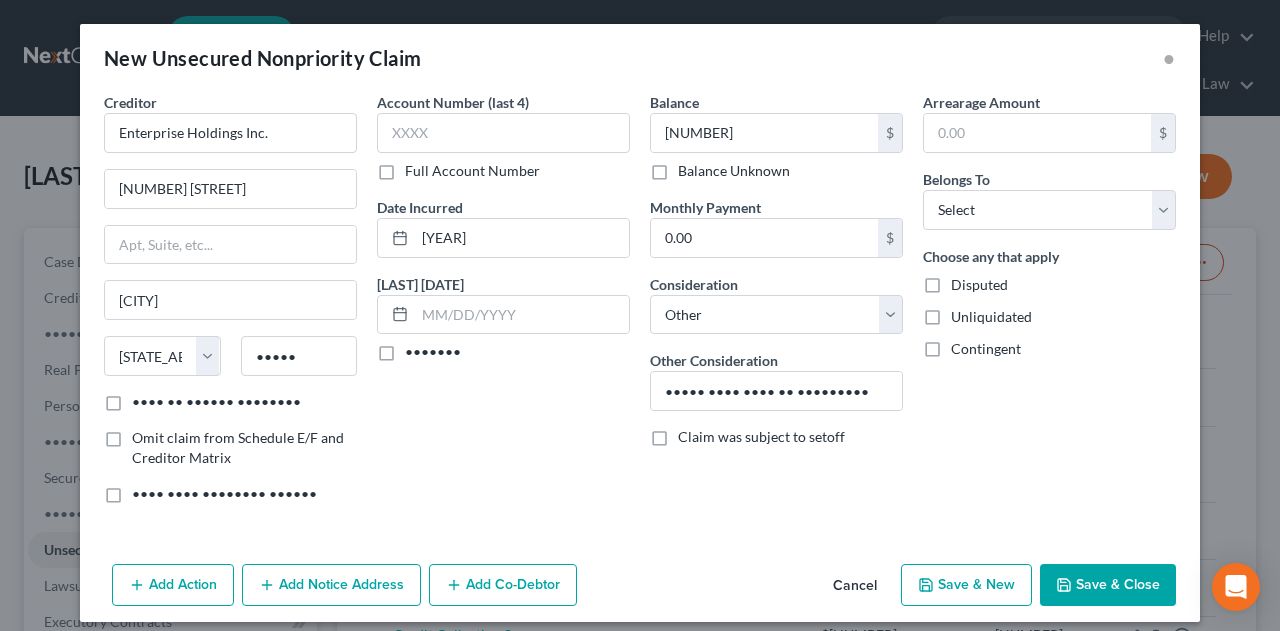 click on "Save & Close" at bounding box center (1108, 585) 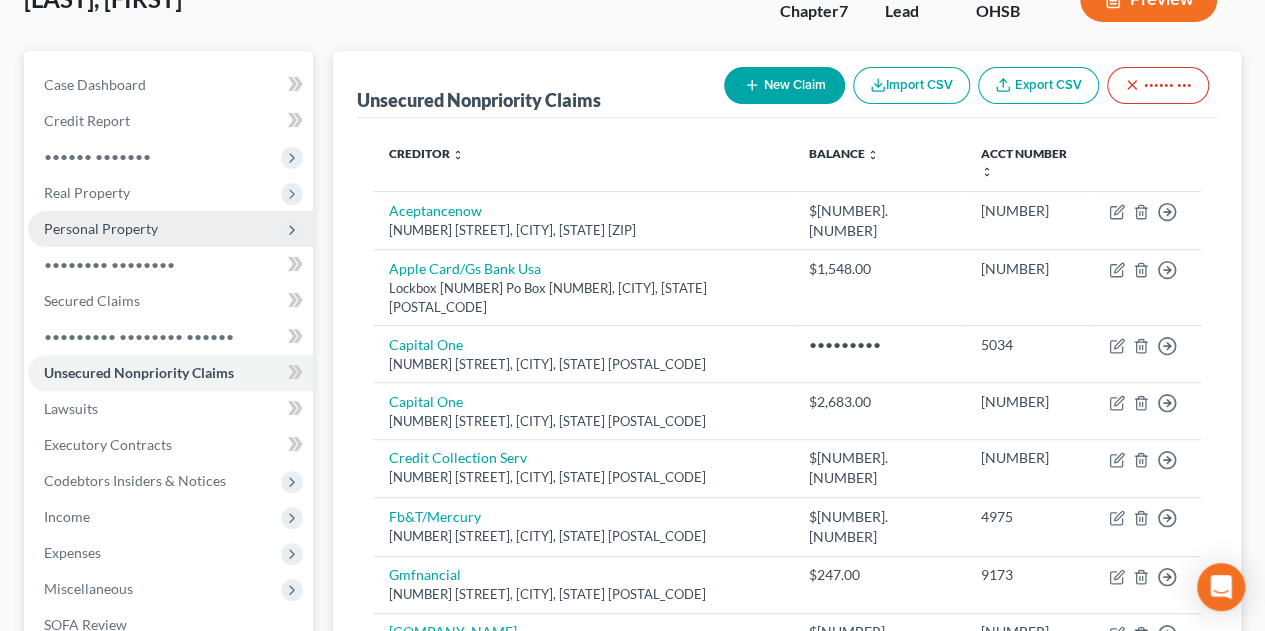 scroll, scrollTop: 266, scrollLeft: 0, axis: vertical 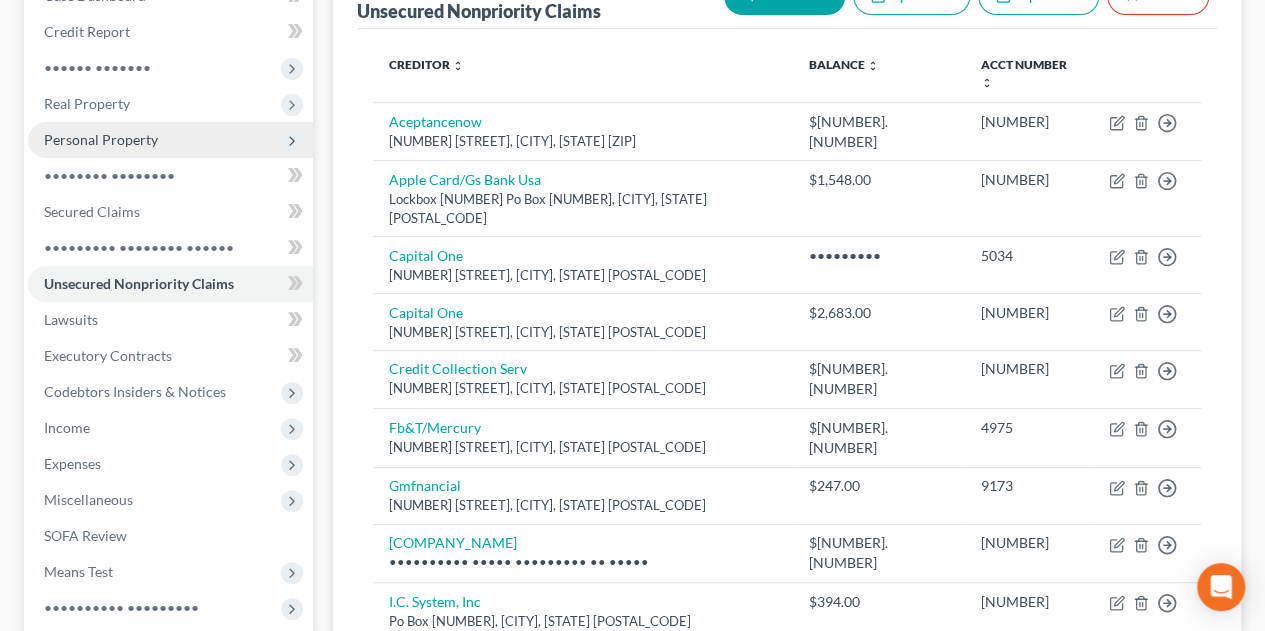 click on "Personal Property" at bounding box center [0, 0] 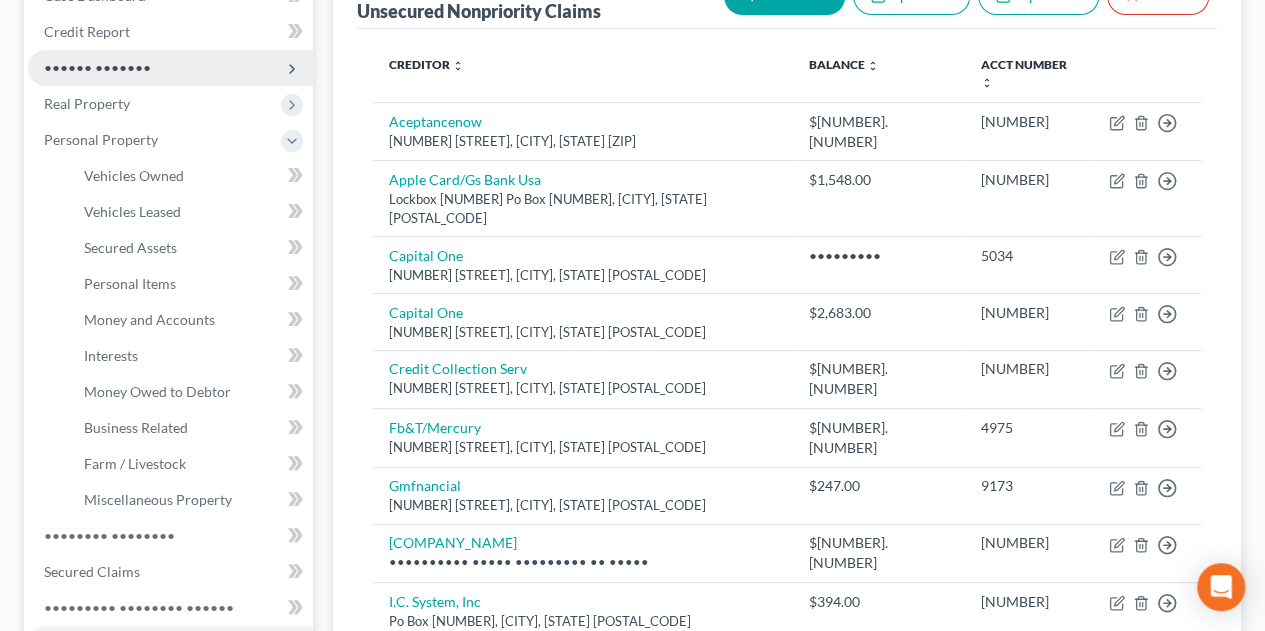 click on "•••••• •••••••" at bounding box center [0, 0] 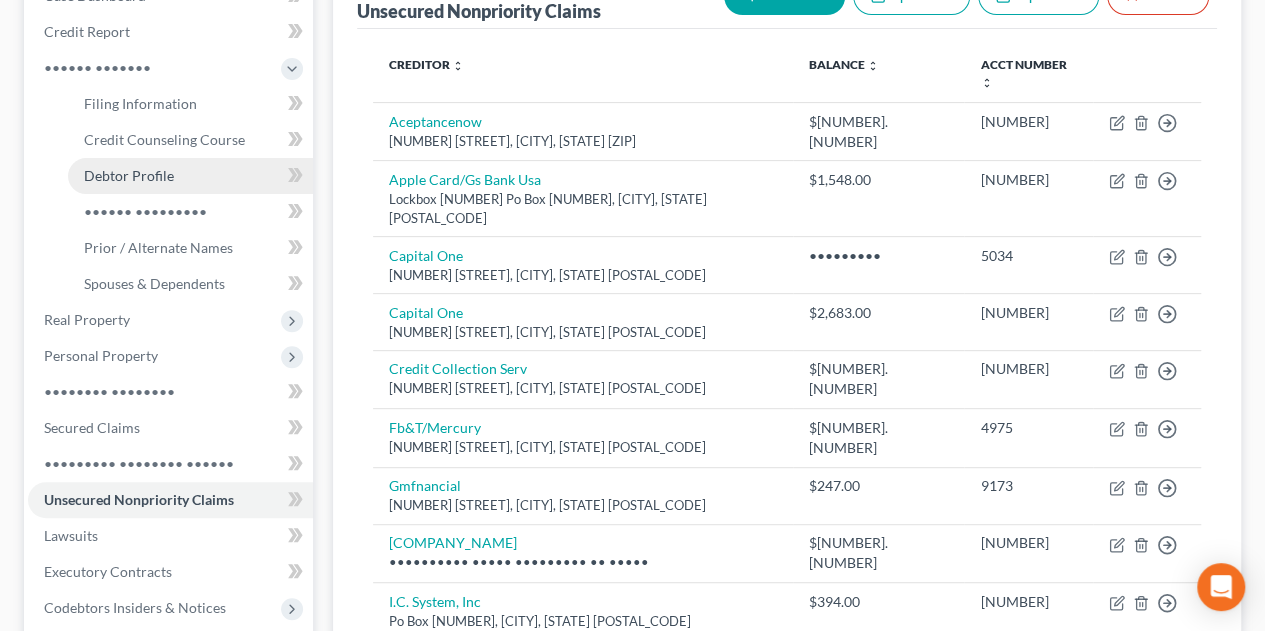 click on "Debtor Profile" at bounding box center (129, 175) 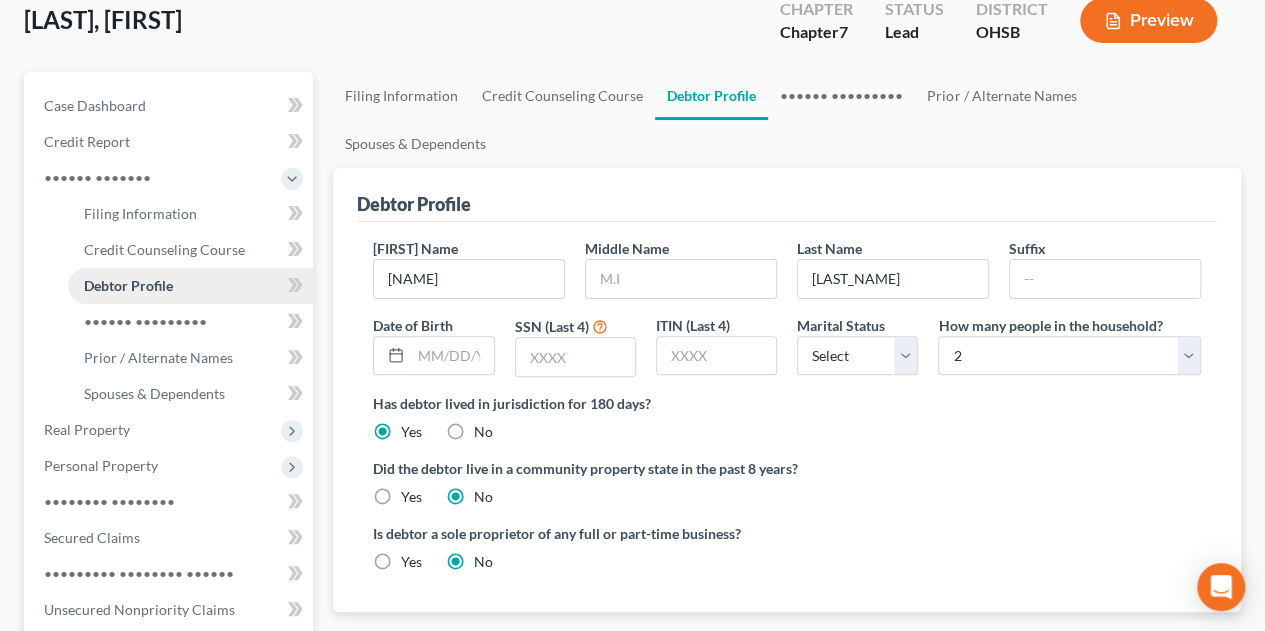scroll, scrollTop: 0, scrollLeft: 0, axis: both 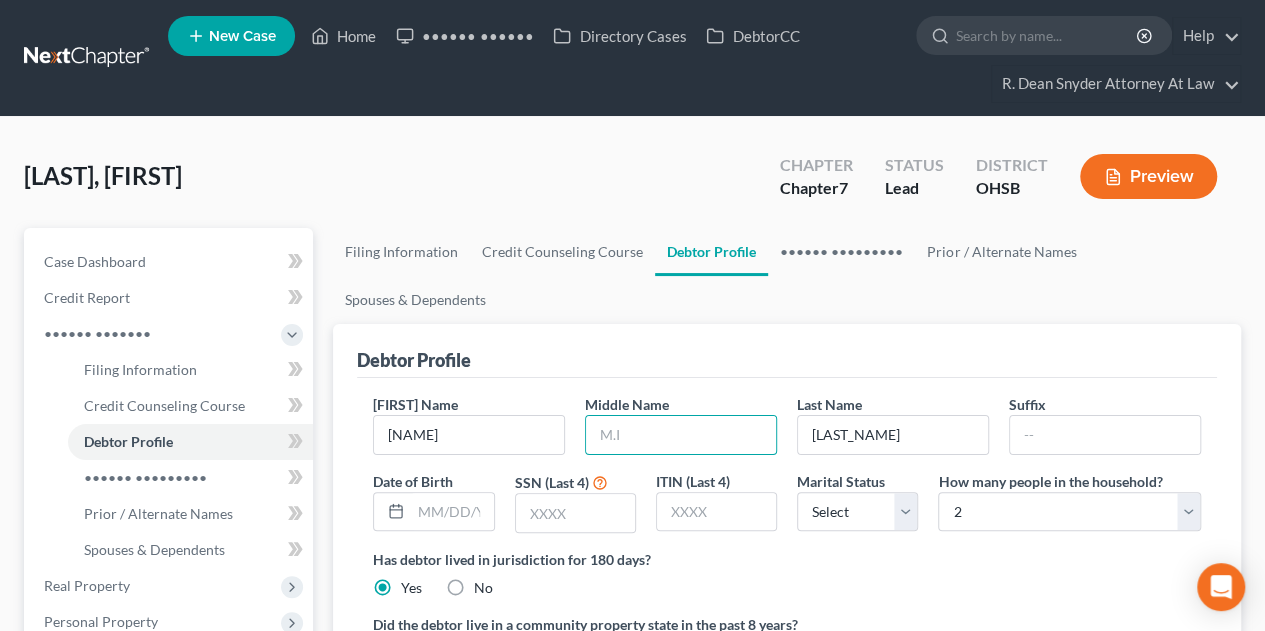 drag, startPoint x: 614, startPoint y: 380, endPoint x: 546, endPoint y: 325, distance: 87.458565 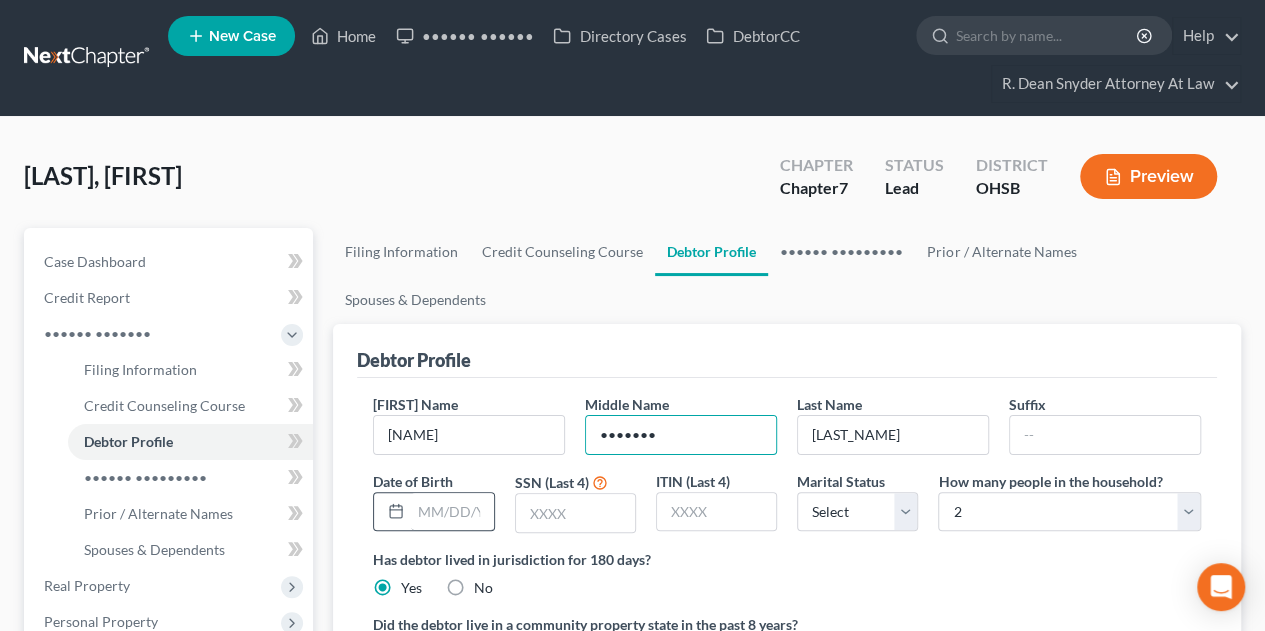 type on "•••••••" 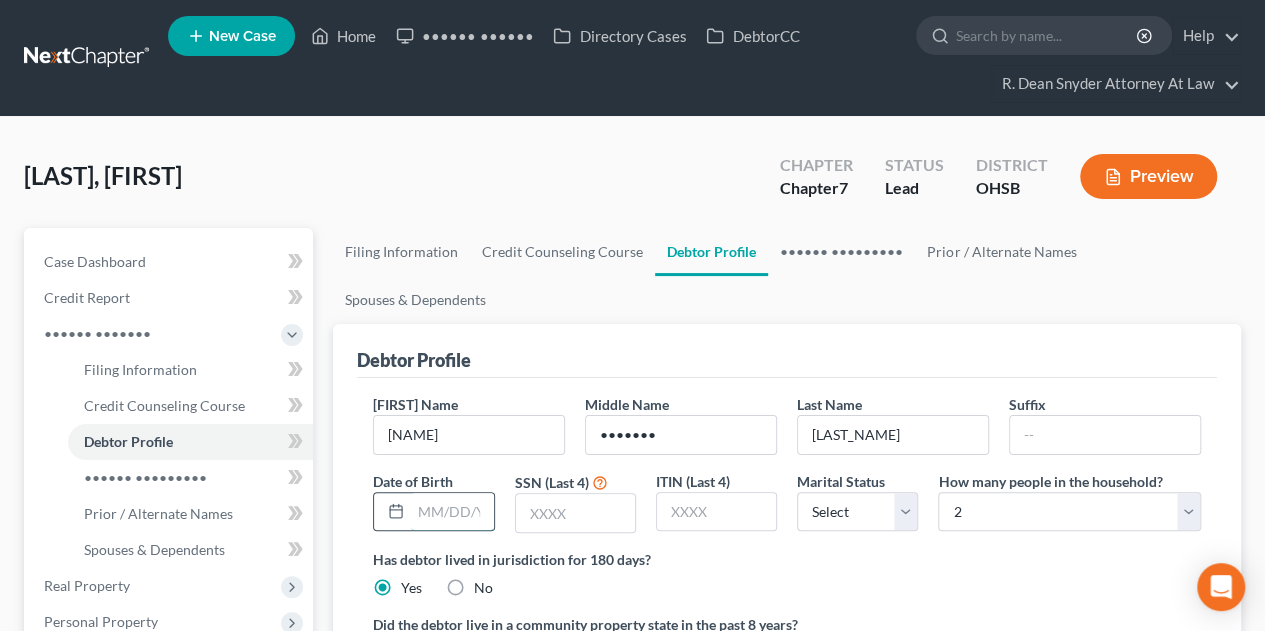 drag, startPoint x: 465, startPoint y: 459, endPoint x: 474, endPoint y: 447, distance: 15 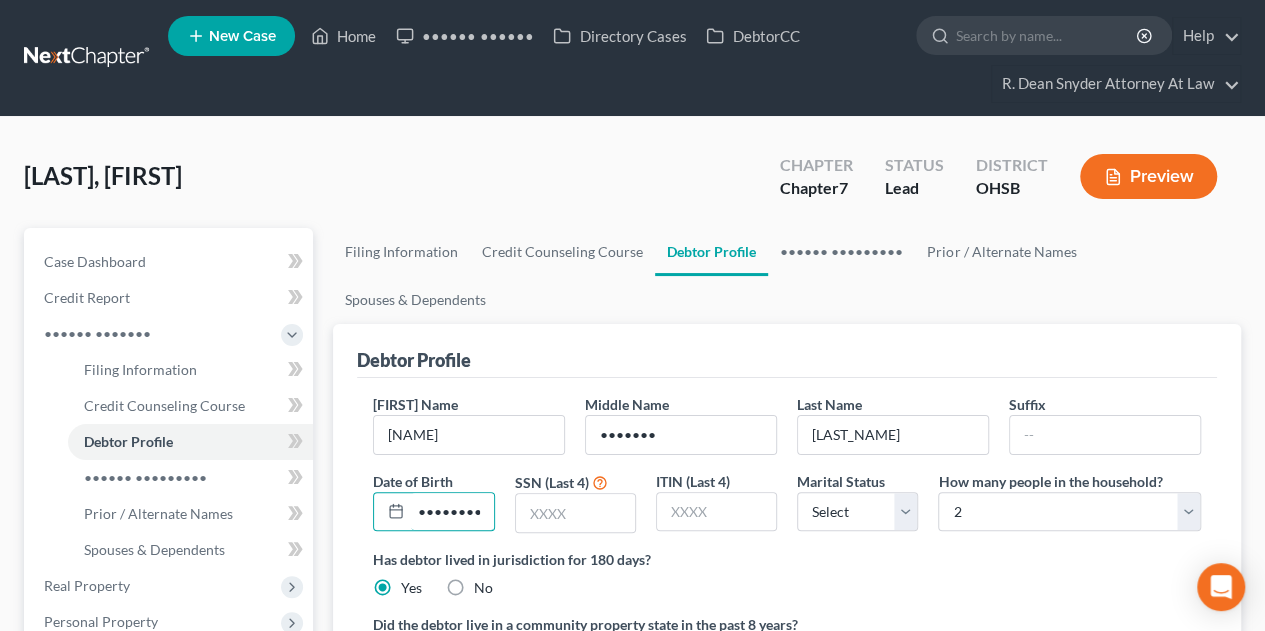 scroll, scrollTop: 0, scrollLeft: 13, axis: horizontal 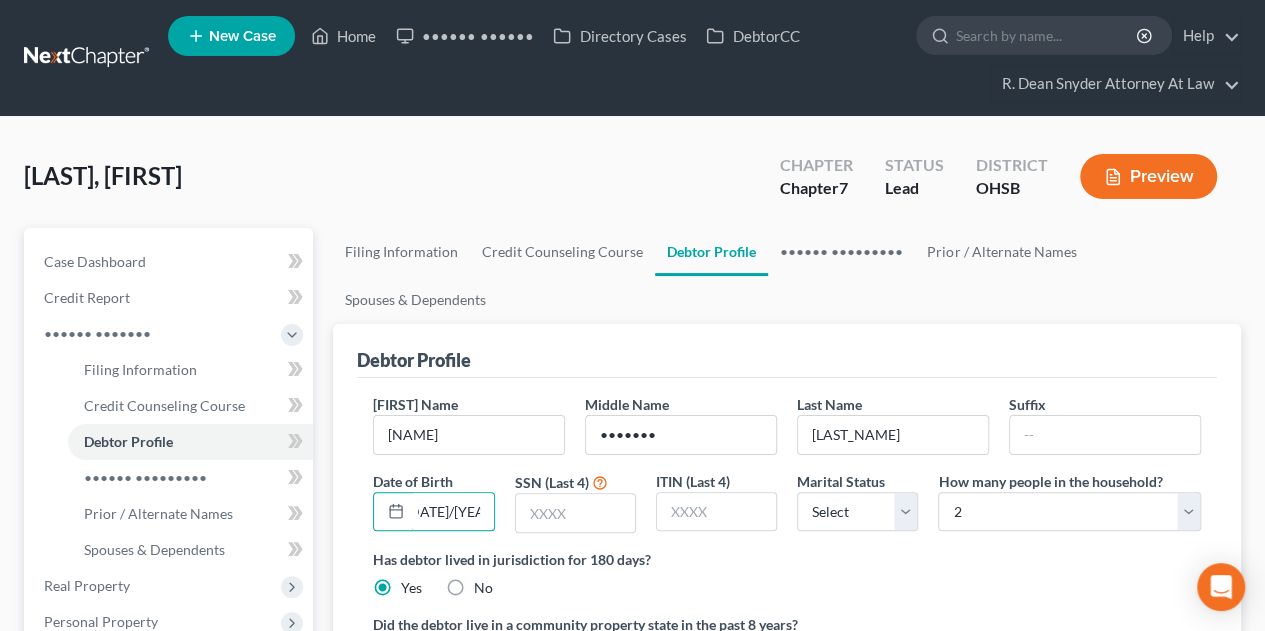 type on "[DATE]/[YEAR]" 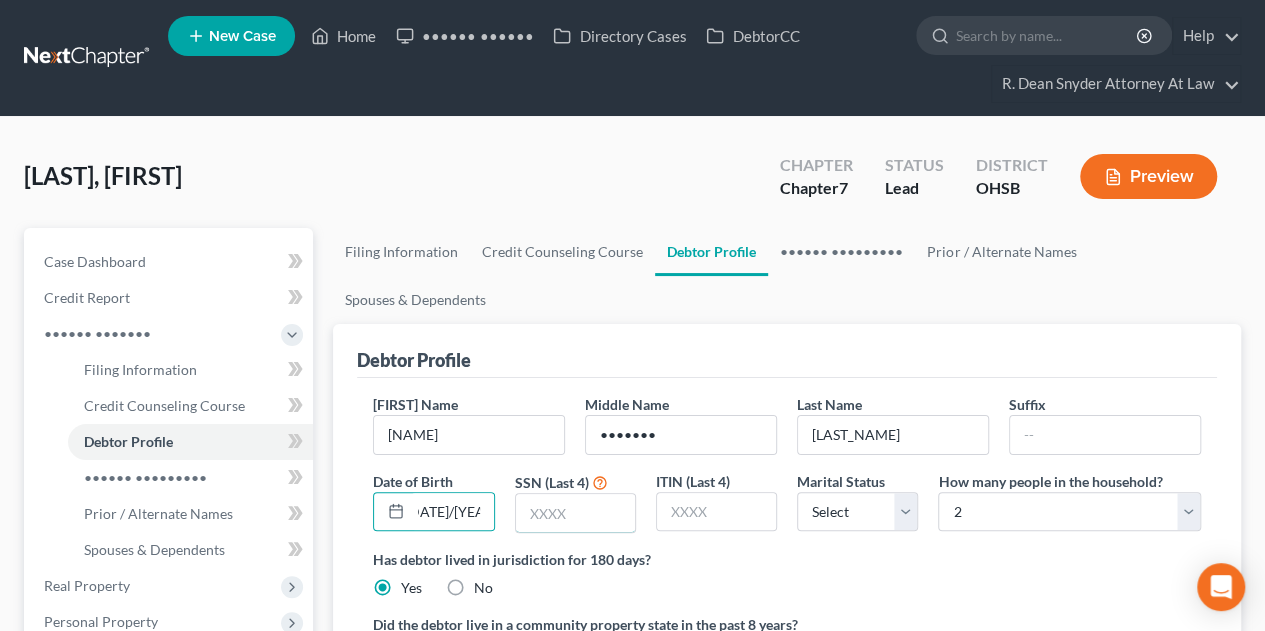 scroll, scrollTop: 0, scrollLeft: 0, axis: both 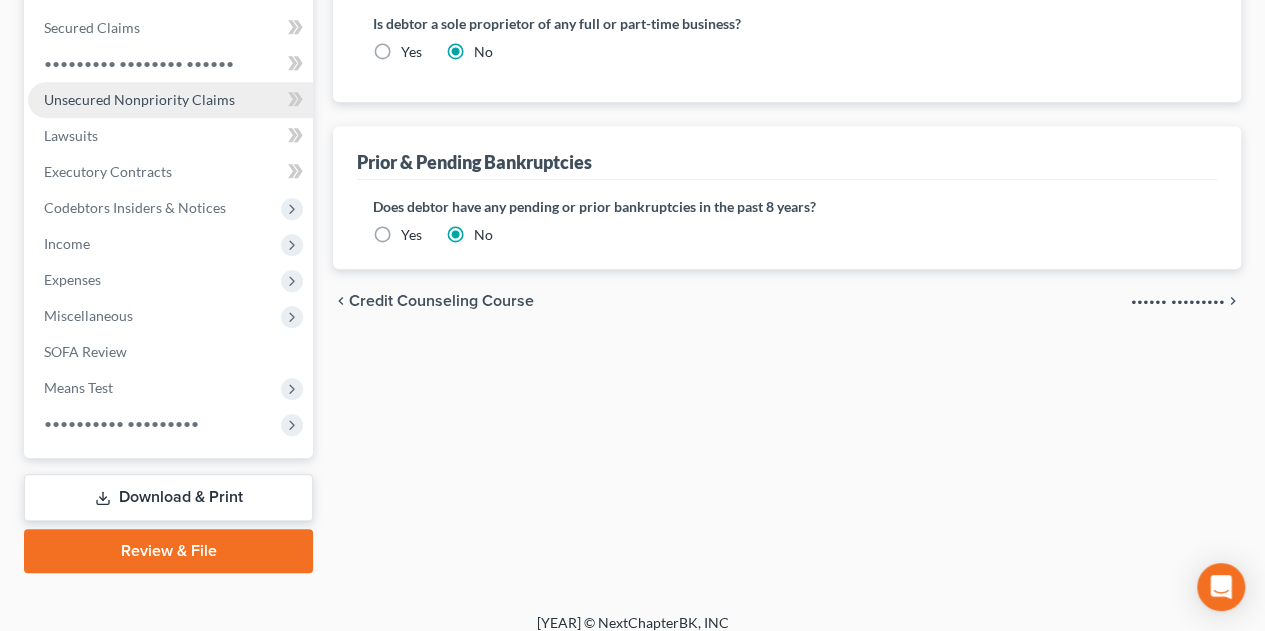 type on "4706" 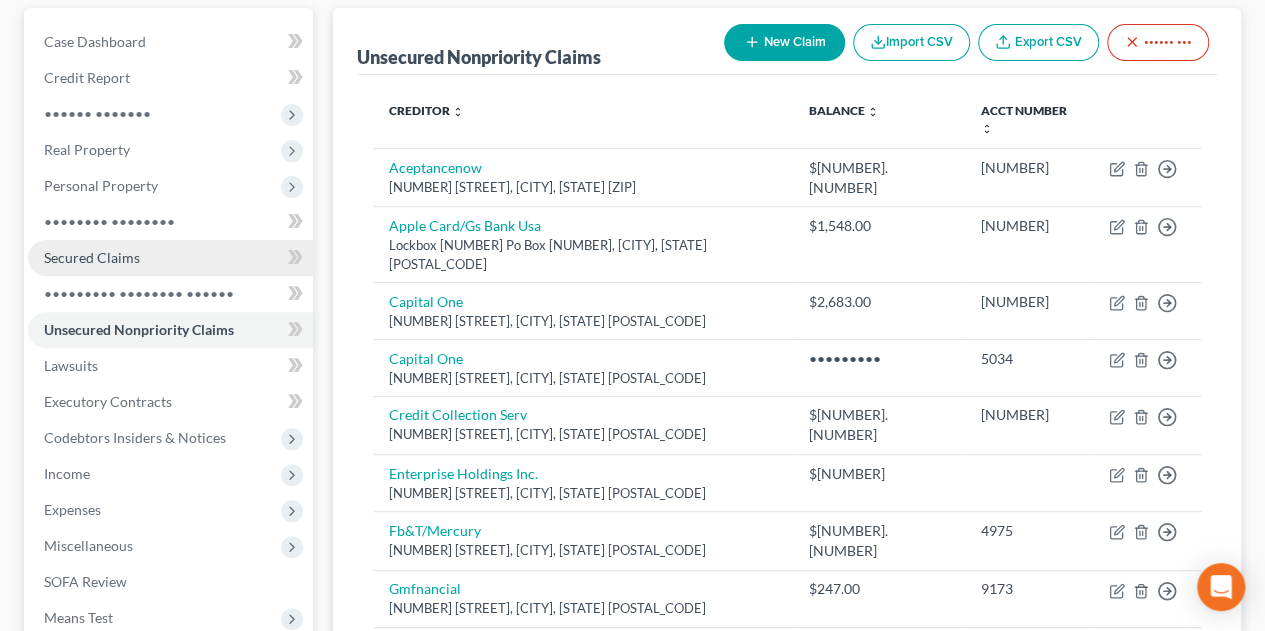 scroll, scrollTop: 0, scrollLeft: 0, axis: both 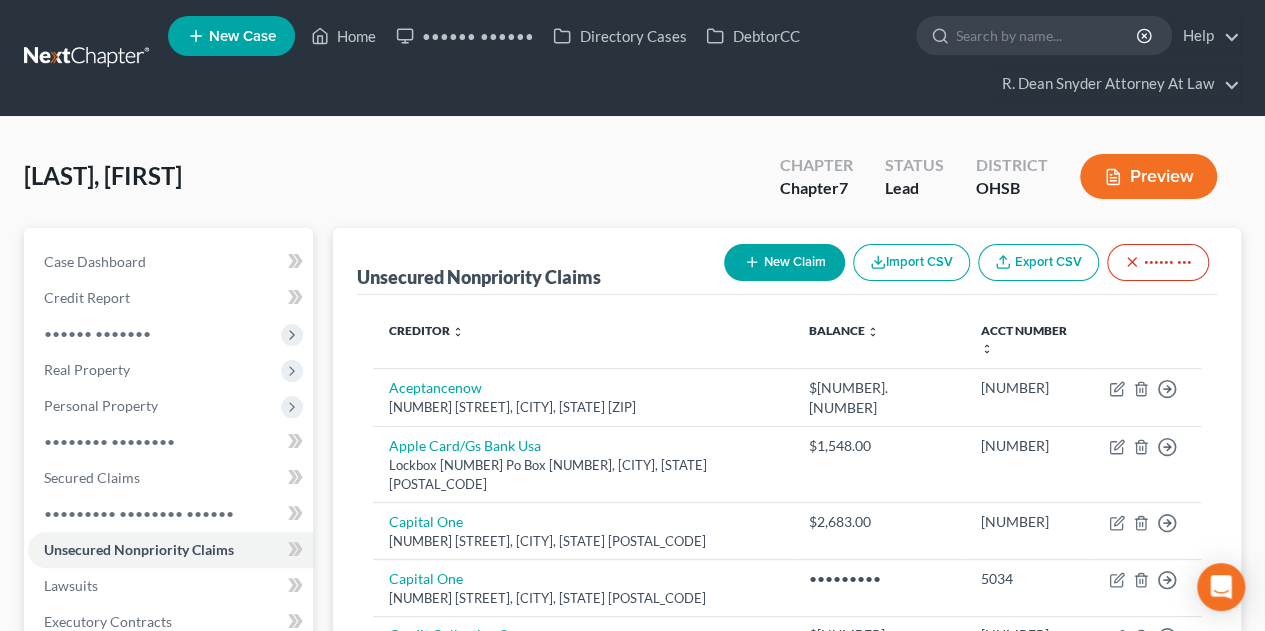 click on "New Claim" at bounding box center (784, 262) 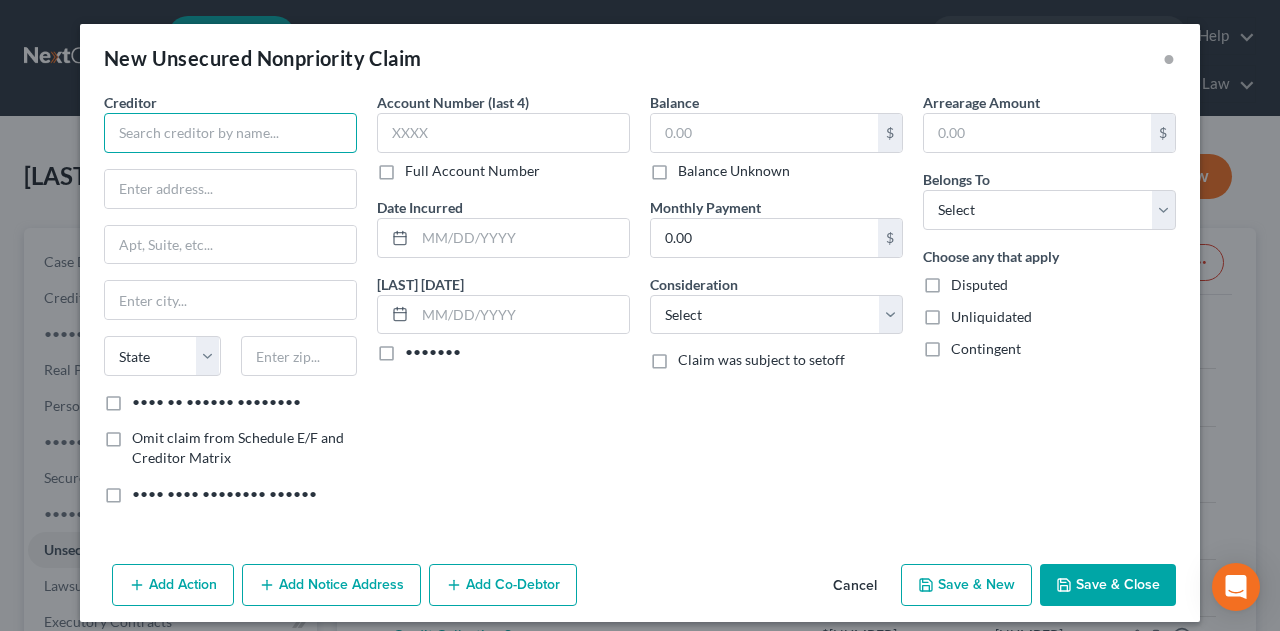 drag, startPoint x: 195, startPoint y: 134, endPoint x: 262, endPoint y: 134, distance: 67 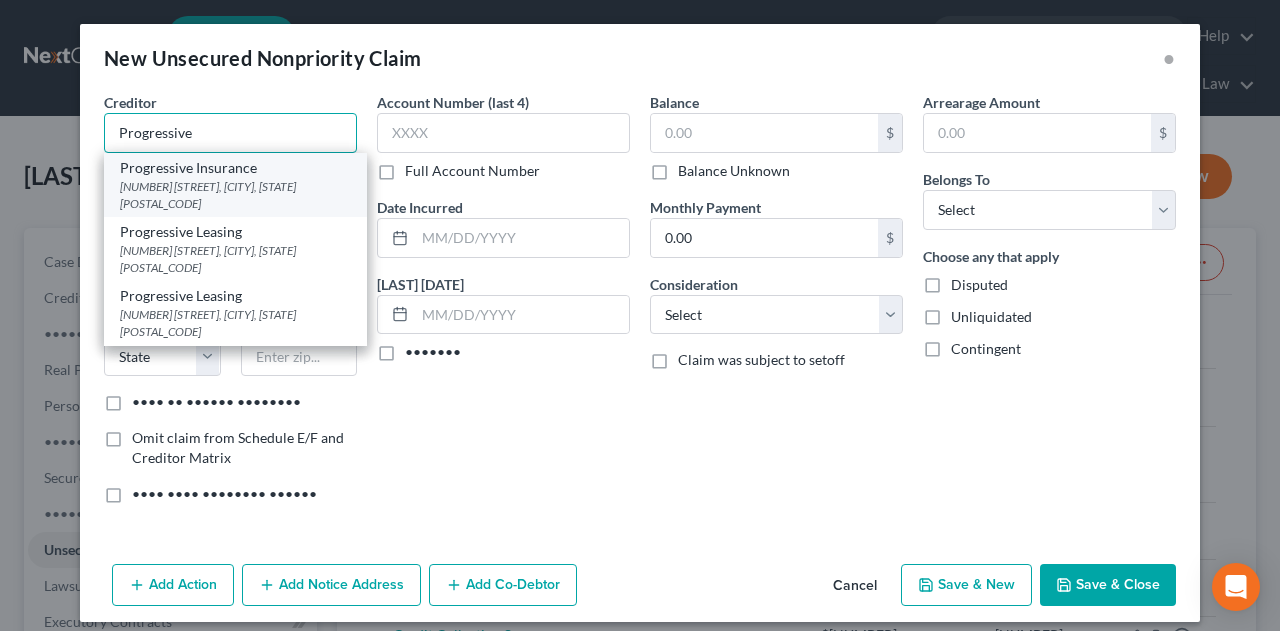 type on "Progressive" 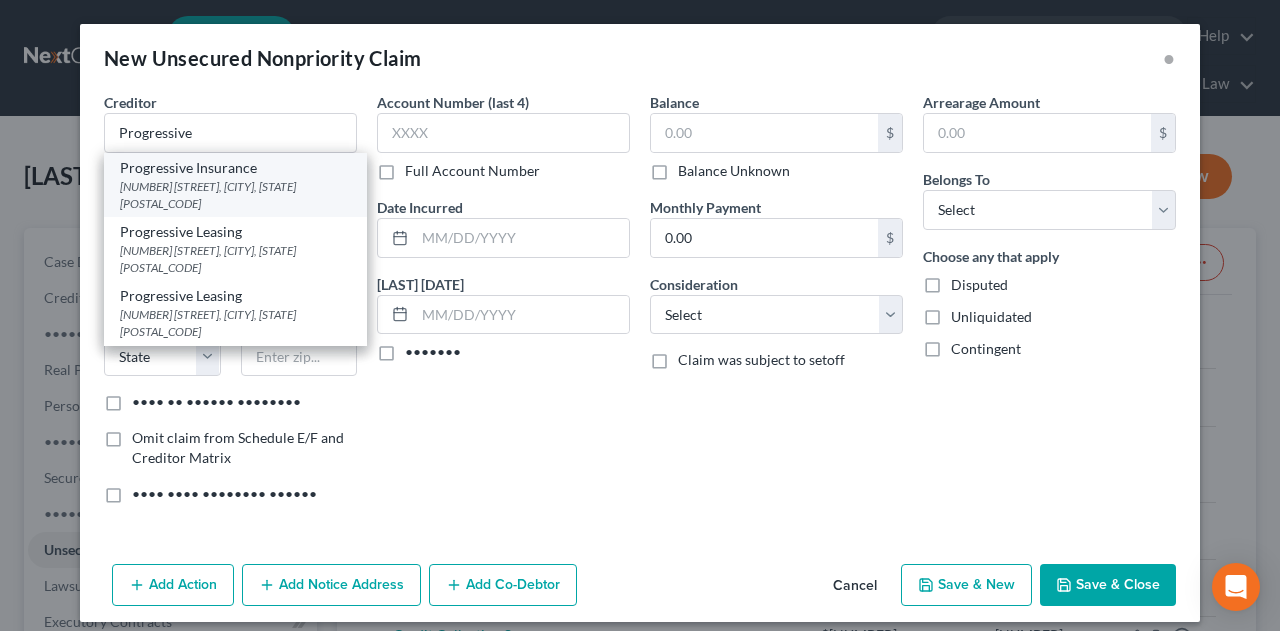 click on "Progressive Insurance" at bounding box center (235, 168) 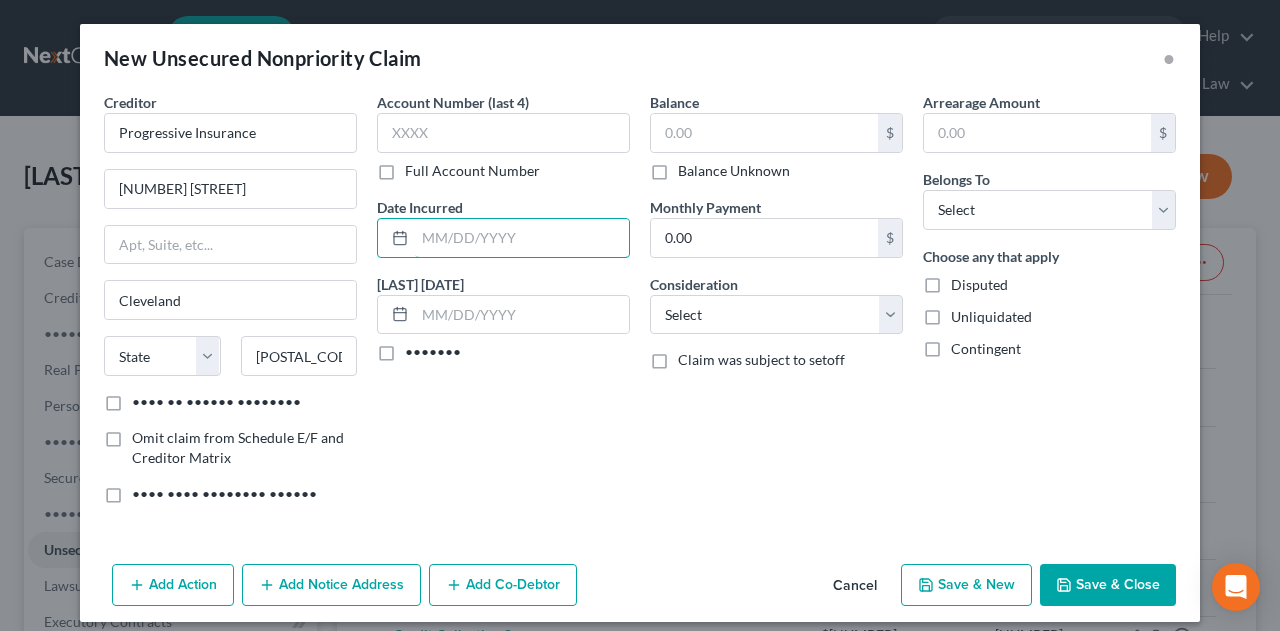 drag, startPoint x: 435, startPoint y: 232, endPoint x: 422, endPoint y: 214, distance: 22.203604 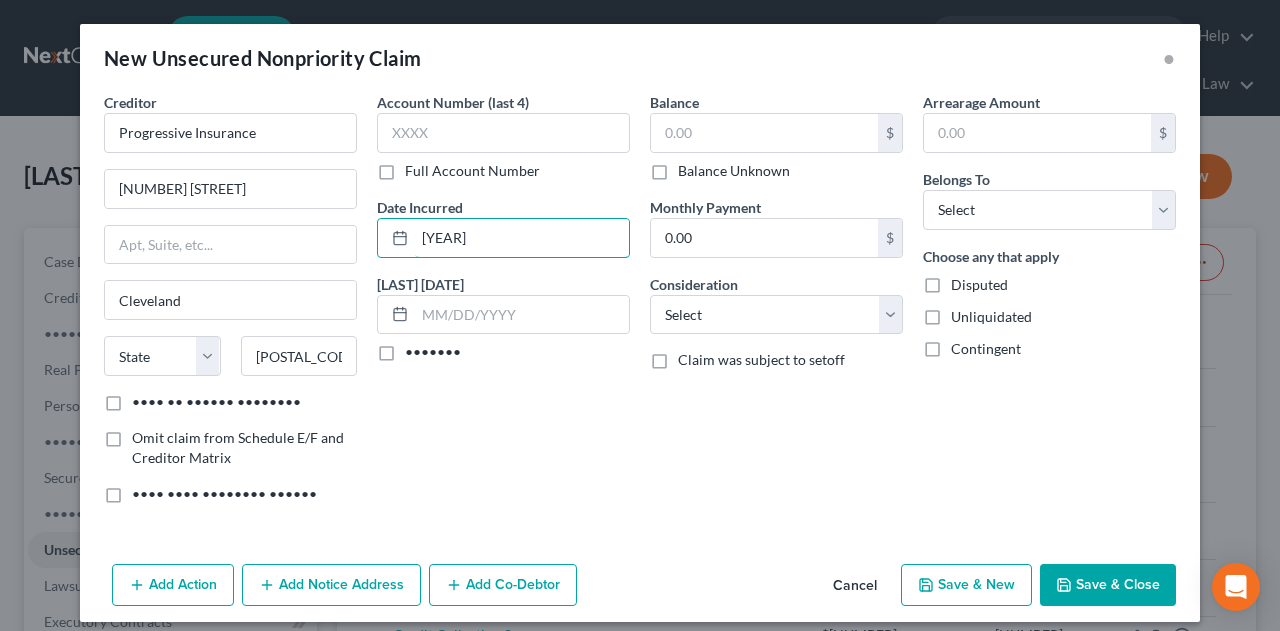 type on "[YEAR]" 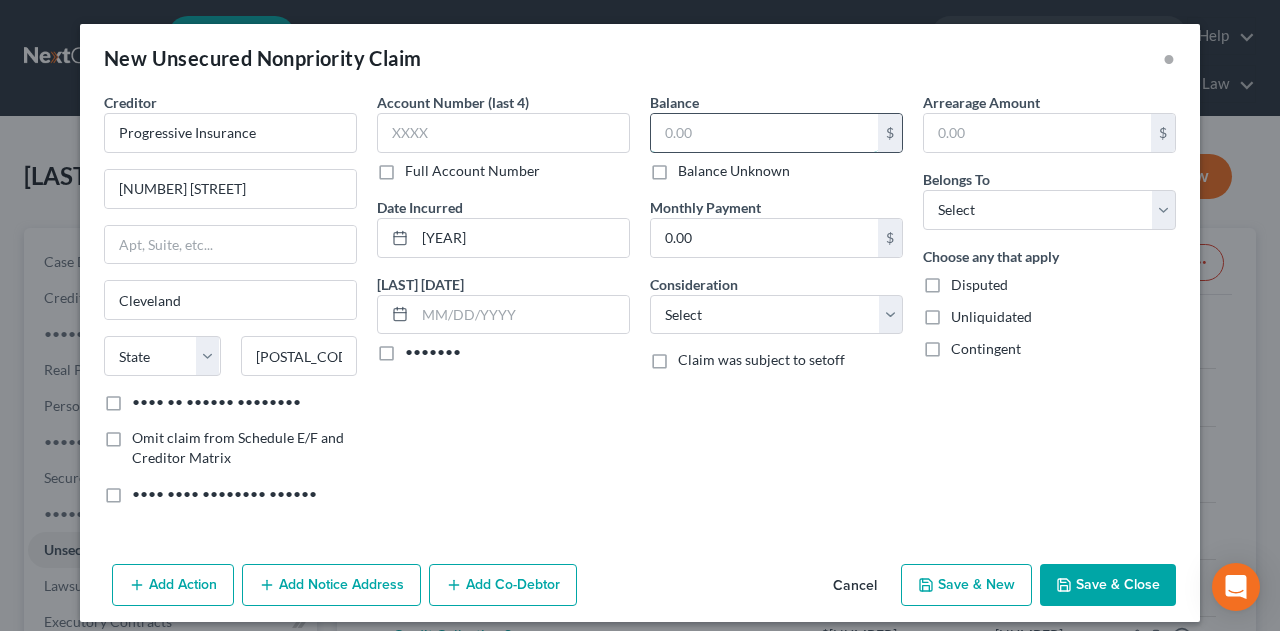 click at bounding box center [764, 133] 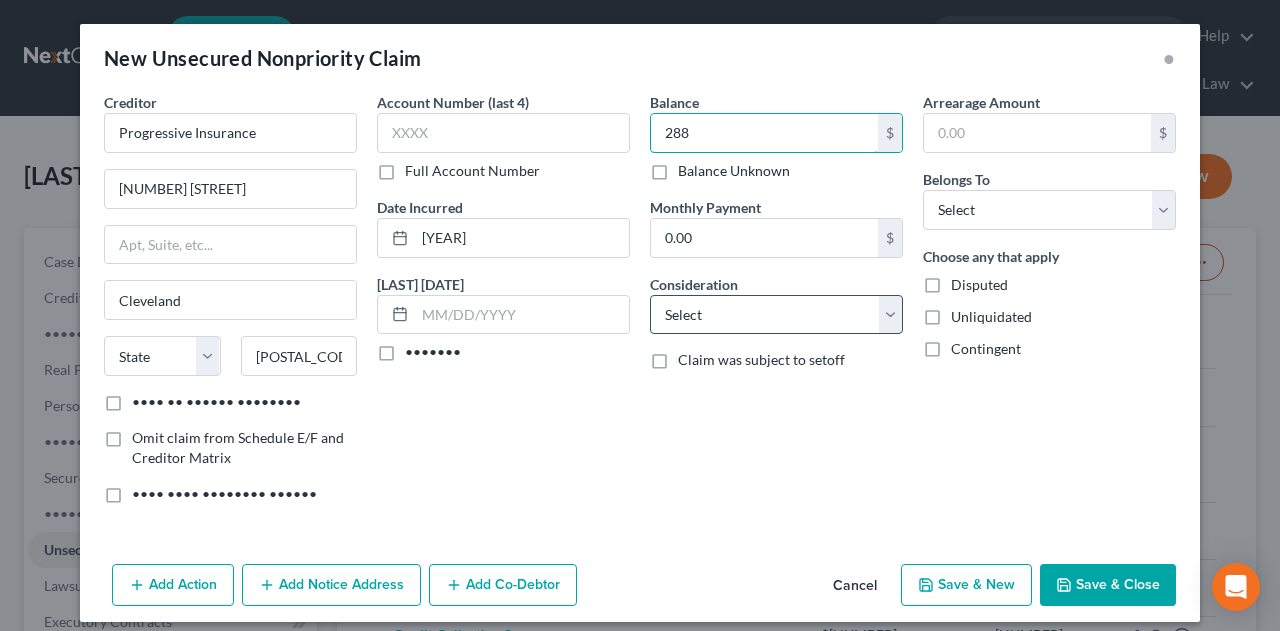 type on "288" 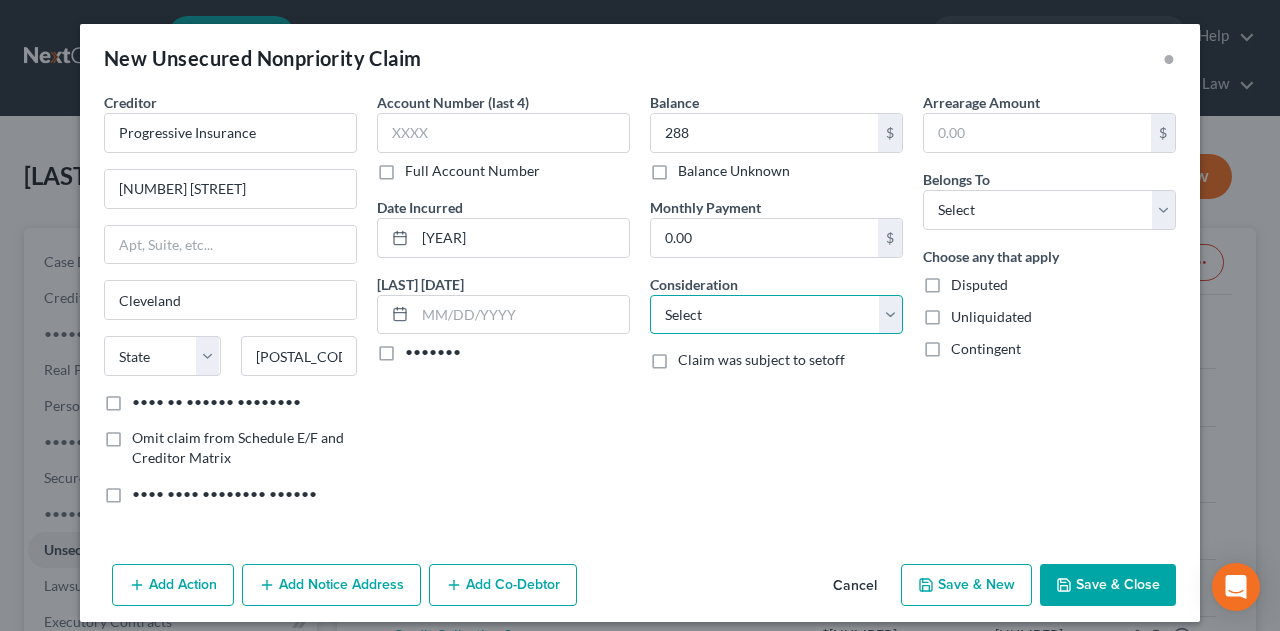 drag, startPoint x: 711, startPoint y: 304, endPoint x: 704, endPoint y: 294, distance: 12.206555 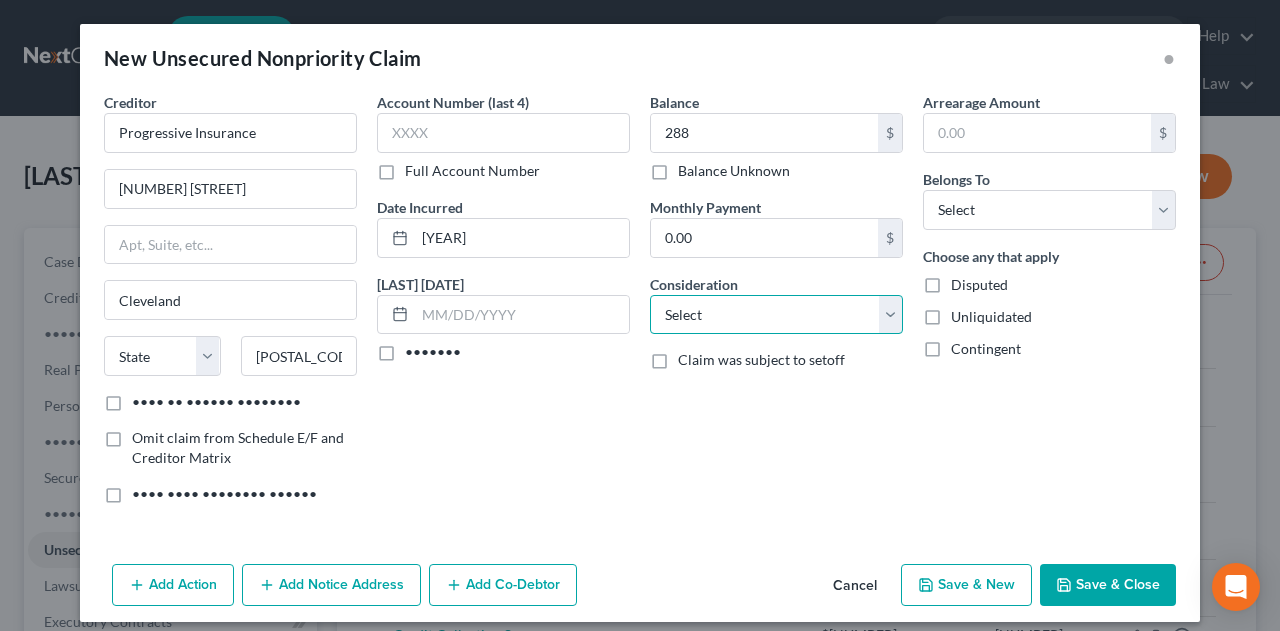 select on "14" 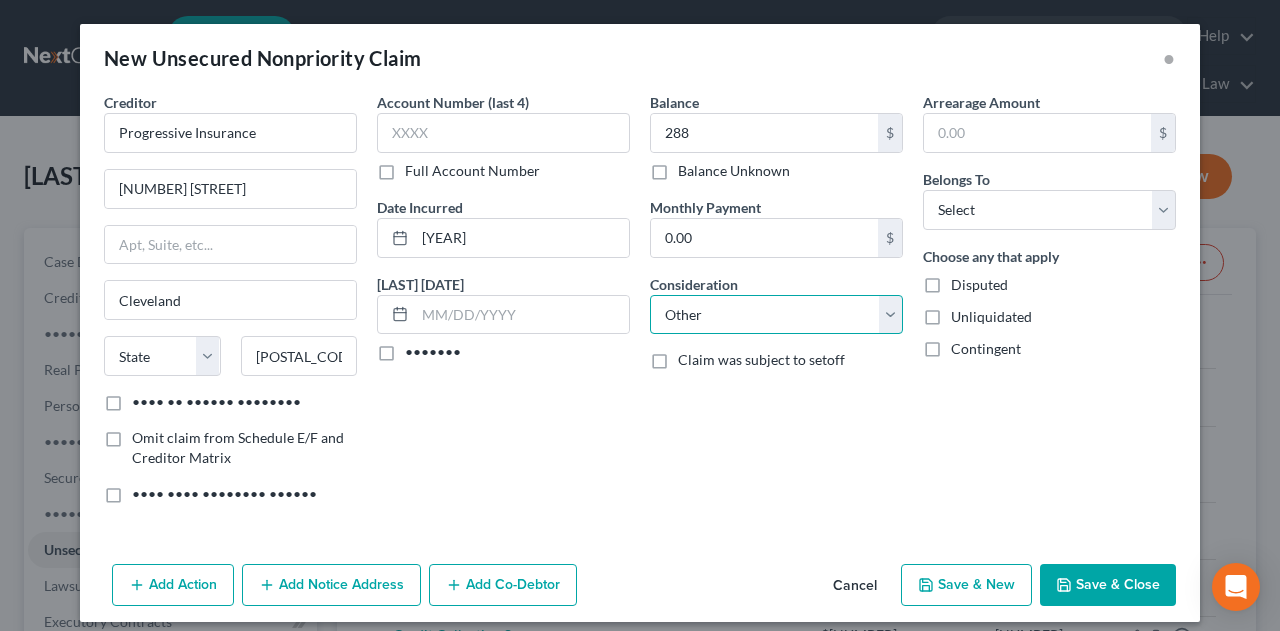 click on "Select Cable / Satellite Services Collection Agency Credit Card Debt Debt Counseling / Attorneys Deficiency Balance Domestic Support Obligations Home / Car Repairs Income Taxes Judgment Liens Medical Services Monies Loaned / Advanced Mortgage Obligation From Divorce Or Separation Obligation To Pensions Other Overdrawn Bank Account Promised To Help Pay Creditors Student Loans Suppliers And Vendors Telephone / Internet Services Utility Services" at bounding box center [776, 315] 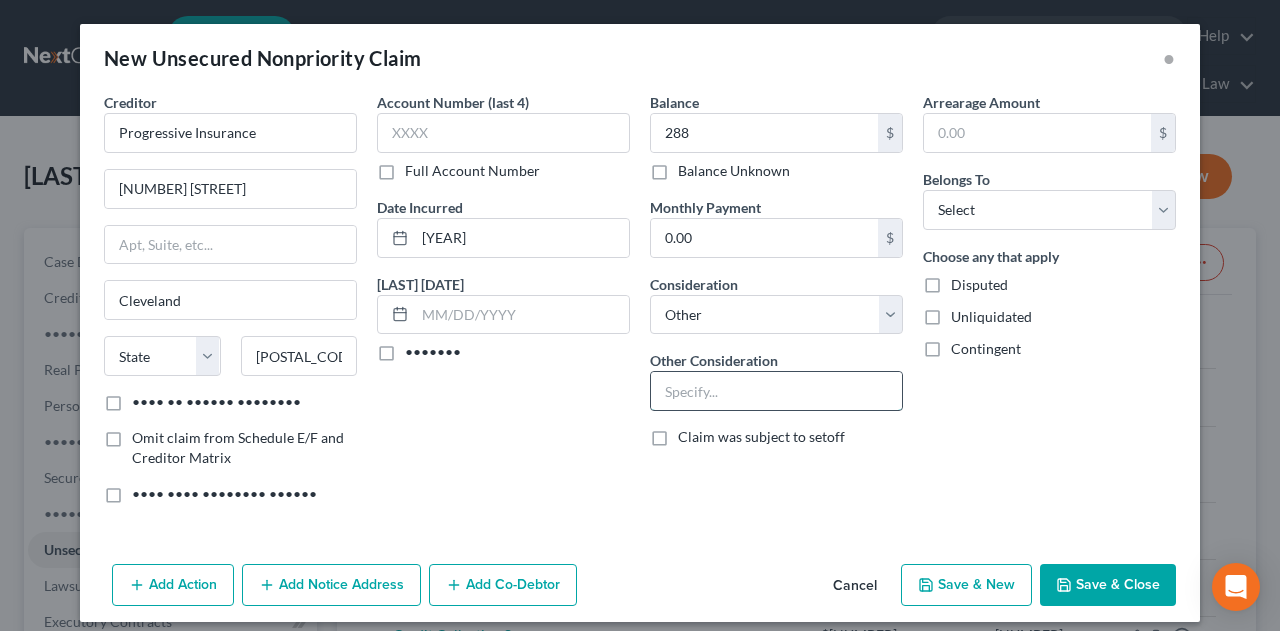 drag, startPoint x: 662, startPoint y: 401, endPoint x: 637, endPoint y: 369, distance: 40.60788 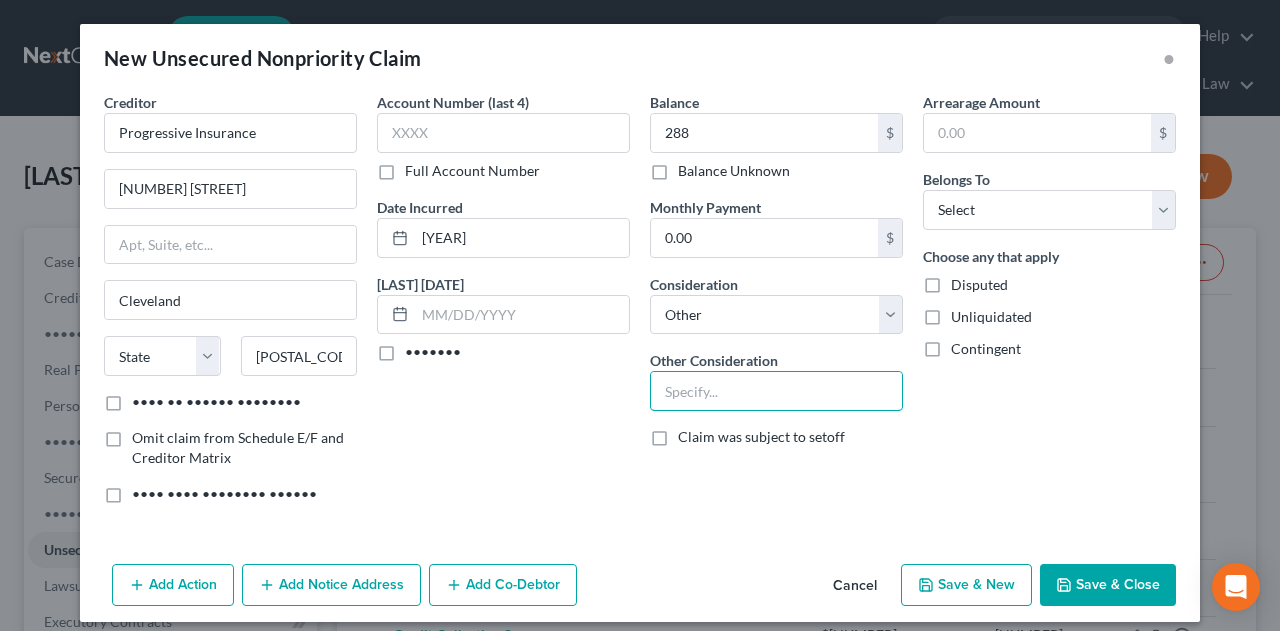 click at bounding box center [776, 391] 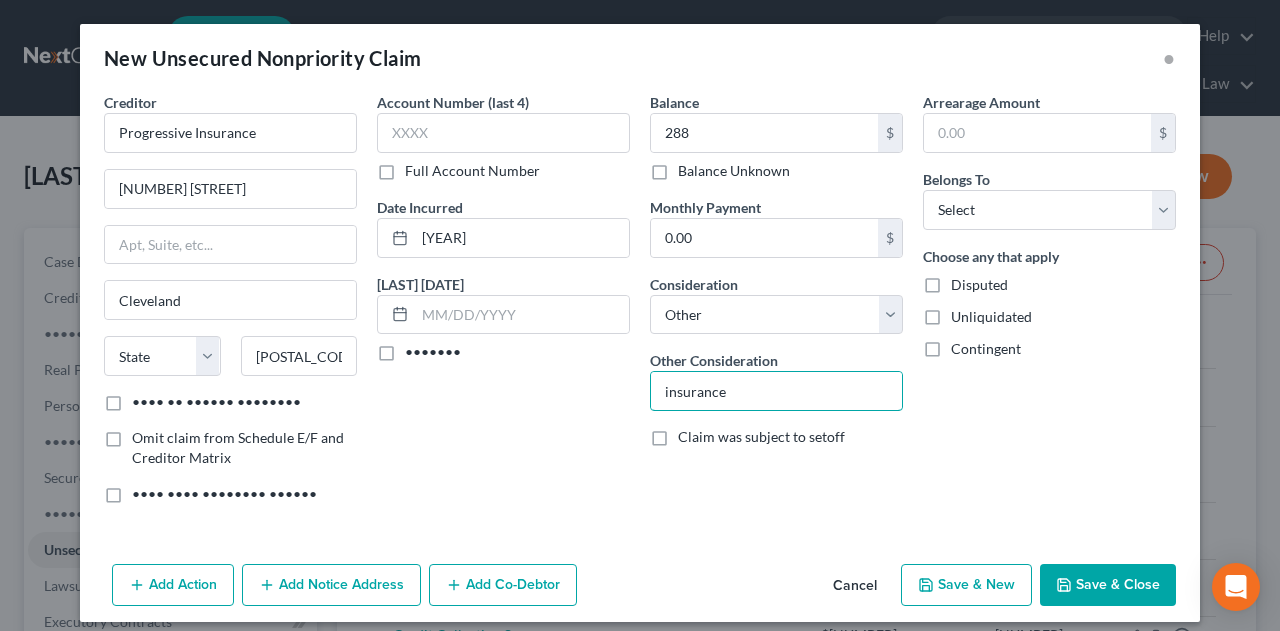 type on "insurance" 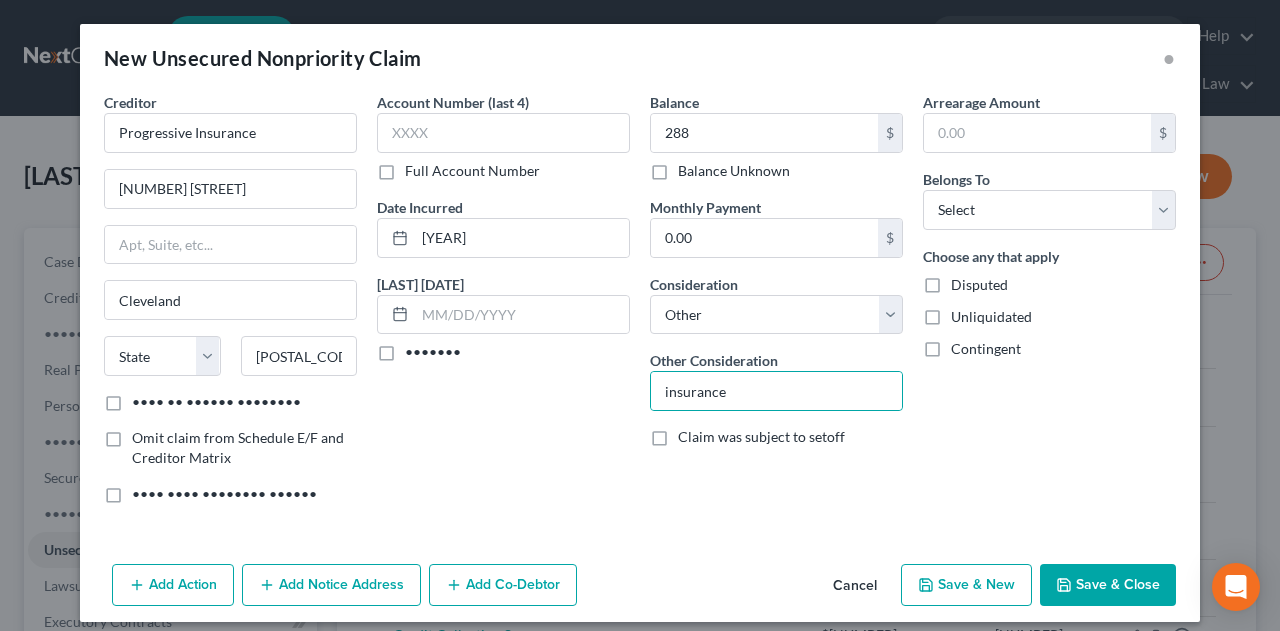 click on "Save & Close" at bounding box center [1108, 585] 